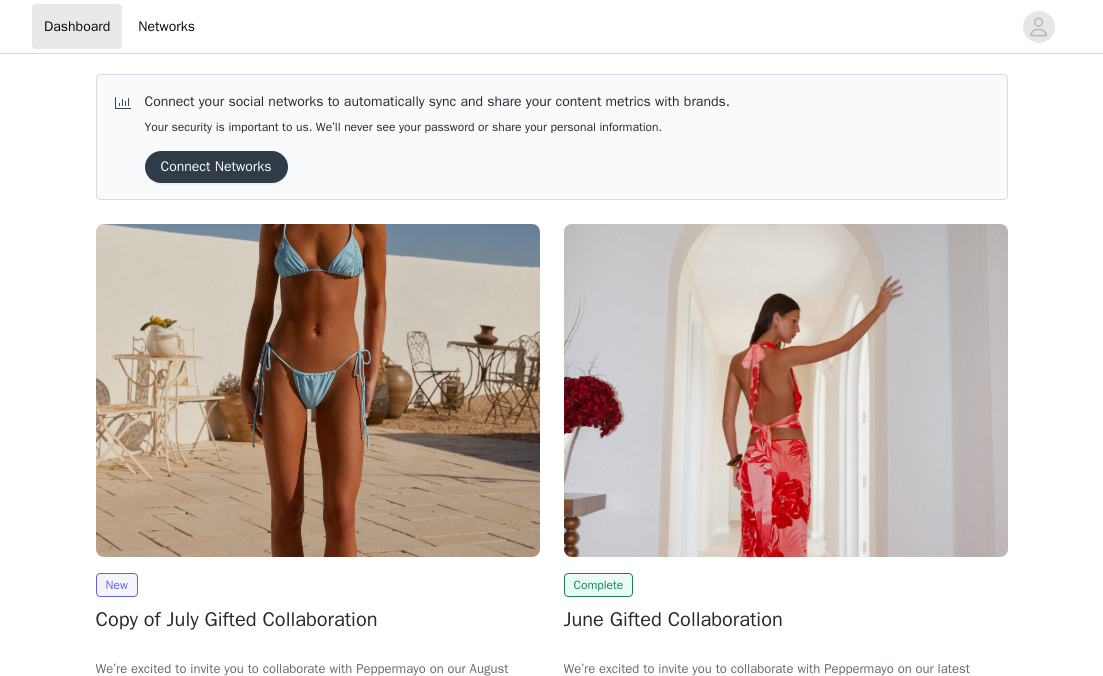 scroll, scrollTop: 0, scrollLeft: 0, axis: both 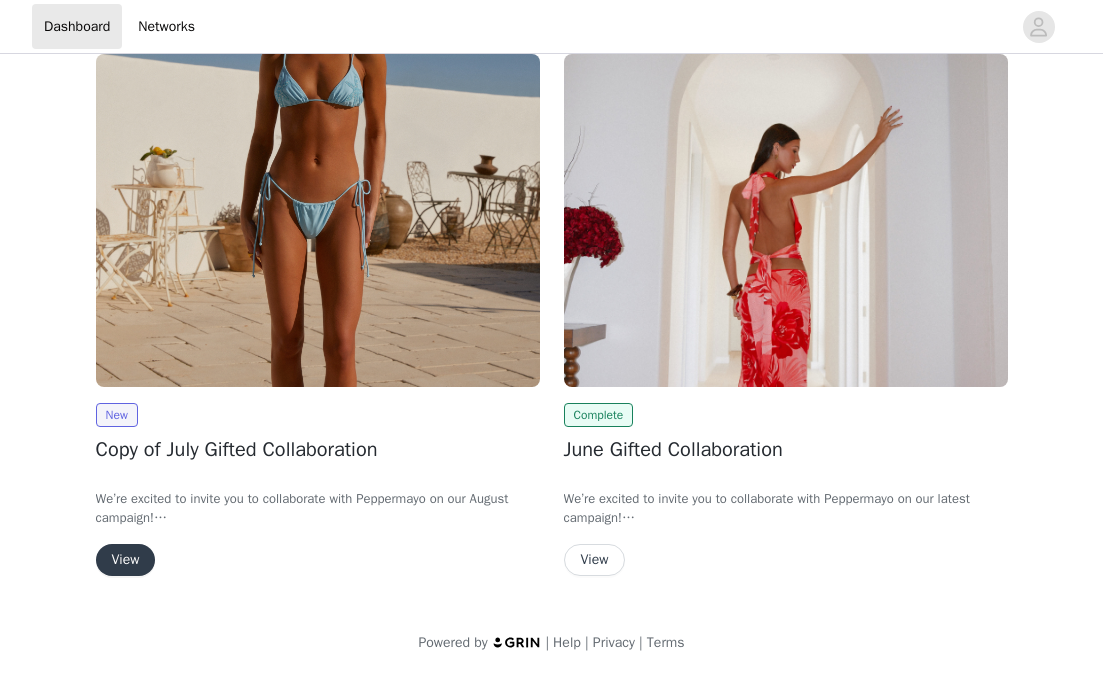 click on "View" at bounding box center [126, 560] 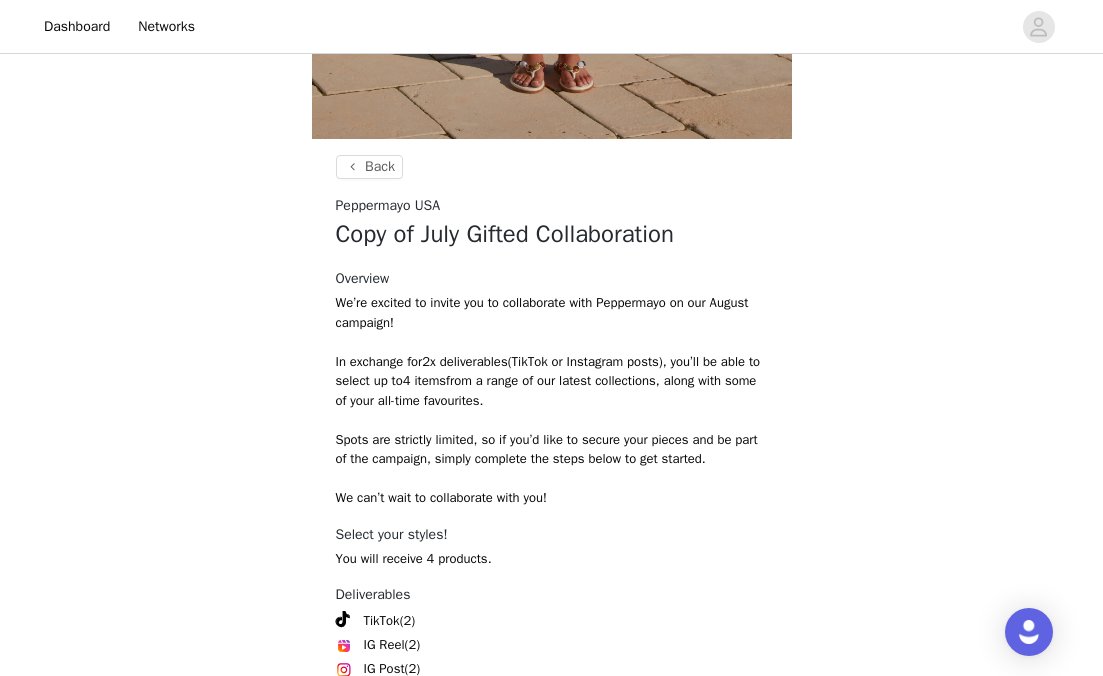 scroll, scrollTop: 840, scrollLeft: 0, axis: vertical 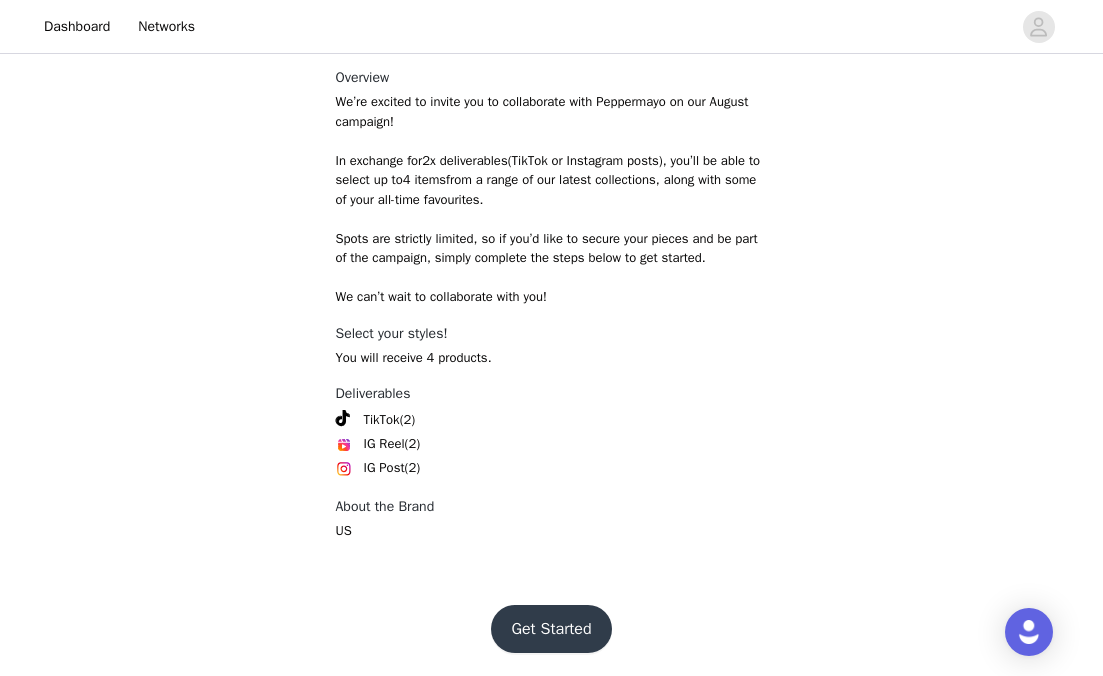 click on "Get Started" at bounding box center [551, 629] 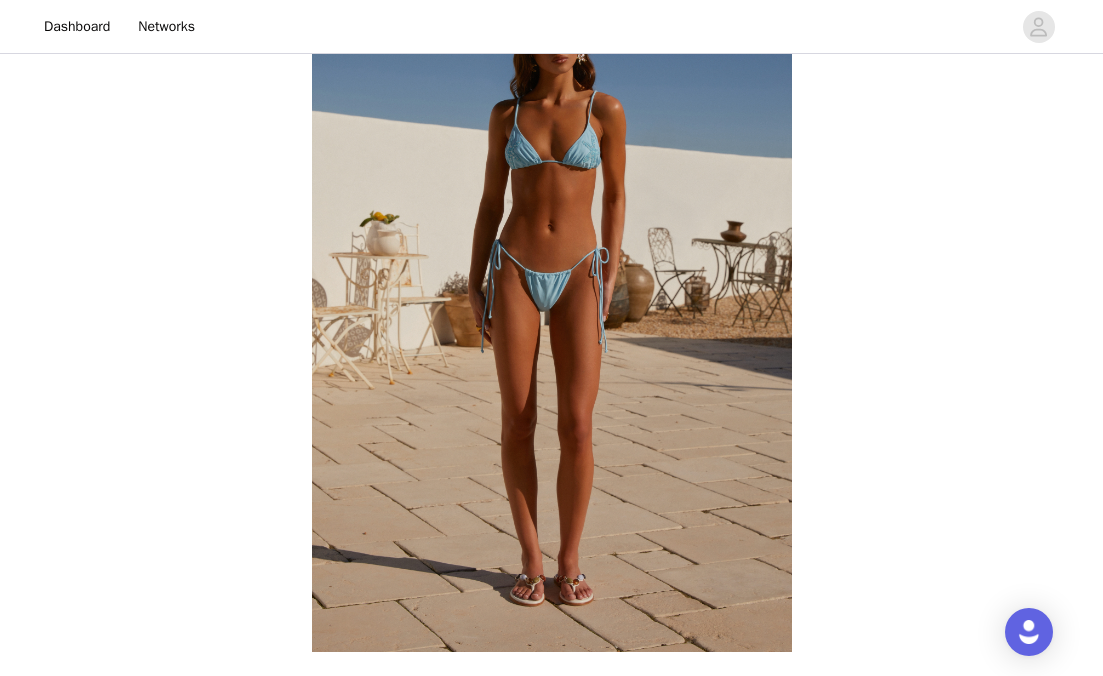 scroll, scrollTop: 840, scrollLeft: 0, axis: vertical 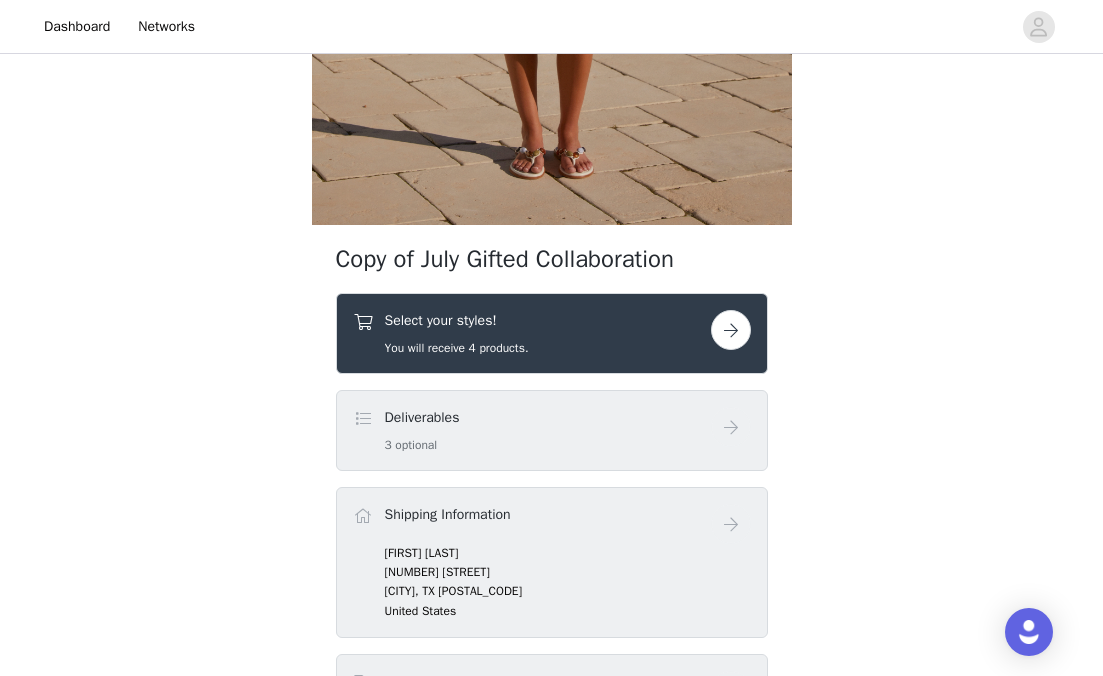 click at bounding box center [731, 330] 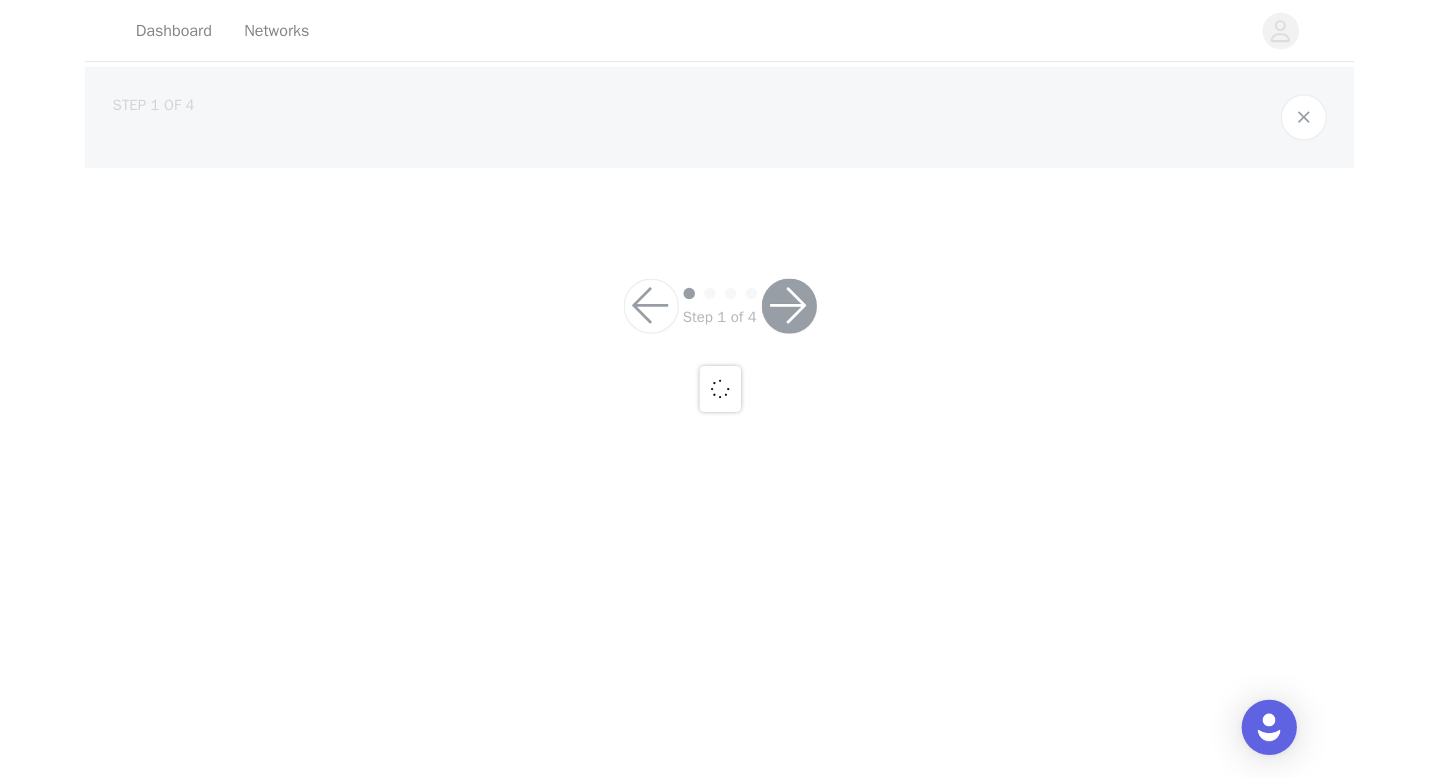 scroll, scrollTop: 0, scrollLeft: 0, axis: both 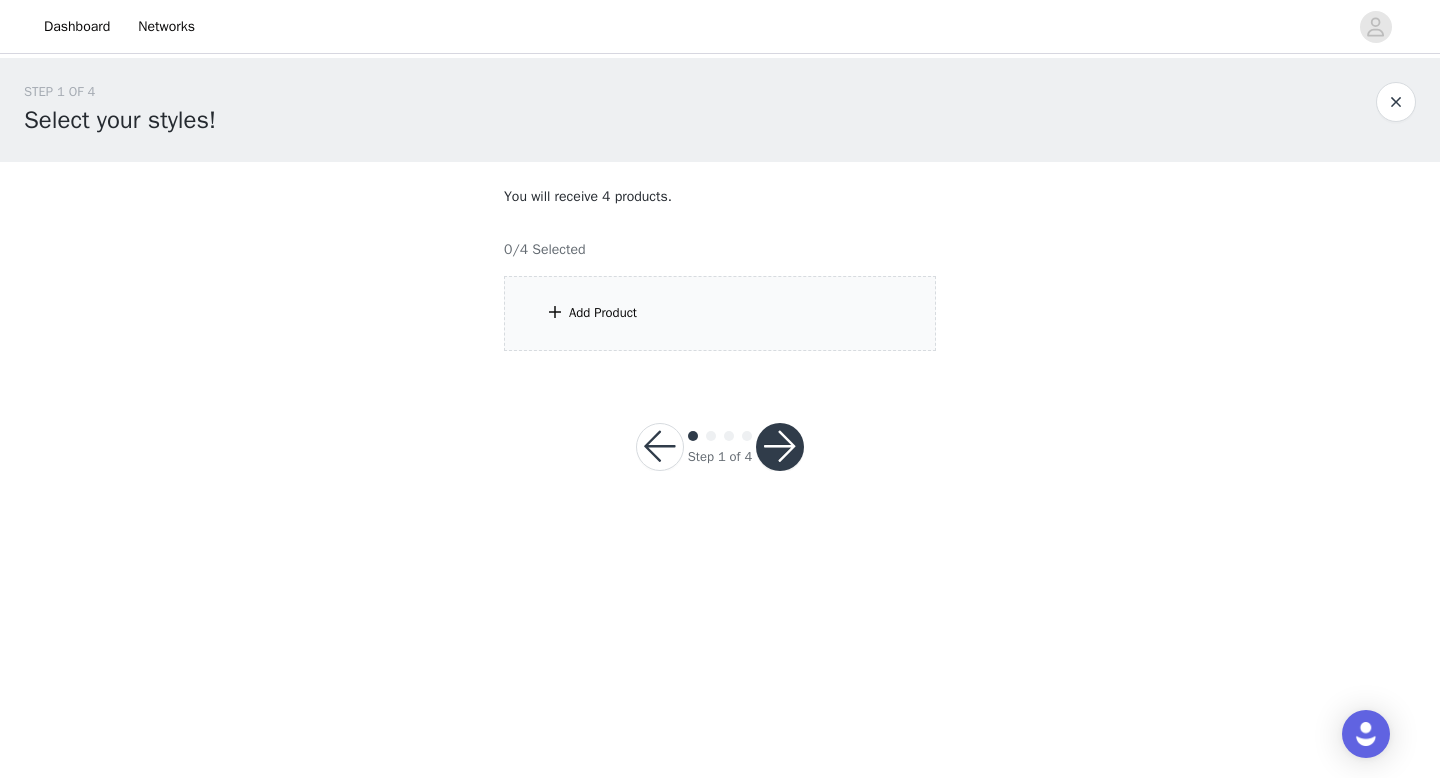 click on "Add Product" at bounding box center [720, 313] 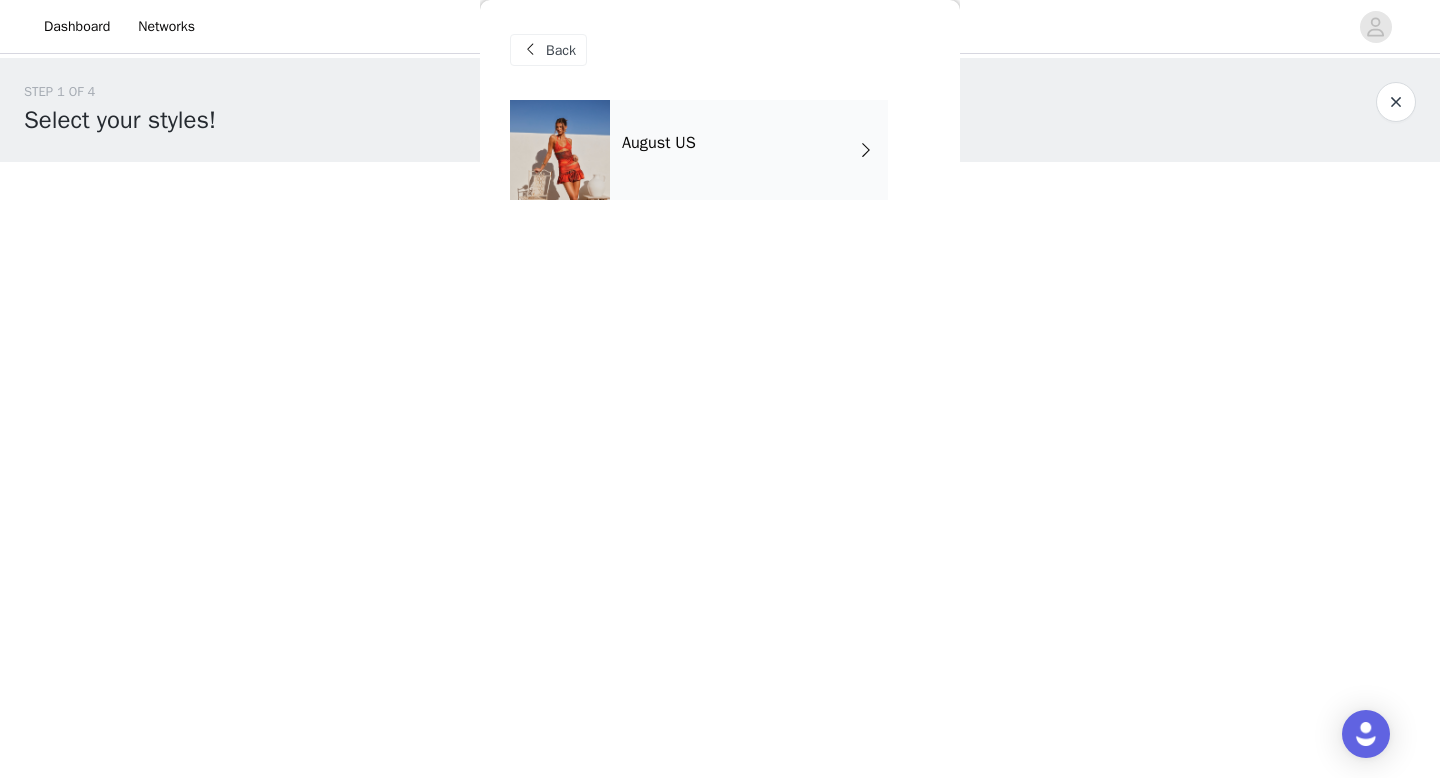 click on "Back     [MONTH] US" at bounding box center (720, 389) 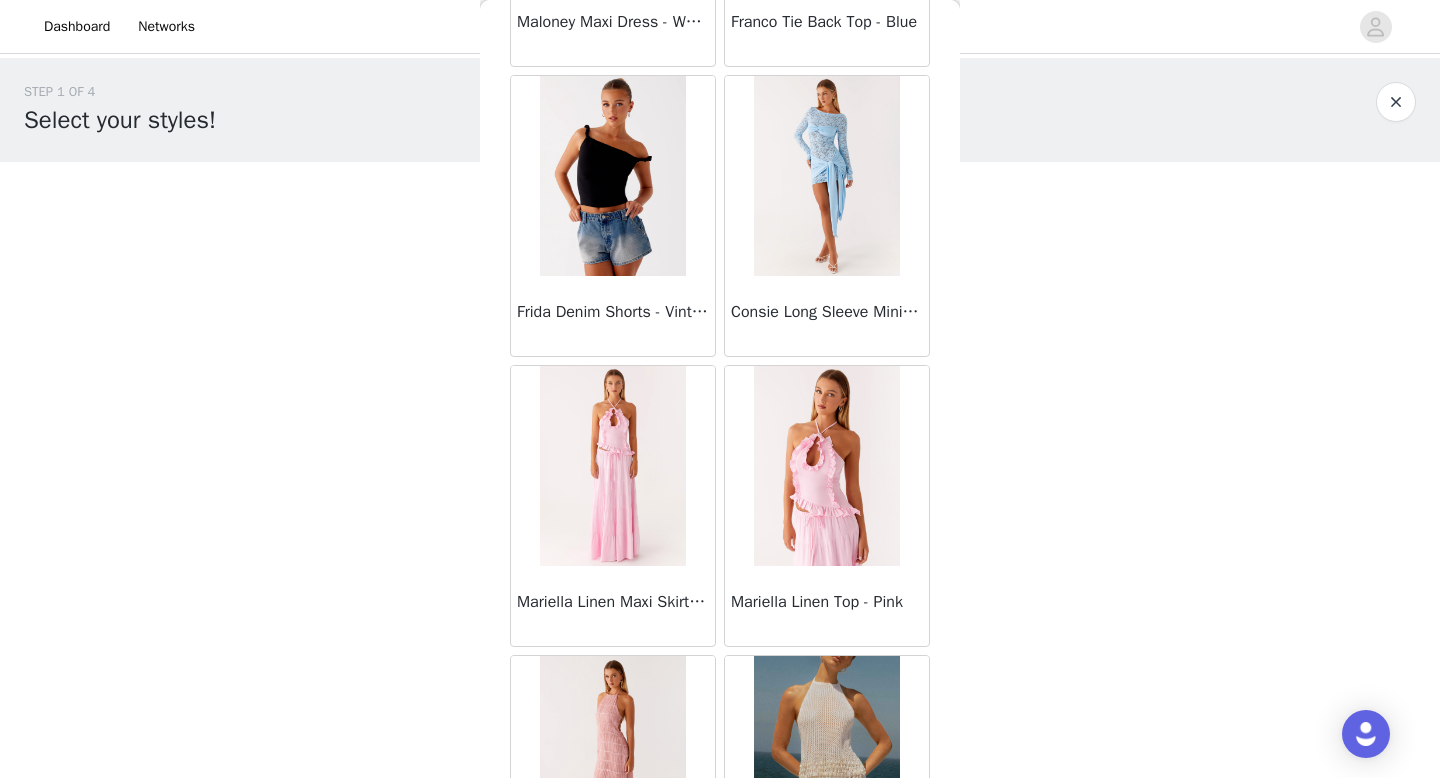 scroll, scrollTop: 2282, scrollLeft: 0, axis: vertical 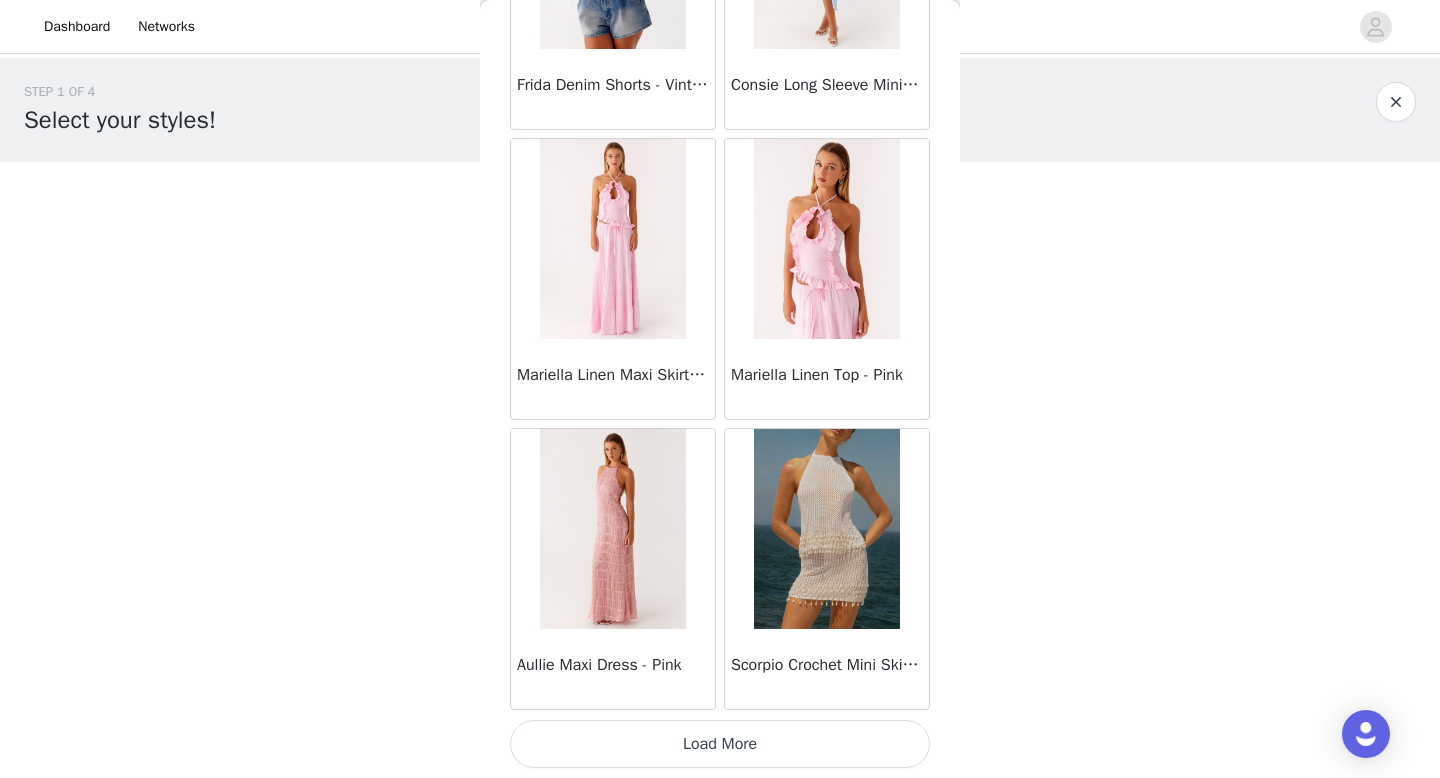 click on "Load More" at bounding box center [720, 744] 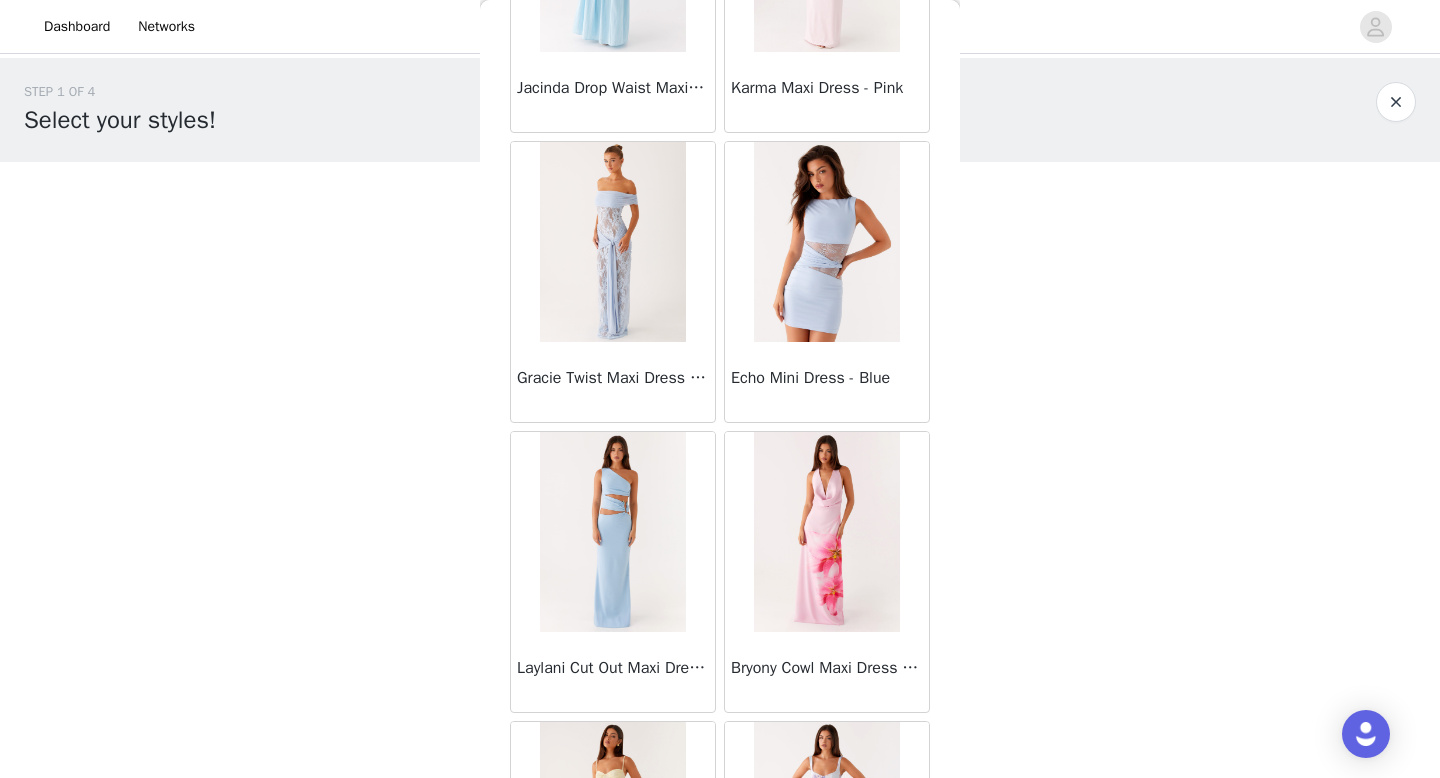 scroll, scrollTop: 5182, scrollLeft: 0, axis: vertical 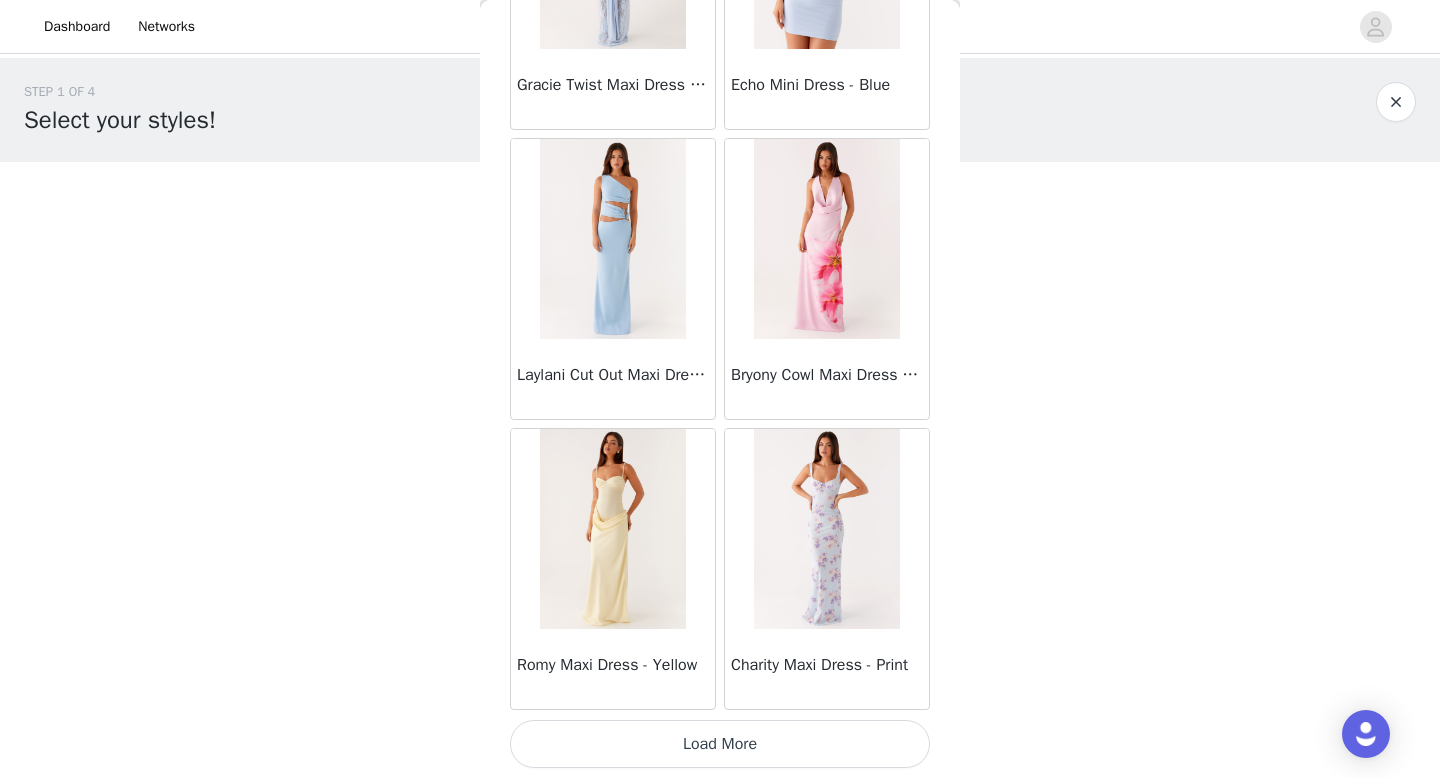 click on "Load More" at bounding box center (720, 744) 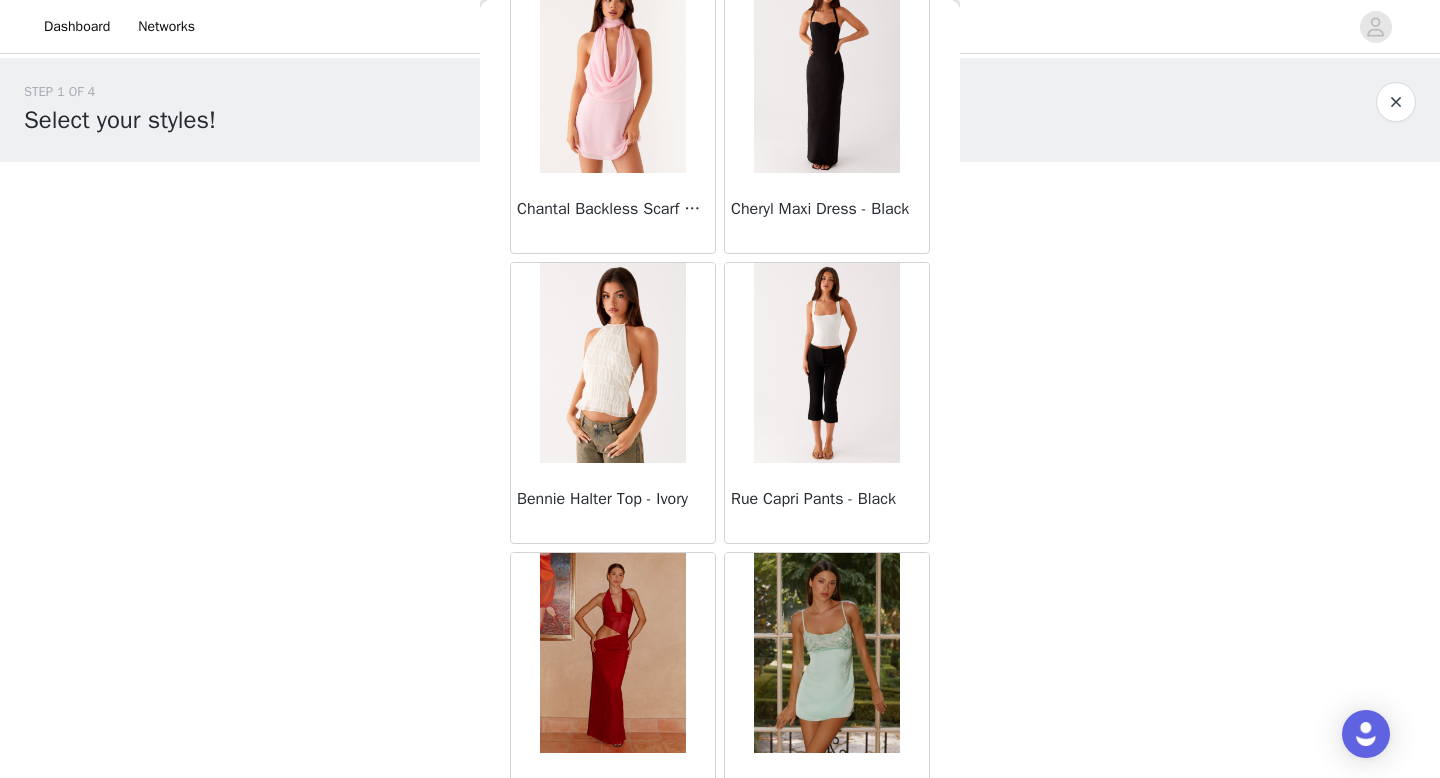 scroll, scrollTop: 8082, scrollLeft: 0, axis: vertical 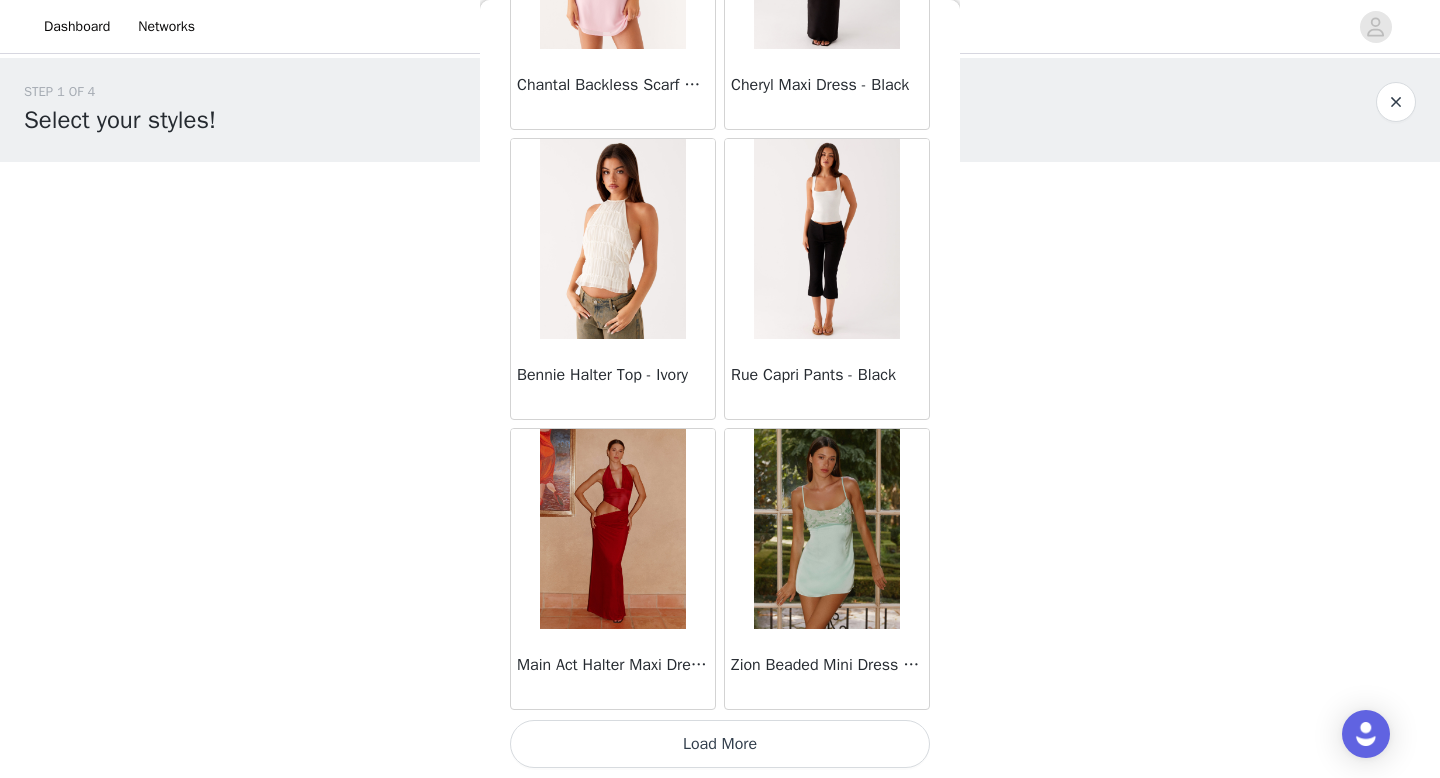 click on "Load More" at bounding box center [720, 744] 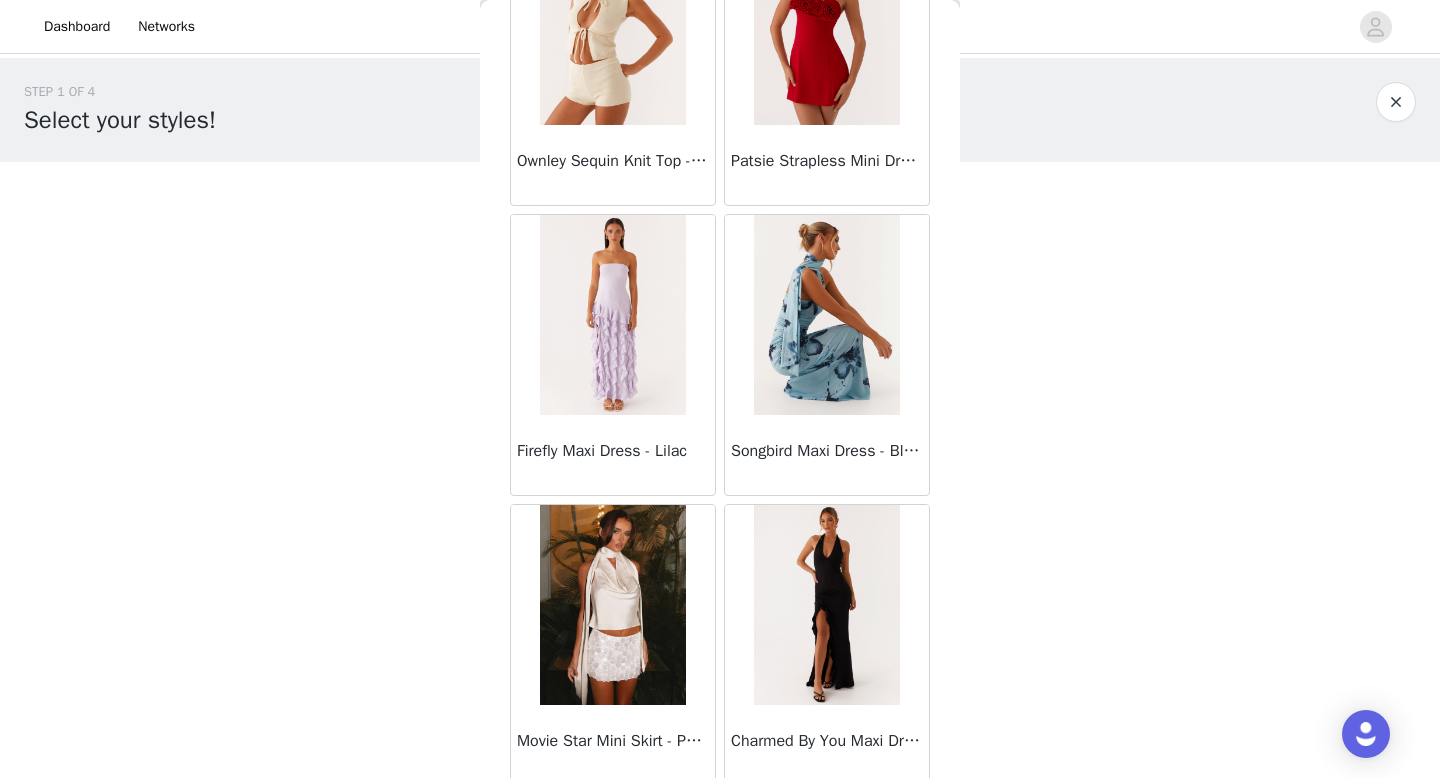 scroll, scrollTop: 10982, scrollLeft: 0, axis: vertical 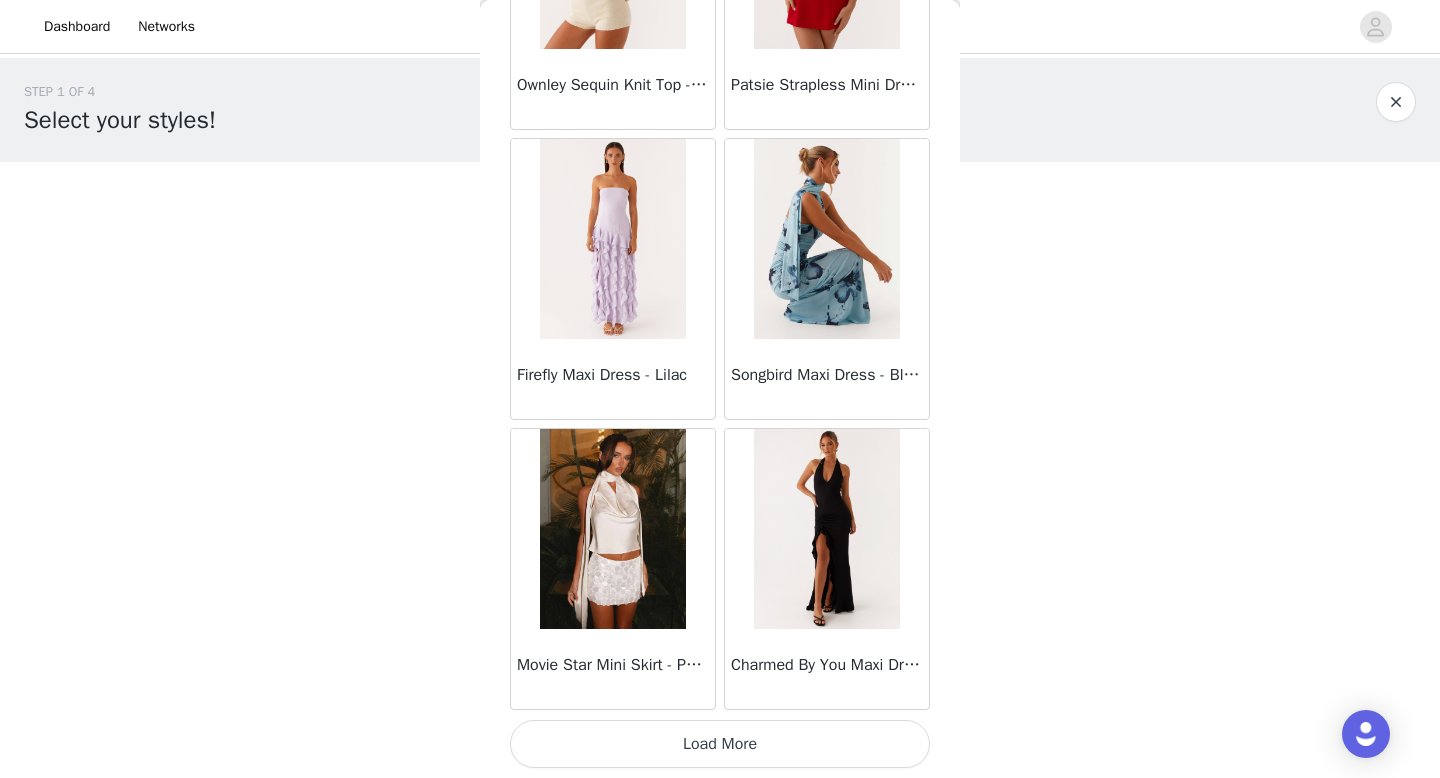 click on "Load More" at bounding box center (720, 744) 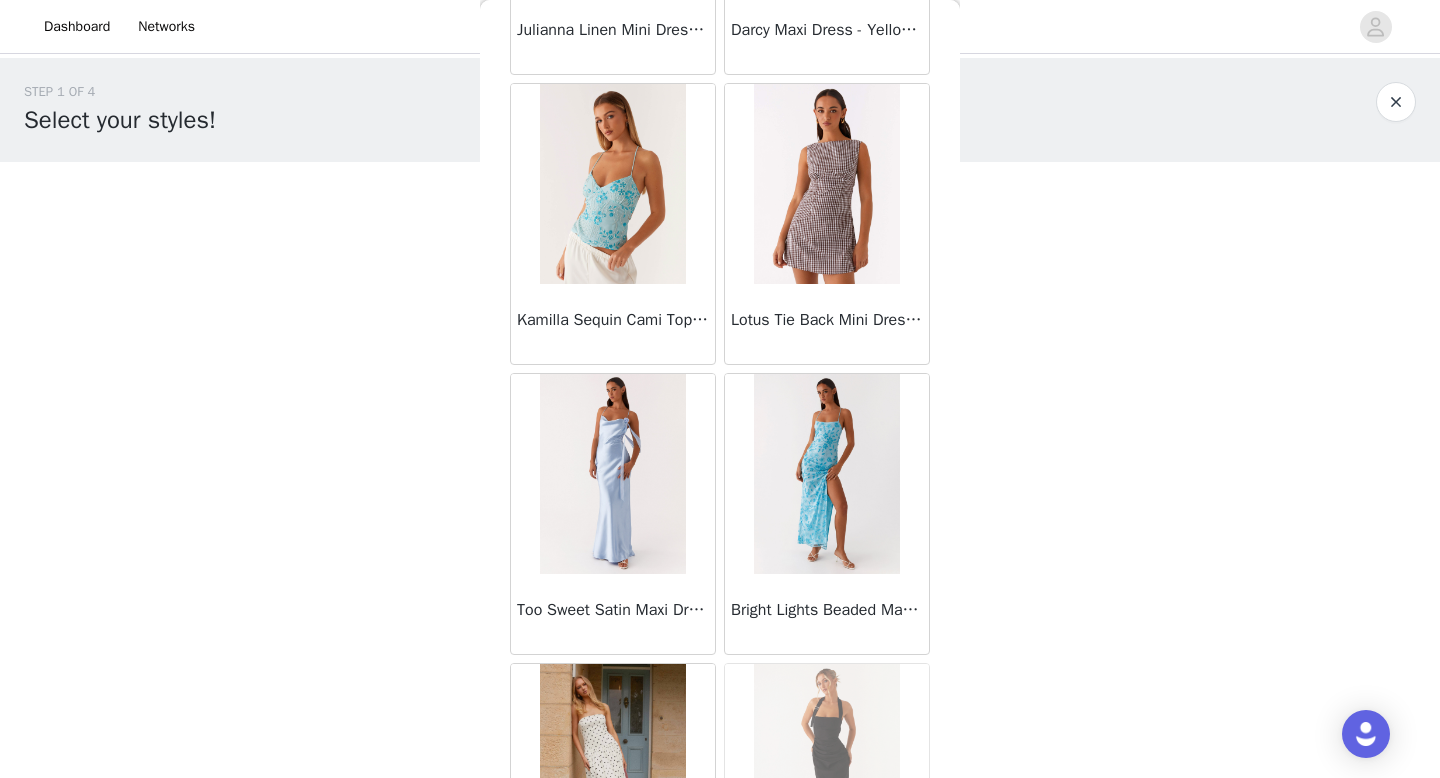 scroll, scrollTop: 13882, scrollLeft: 0, axis: vertical 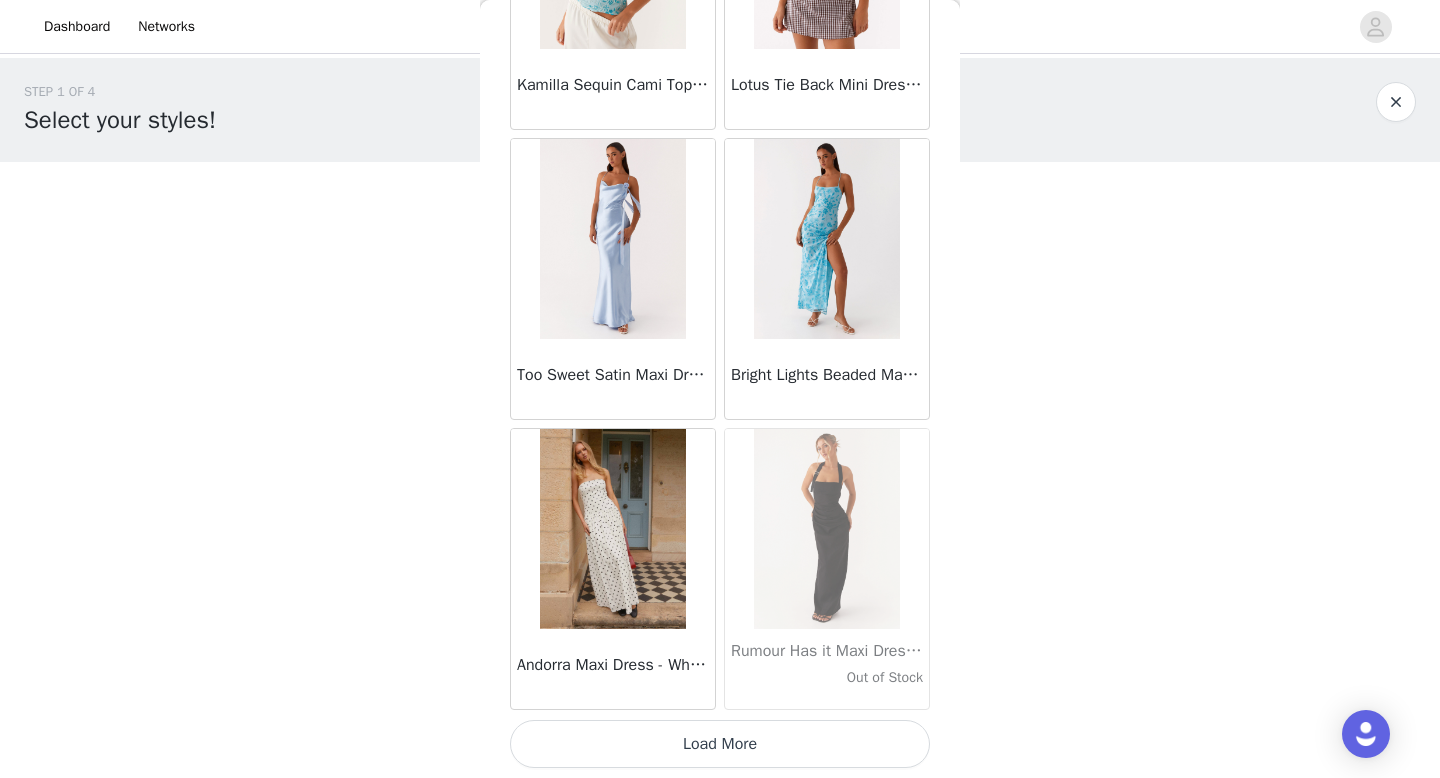 click at bounding box center (612, 529) 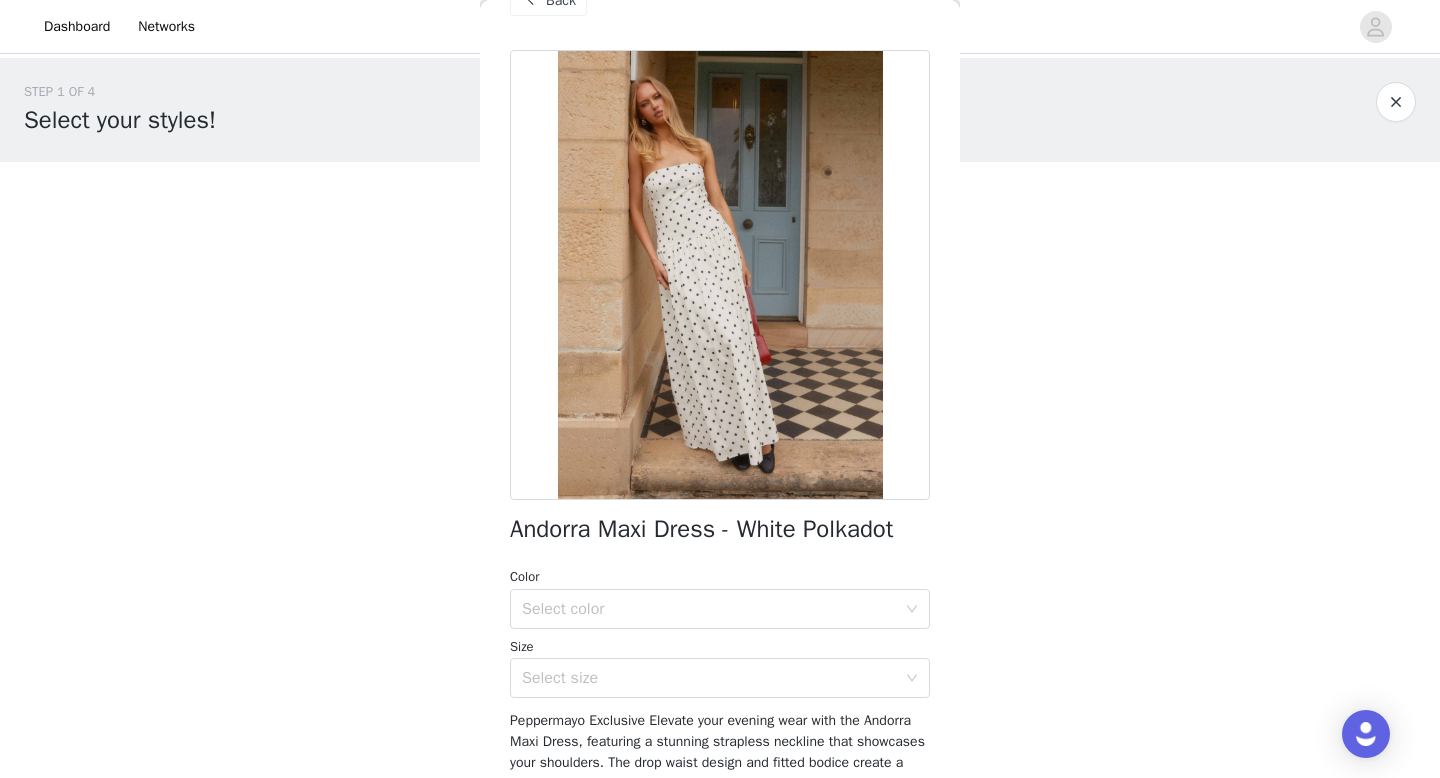 scroll, scrollTop: 108, scrollLeft: 0, axis: vertical 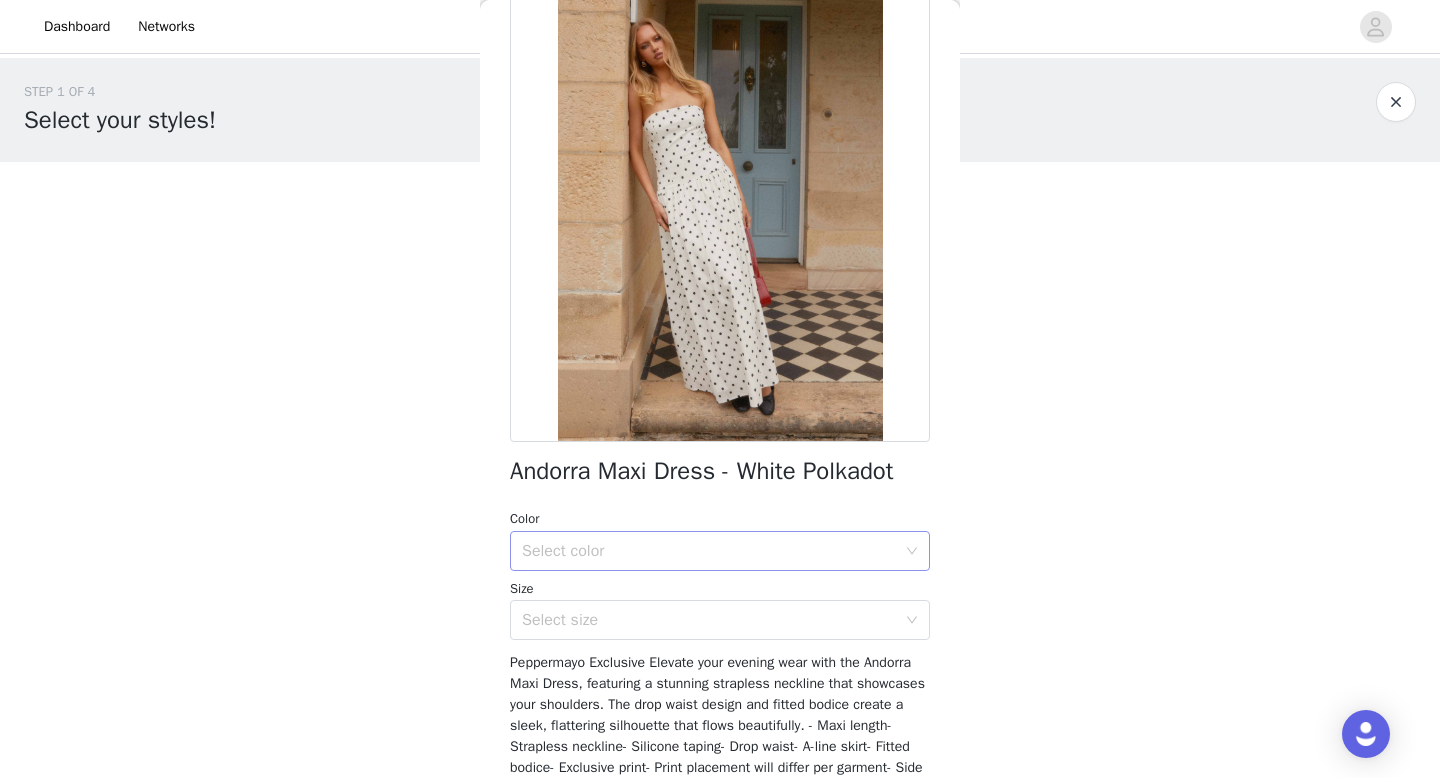 click on "Select color" at bounding box center [709, 551] 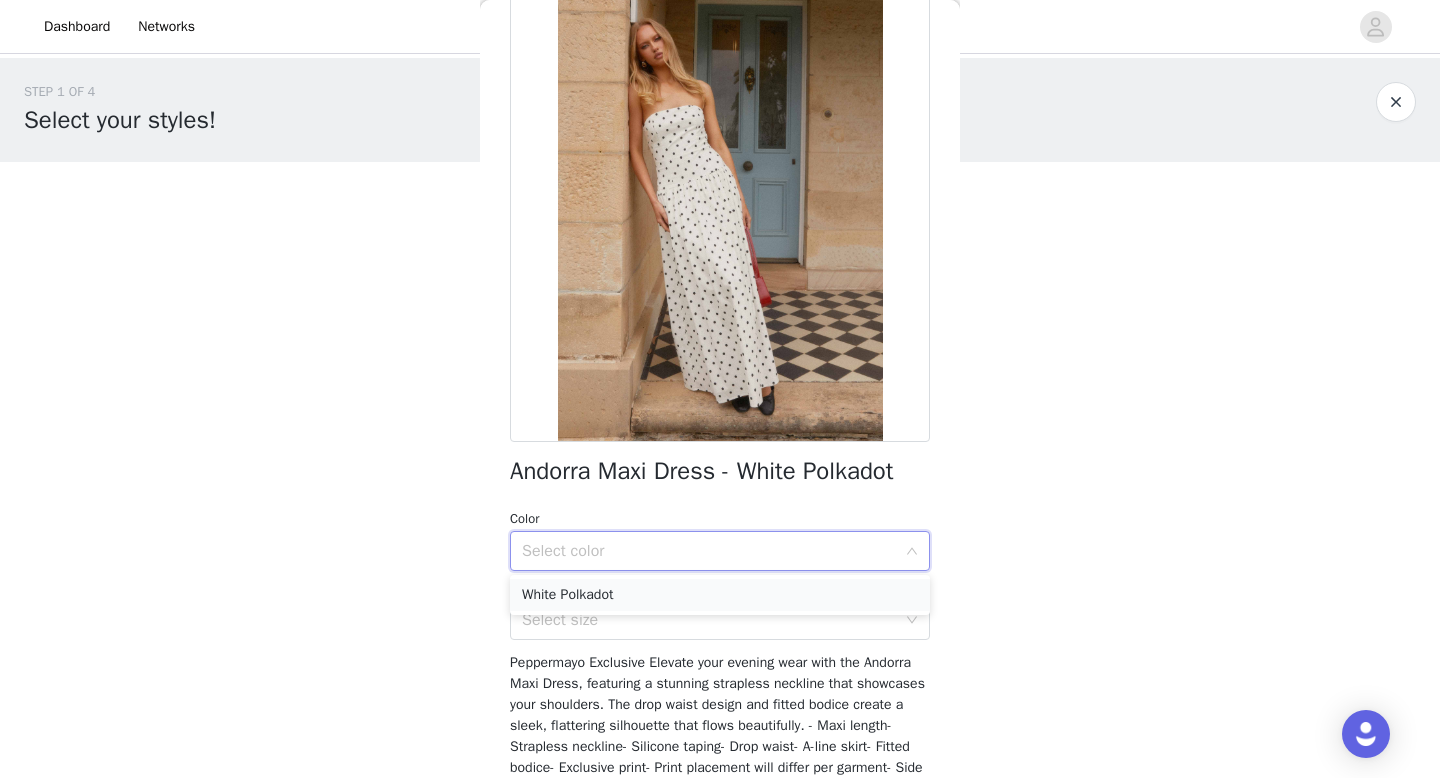 click on "White Polkadot" at bounding box center (720, 595) 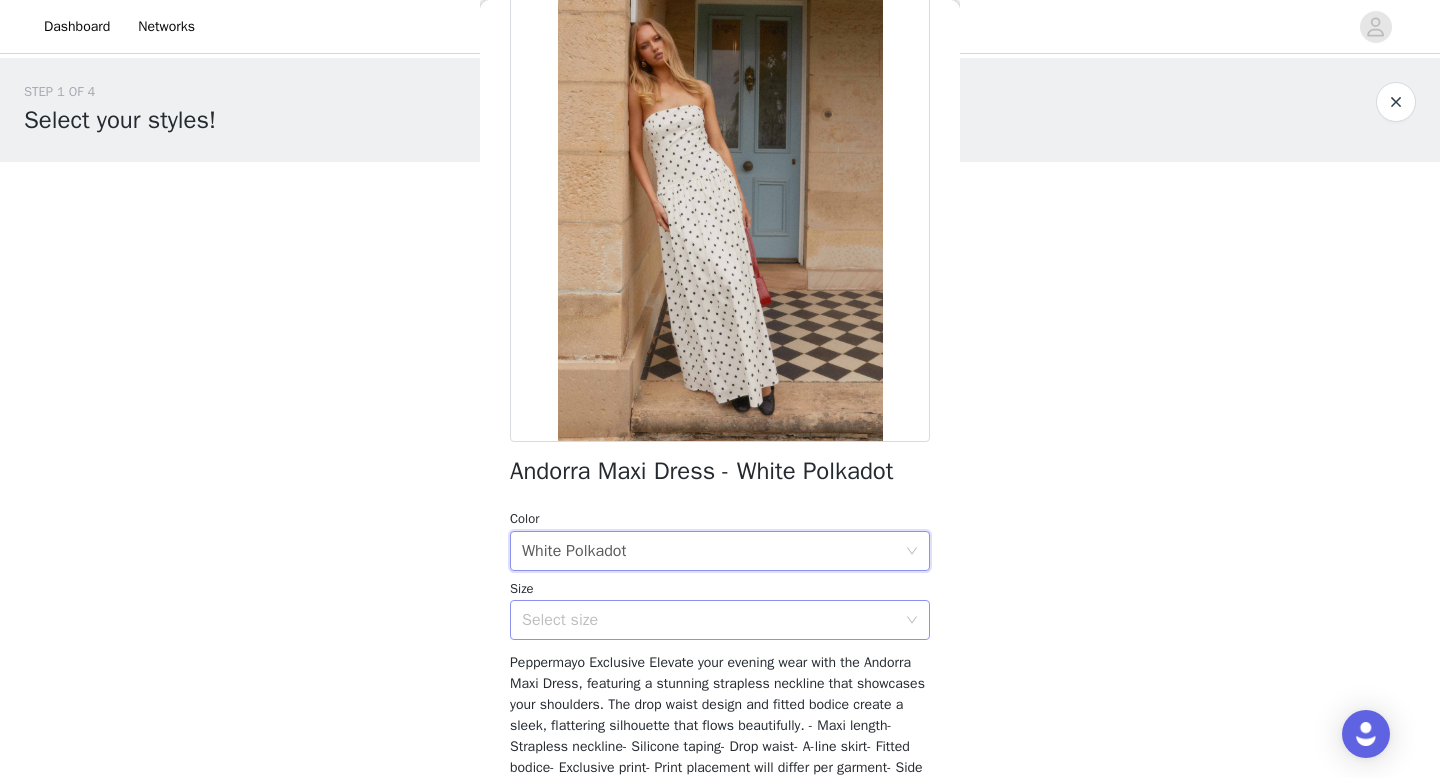 click on "Select size" at bounding box center [709, 620] 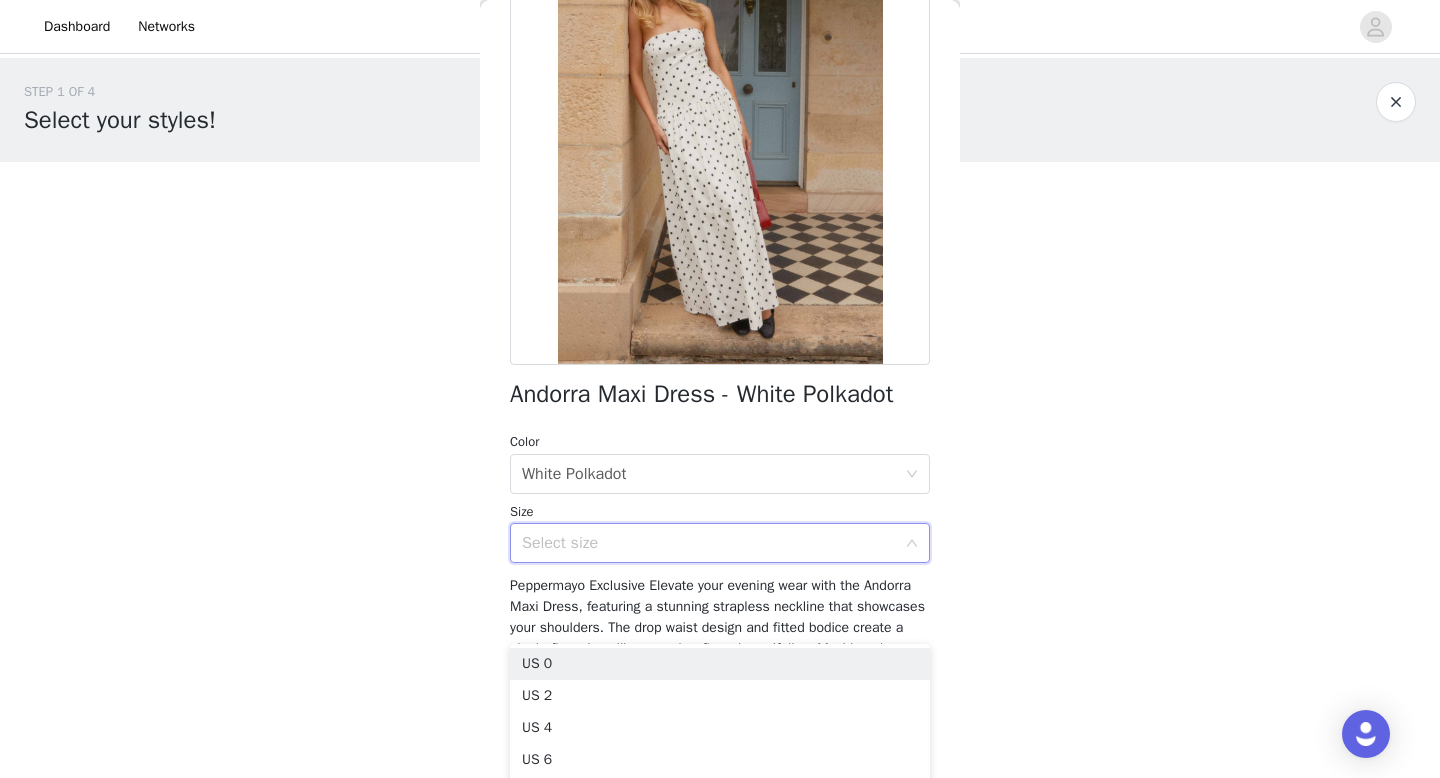 scroll, scrollTop: 199, scrollLeft: 0, axis: vertical 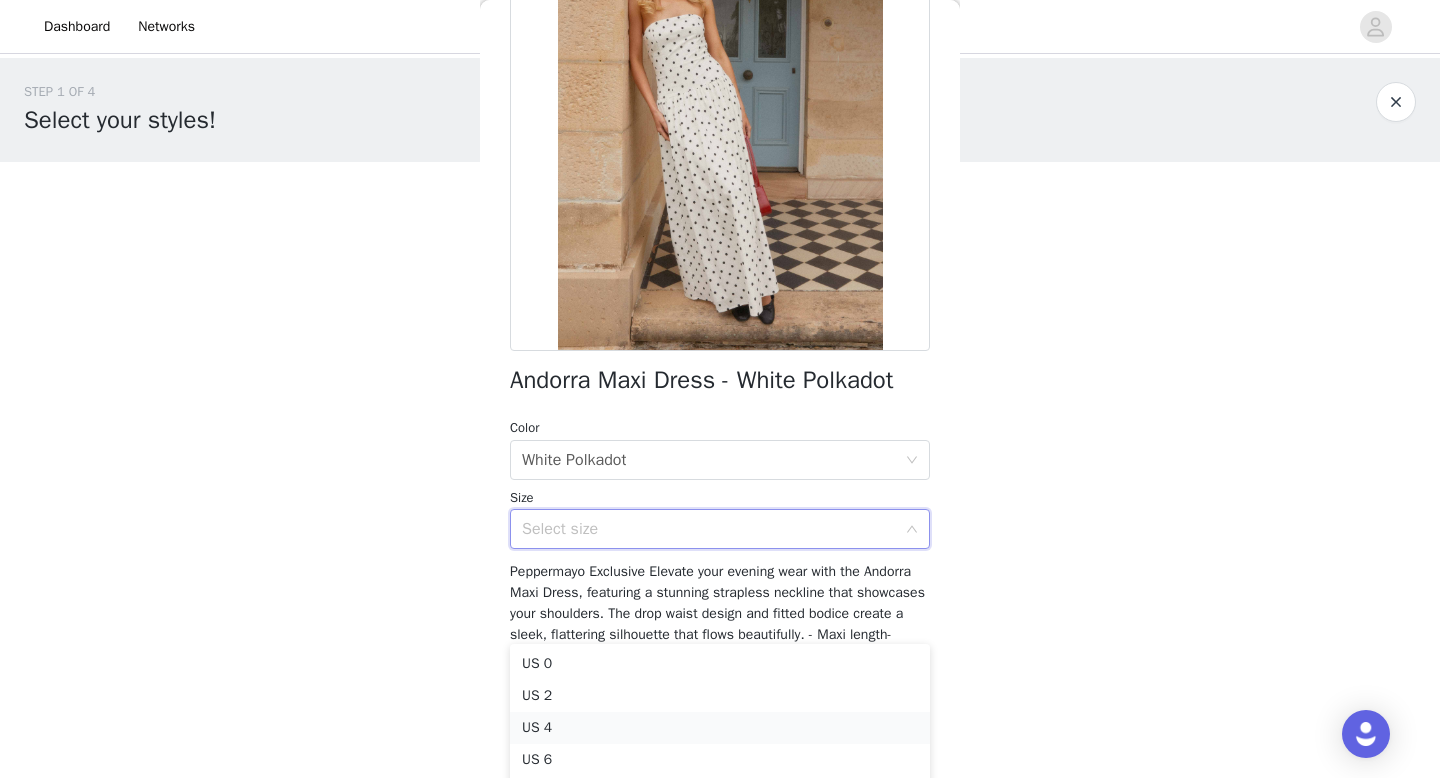 click on "US 4" at bounding box center [720, 728] 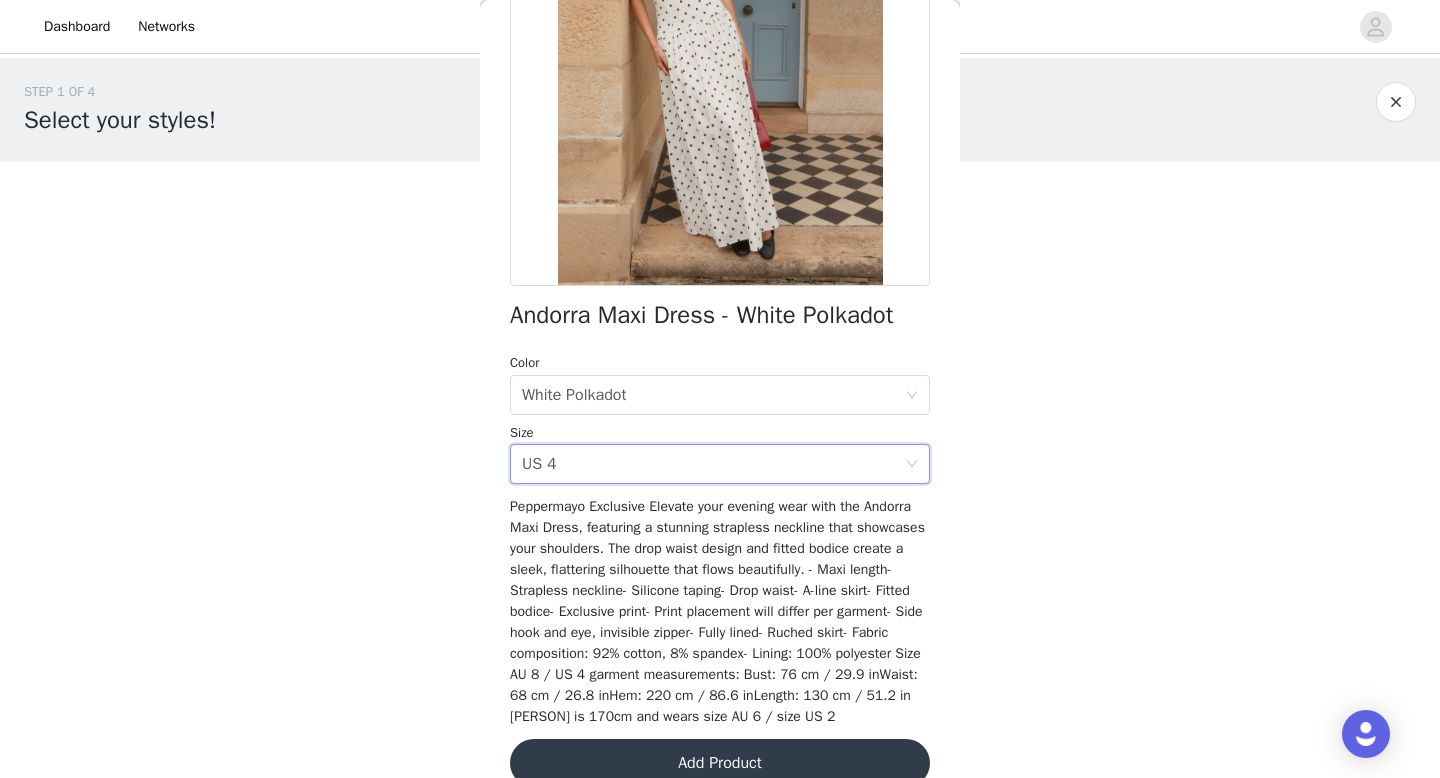 scroll, scrollTop: 318, scrollLeft: 0, axis: vertical 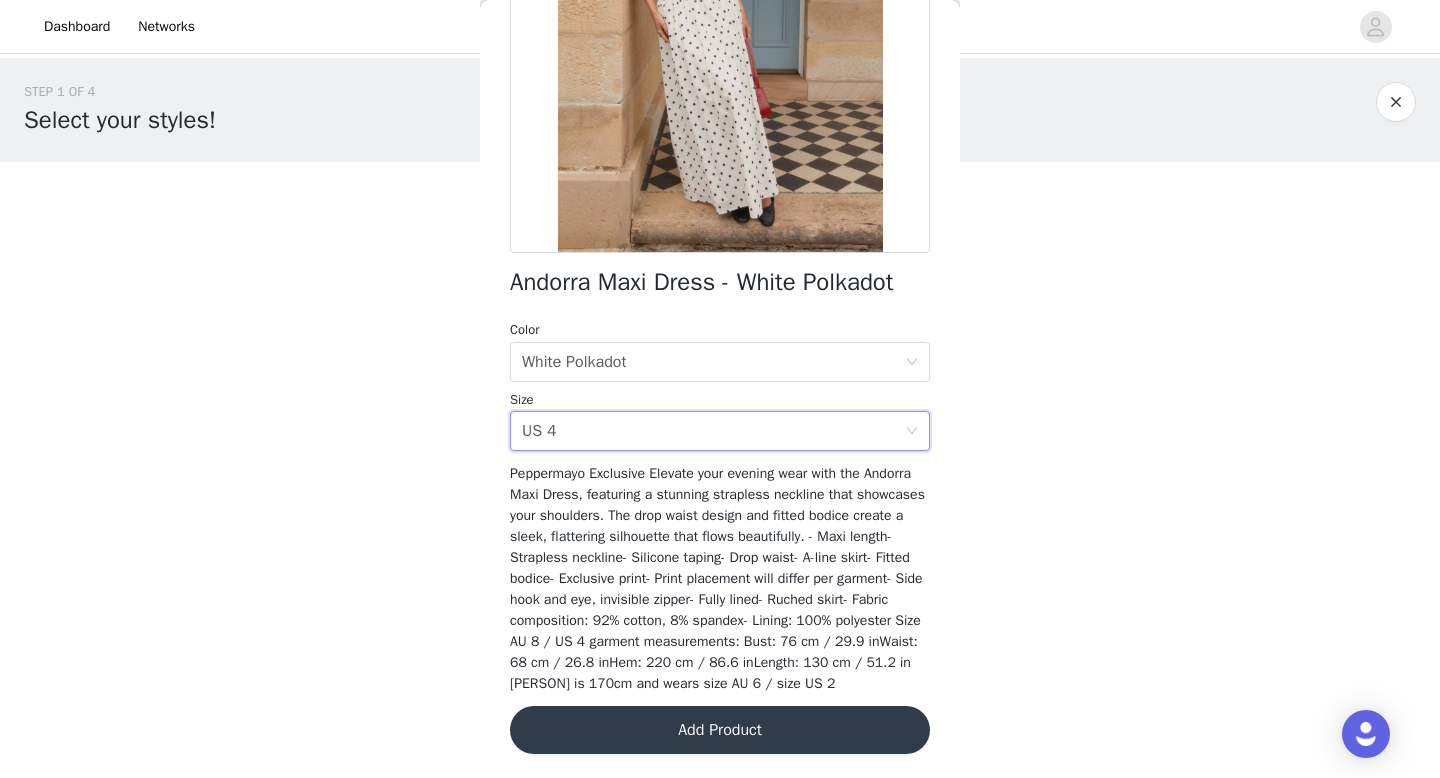 click on "Add Product" at bounding box center (720, 730) 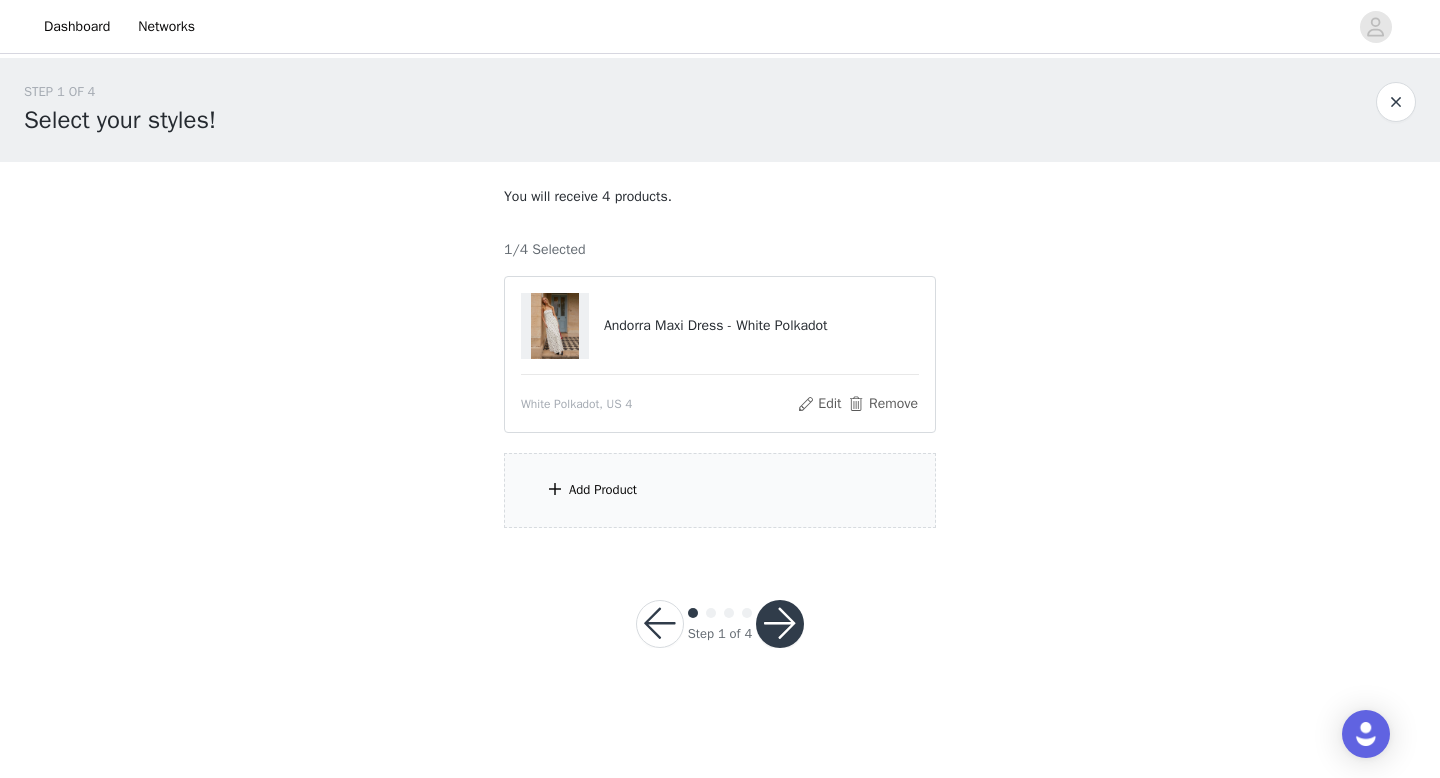 click on "Add Product" at bounding box center (603, 490) 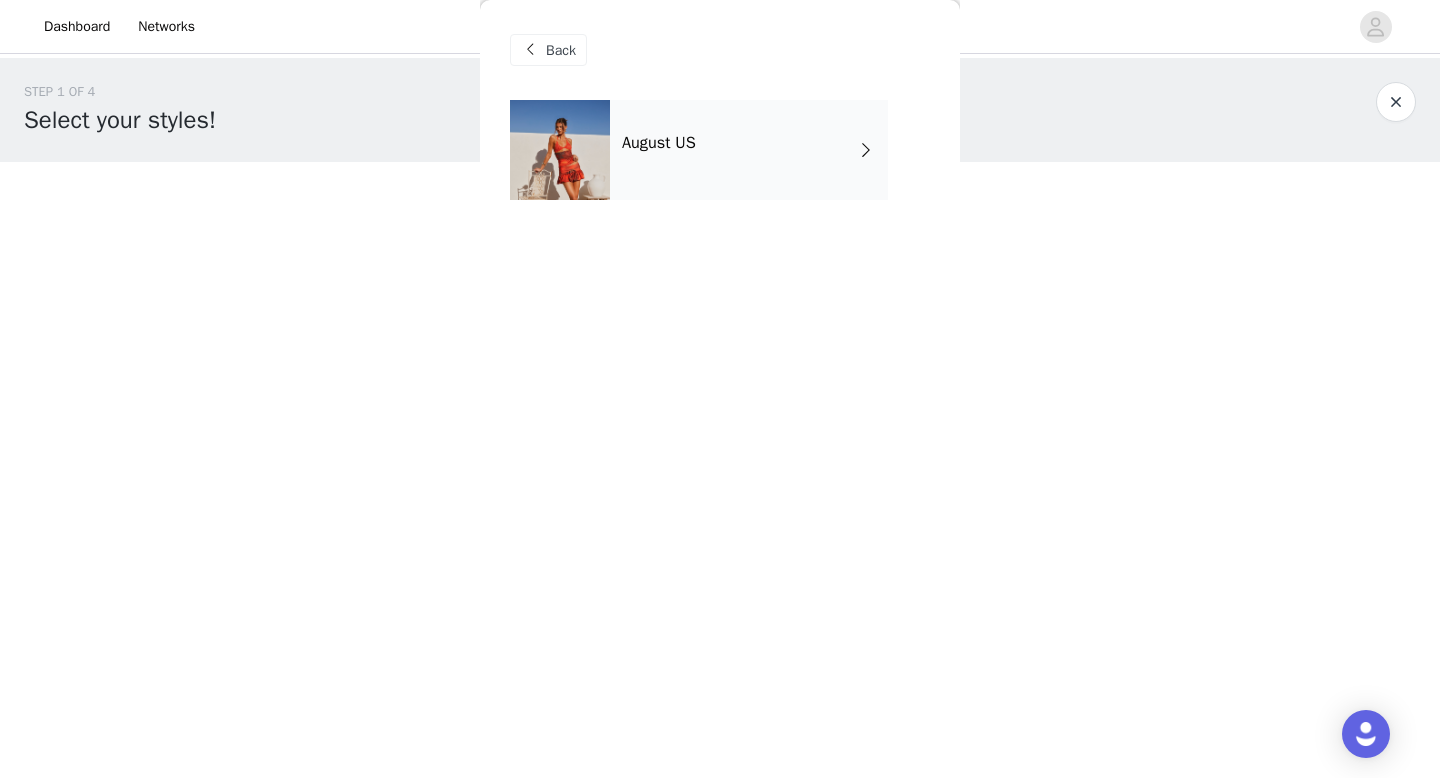 click on "August US" at bounding box center [749, 150] 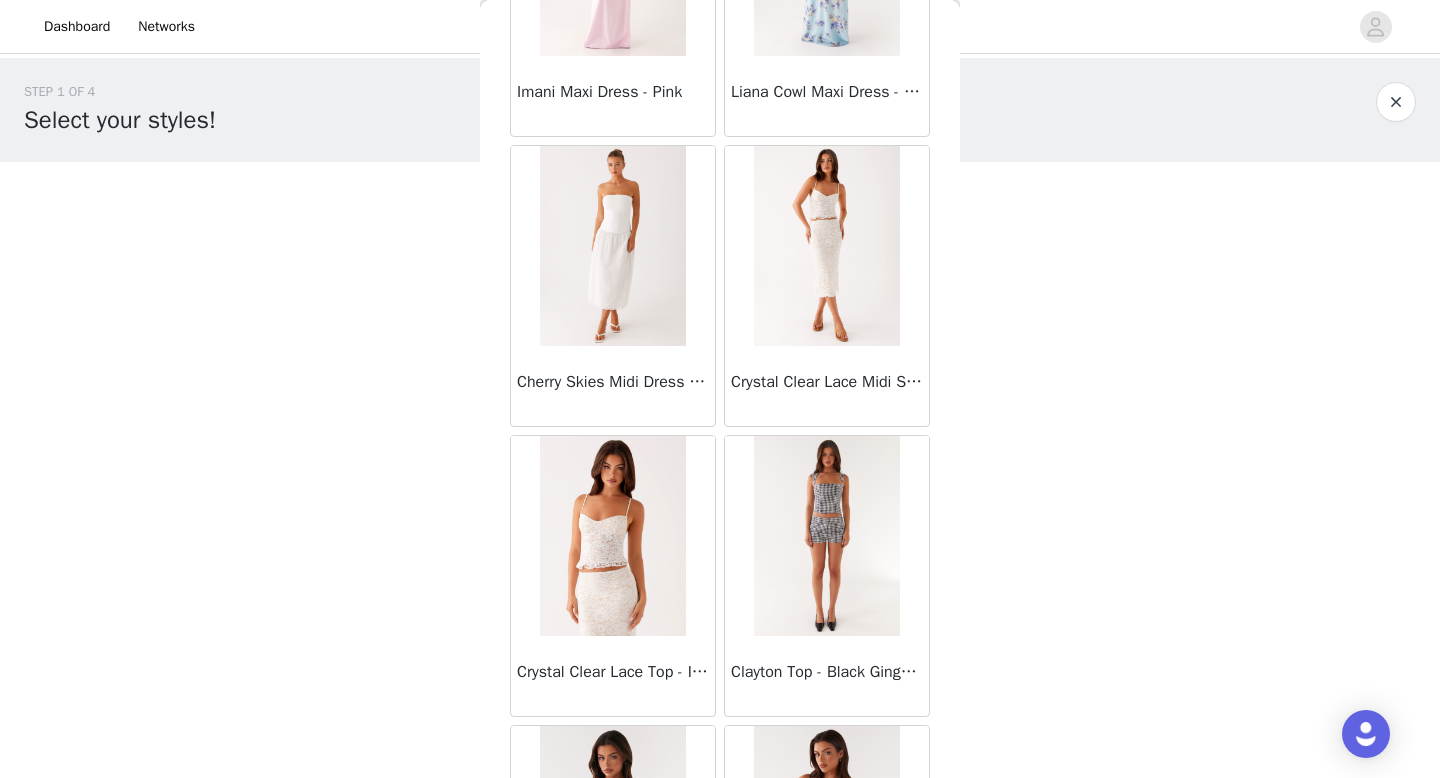 scroll, scrollTop: 838, scrollLeft: 0, axis: vertical 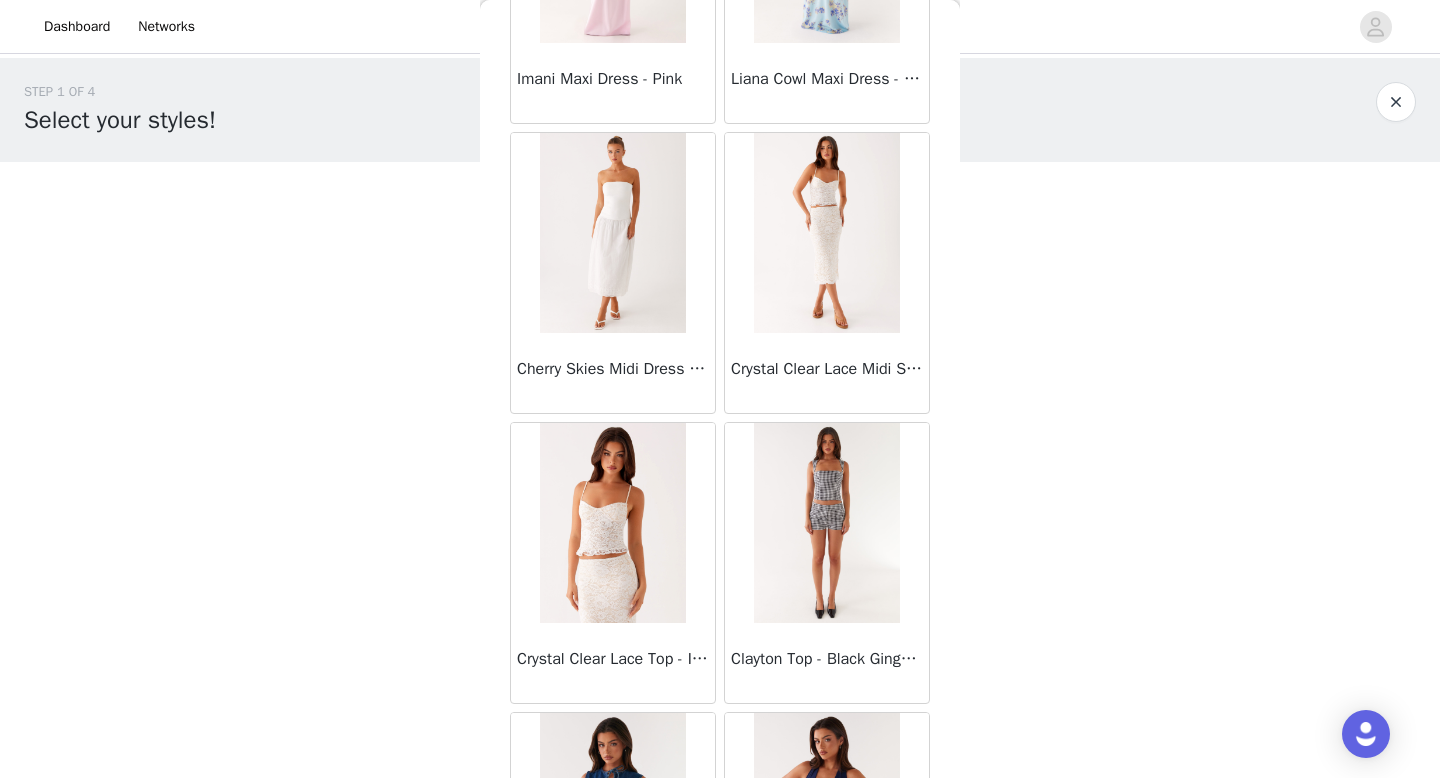 click on "Cherry Skies Midi Dress - White" at bounding box center (613, 373) 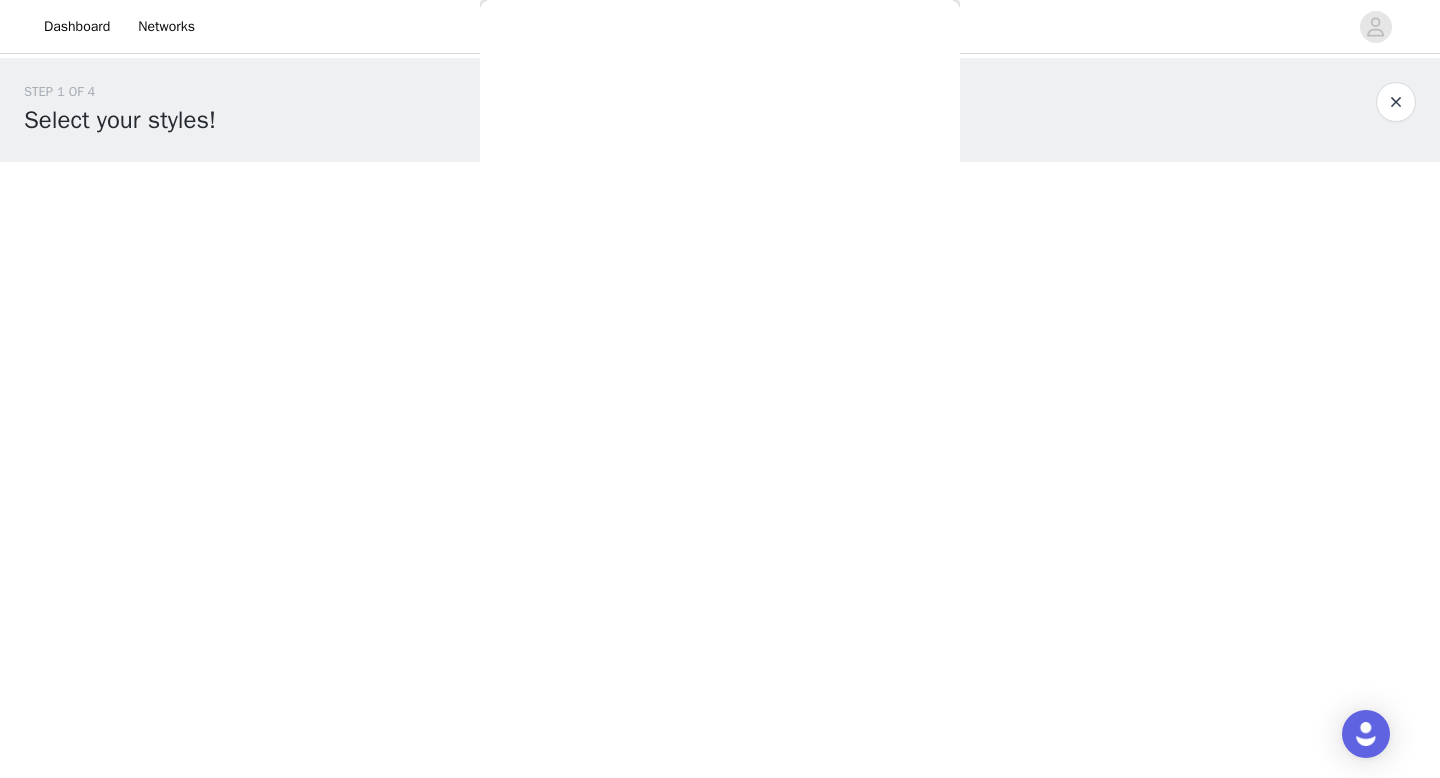 scroll, scrollTop: 0, scrollLeft: 0, axis: both 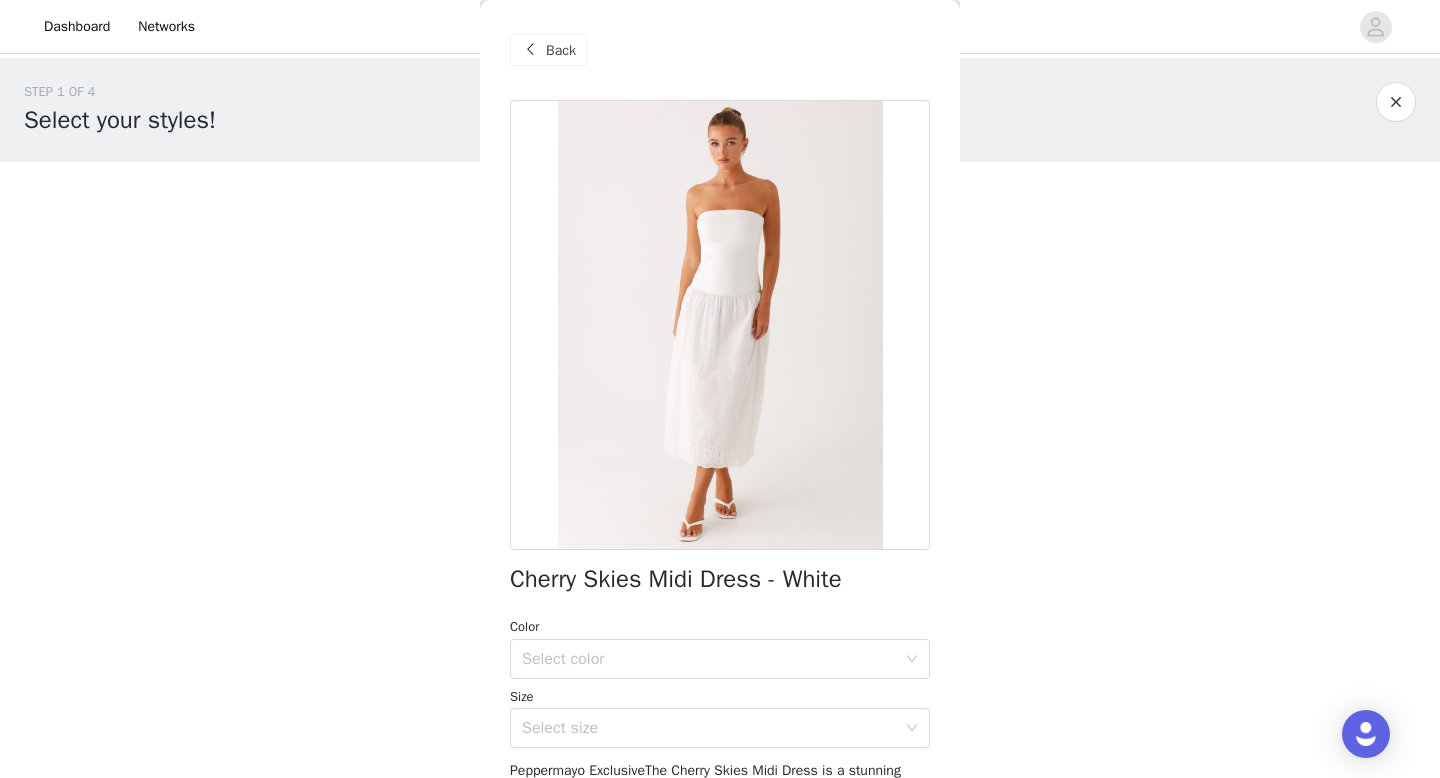 click on "Back" at bounding box center [561, 50] 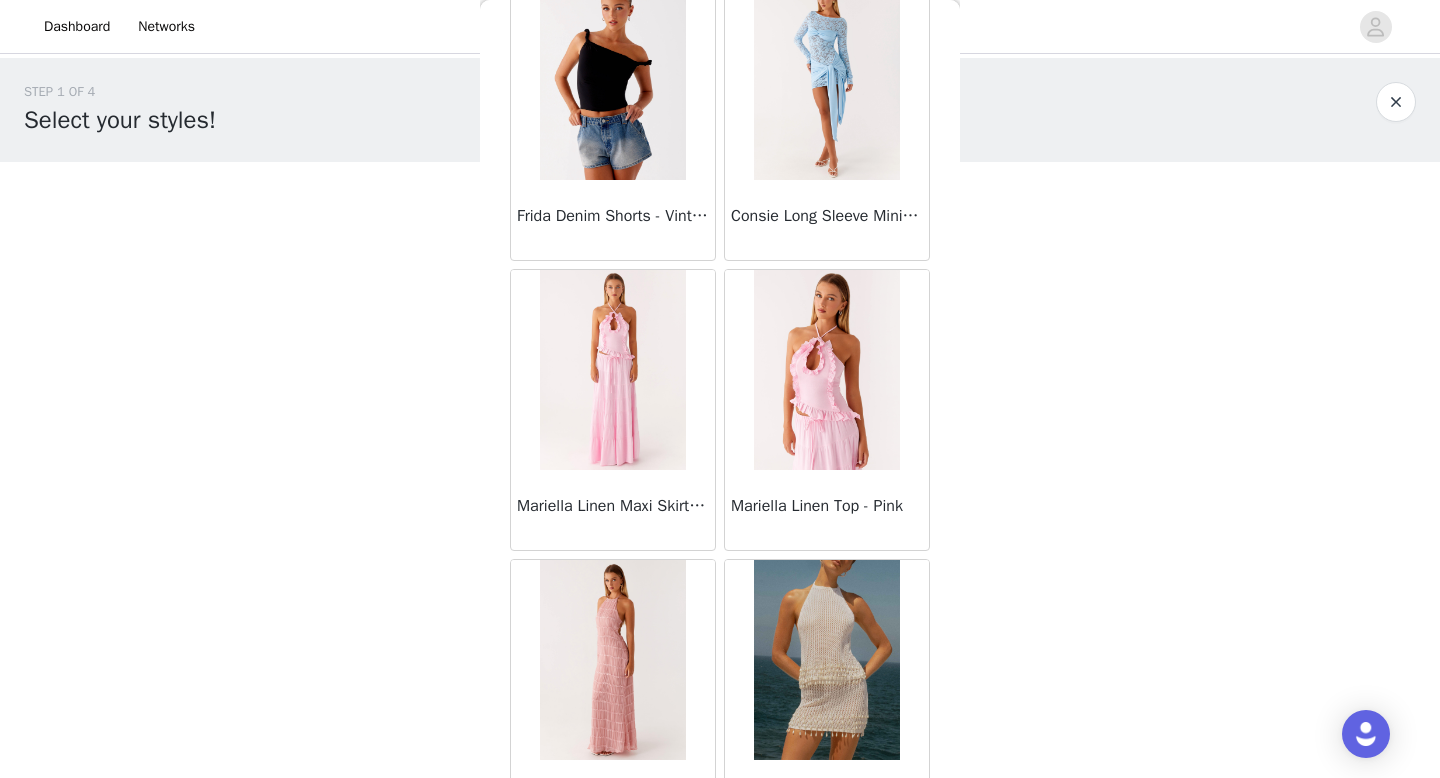 scroll, scrollTop: 2282, scrollLeft: 0, axis: vertical 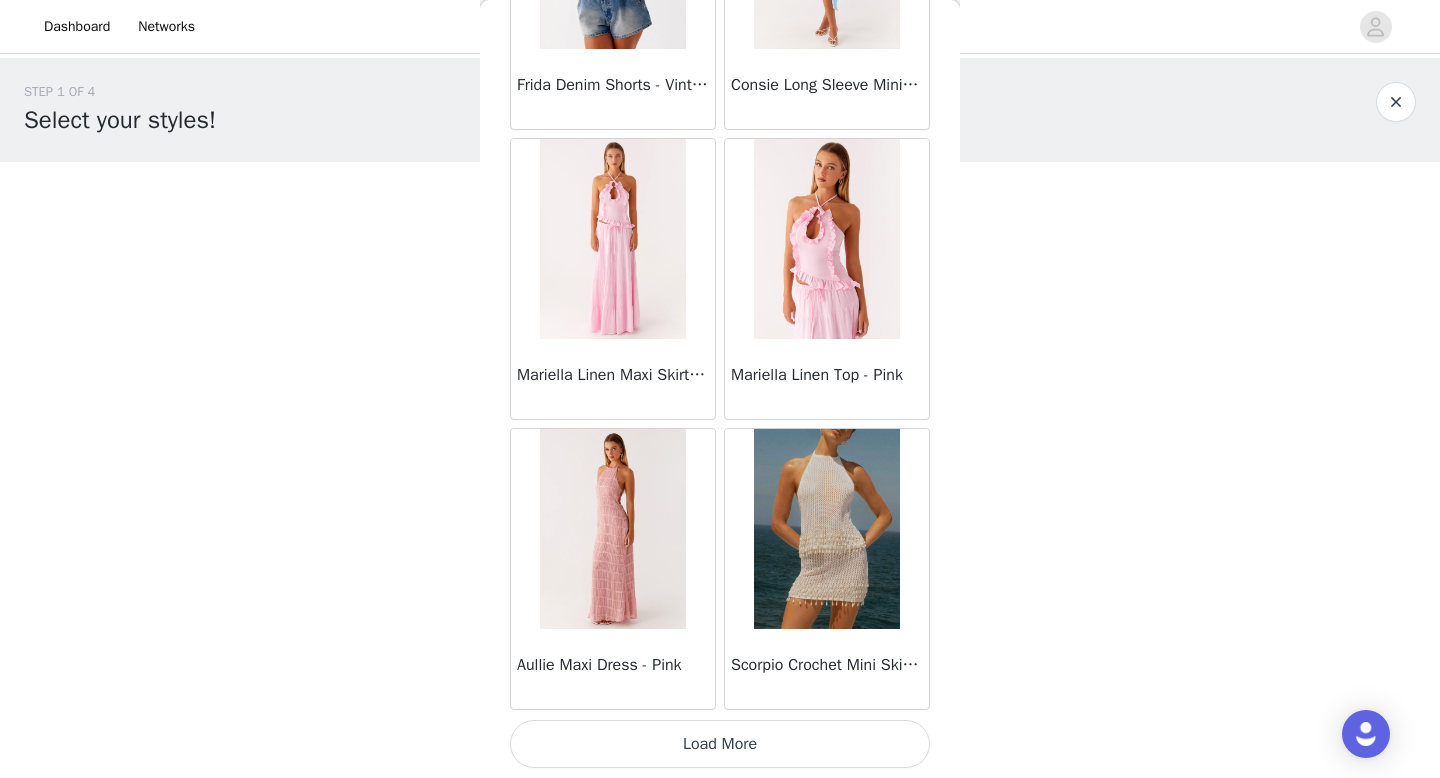 click on "Load More" at bounding box center [720, 744] 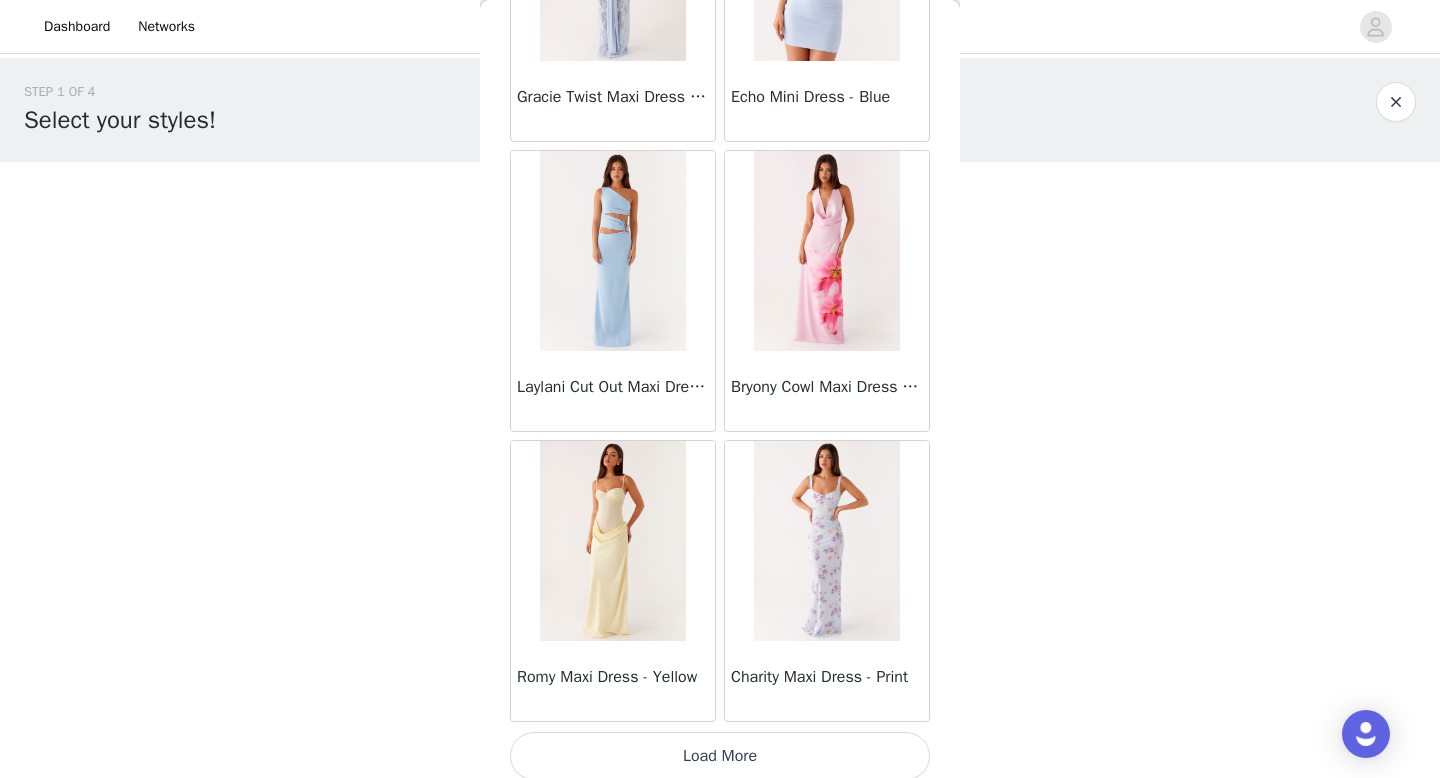 scroll, scrollTop: 5182, scrollLeft: 0, axis: vertical 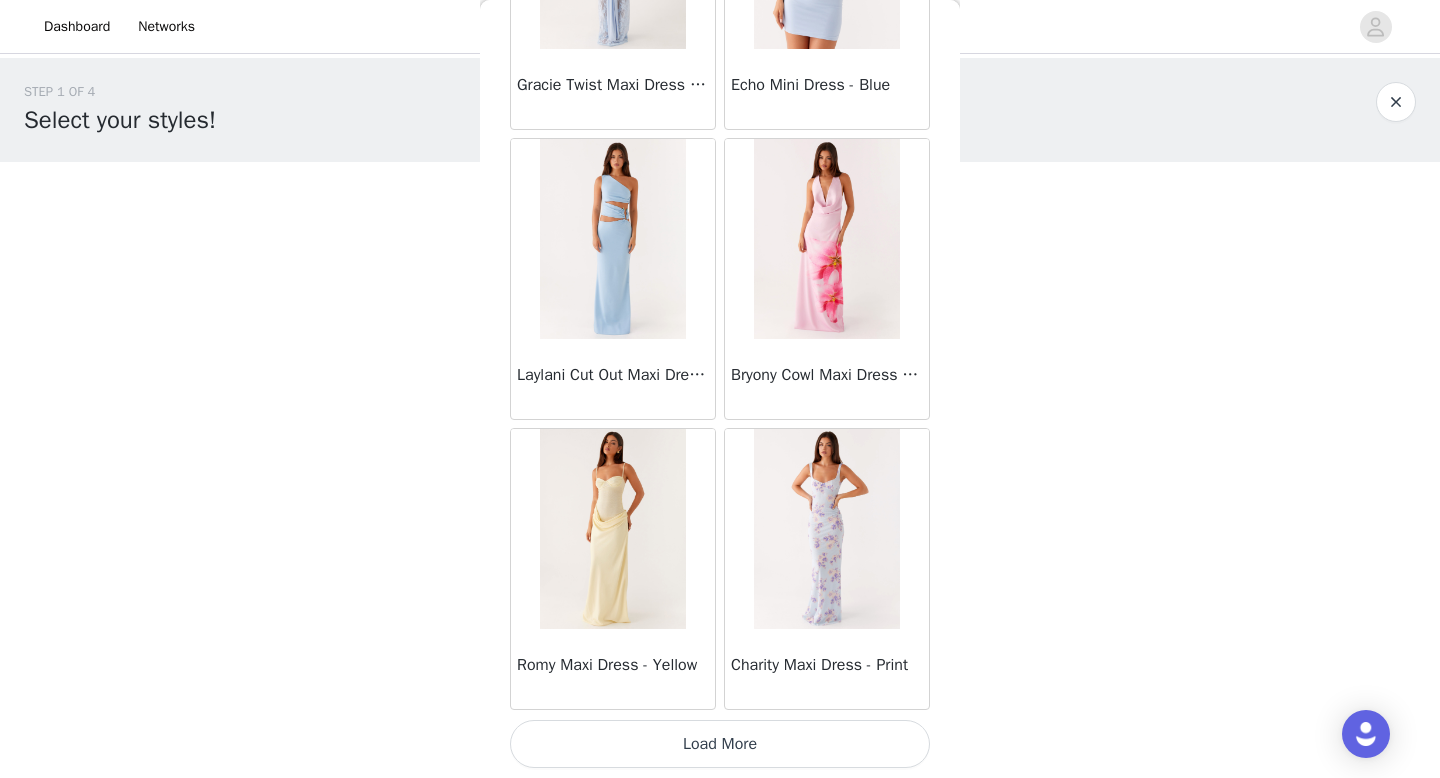 click on "Load More" at bounding box center [720, 744] 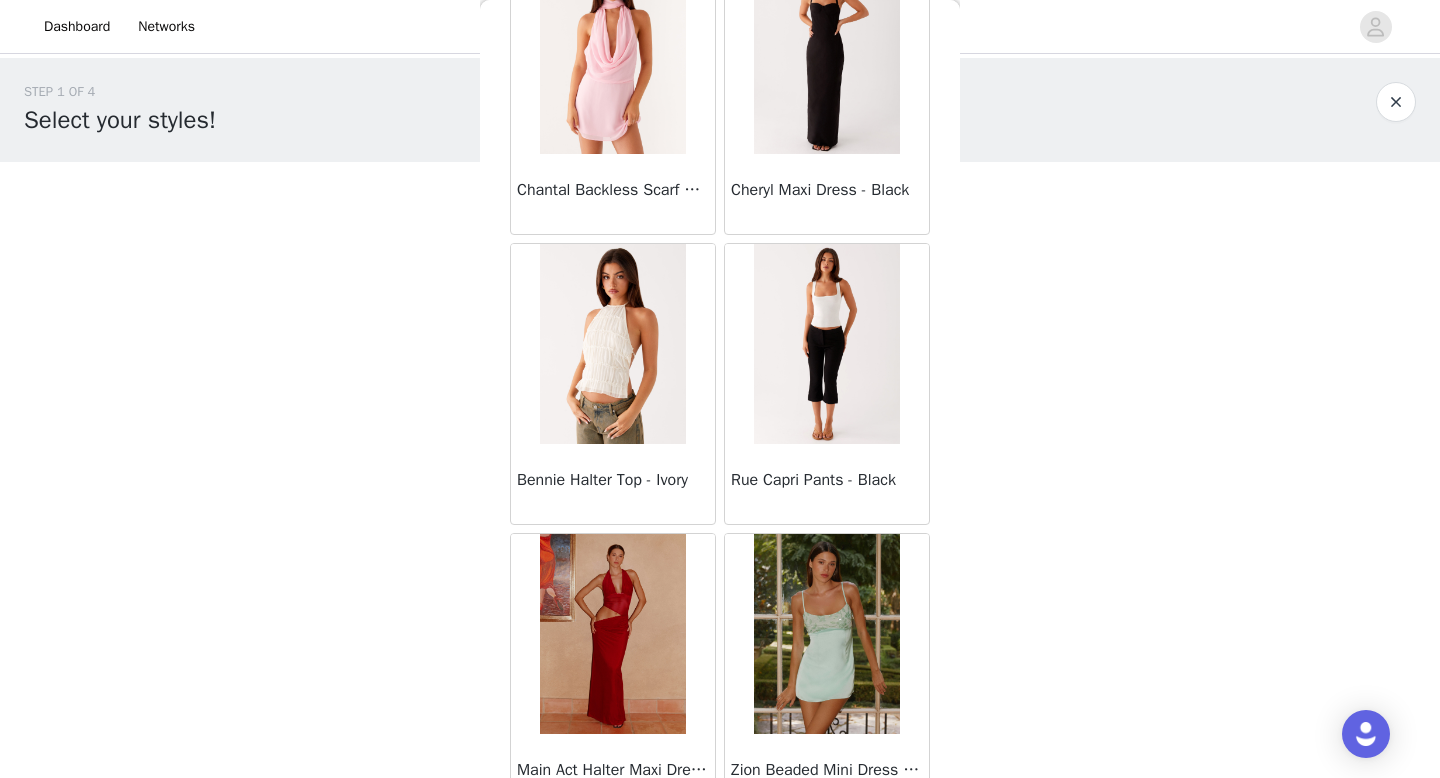 scroll, scrollTop: 8082, scrollLeft: 0, axis: vertical 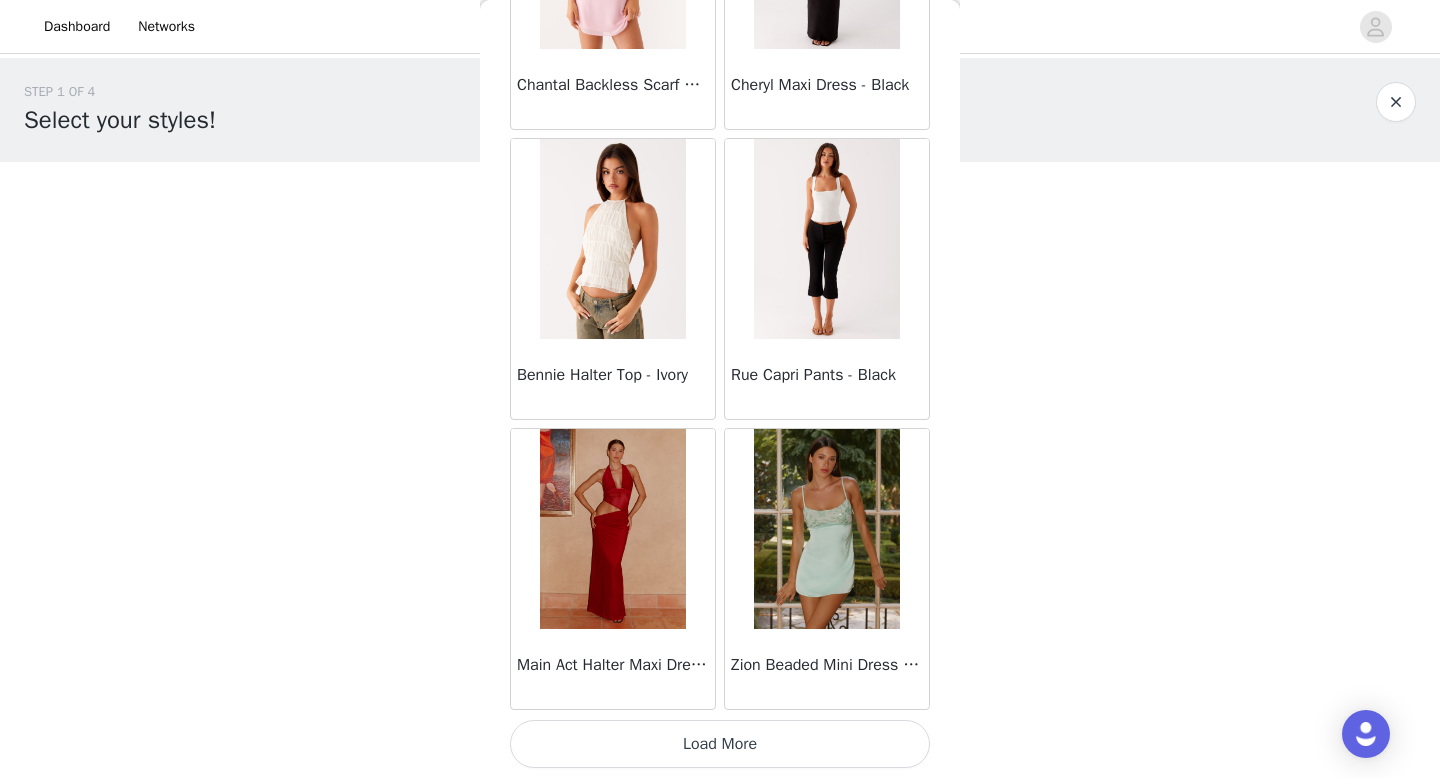 click on "Load More" at bounding box center [720, 744] 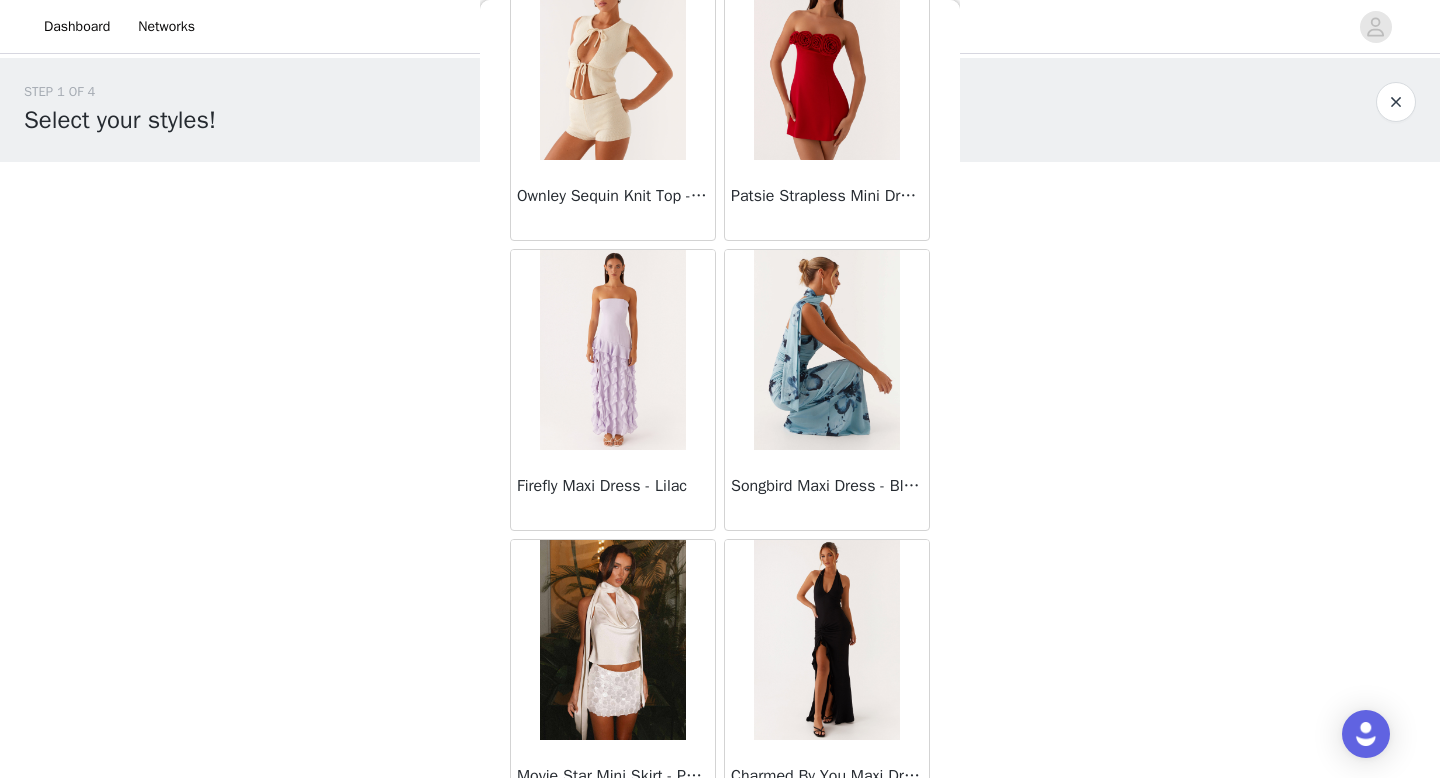 scroll, scrollTop: 10982, scrollLeft: 0, axis: vertical 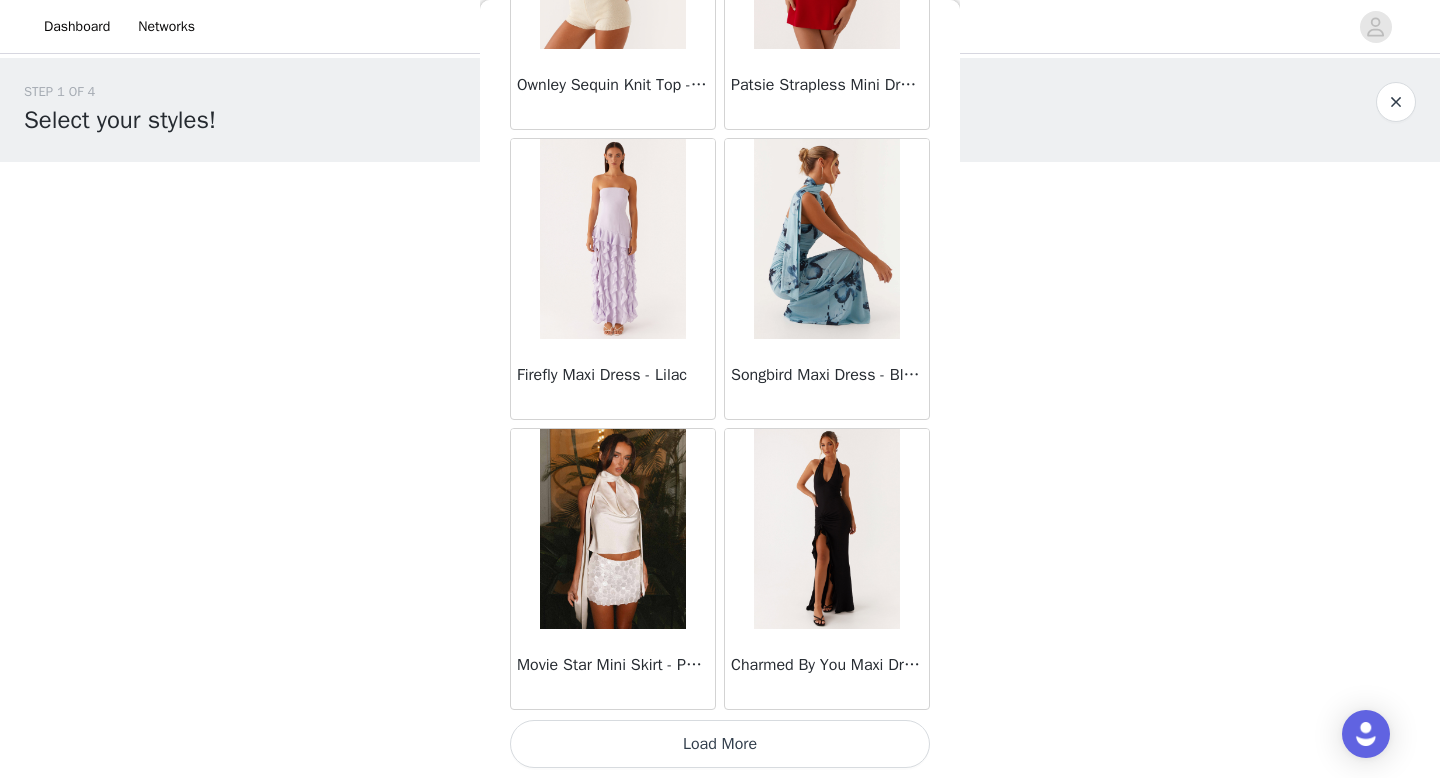 click on "Load More" at bounding box center (720, 744) 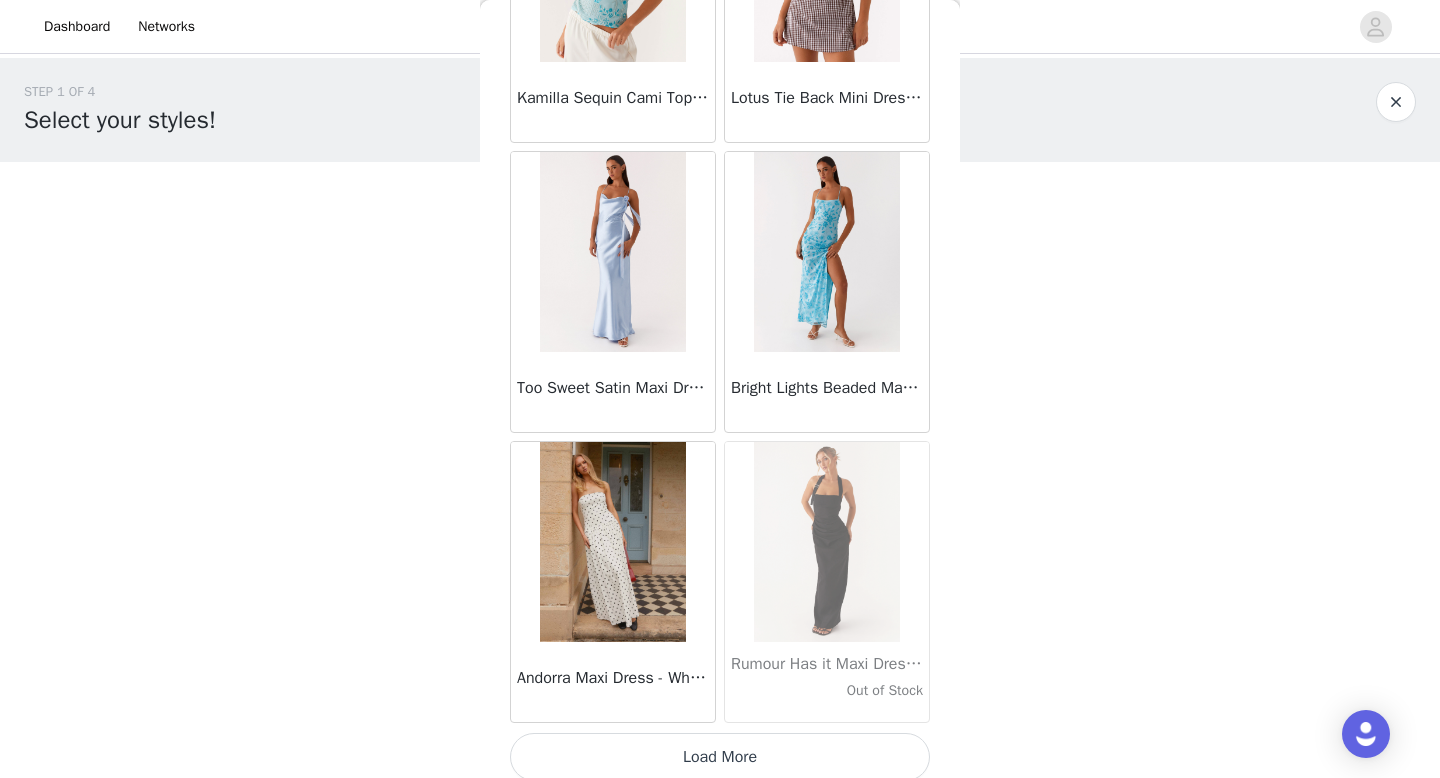 scroll, scrollTop: 13882, scrollLeft: 0, axis: vertical 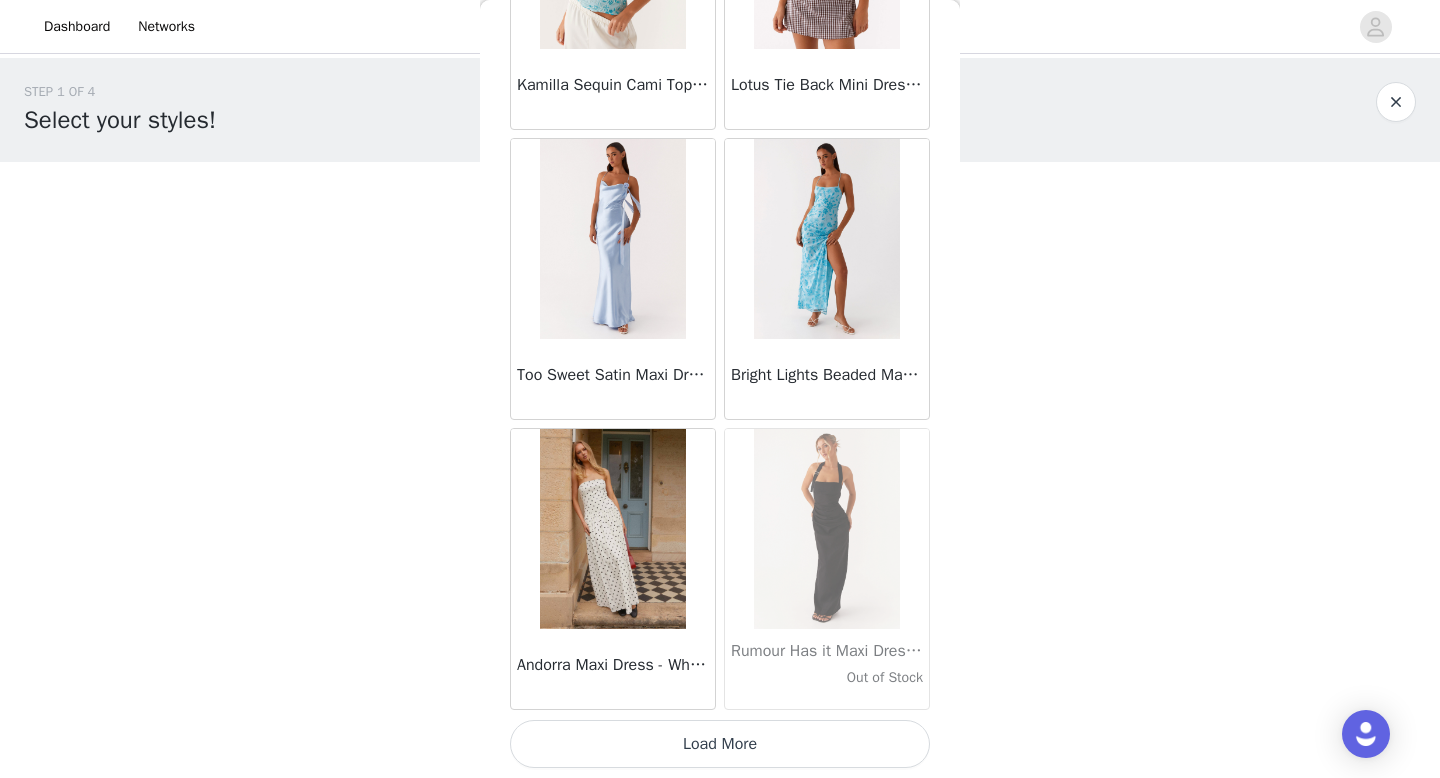 click on "Load More" at bounding box center (720, 744) 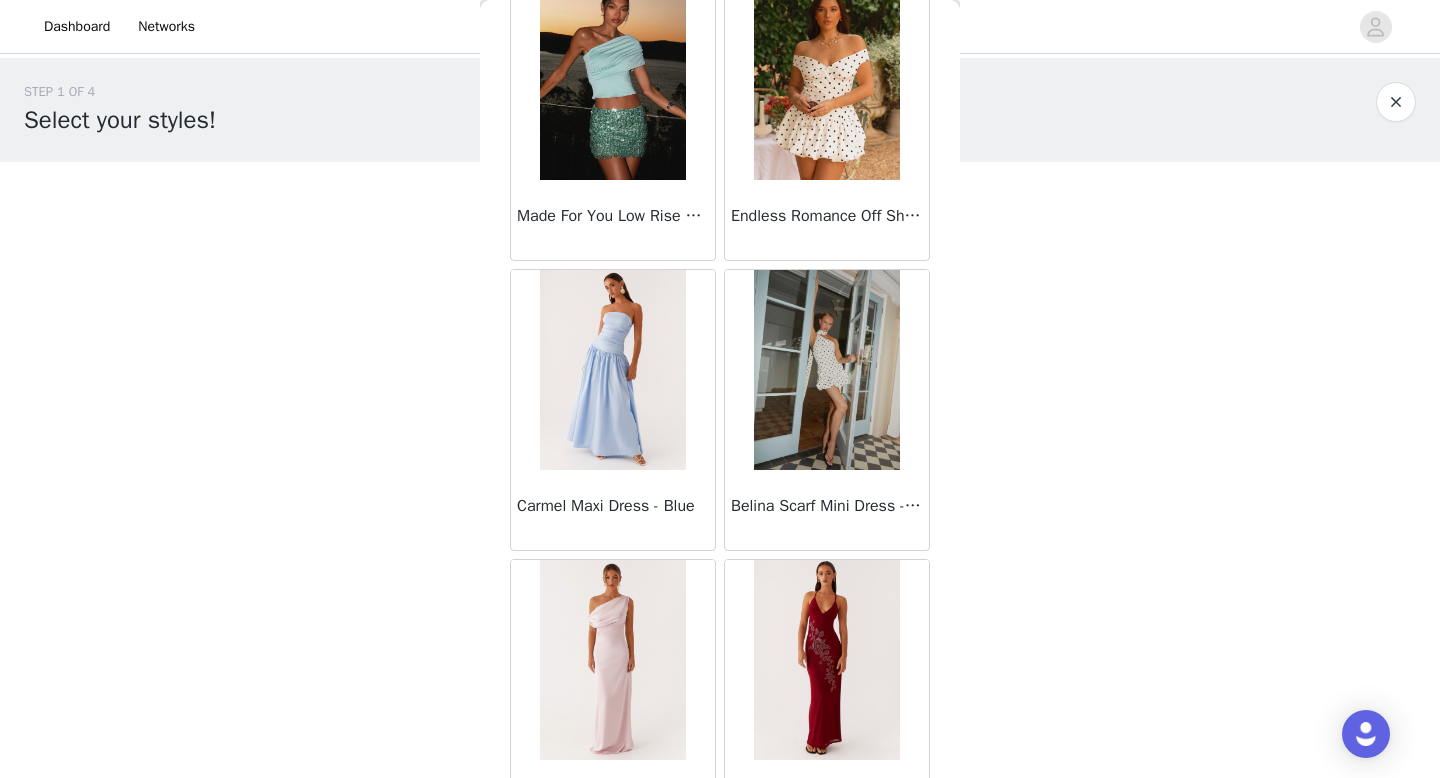 scroll, scrollTop: 16782, scrollLeft: 0, axis: vertical 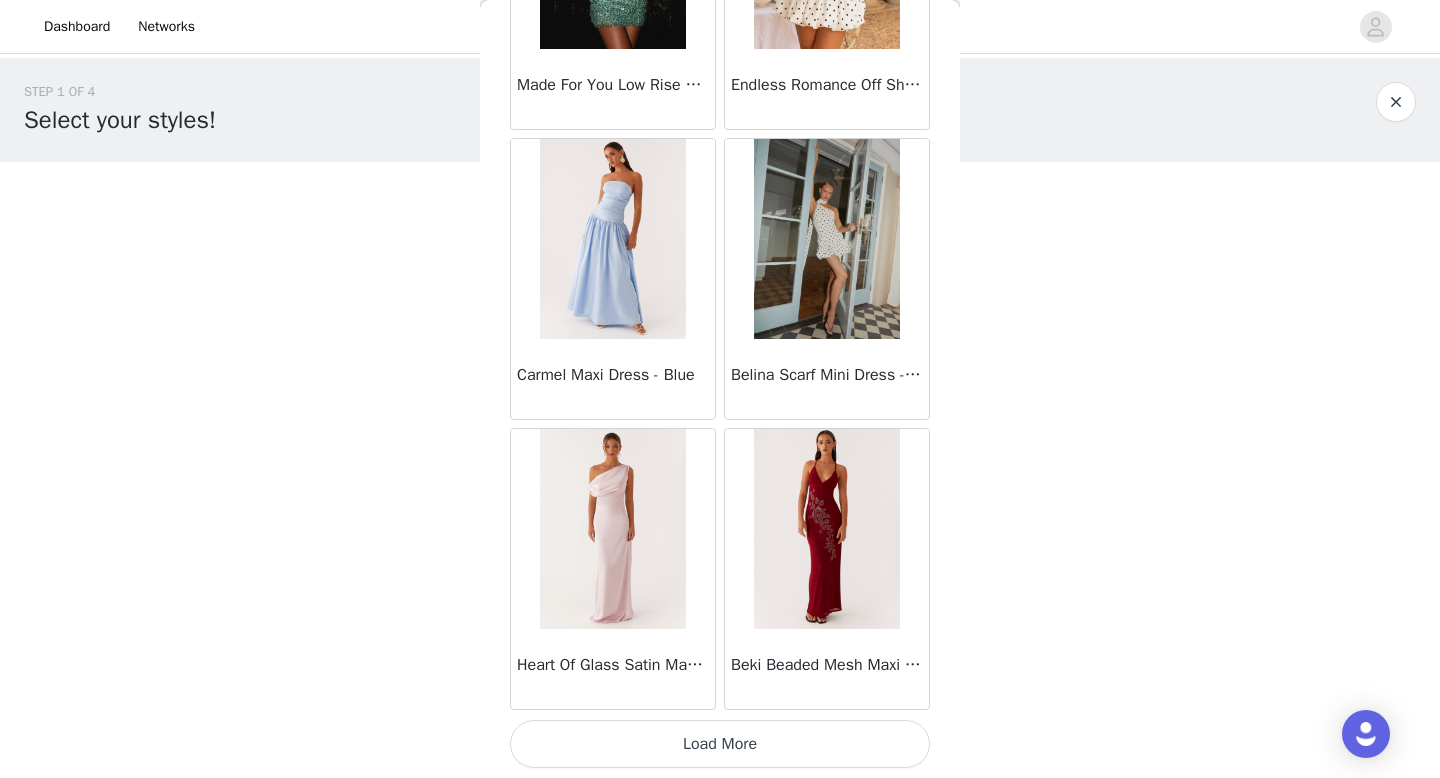 click on "Load More" at bounding box center [720, 744] 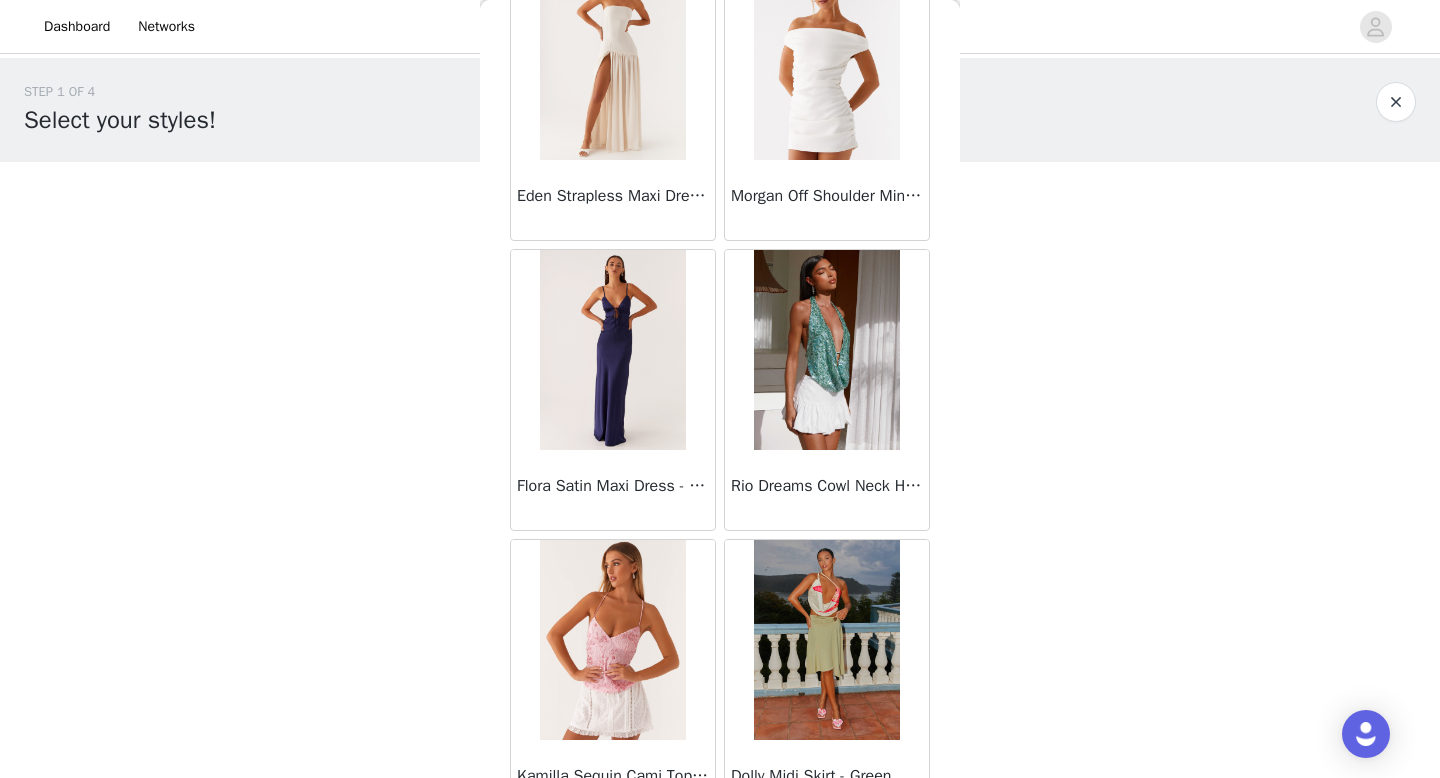 scroll, scrollTop: 19682, scrollLeft: 0, axis: vertical 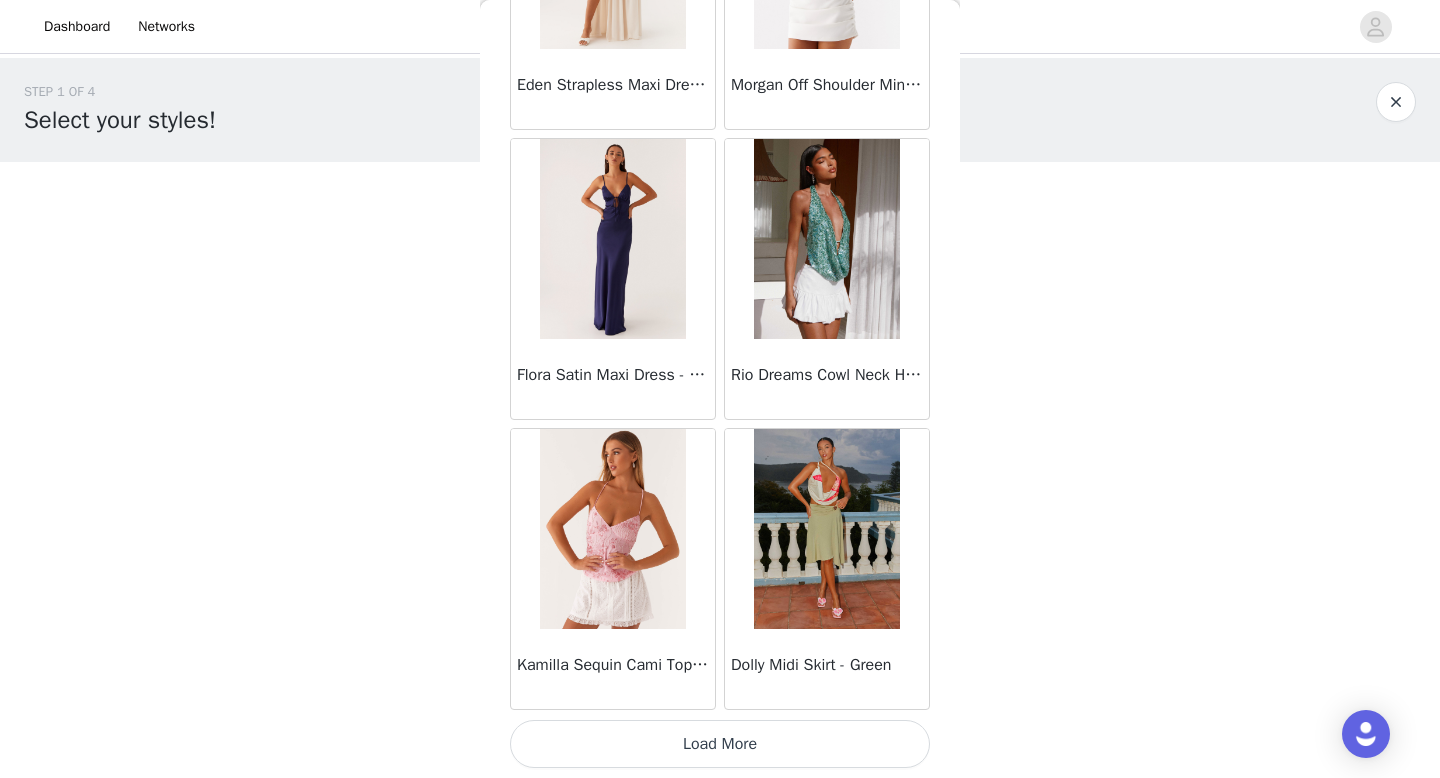 click on "Load More" at bounding box center (720, 744) 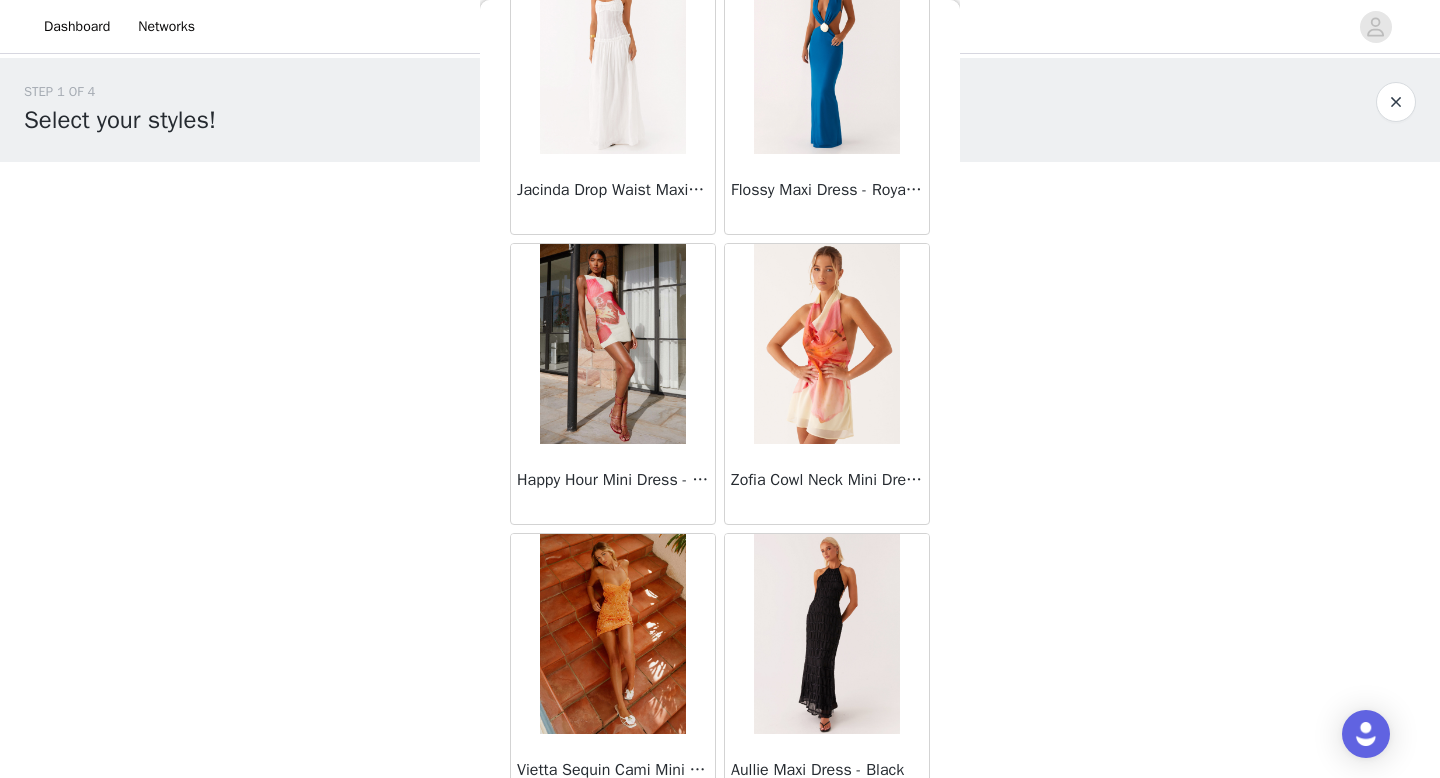 scroll, scrollTop: 22582, scrollLeft: 0, axis: vertical 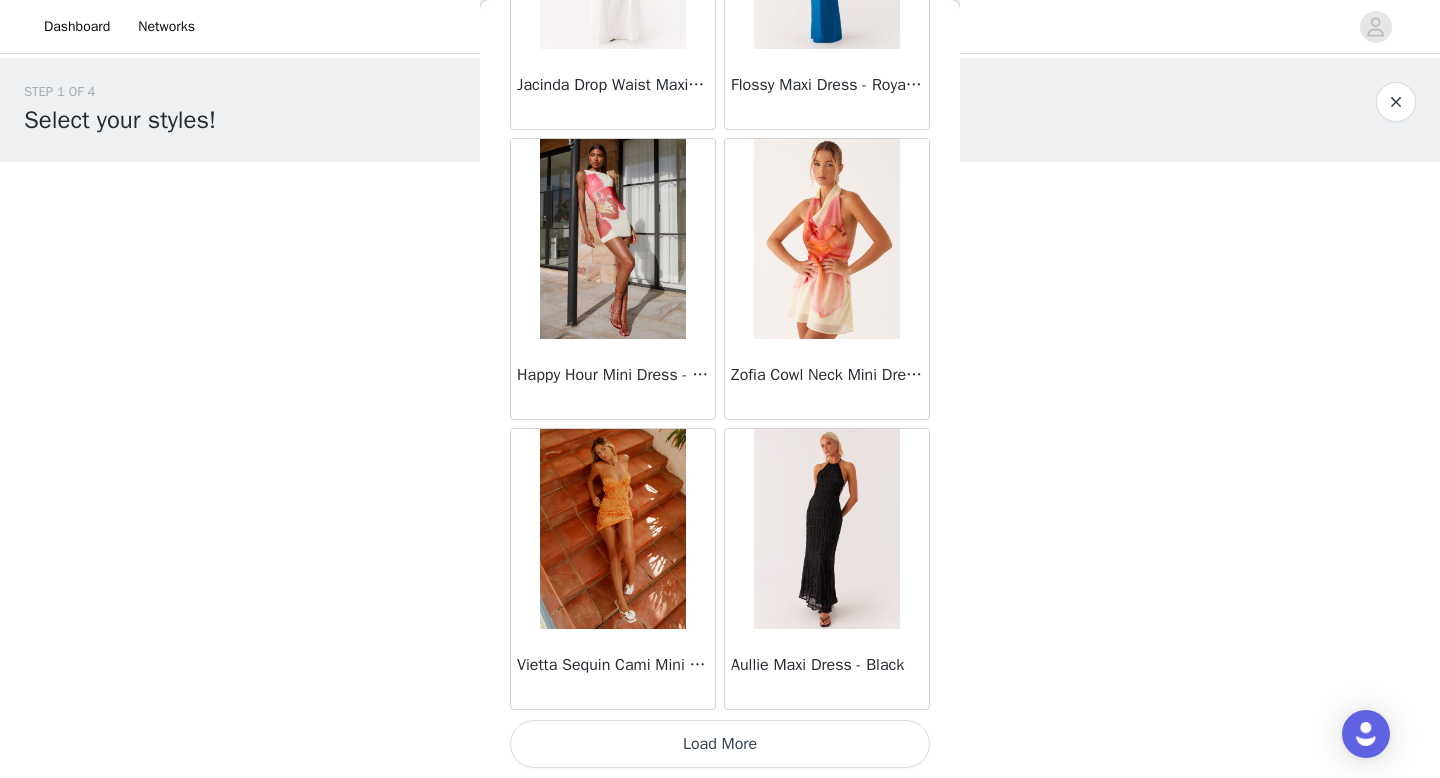 click on "Load More" at bounding box center [720, 744] 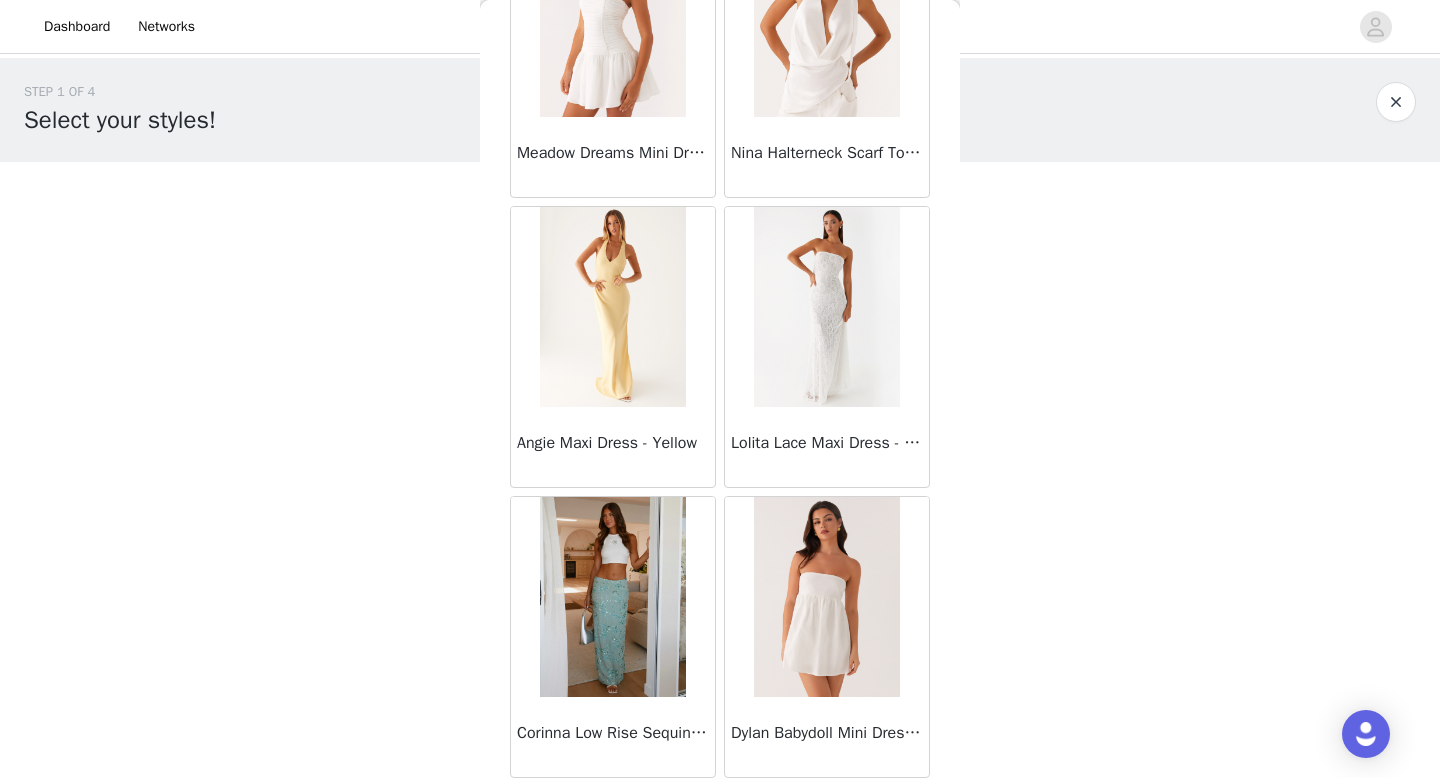 scroll, scrollTop: 25482, scrollLeft: 0, axis: vertical 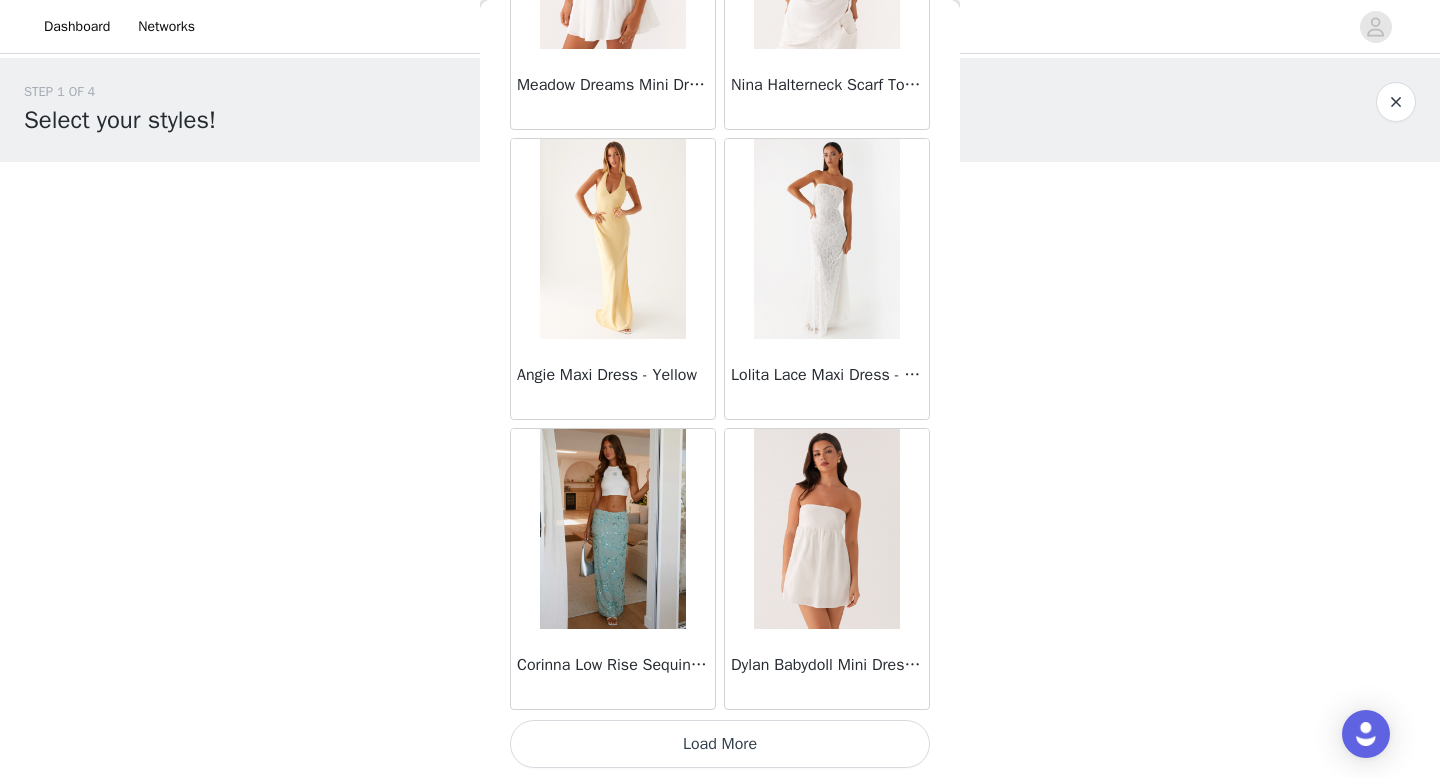 click on "Load More" at bounding box center (720, 744) 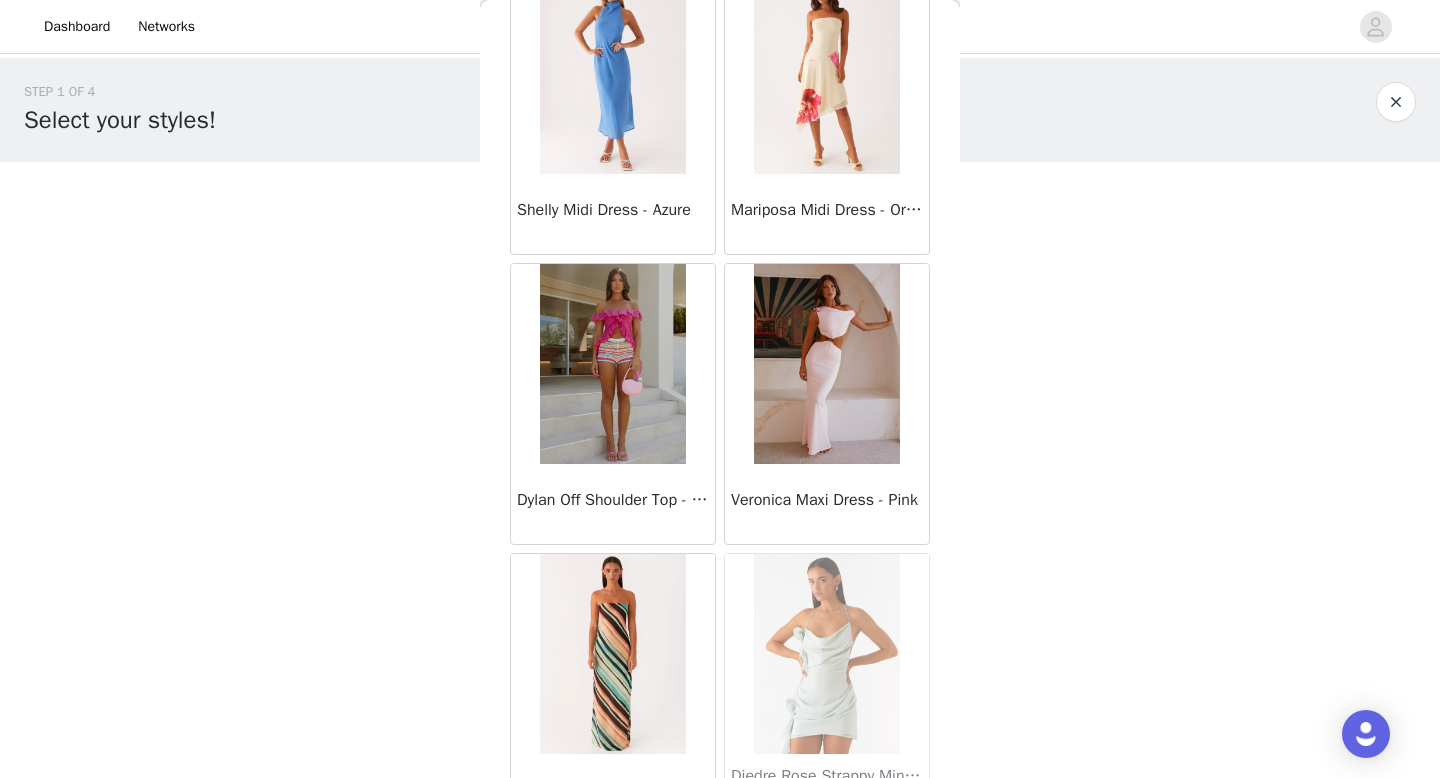 scroll, scrollTop: 28363, scrollLeft: 0, axis: vertical 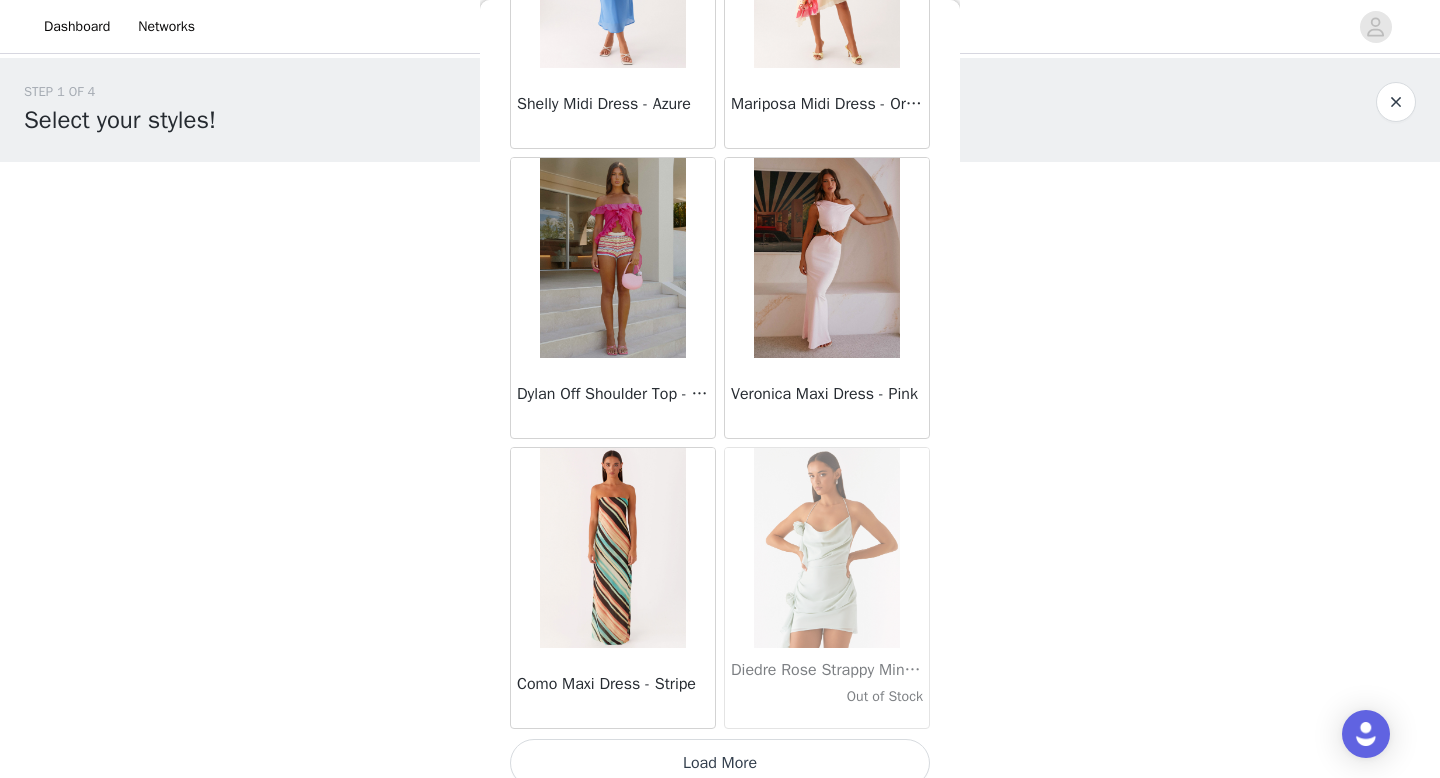click on "Load More" at bounding box center [720, 763] 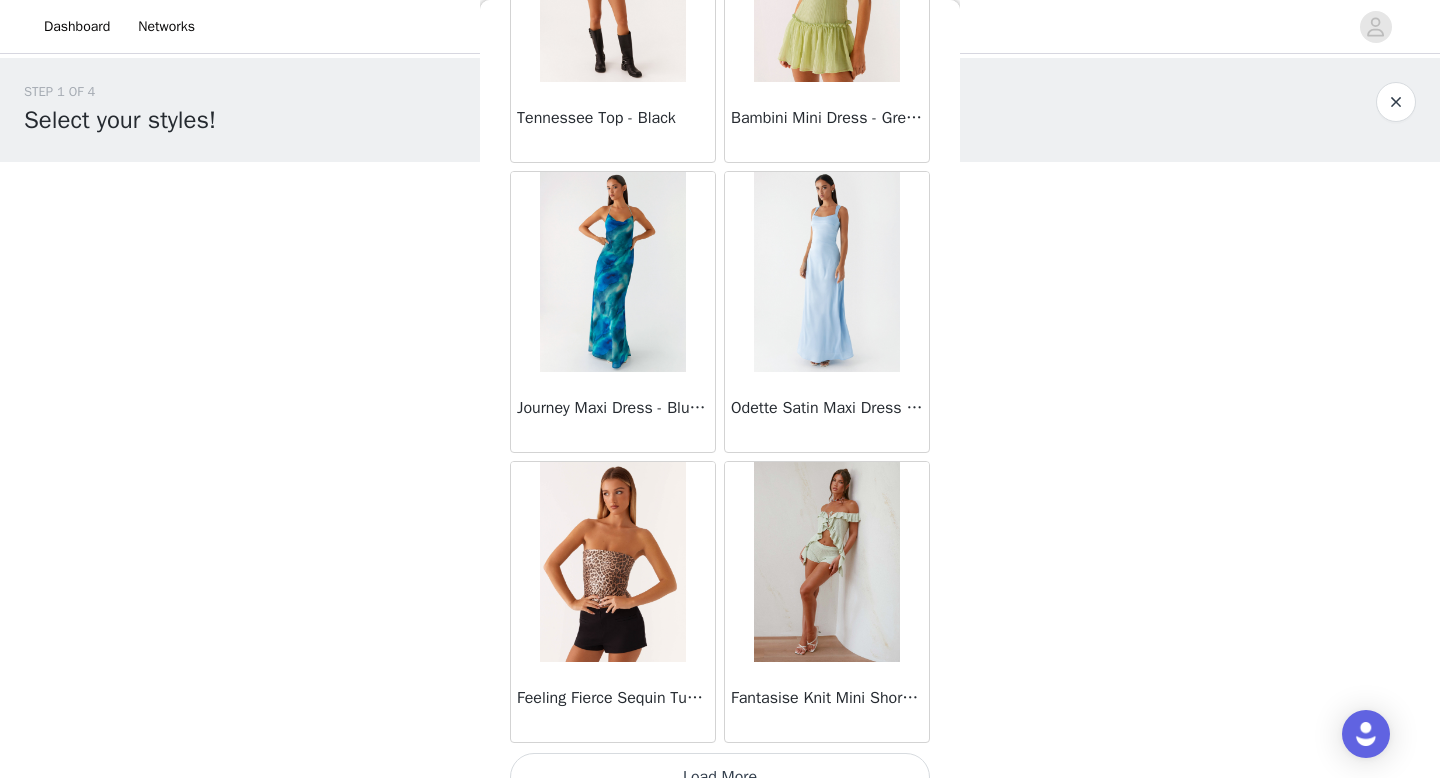 scroll, scrollTop: 31282, scrollLeft: 0, axis: vertical 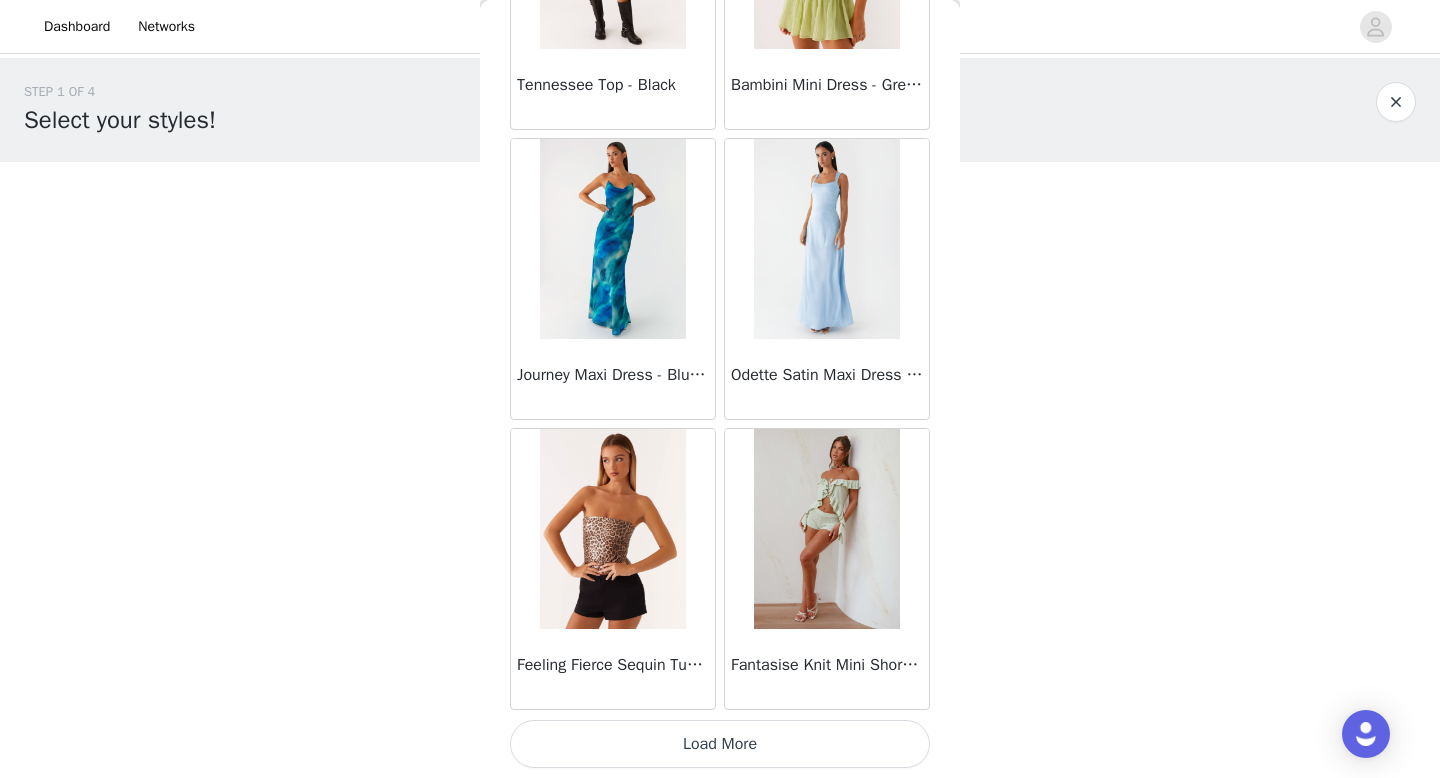click on "Load More" at bounding box center (720, 744) 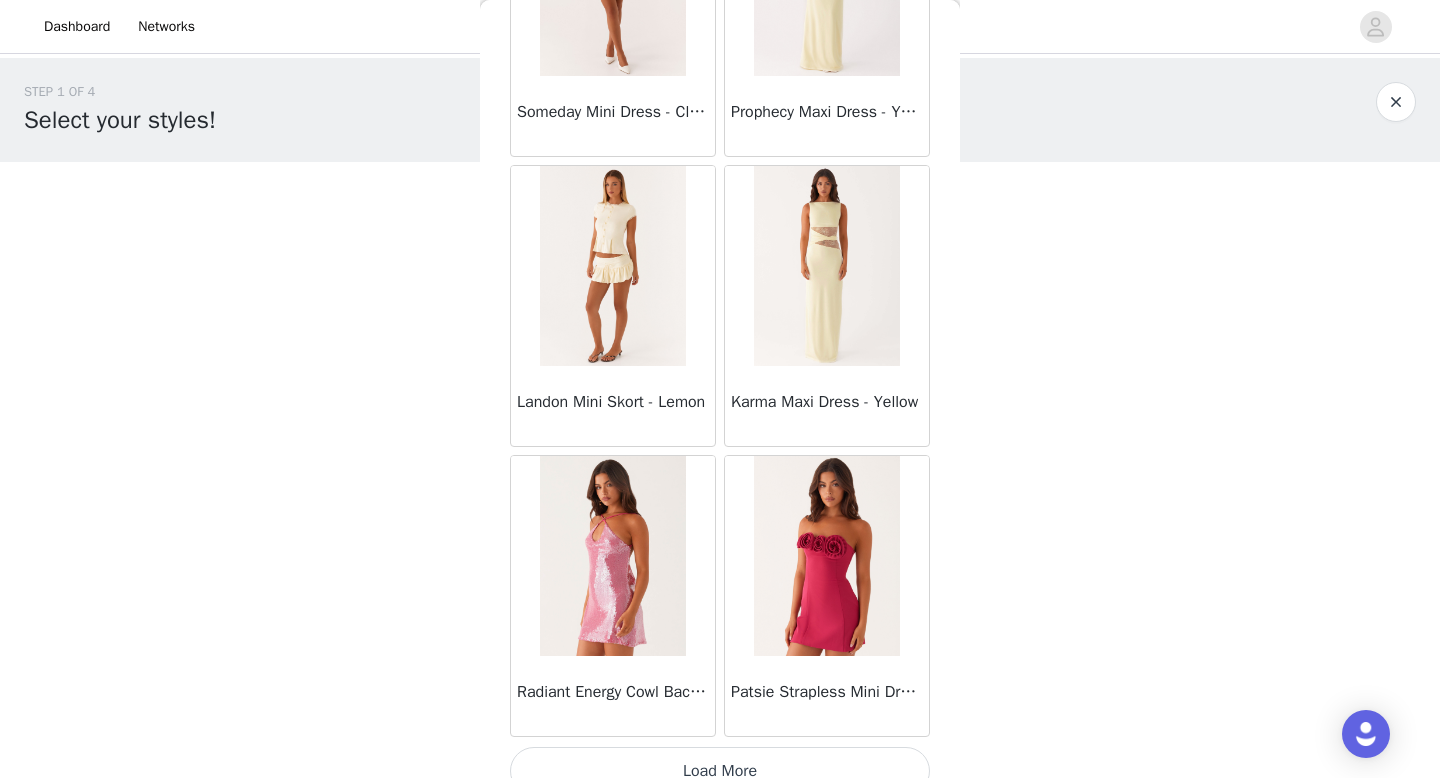 scroll, scrollTop: 34182, scrollLeft: 0, axis: vertical 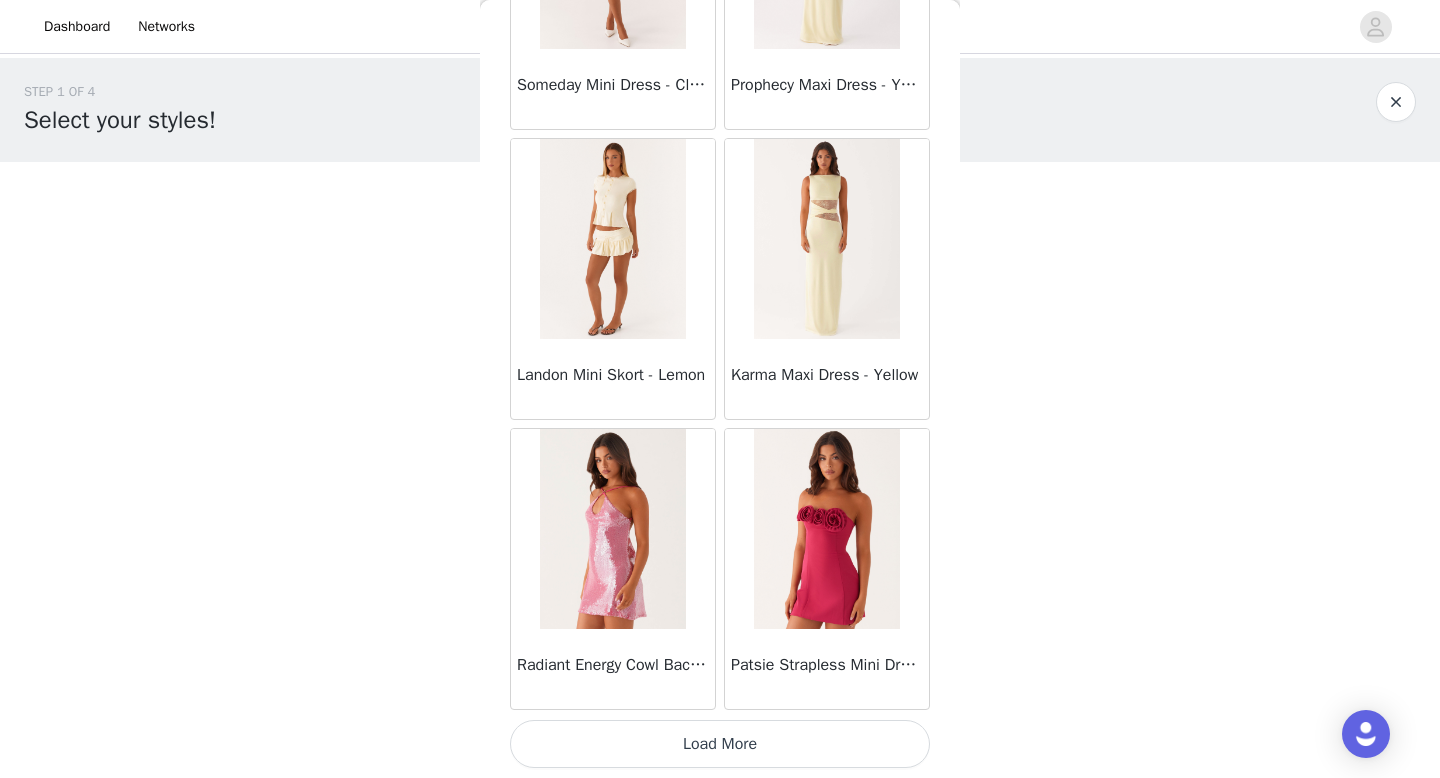 click on "Load More" at bounding box center (720, 744) 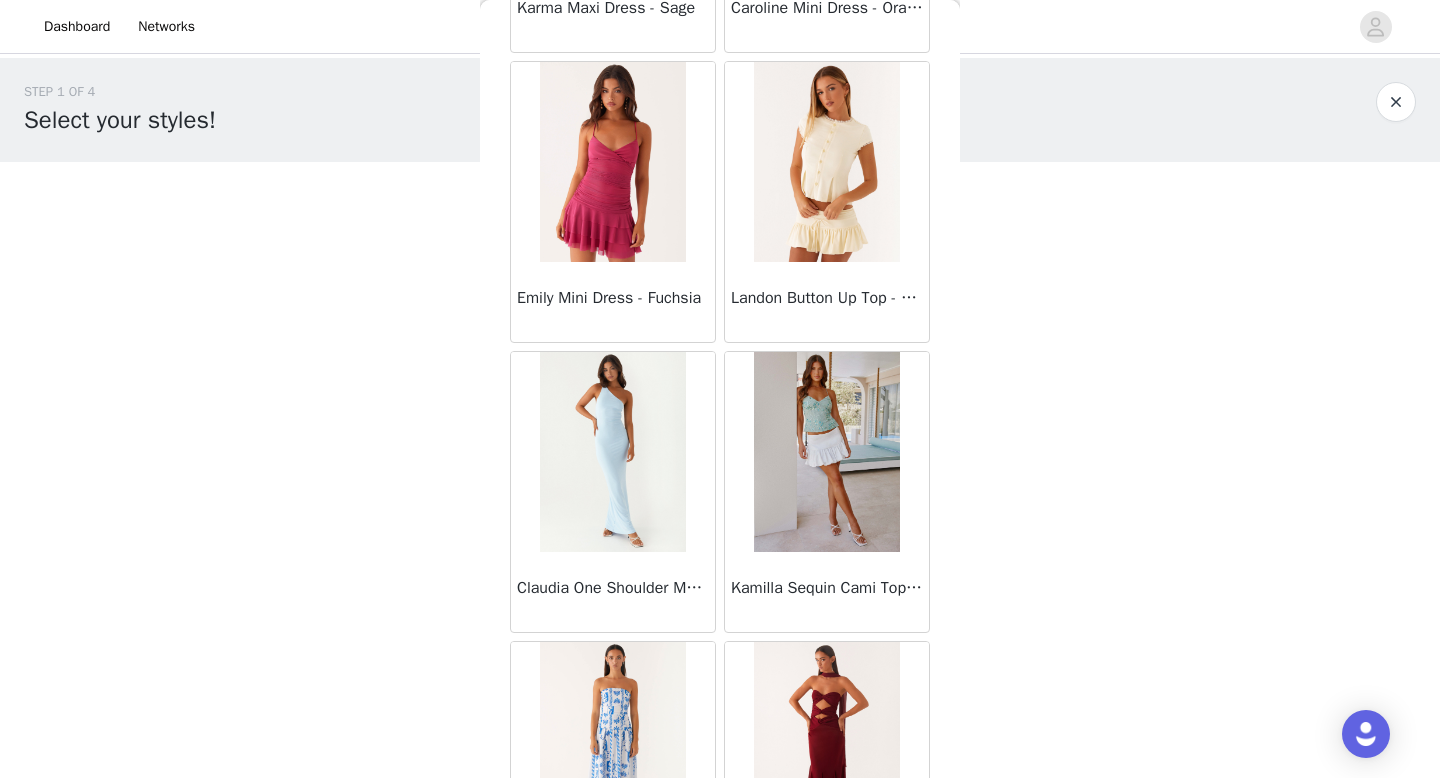 scroll, scrollTop: 37082, scrollLeft: 0, axis: vertical 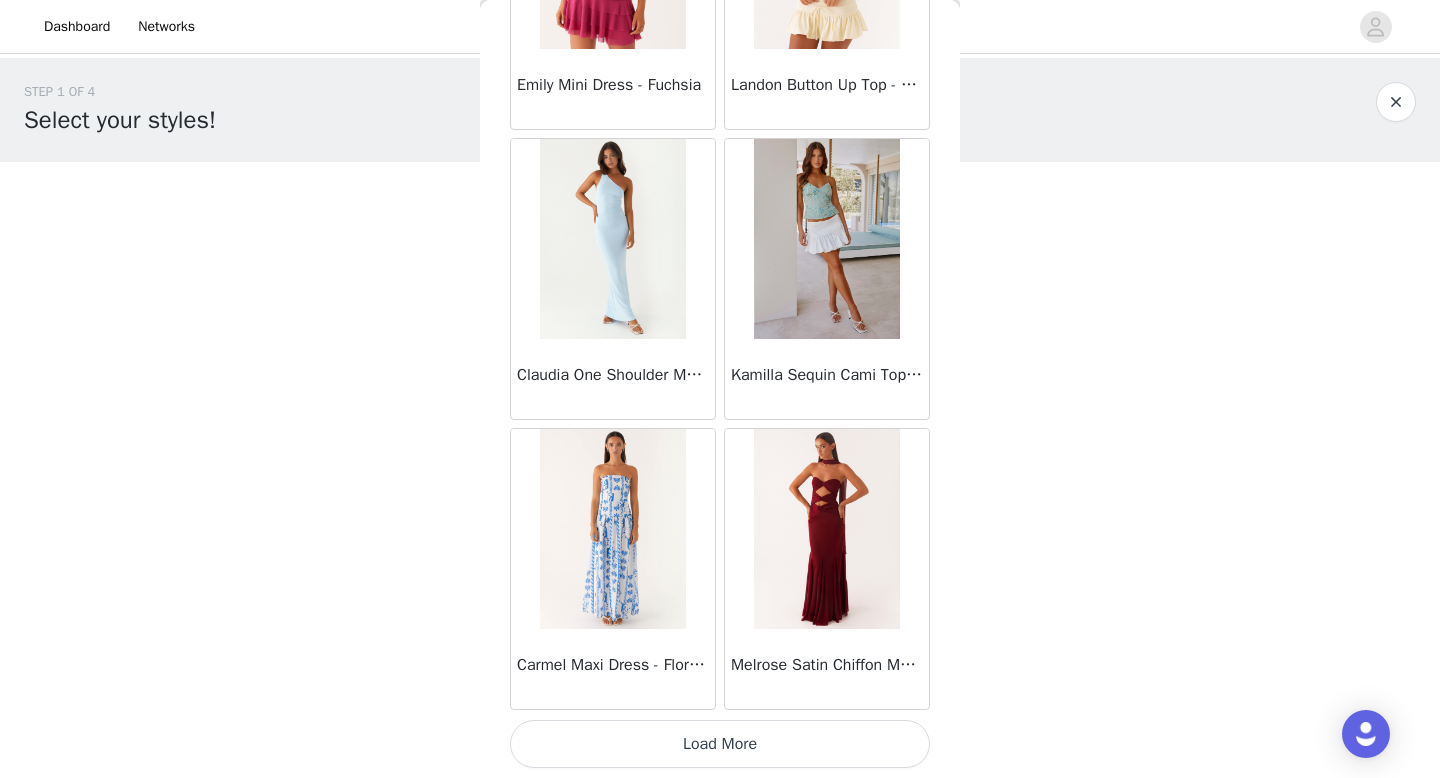 click on "Load More" at bounding box center (720, 744) 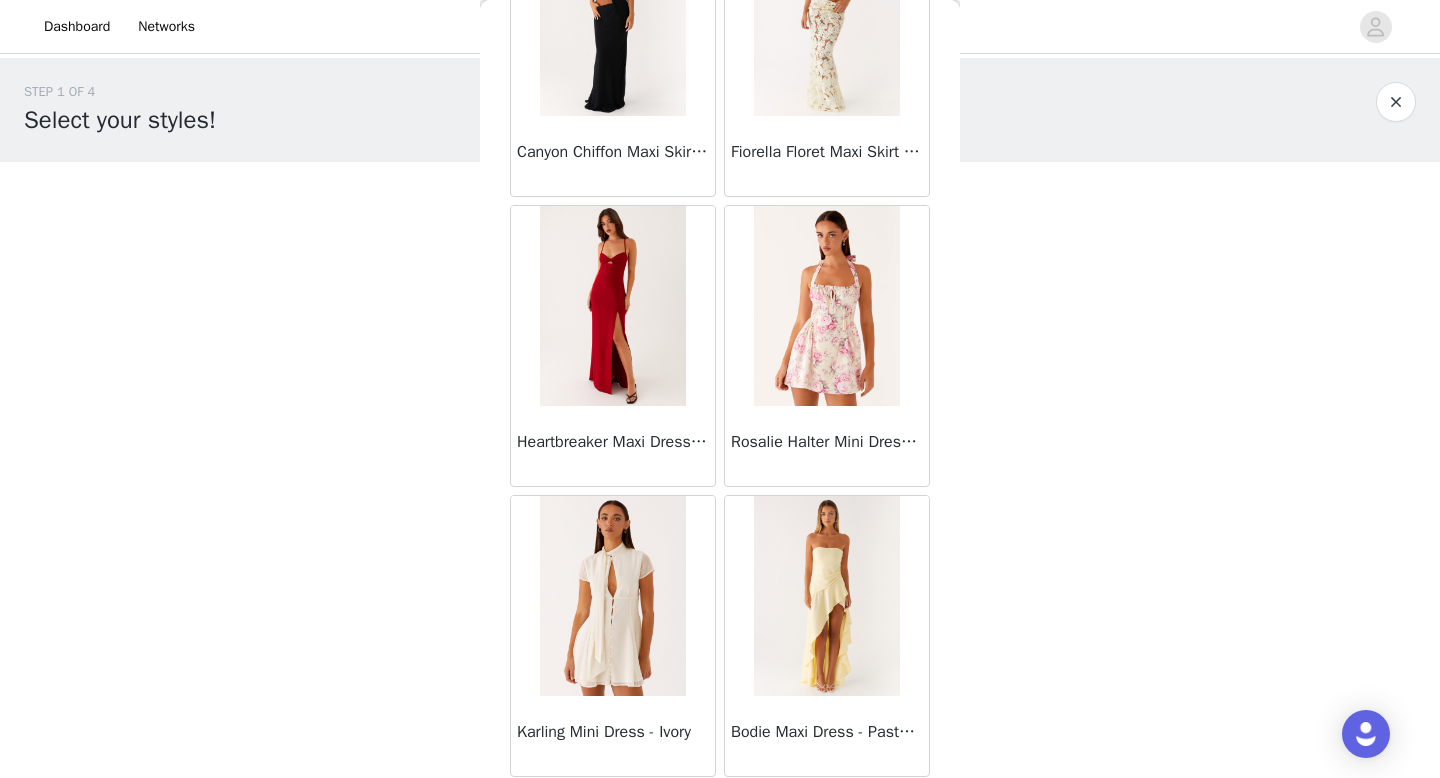 scroll, scrollTop: 39982, scrollLeft: 0, axis: vertical 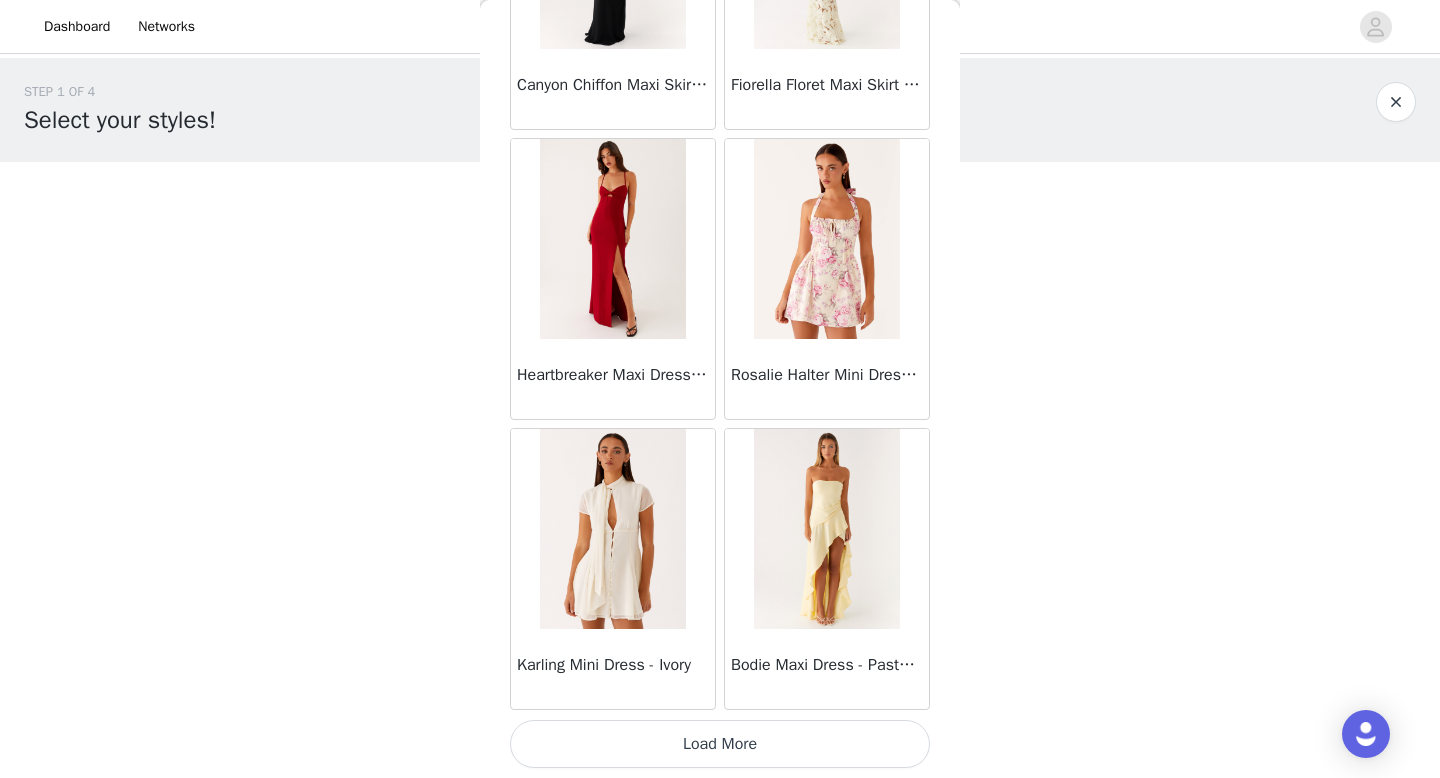 click on "Load More" at bounding box center (720, 744) 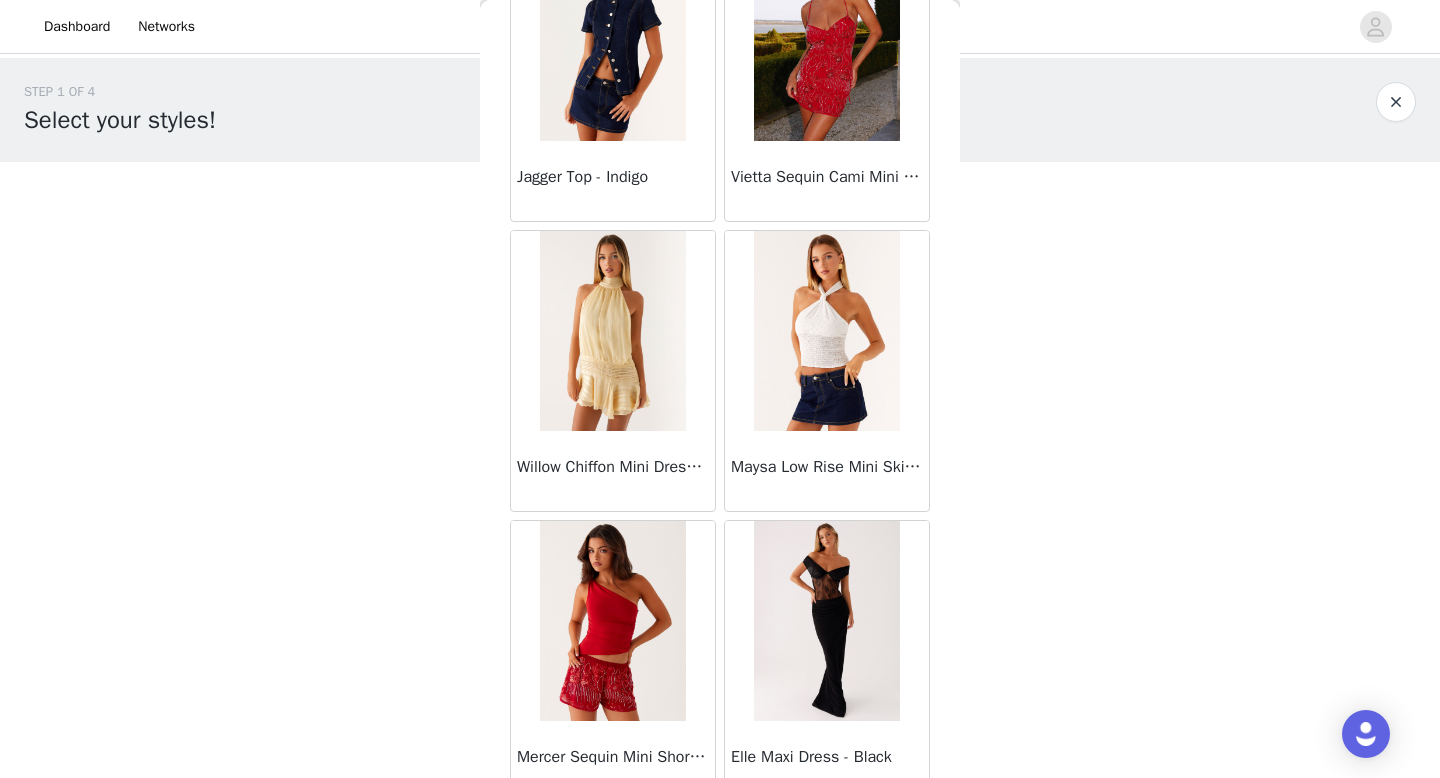 scroll, scrollTop: 42882, scrollLeft: 0, axis: vertical 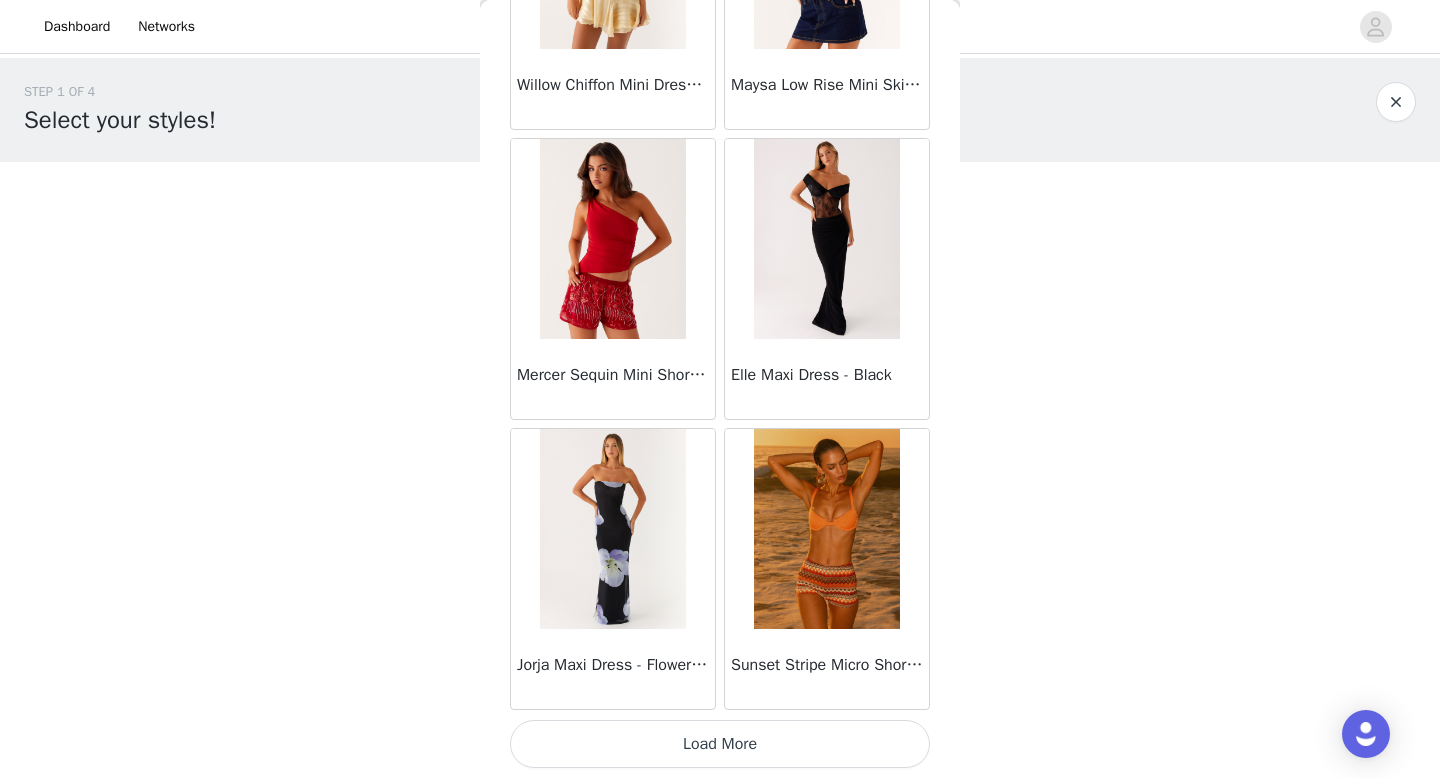 click on "Load More" at bounding box center (720, 744) 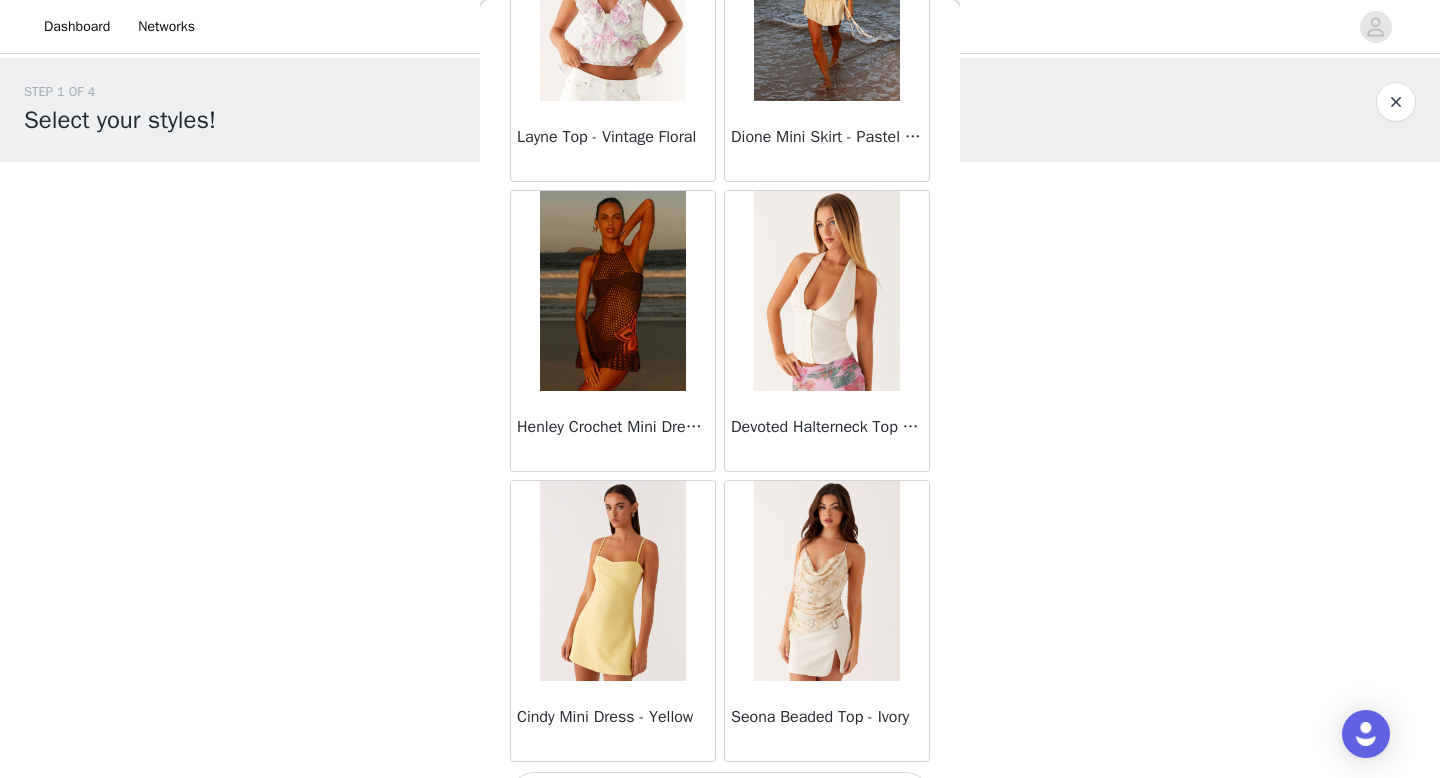 scroll, scrollTop: 45782, scrollLeft: 0, axis: vertical 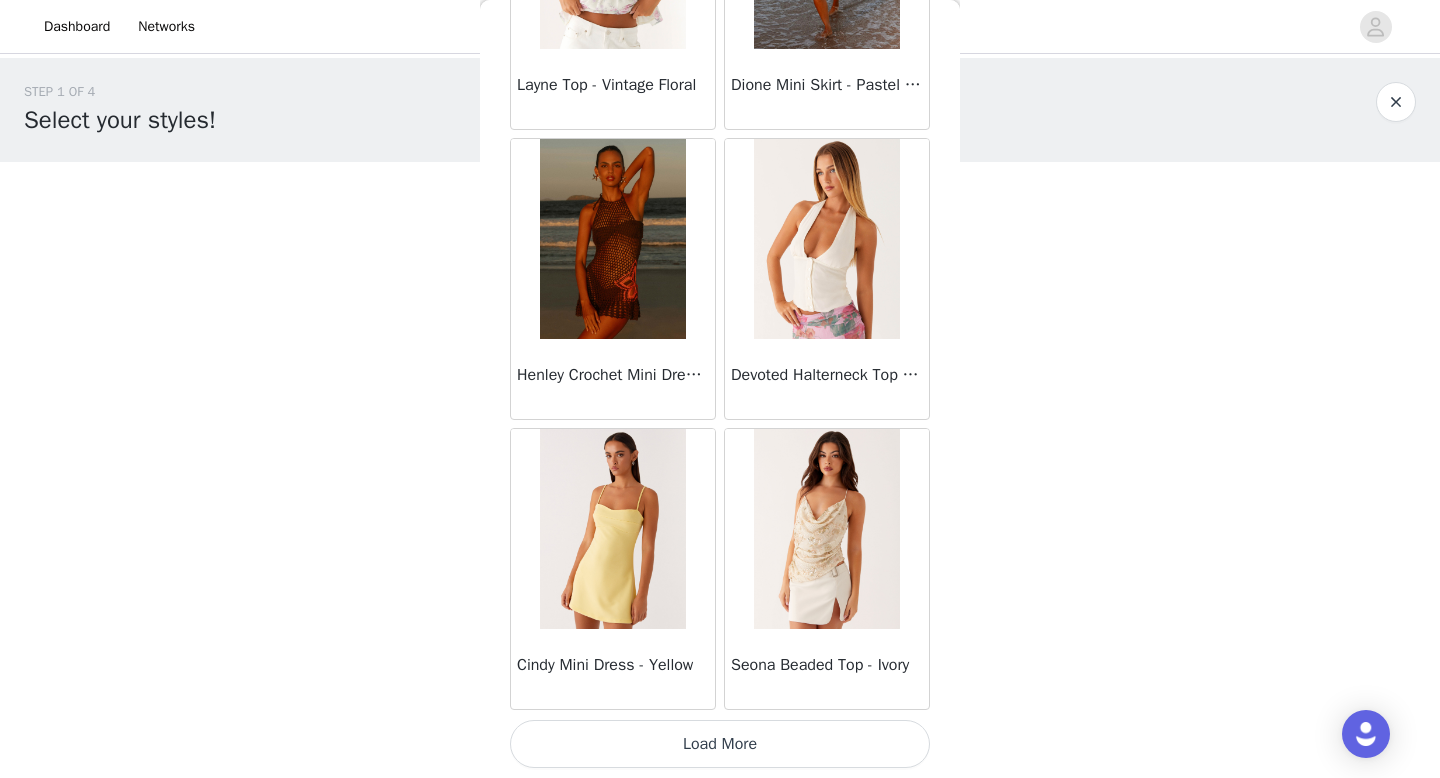 click on "Load More" at bounding box center (720, 744) 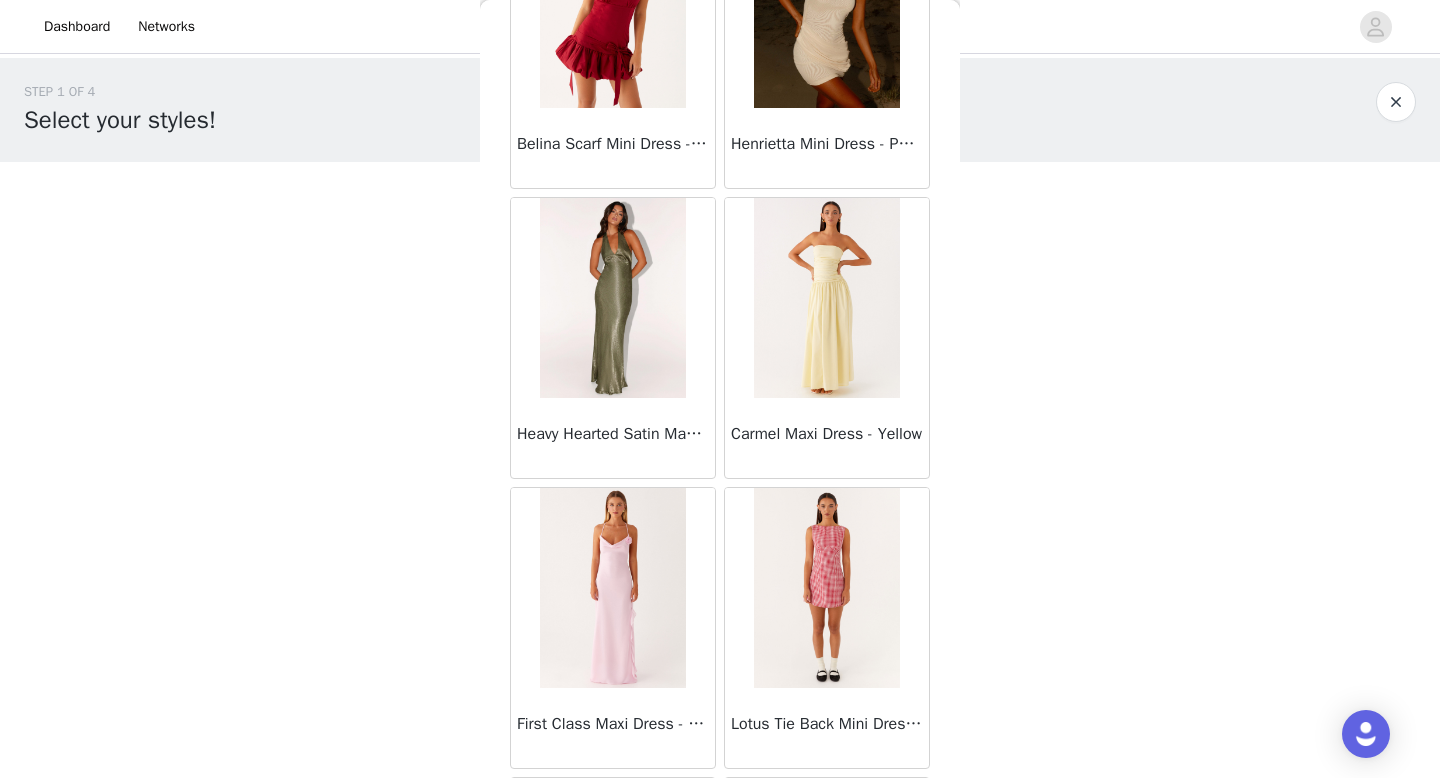 scroll, scrollTop: 48682, scrollLeft: 0, axis: vertical 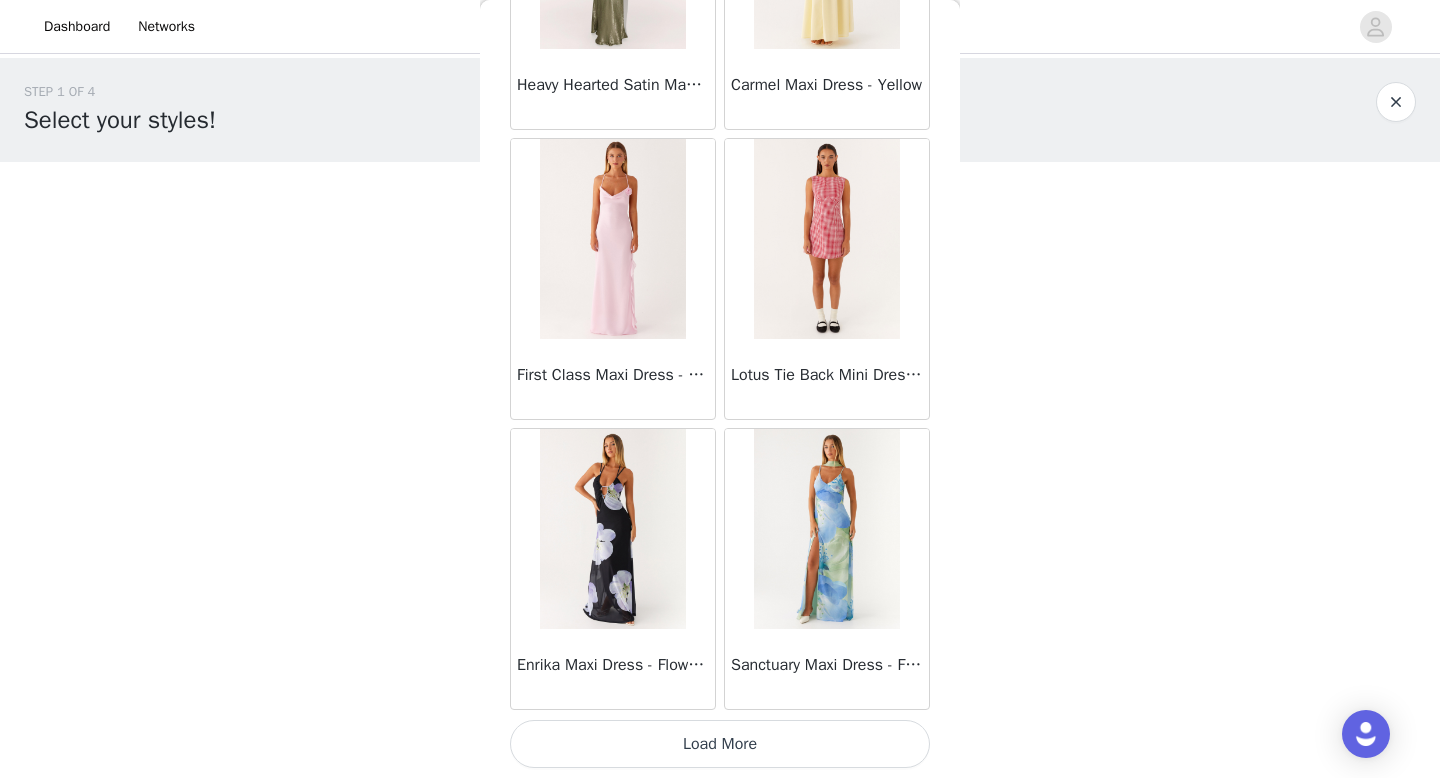 click on "Load More" at bounding box center (720, 744) 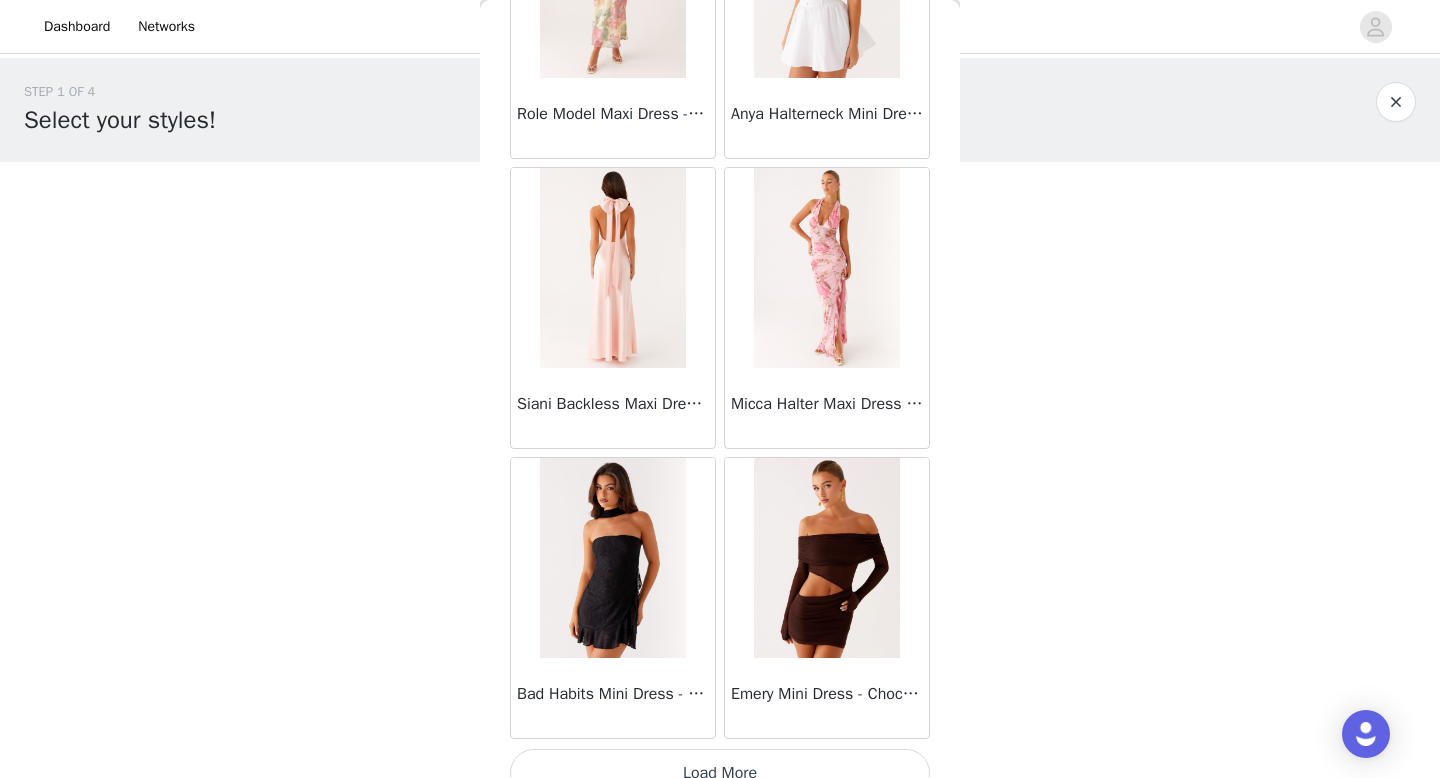 scroll, scrollTop: 51582, scrollLeft: 0, axis: vertical 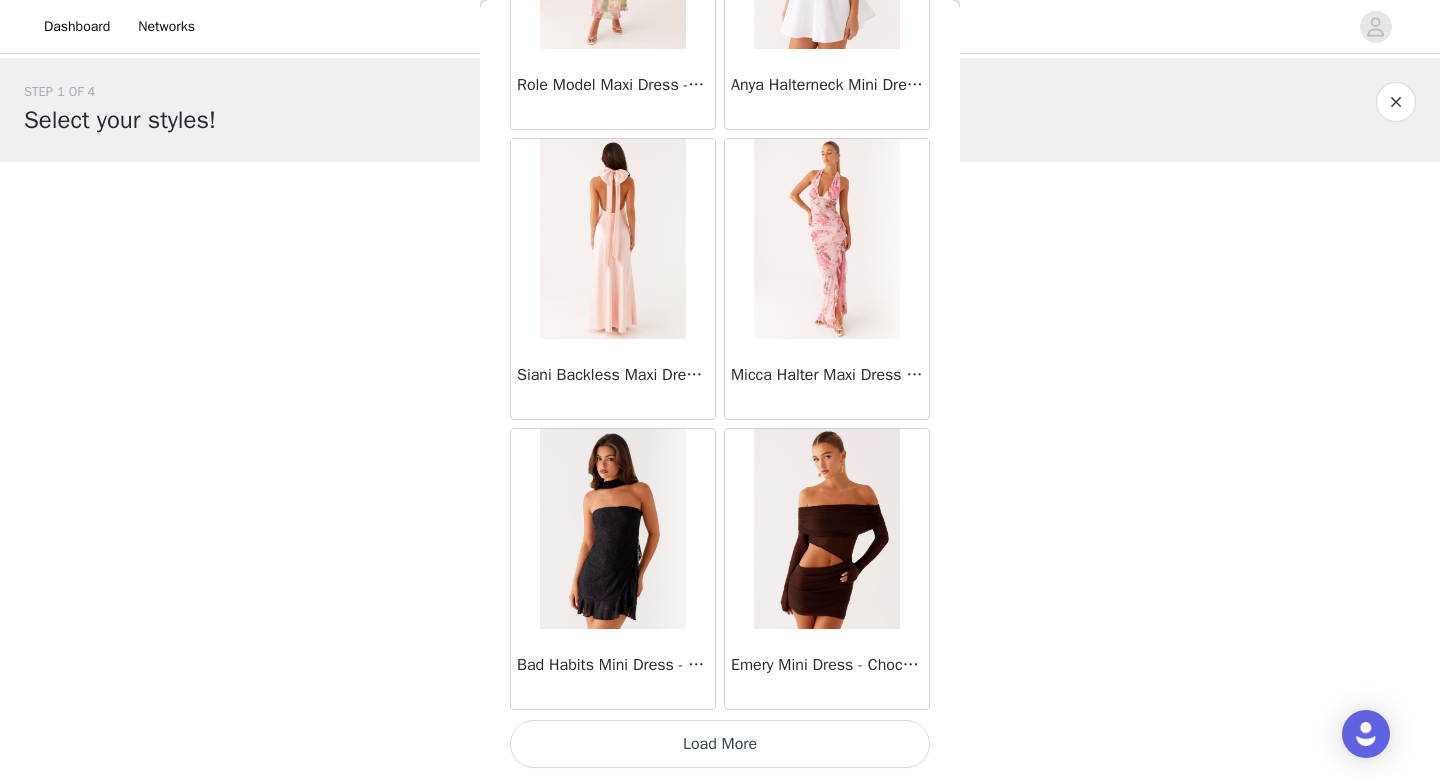 click on "Load More" at bounding box center [720, 744] 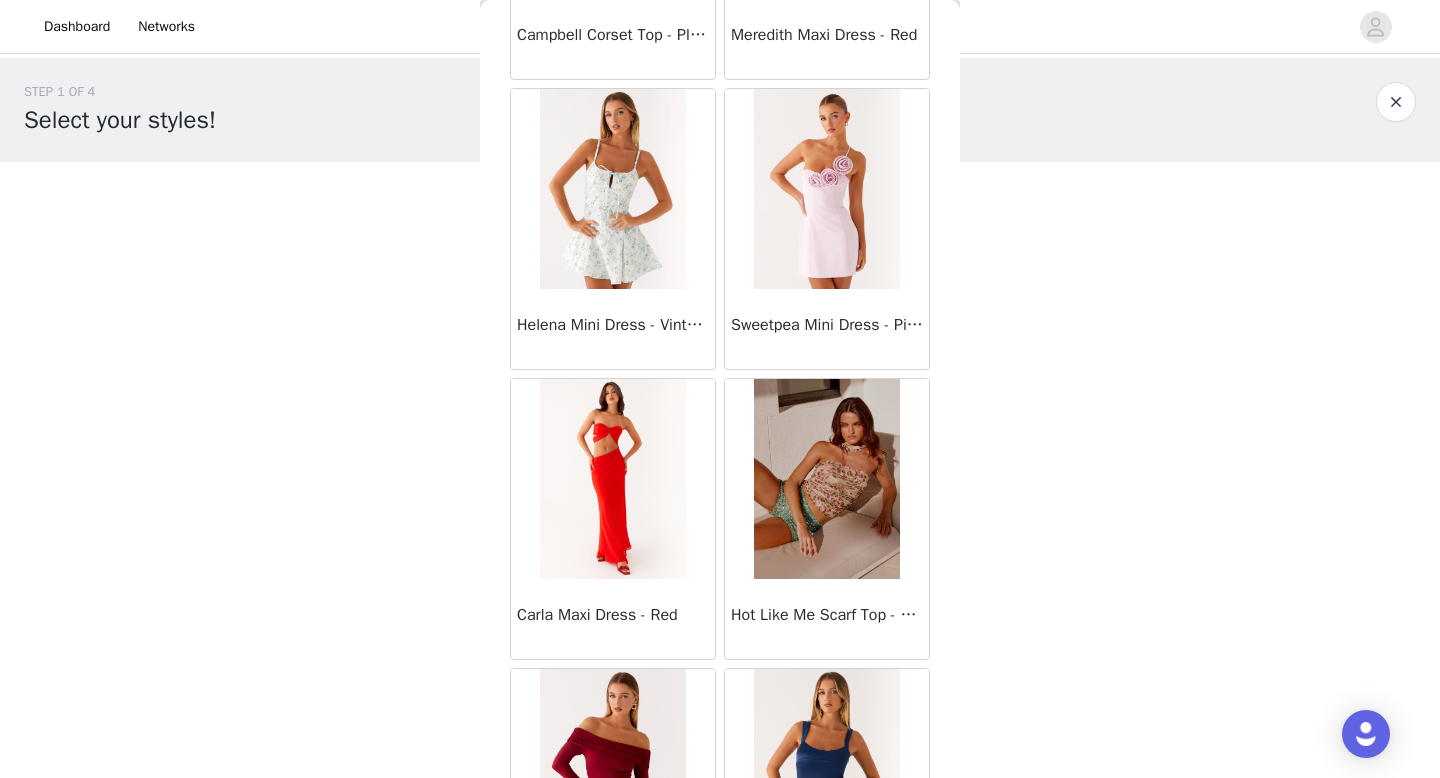 scroll, scrollTop: 54482, scrollLeft: 0, axis: vertical 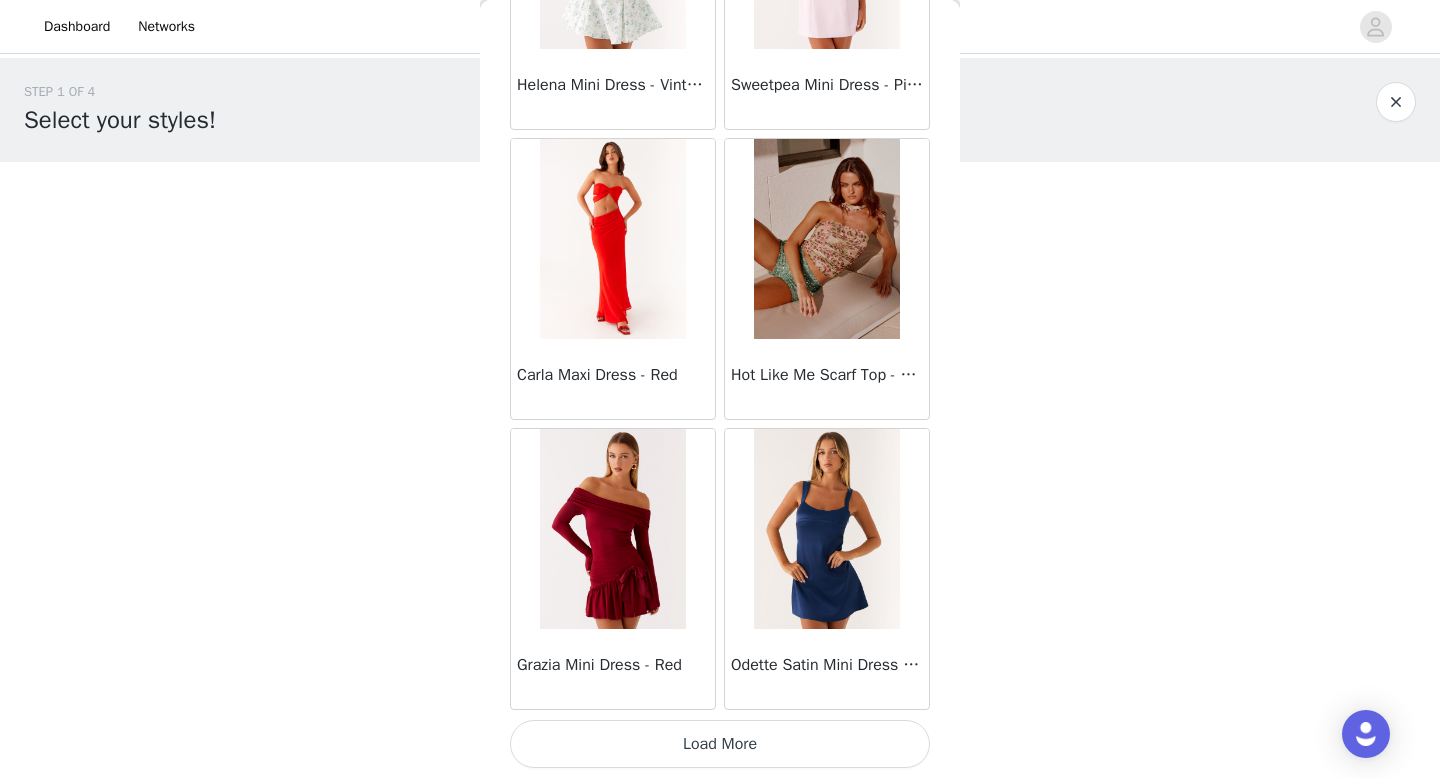 click on "Load More" at bounding box center (720, 744) 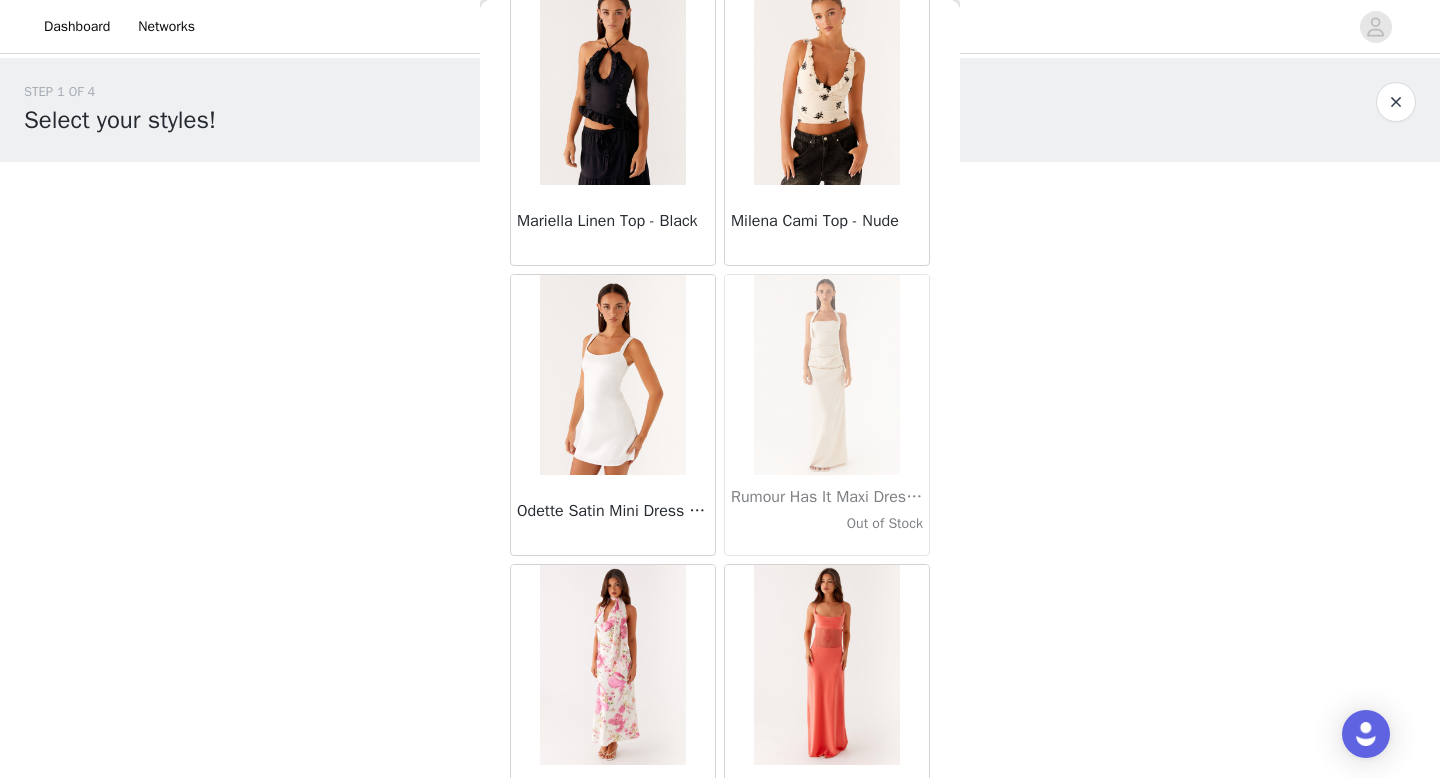 scroll, scrollTop: 57382, scrollLeft: 0, axis: vertical 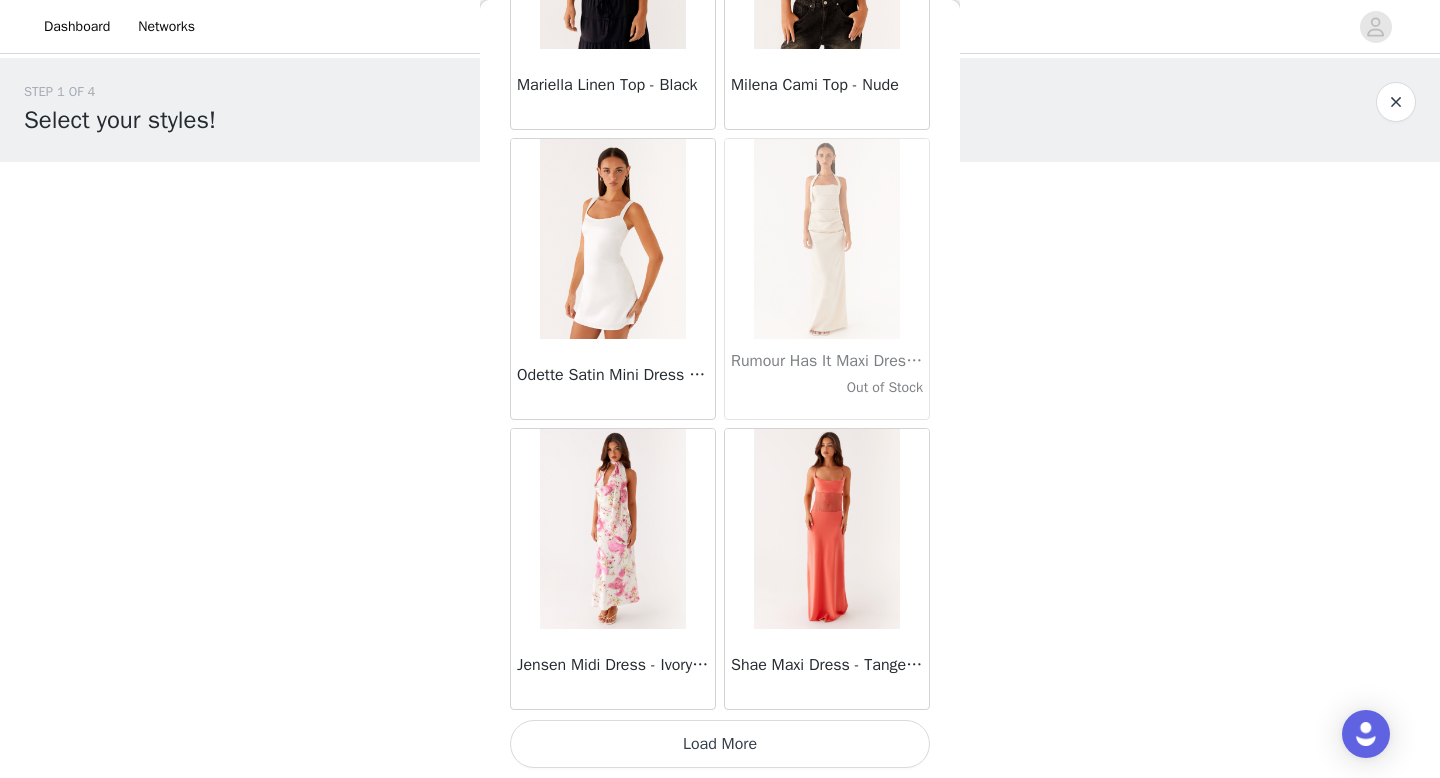 click on "Load More" at bounding box center (720, 744) 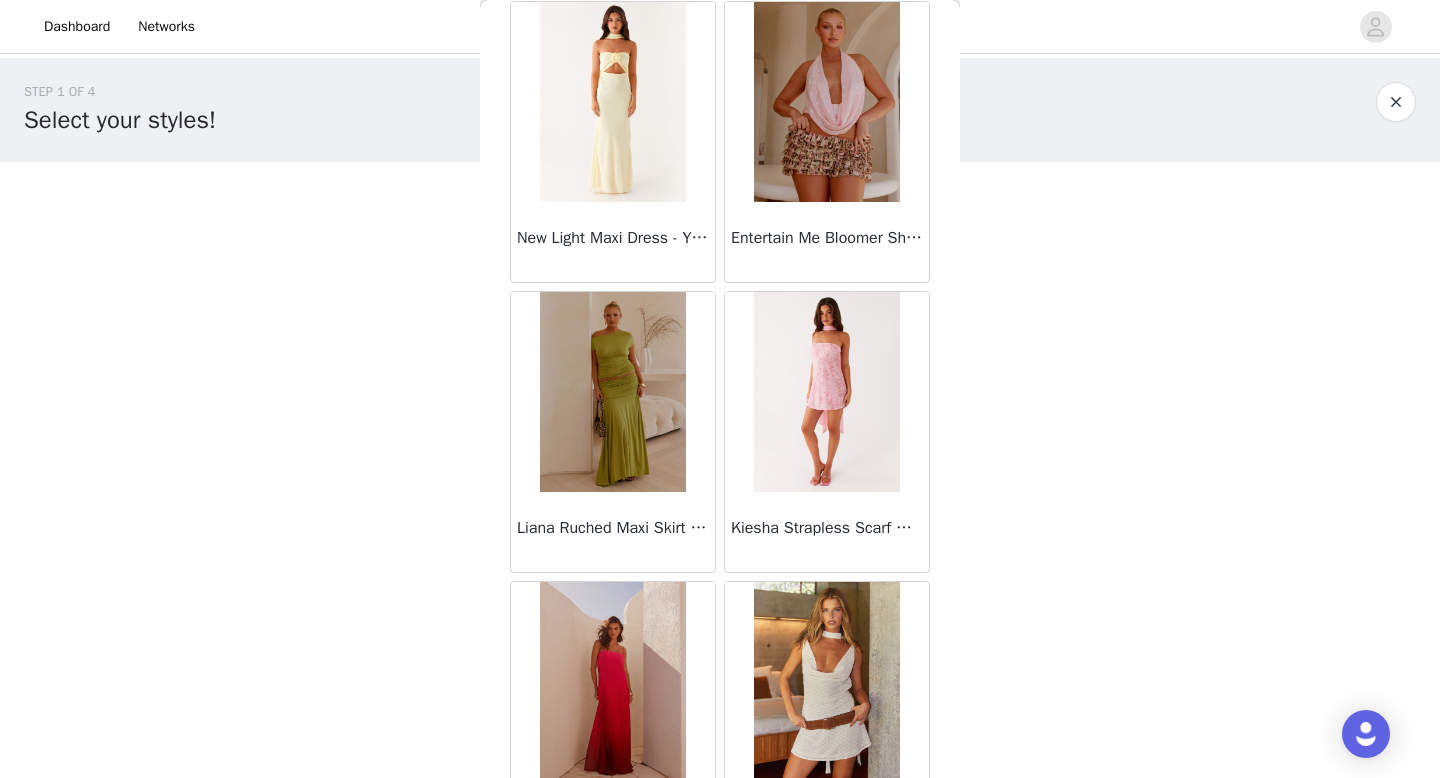 scroll, scrollTop: 60282, scrollLeft: 0, axis: vertical 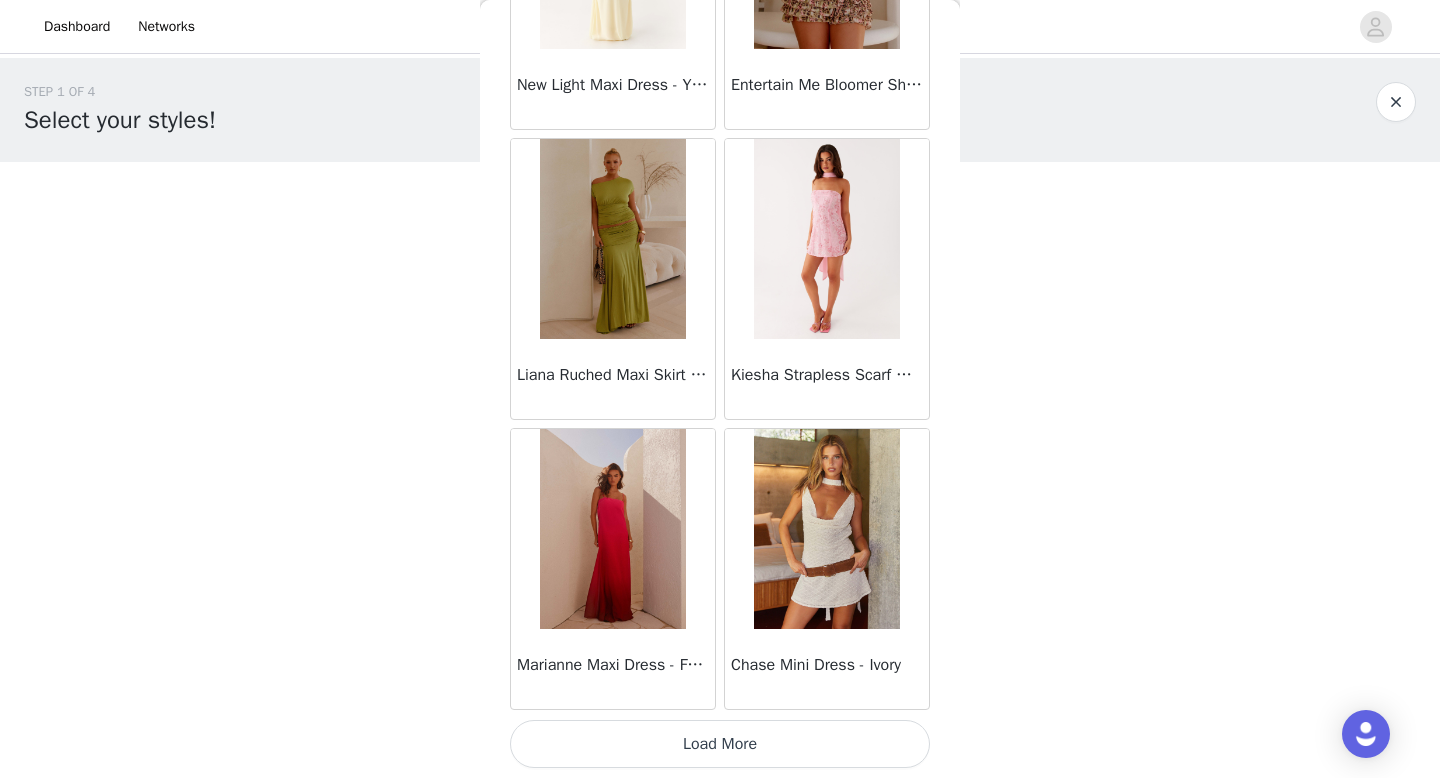 click on "Load More" at bounding box center (720, 744) 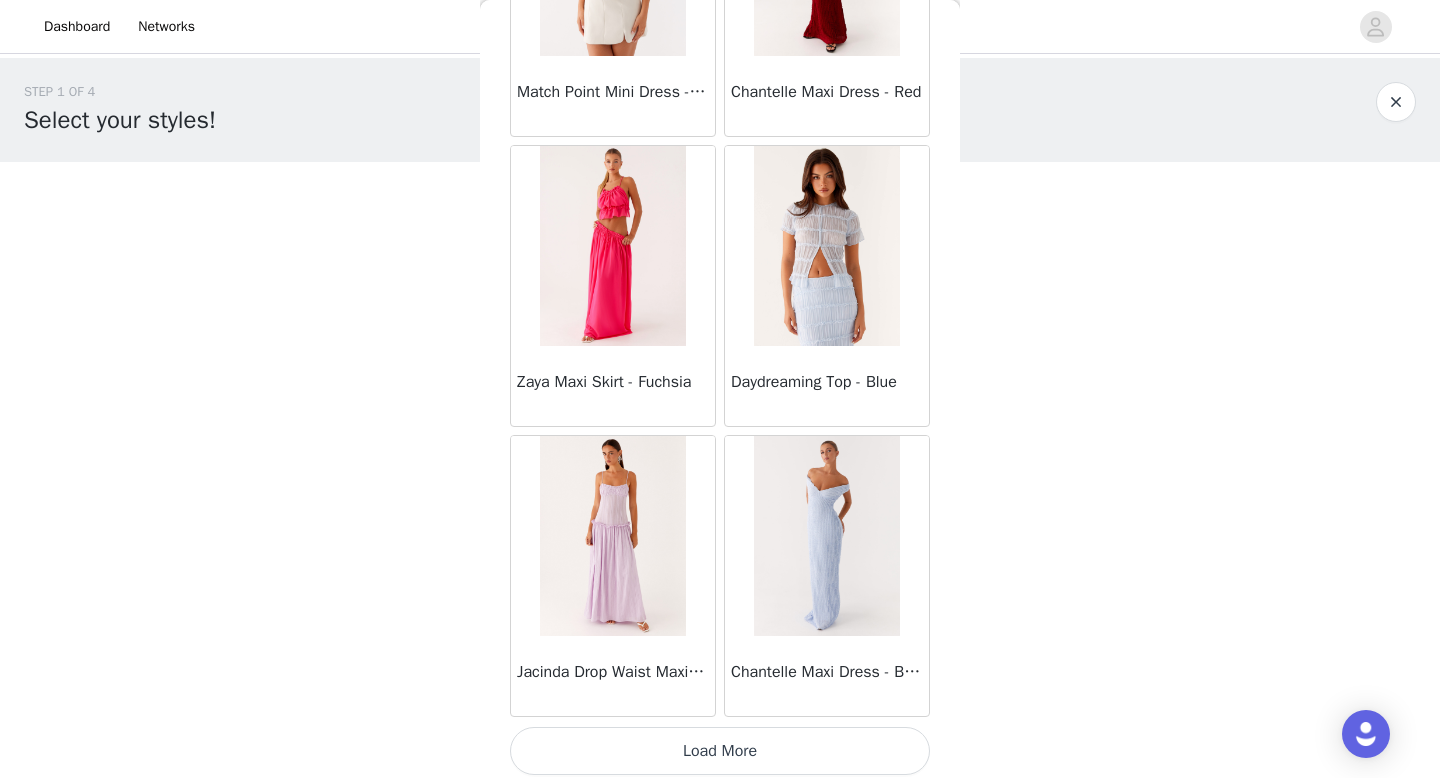 scroll, scrollTop: 63182, scrollLeft: 0, axis: vertical 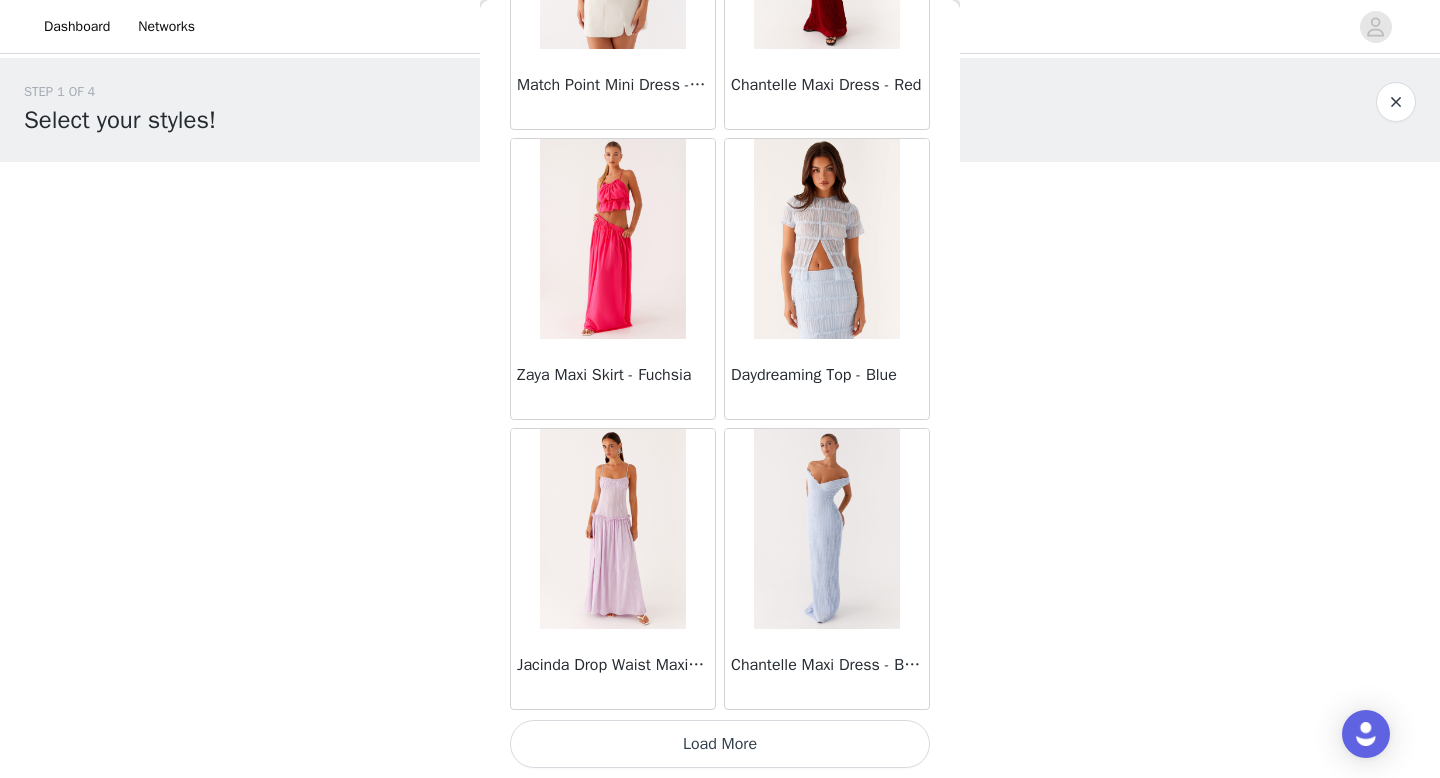 click on "Load More" at bounding box center [720, 744] 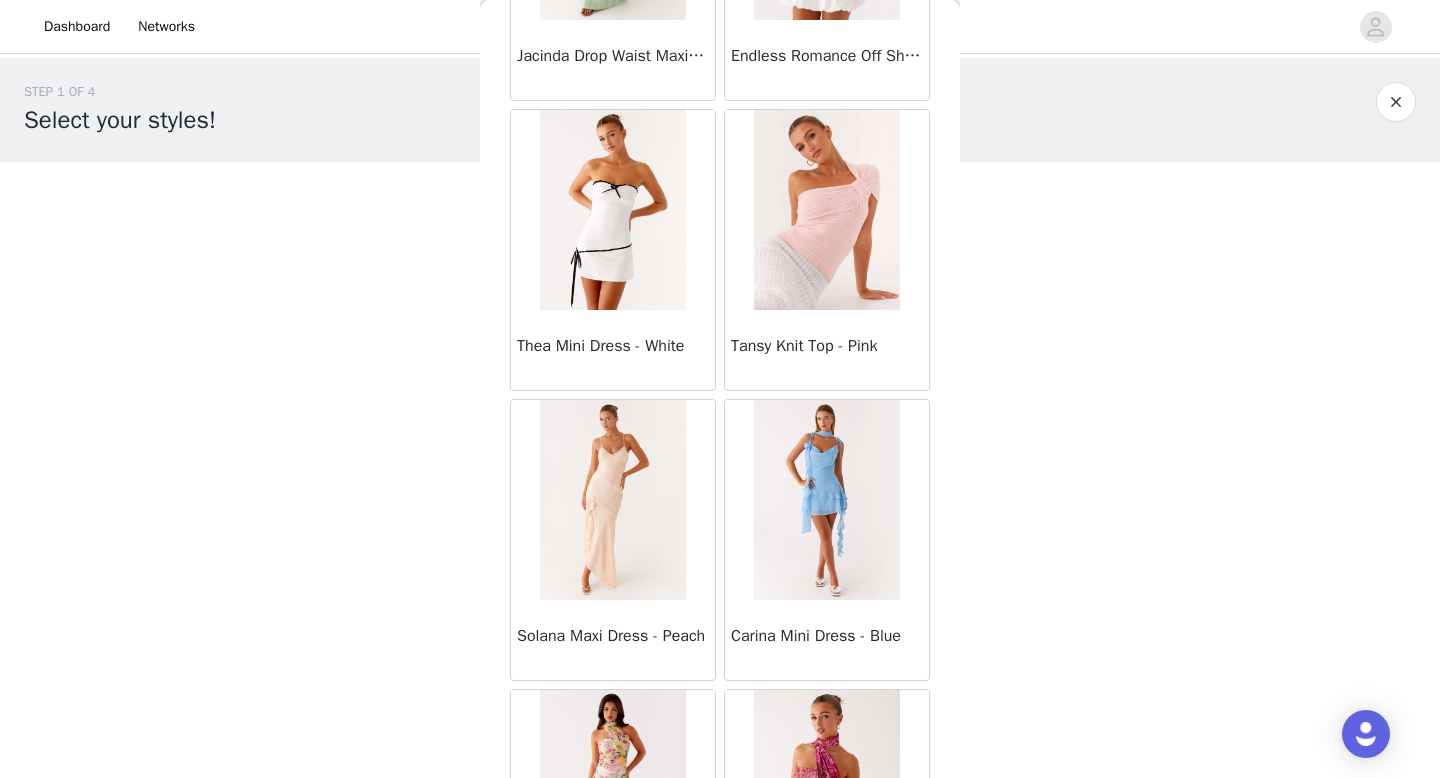 scroll, scrollTop: 66082, scrollLeft: 0, axis: vertical 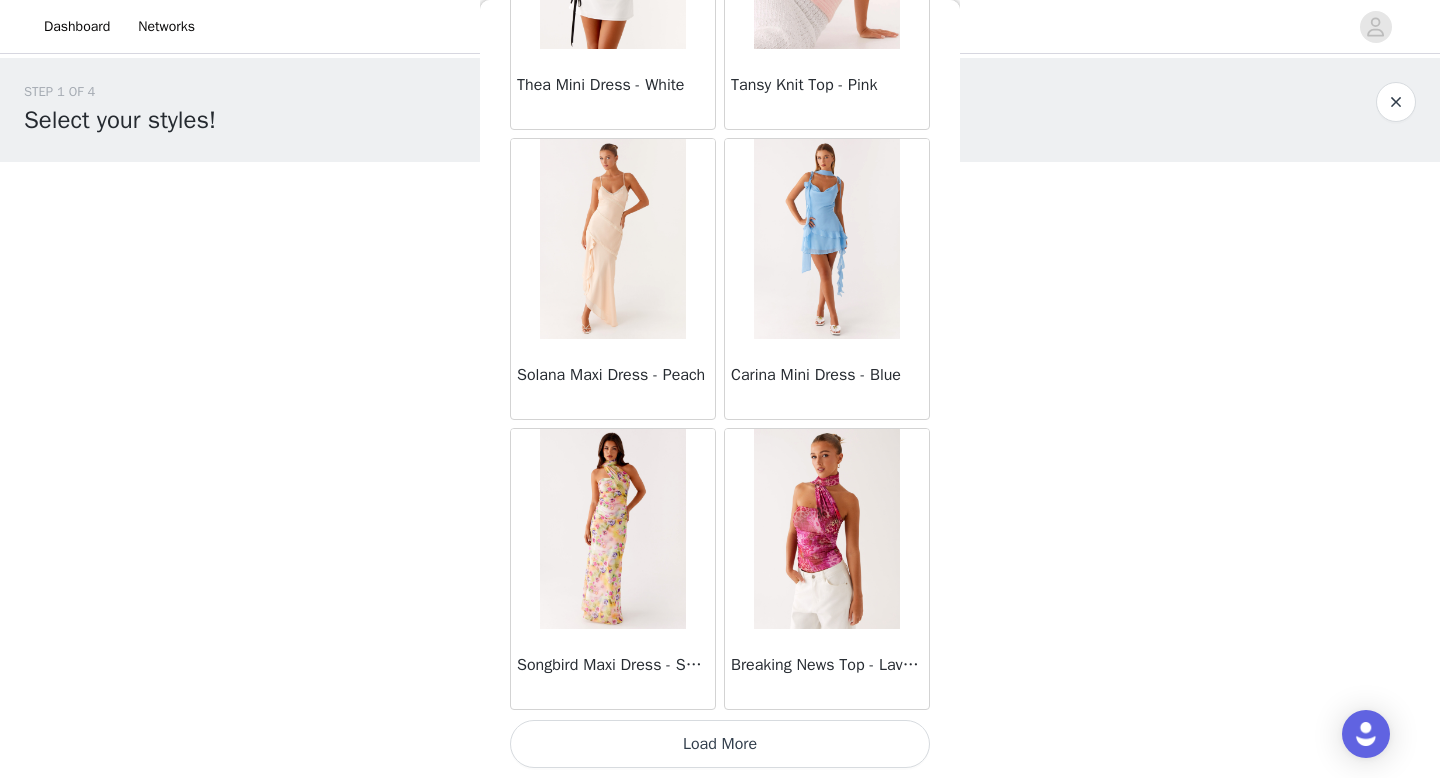click on "Load More" at bounding box center (720, 744) 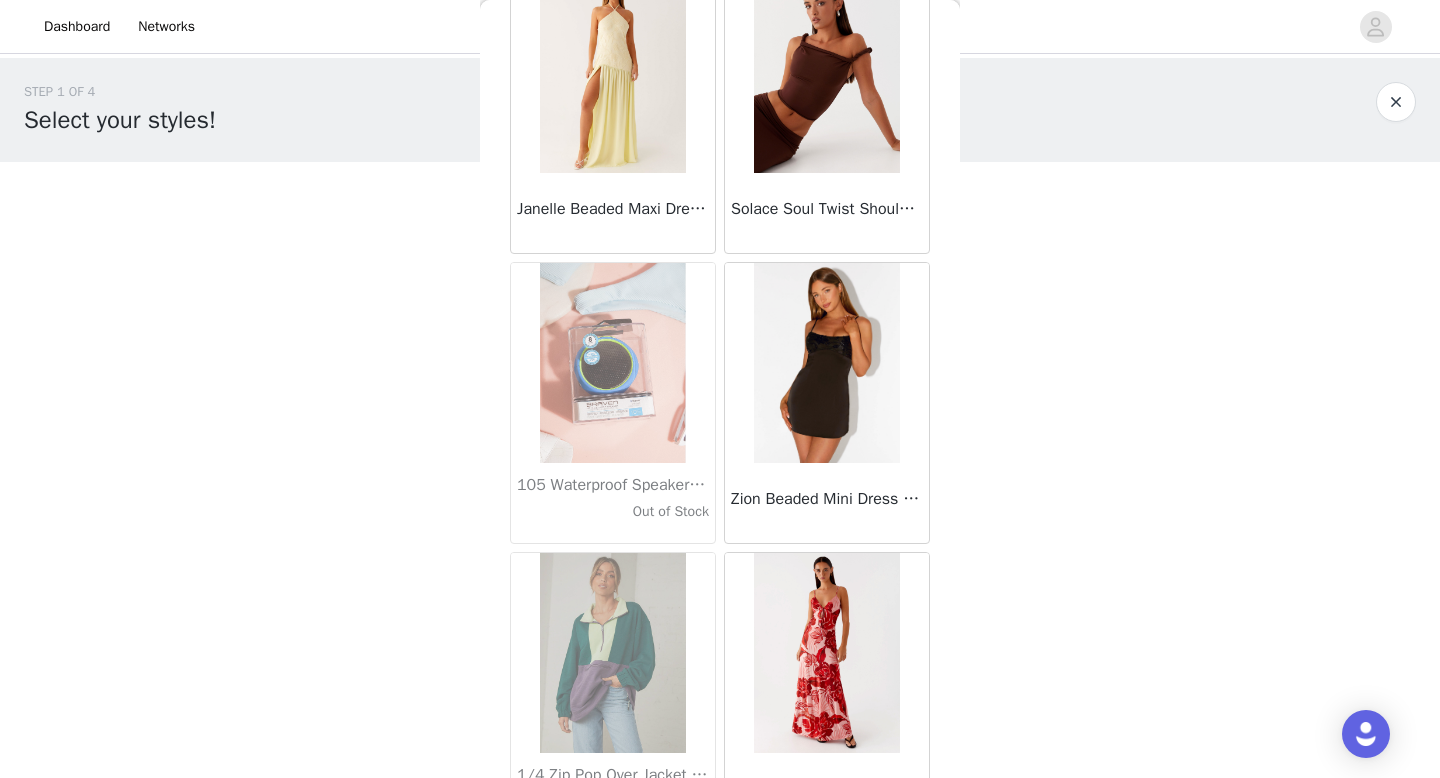 scroll, scrollTop: 68982, scrollLeft: 0, axis: vertical 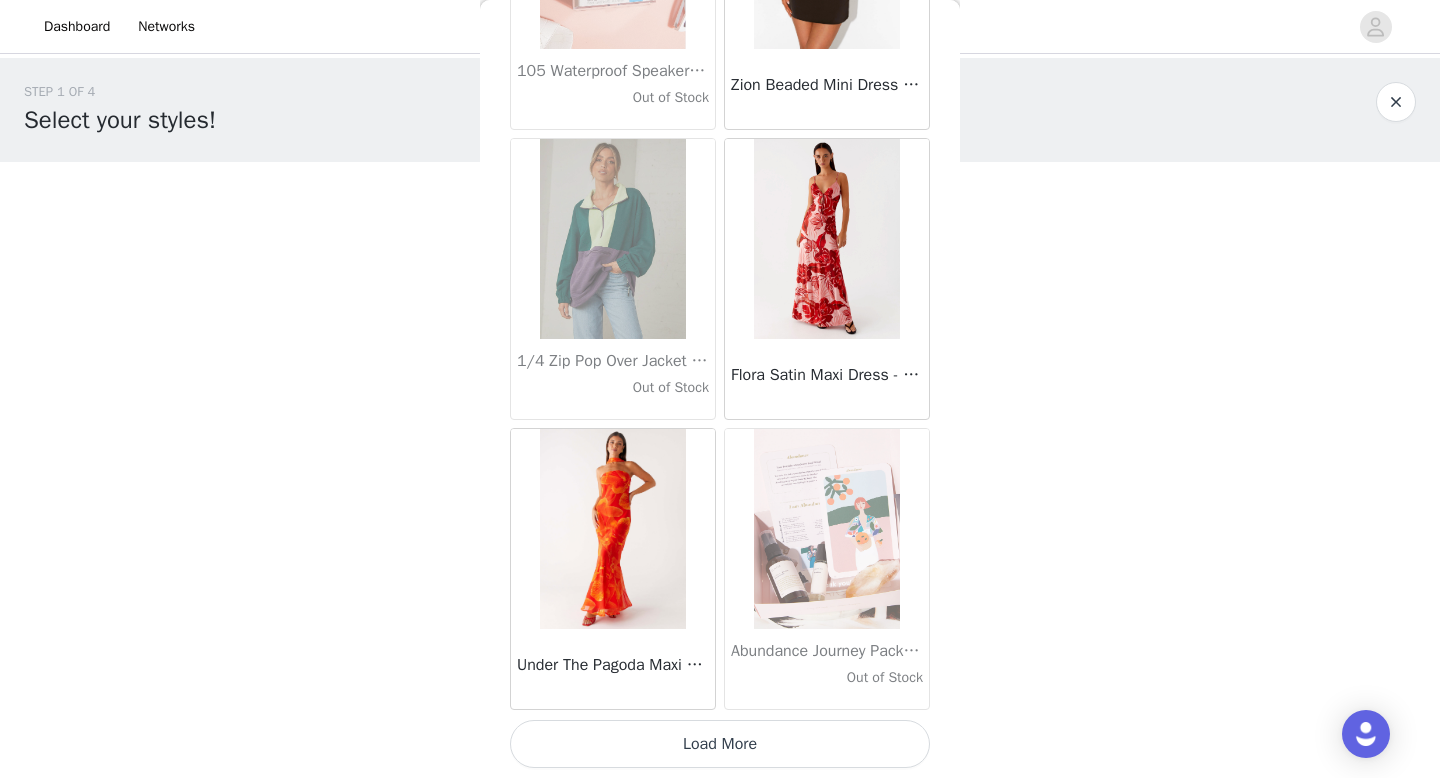 click on "Load More" at bounding box center (720, 744) 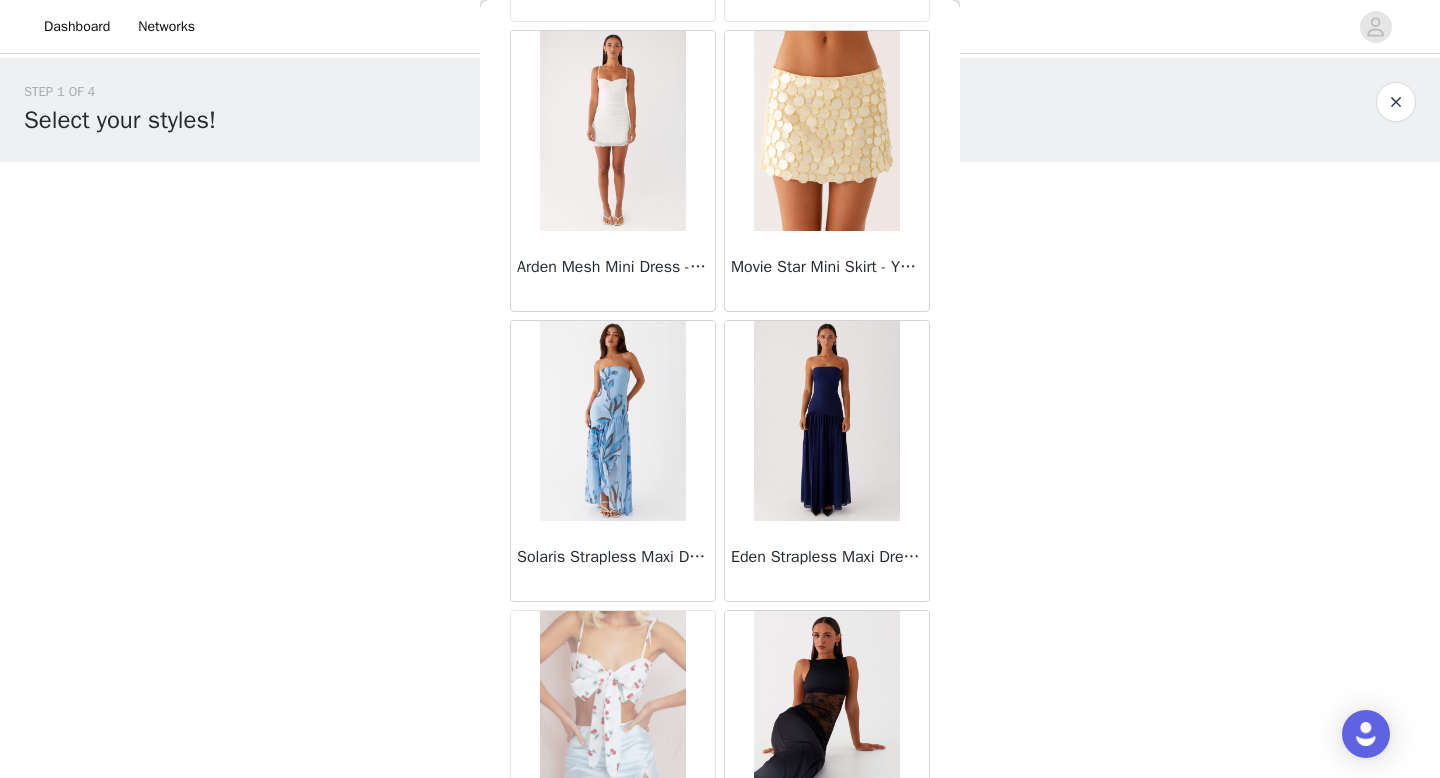 scroll, scrollTop: 71882, scrollLeft: 0, axis: vertical 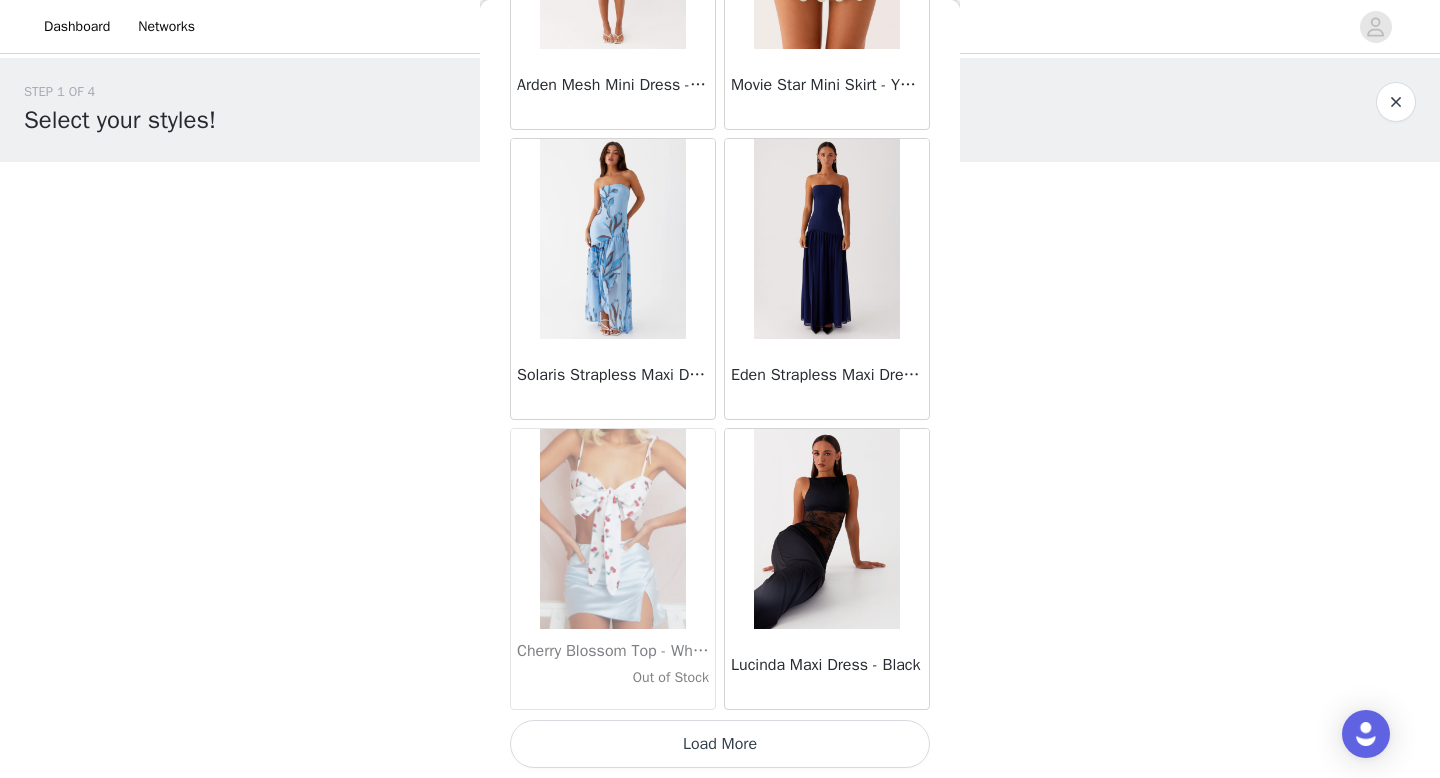 click on "Load More" at bounding box center (720, 744) 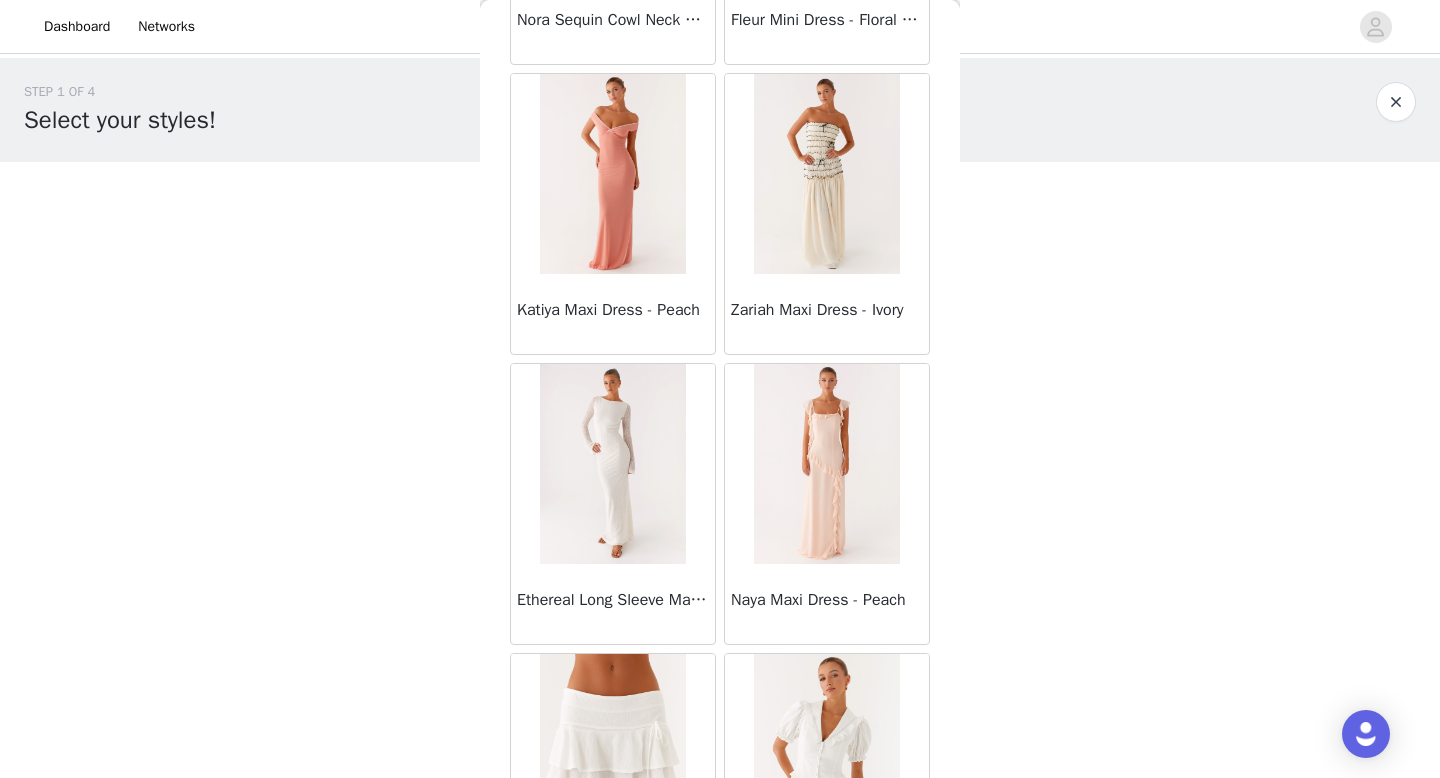 scroll, scrollTop: 74782, scrollLeft: 0, axis: vertical 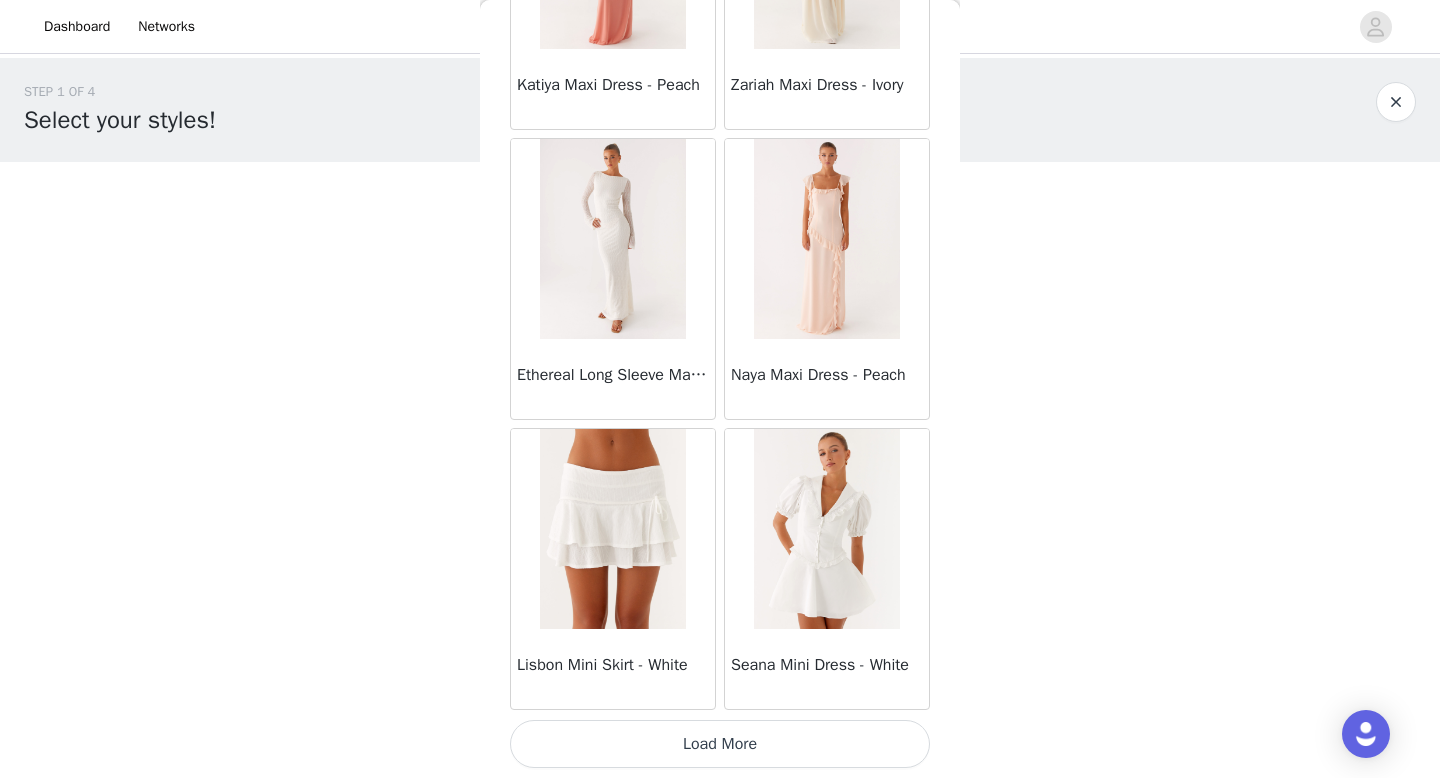 click on "Load More" at bounding box center [720, 744] 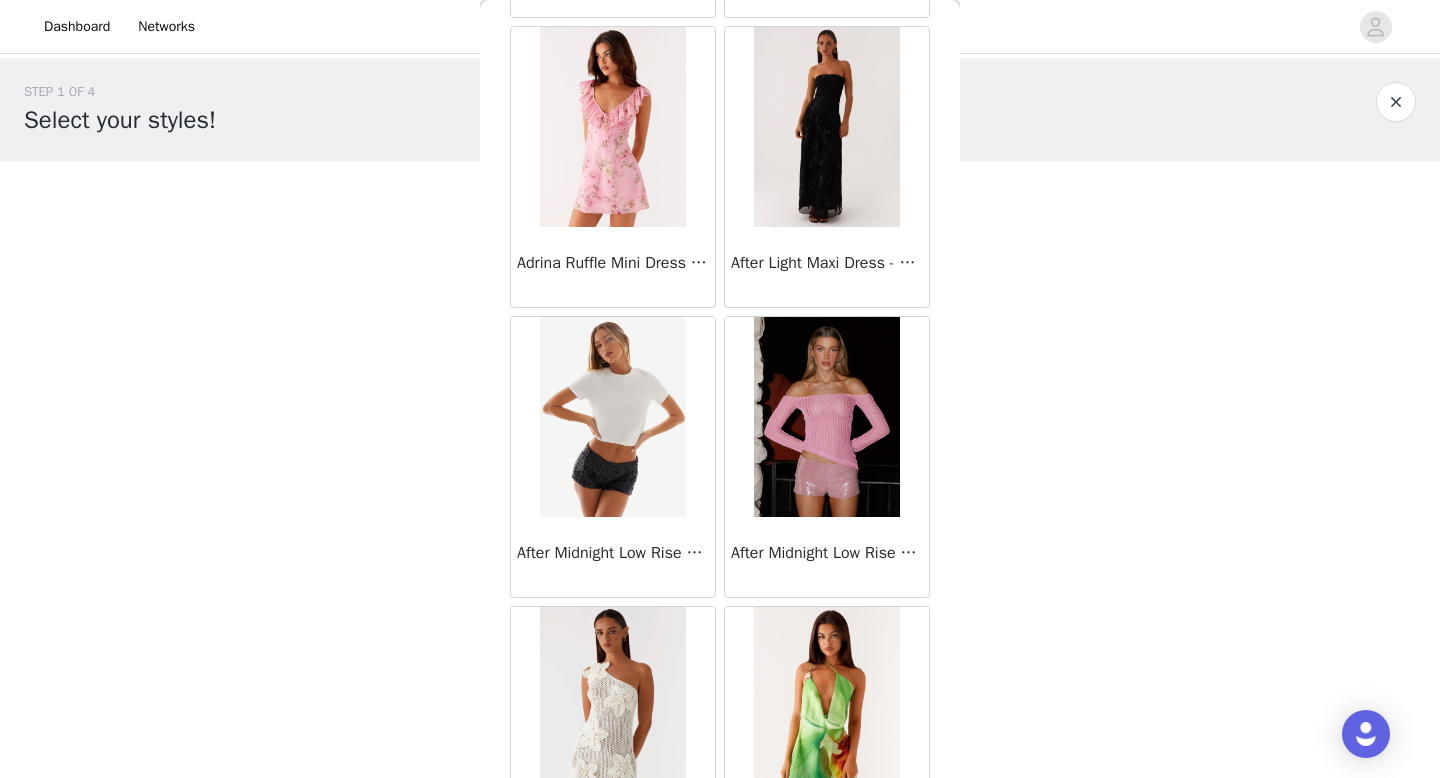 scroll, scrollTop: 77682, scrollLeft: 0, axis: vertical 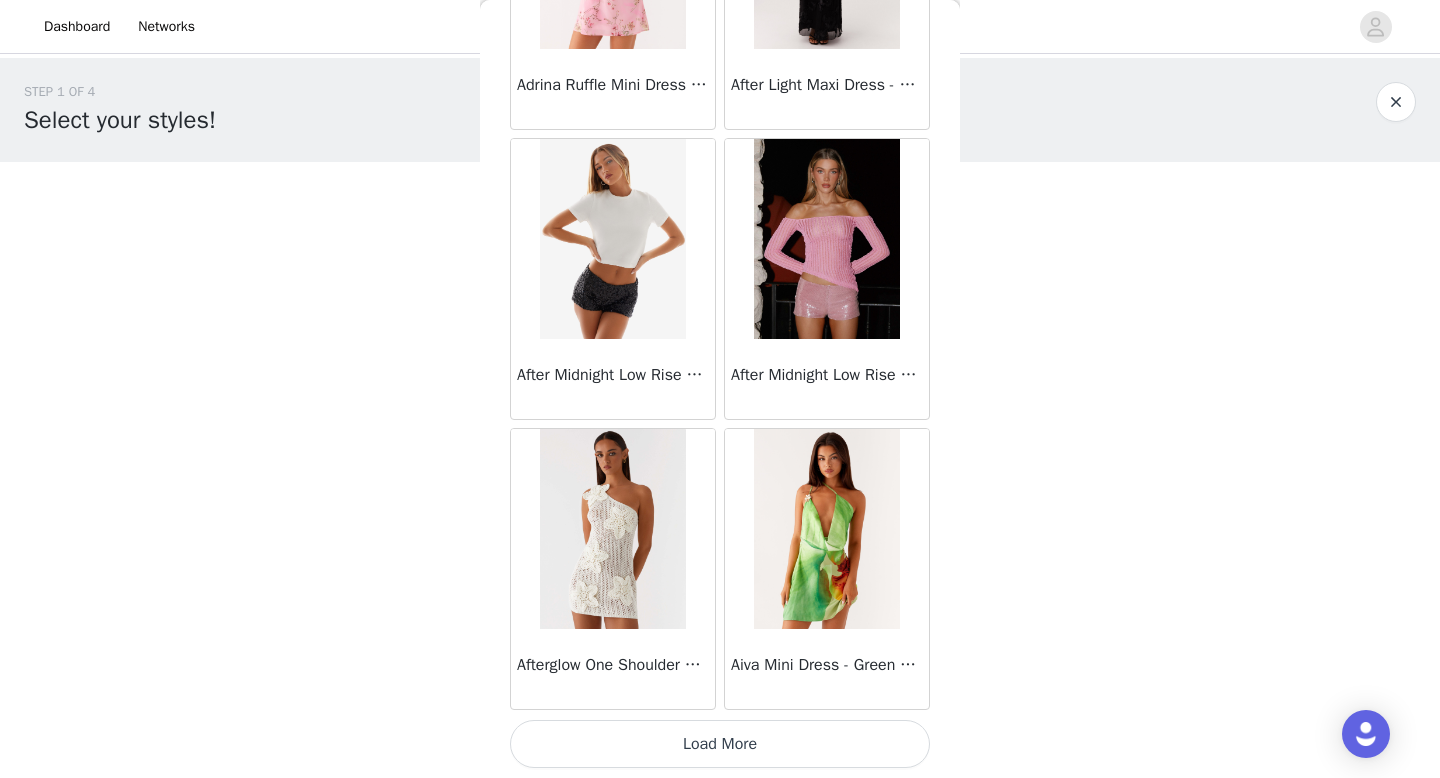 click on "Load More" at bounding box center [720, 744] 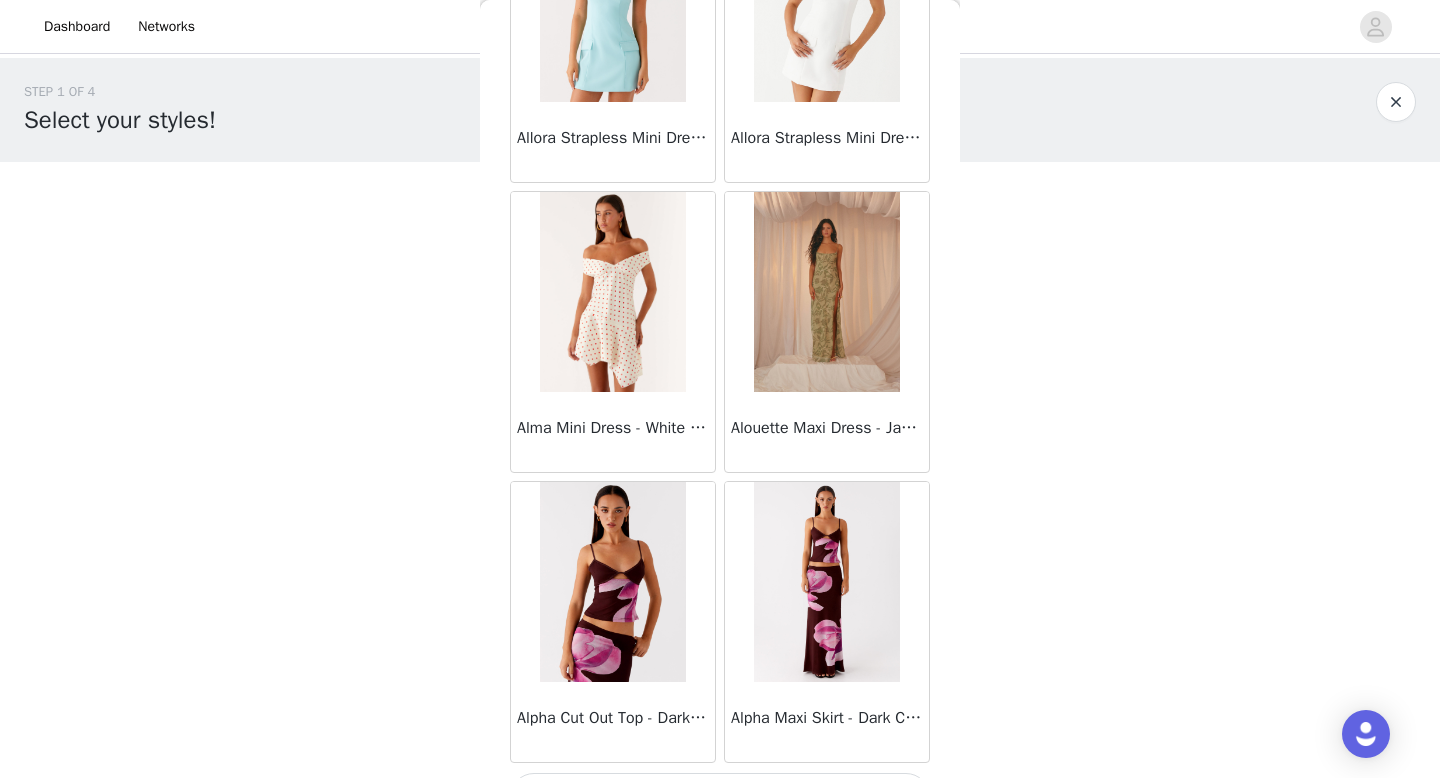 scroll, scrollTop: 80582, scrollLeft: 0, axis: vertical 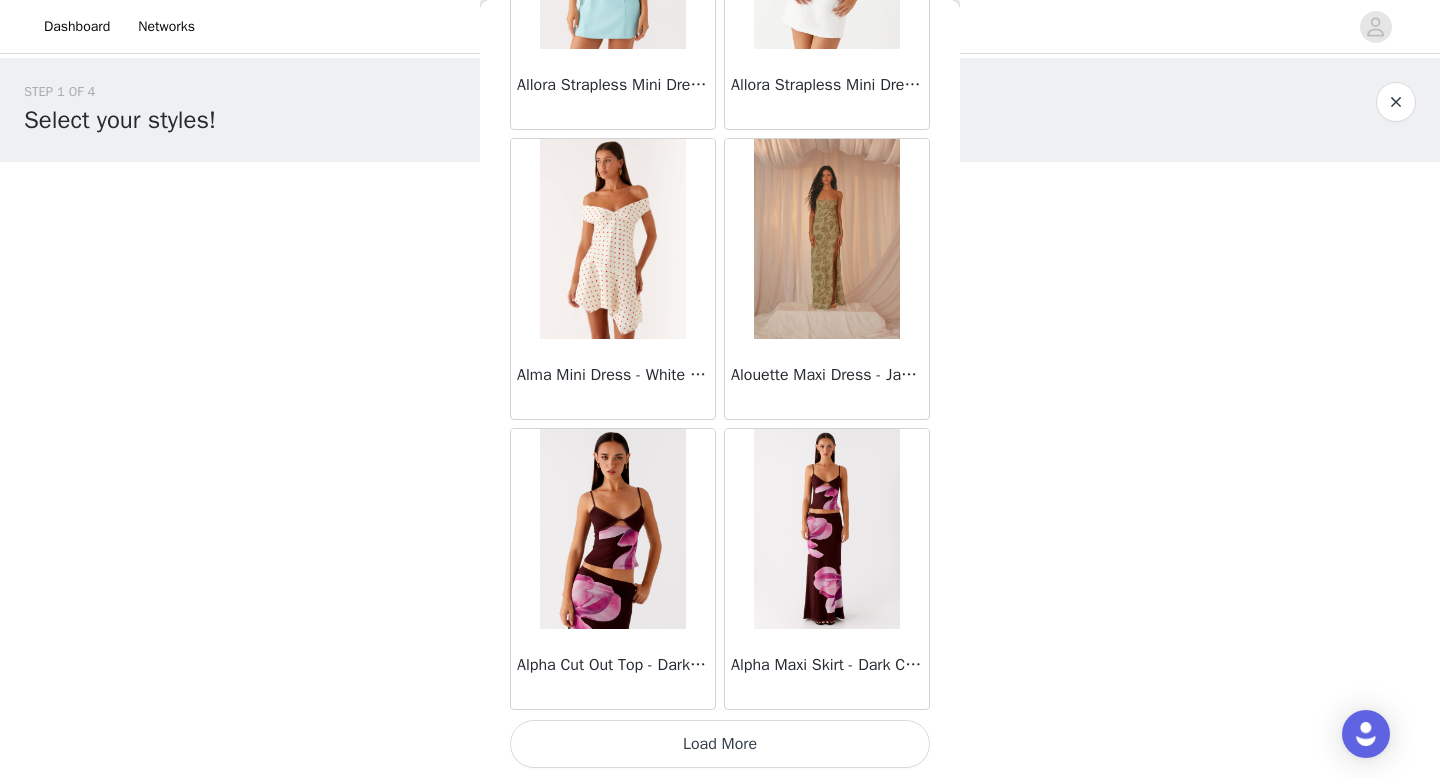 click on "Load More" at bounding box center [720, 744] 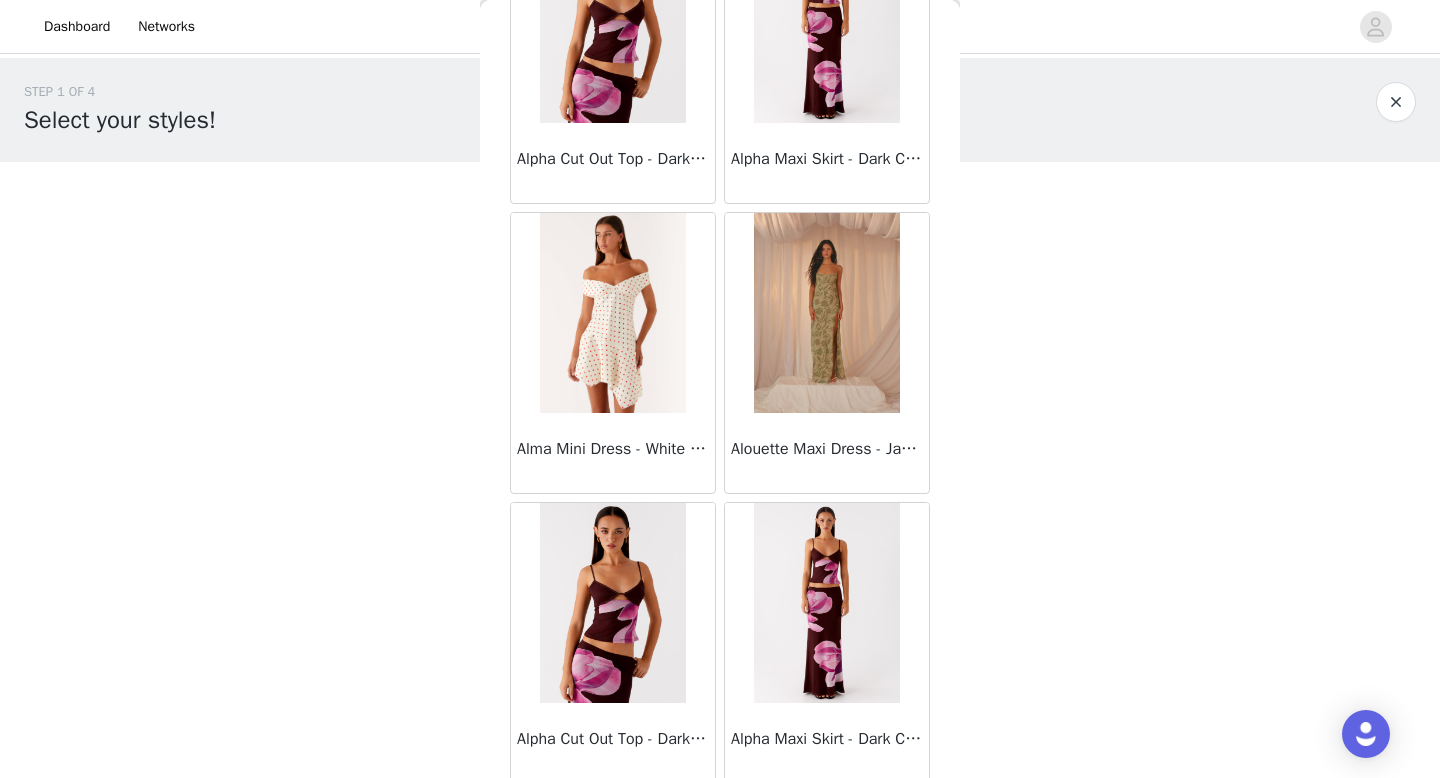 scroll, scrollTop: 80977, scrollLeft: 0, axis: vertical 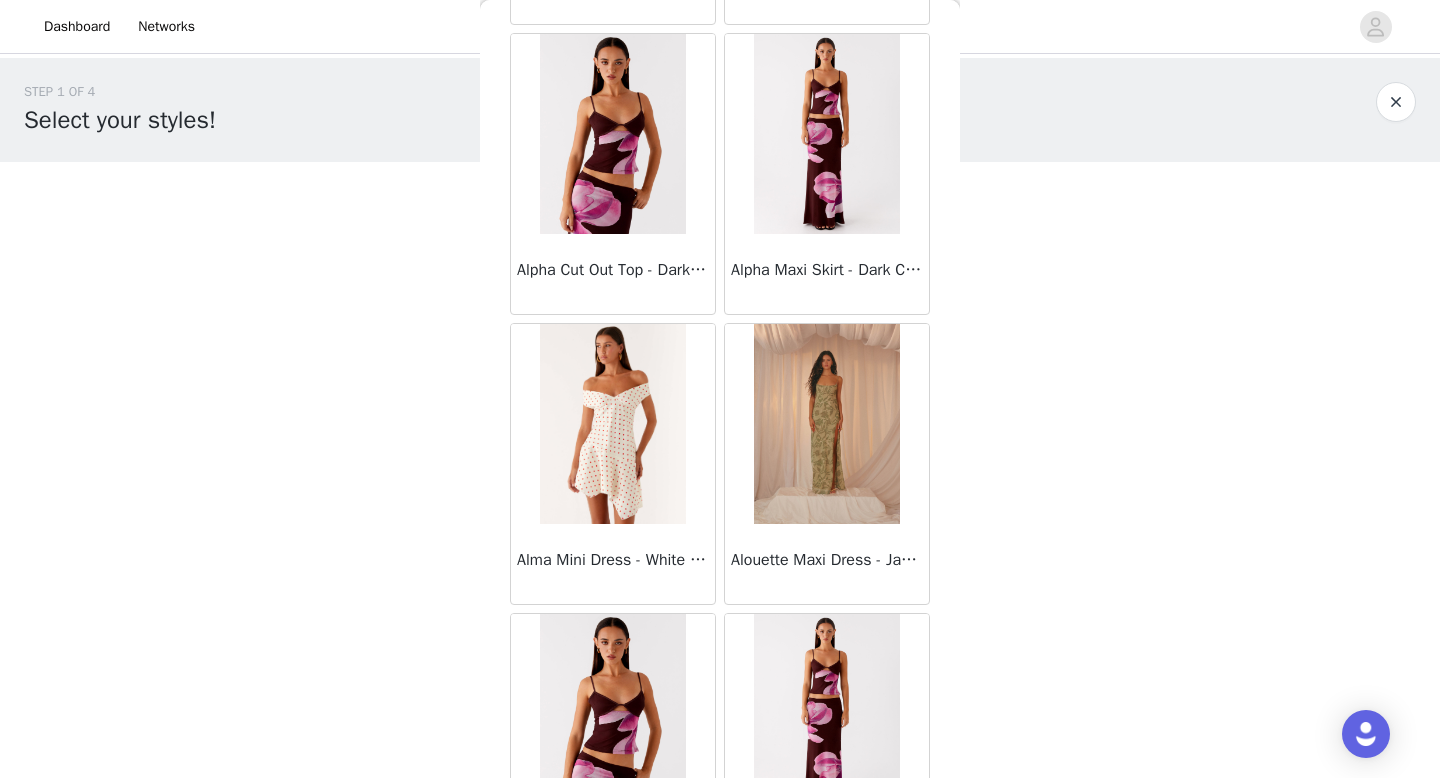 click at bounding box center [612, 424] 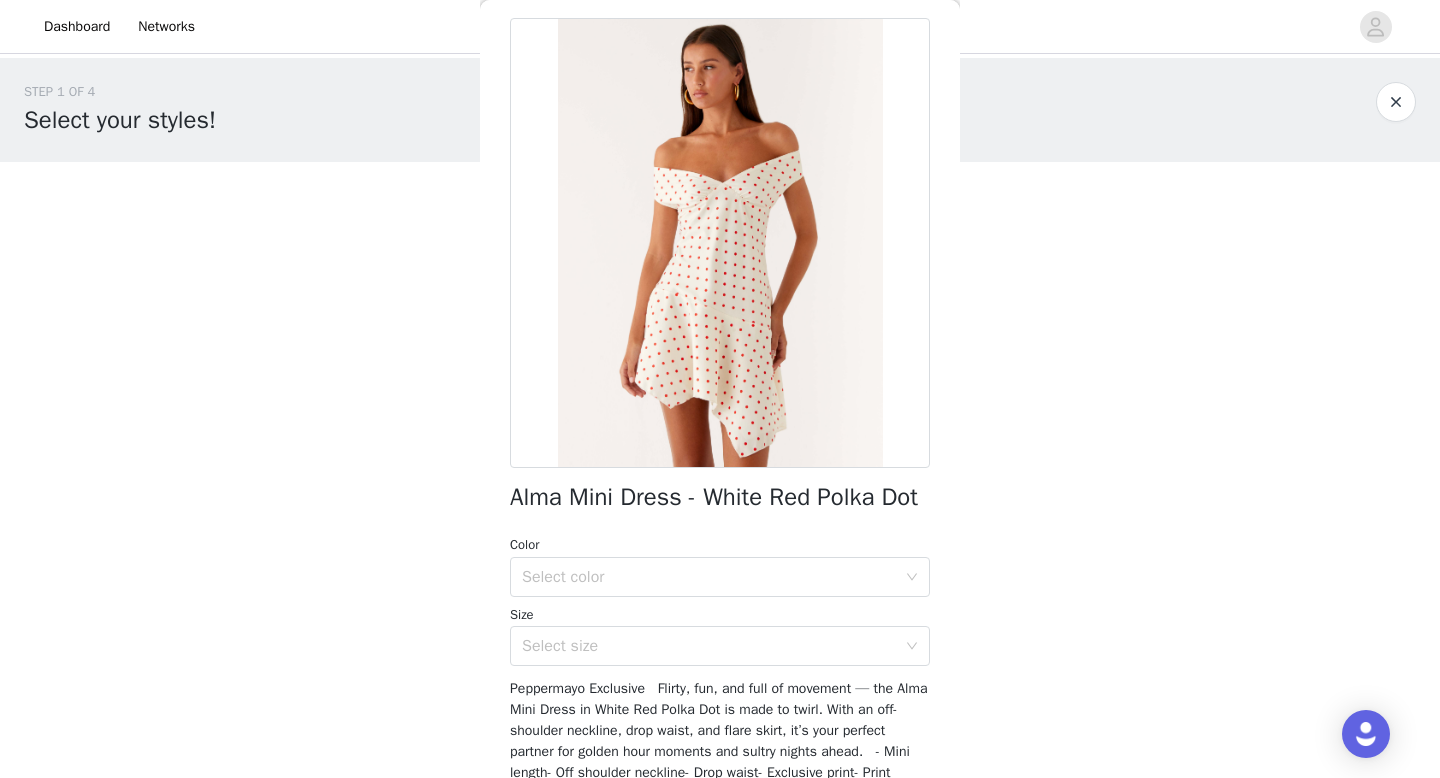 scroll, scrollTop: 160, scrollLeft: 0, axis: vertical 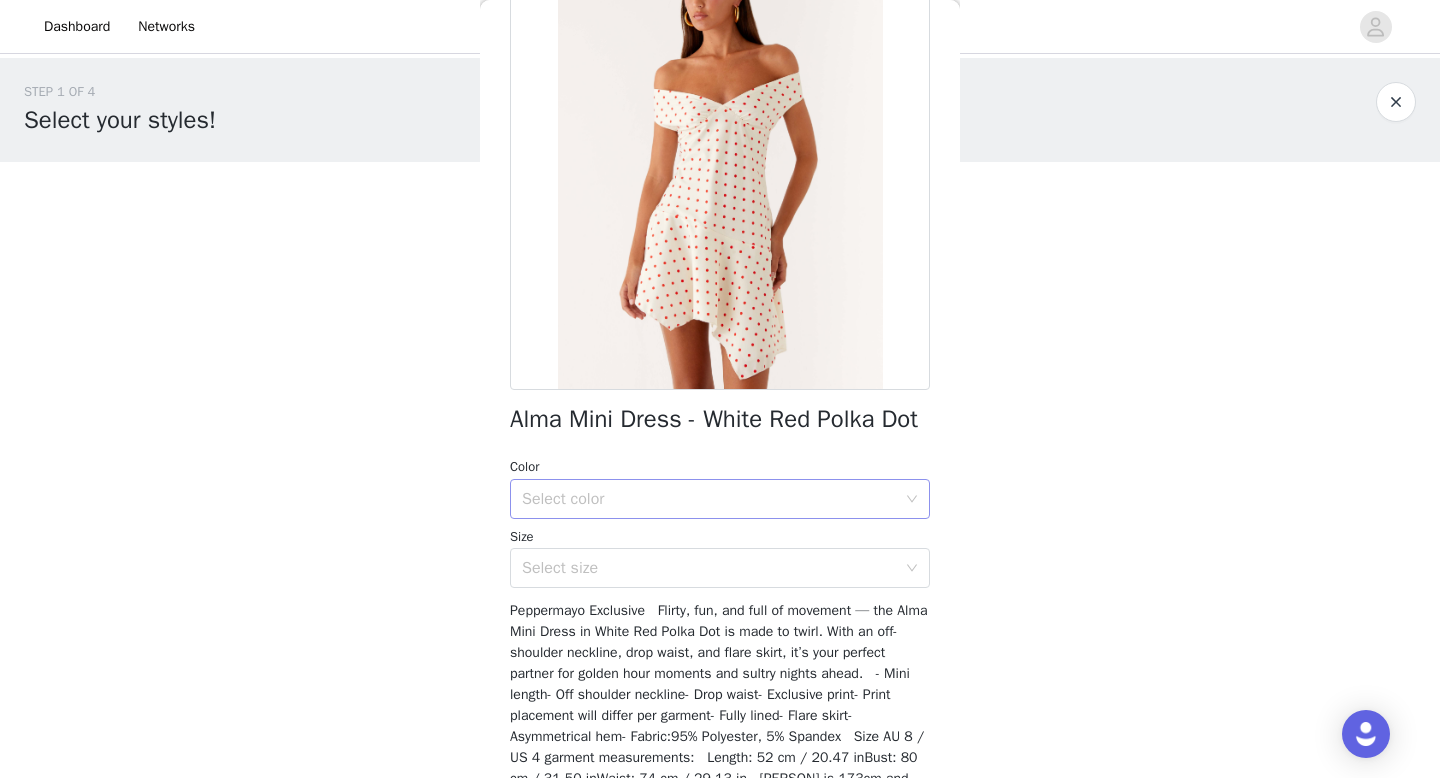 click on "Select color" at bounding box center (709, 499) 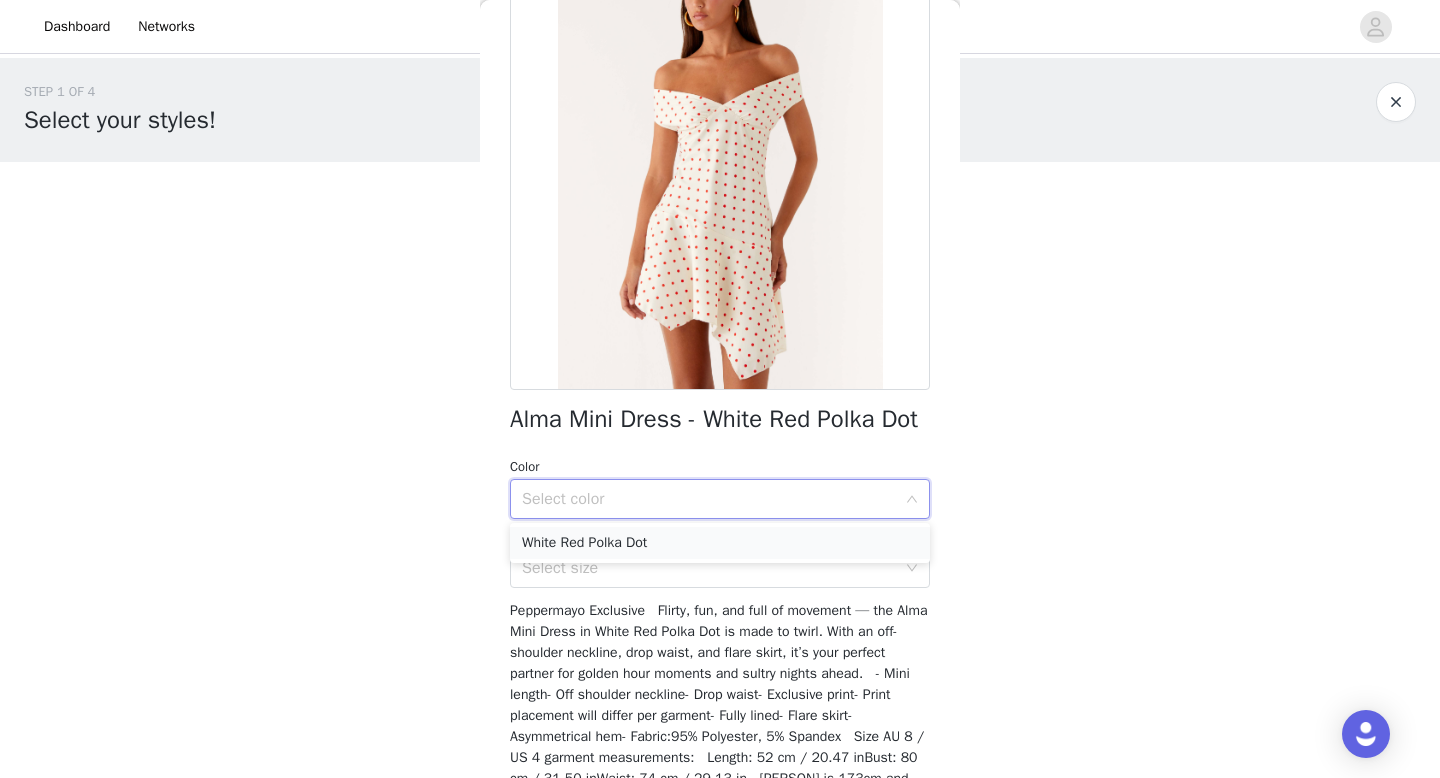 click on "White Red Polka Dot" at bounding box center [720, 543] 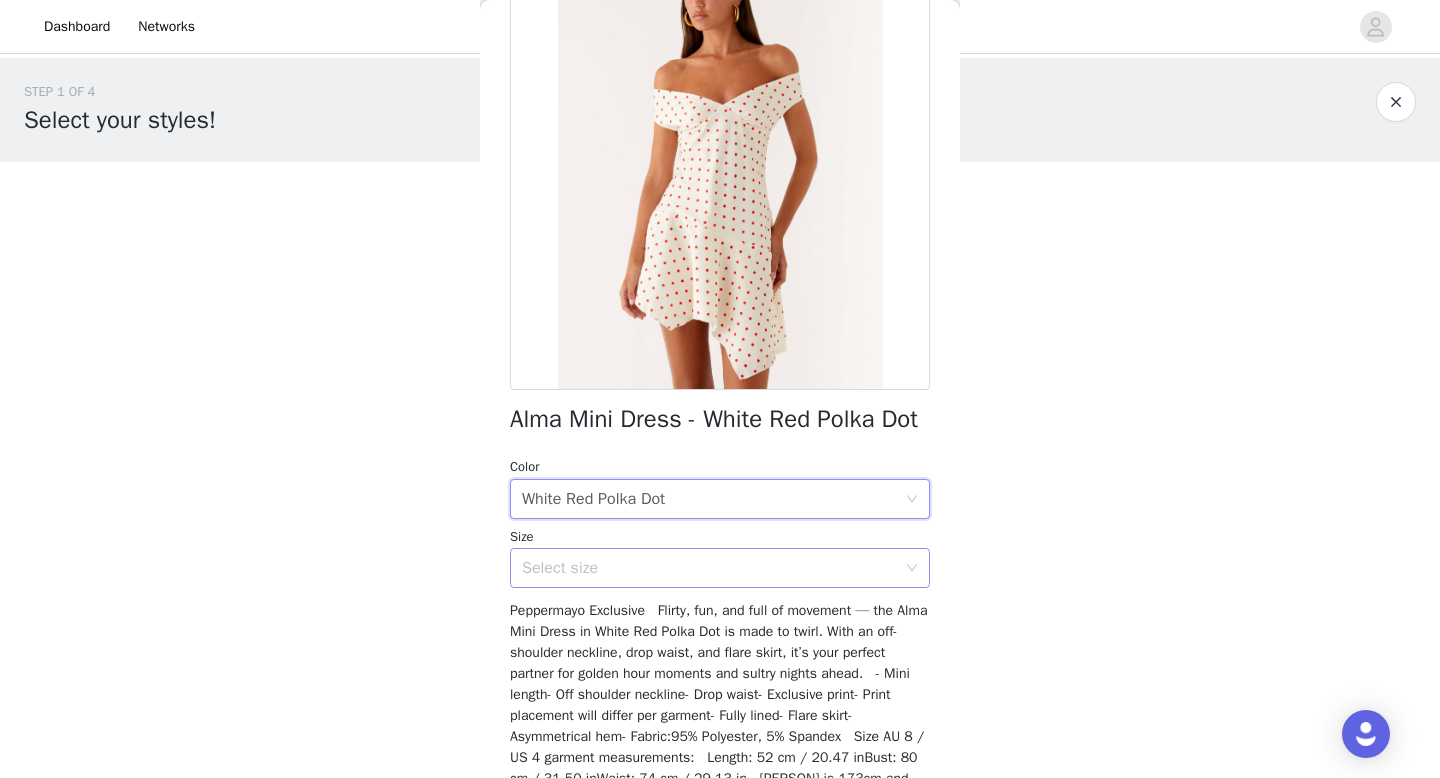 click on "Select size" at bounding box center [709, 568] 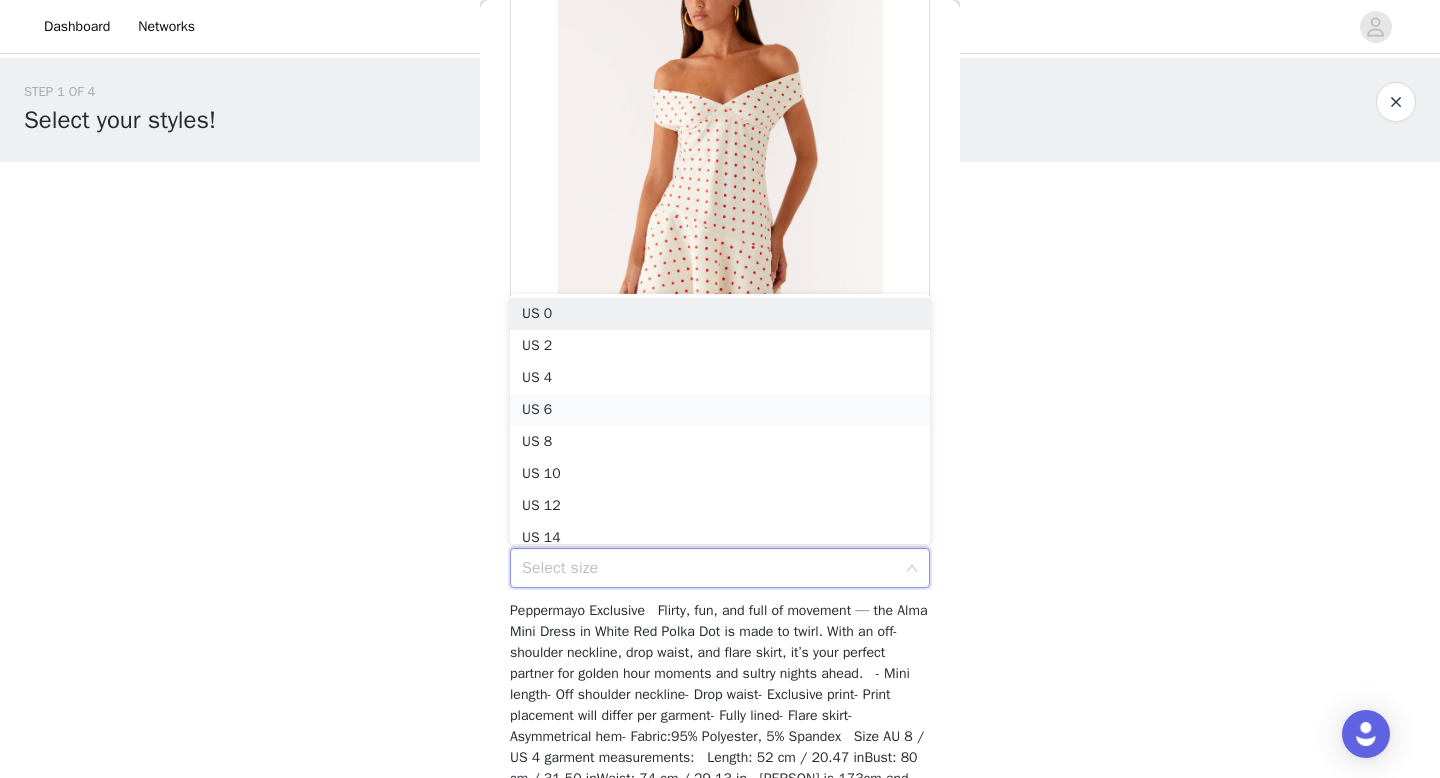 scroll, scrollTop: 10, scrollLeft: 0, axis: vertical 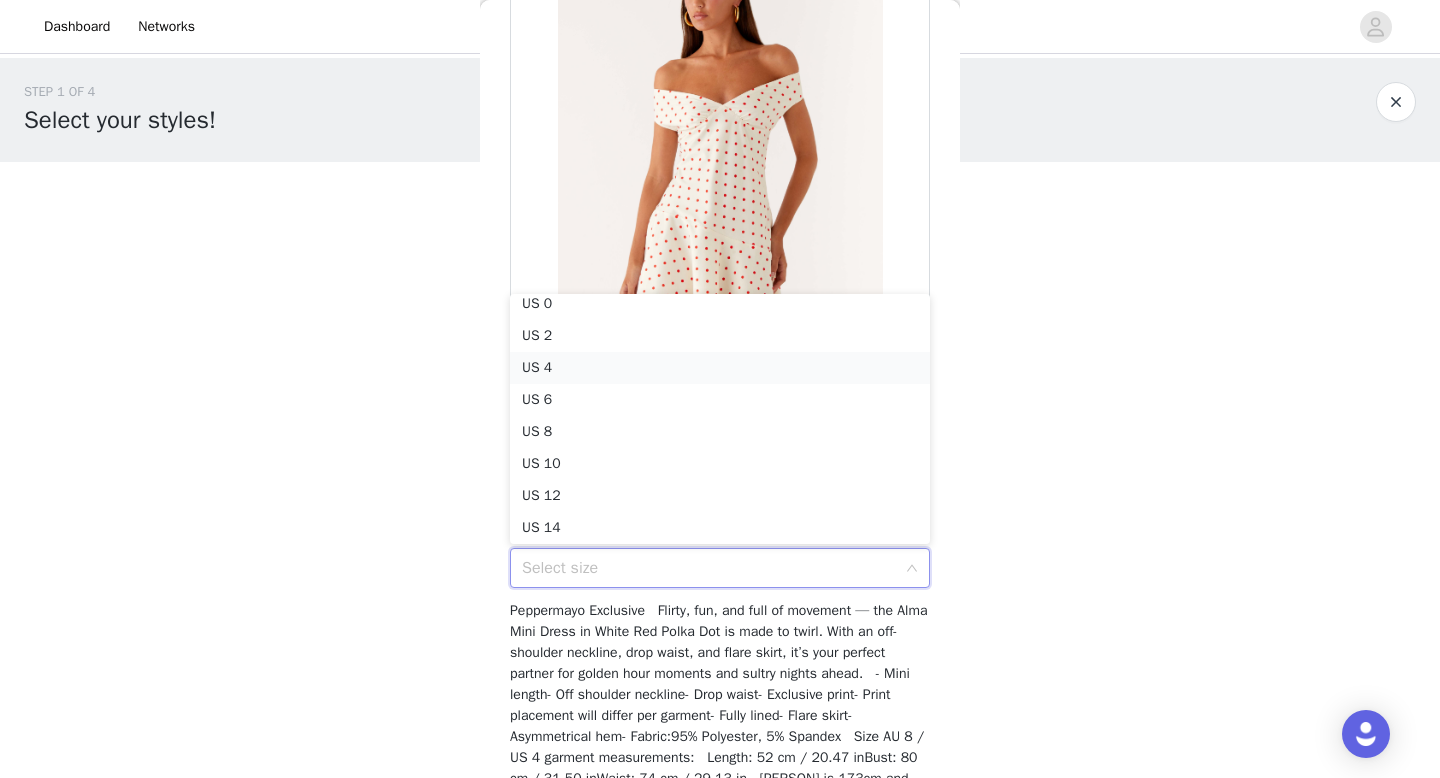 click on "US 4" at bounding box center [720, 368] 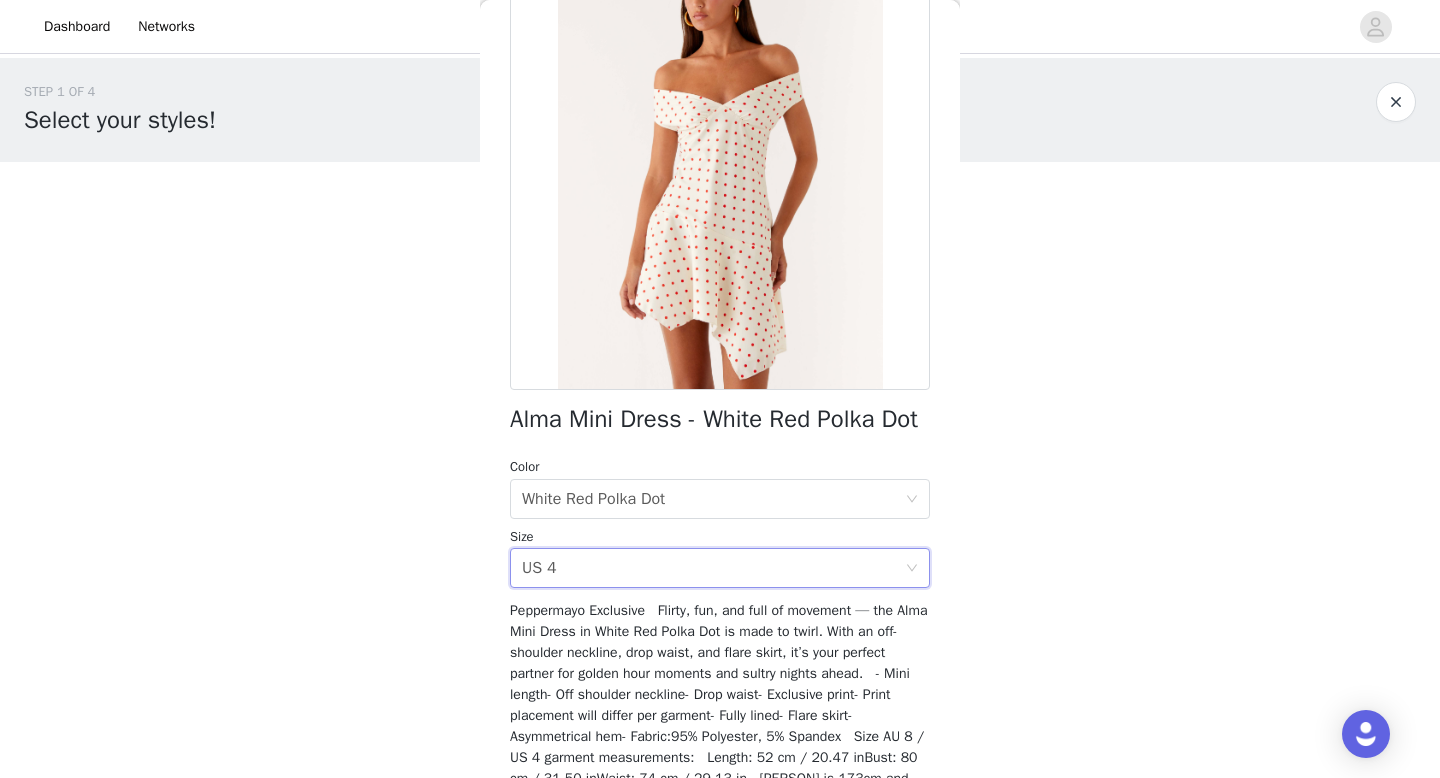scroll, scrollTop: 276, scrollLeft: 0, axis: vertical 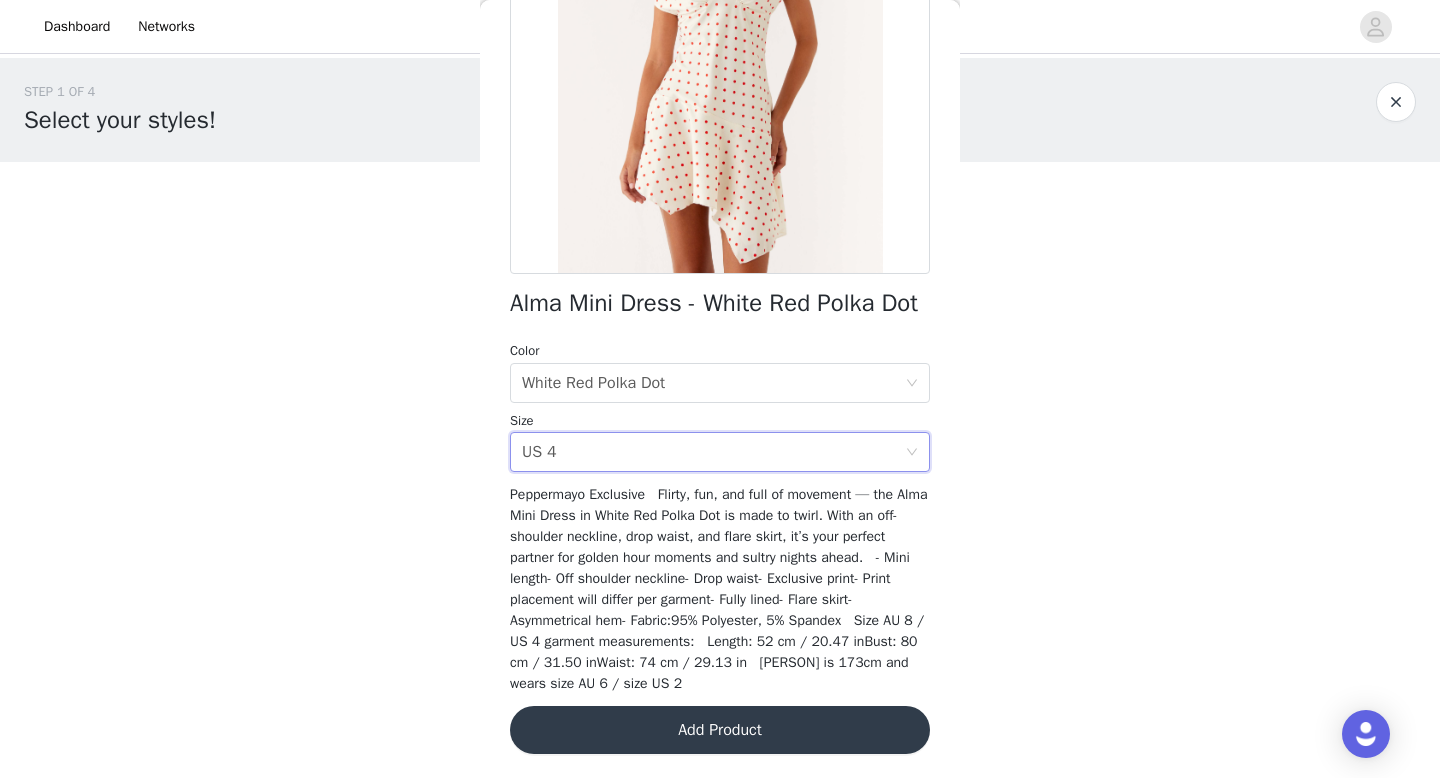 click on "Add Product" at bounding box center [720, 730] 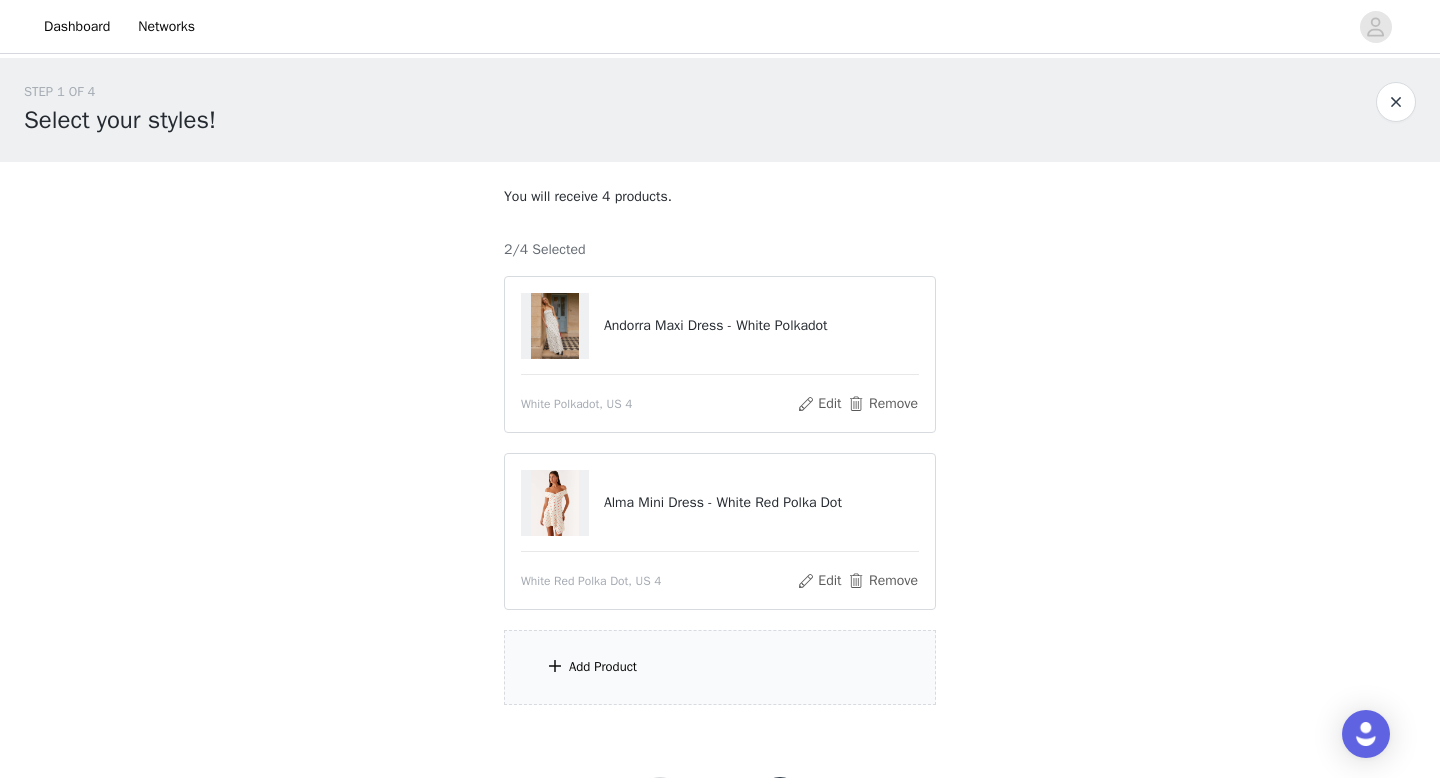 click on "Add Product" at bounding box center [720, 667] 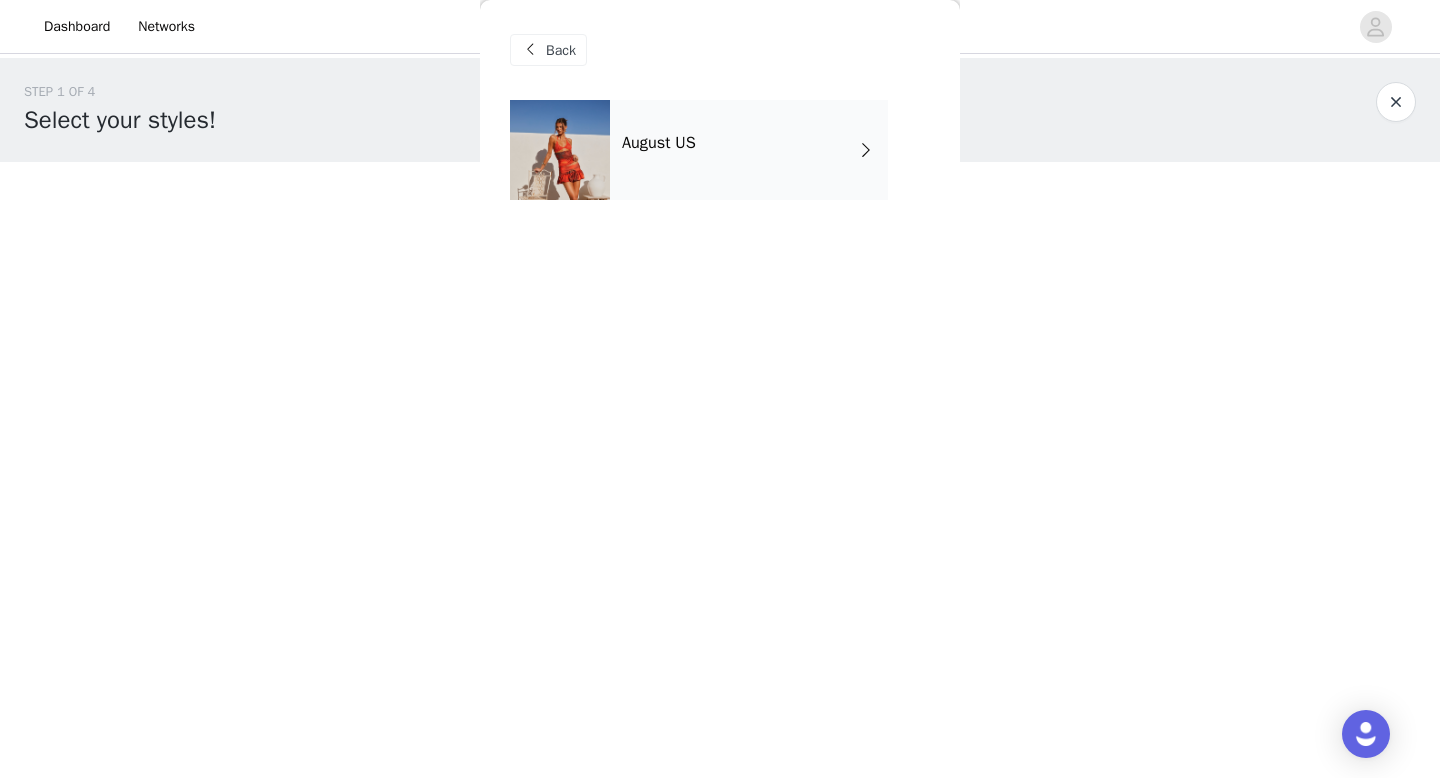 click on "August US" at bounding box center (749, 150) 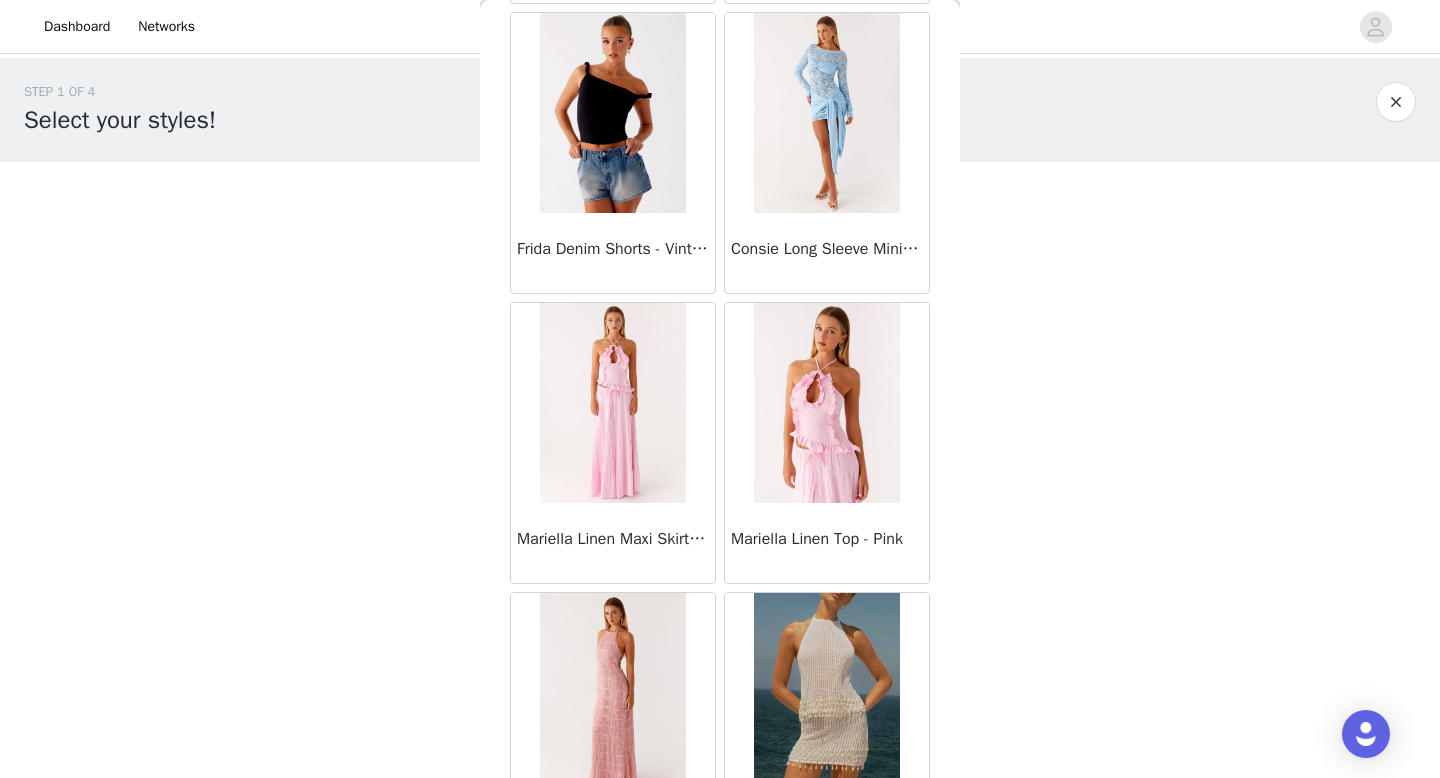 scroll, scrollTop: 2282, scrollLeft: 0, axis: vertical 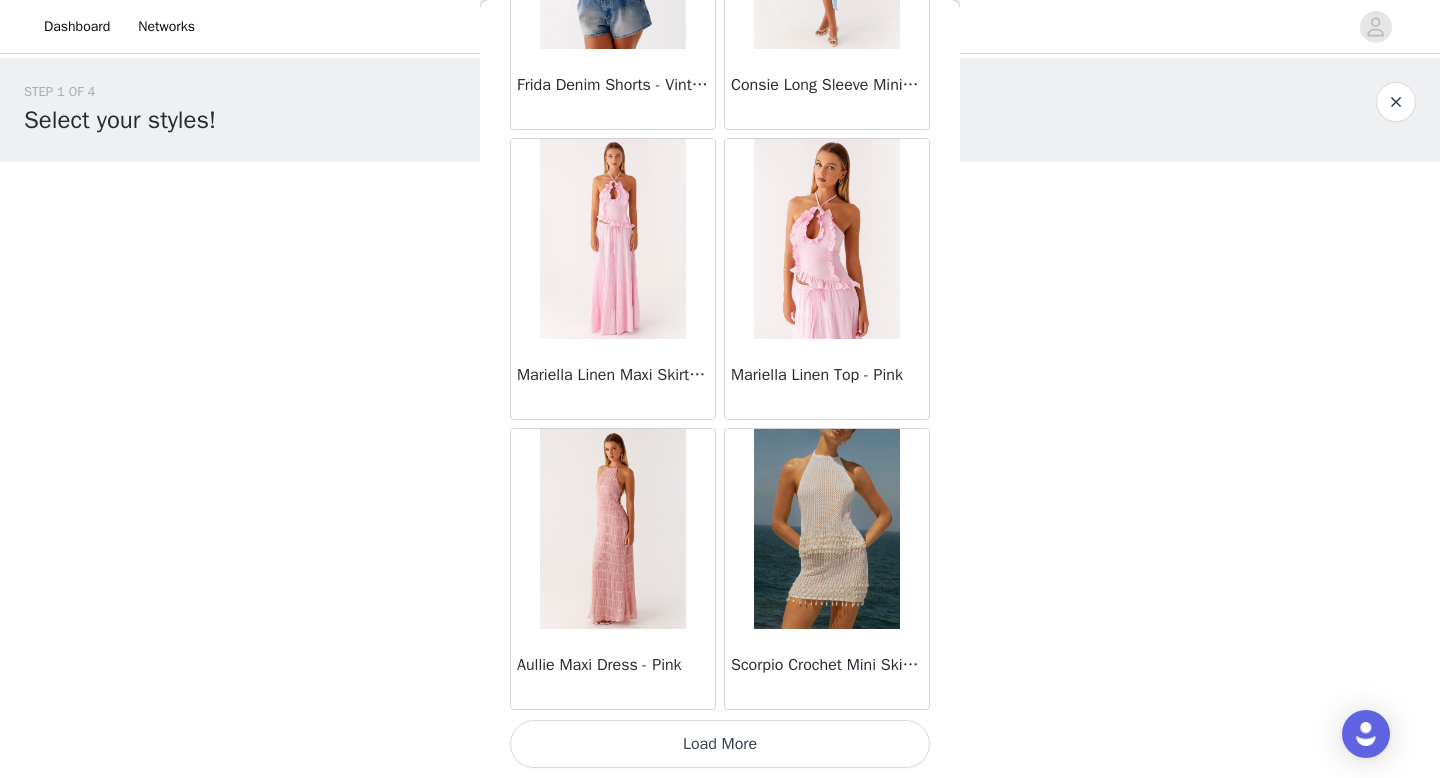 click on "Load More" at bounding box center [720, 744] 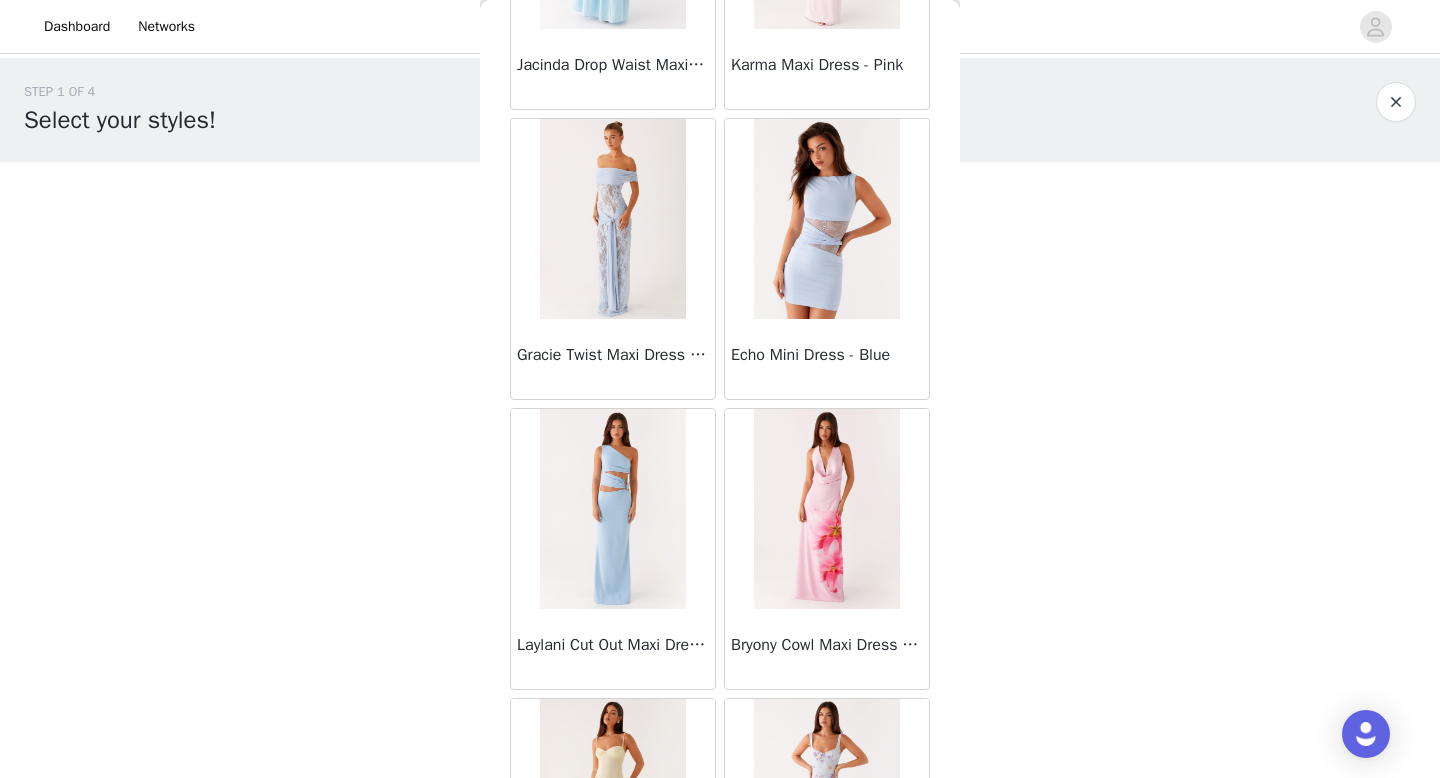 scroll, scrollTop: 5182, scrollLeft: 0, axis: vertical 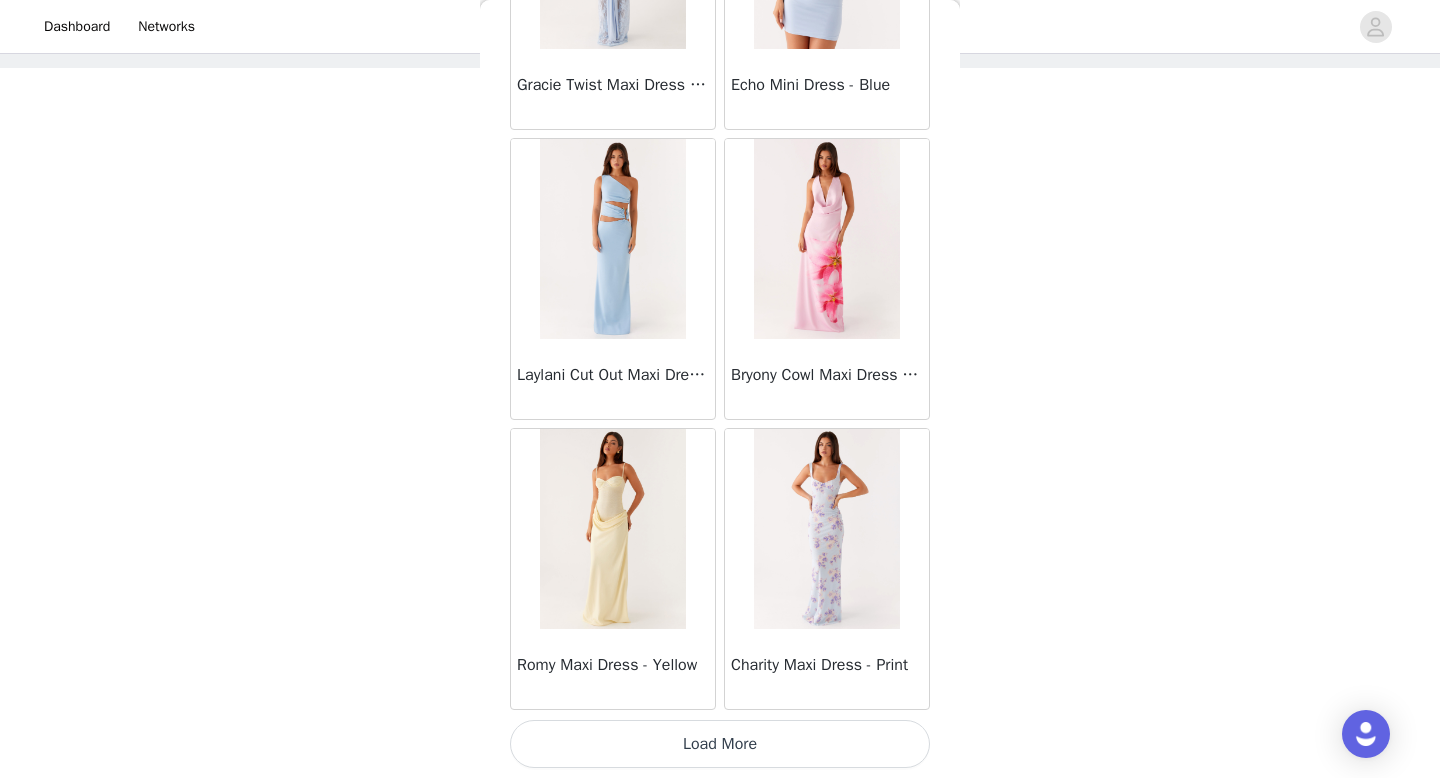 click on "Manuka Ruffle Mini Dress - Yellow       Heart Of Glass Satin Maxi Dress - Blue       Ronnie Maxi Dress - Blue       Nicola Maxi Dress - Pink       Imani Maxi Dress - Pink       Liana Cowl Maxi Dress - Print       Cherry Skies Midi Dress - White       Crystal Clear Lace Midi Skirt - Ivory       Crystal Clear Lace Top - Ivory       Clayton Top - Black Gingham       Wish You Luck Denim Top - Dark Blue       Raphaela Mini Dress - Navy       Maloney Maxi Dress - White       Franco Tie Back Top - Blue       Frida Denim Shorts - Vintage Wash Blue       Consie Long Sleeve Mini Dress - Pale Blue       Mariella Linen Maxi Skirt - Pink       Mariella Linen Top - Pink       Aullie Maxi Dress - Pink       Scorpio Crochet Mini Skirt - Ivory       Carnation Long Sleeve Knit Maxi Dress - Blue       Tara Maxi Dress - Pink Print       Kandi Mini Skirt - Mint       Bohemian Bliss Mesh Mini Dress - Green Floral       Carpe Diem Crochet Mini Dress - Ivory       Calissa Haltherneck Mini Dress - Pink" at bounding box center [720, -2154] 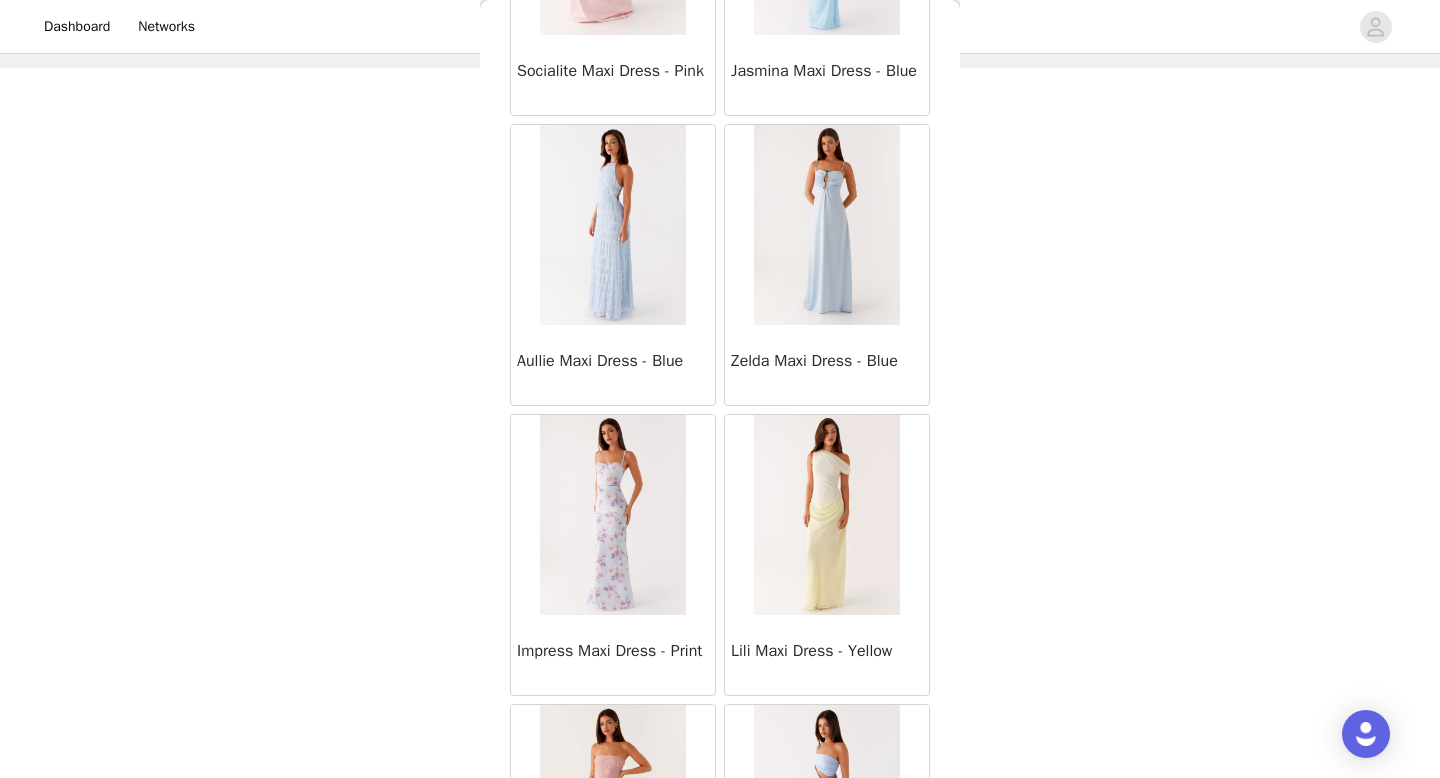 scroll, scrollTop: 6609, scrollLeft: 0, axis: vertical 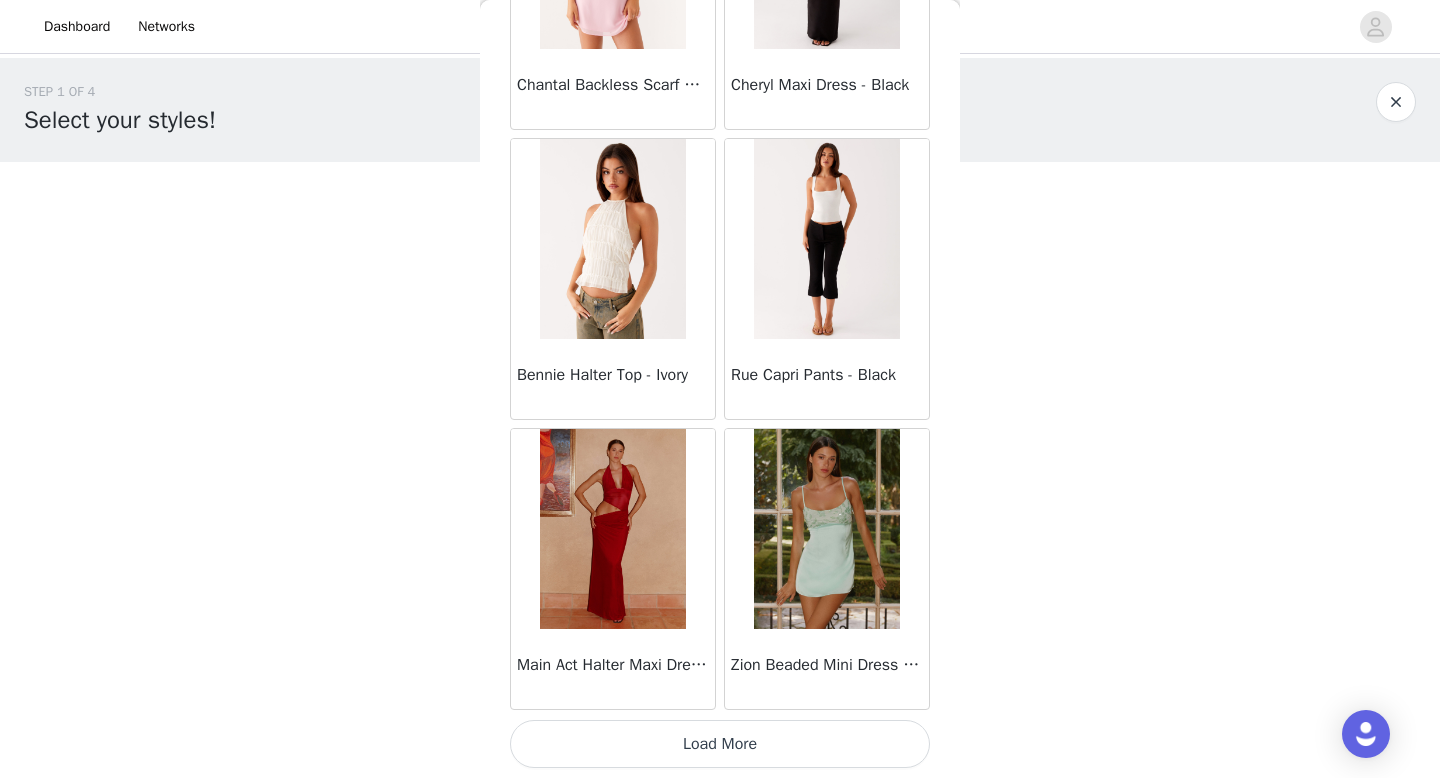 click on "Load More" at bounding box center [720, 744] 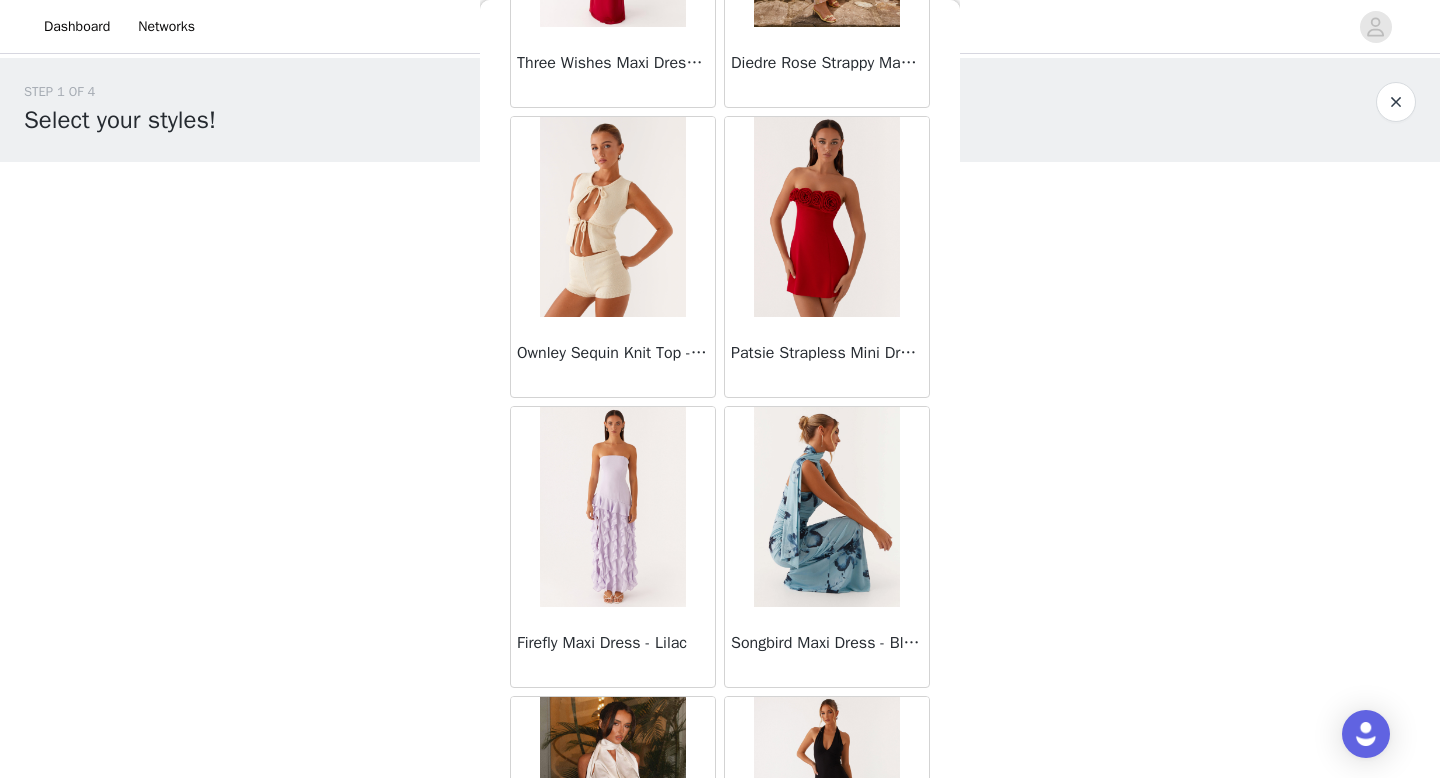 scroll, scrollTop: 10982, scrollLeft: 0, axis: vertical 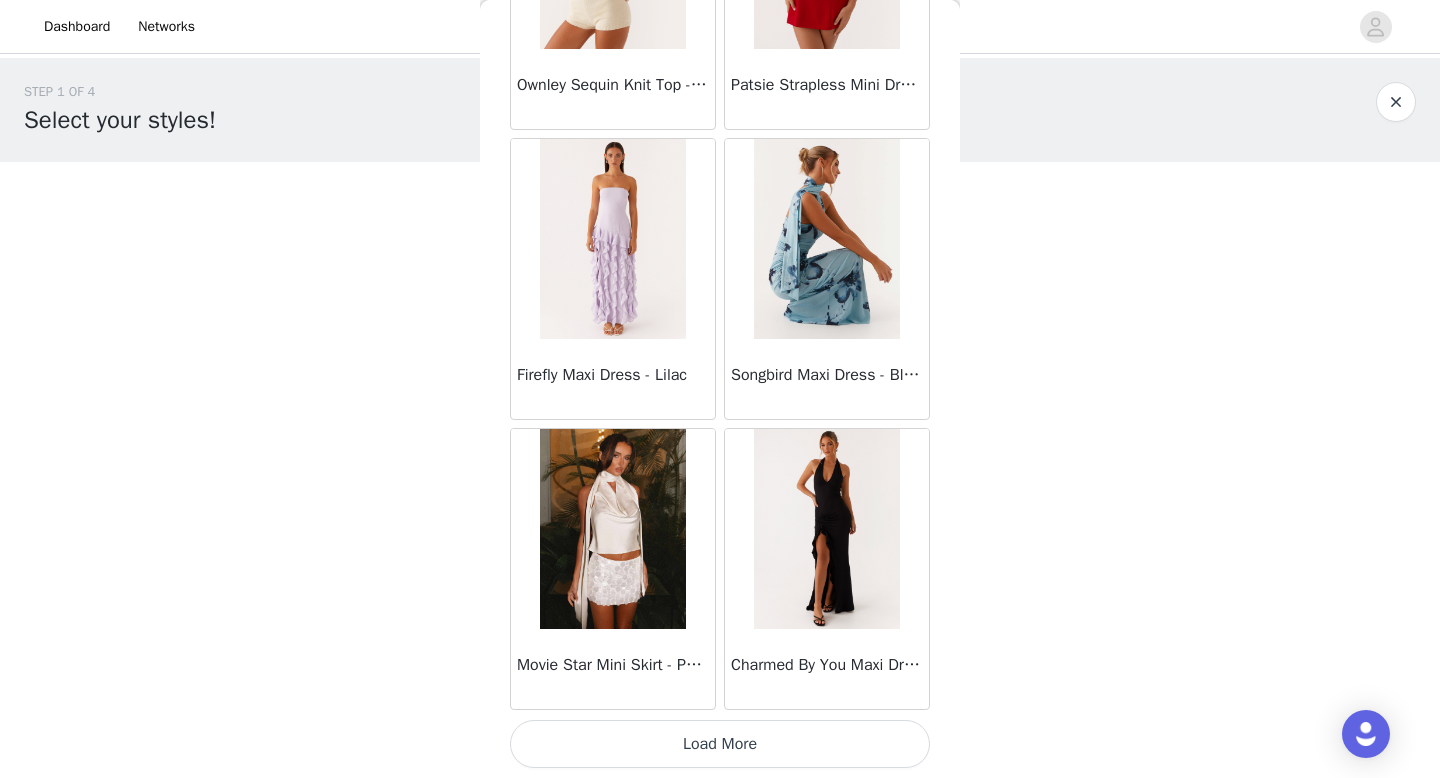 click on "Load More" at bounding box center (720, 744) 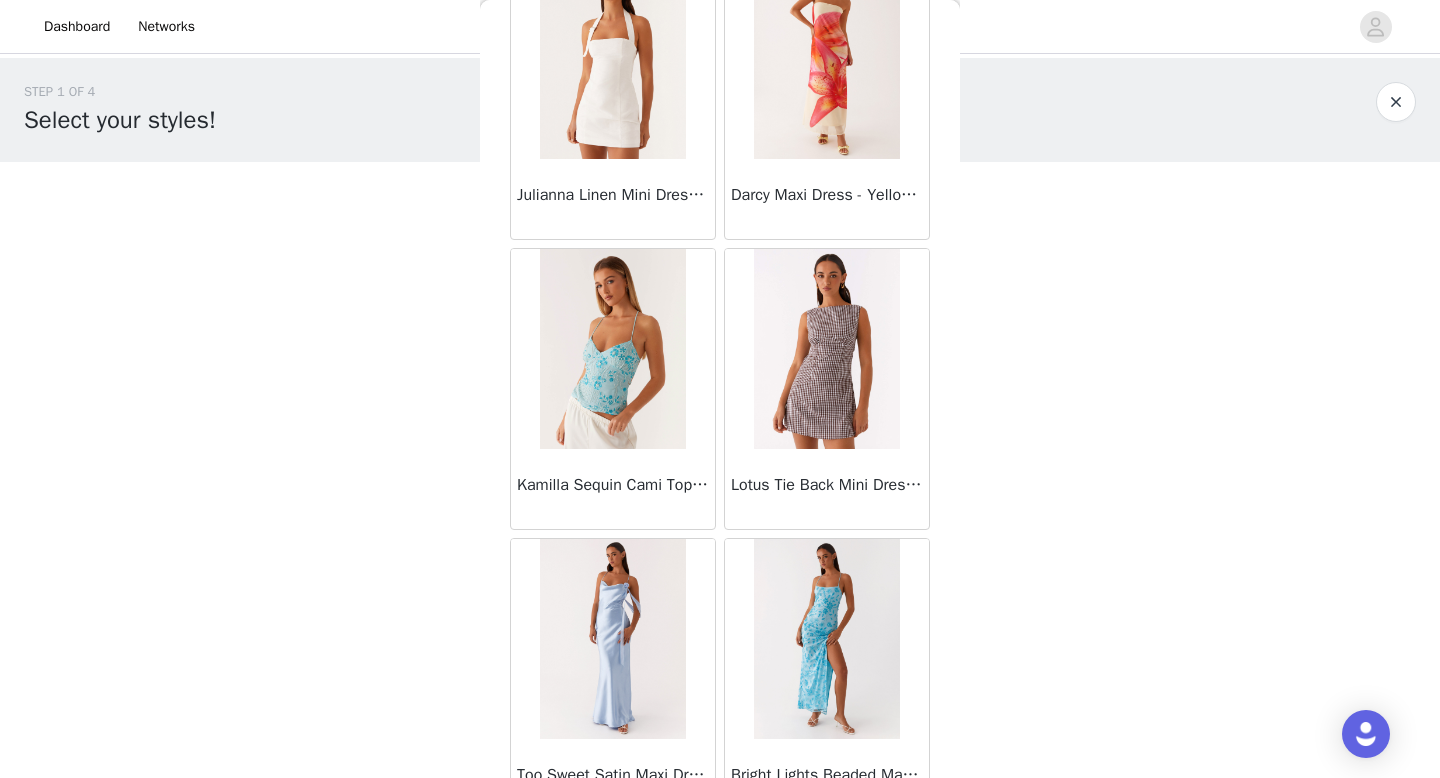 scroll, scrollTop: 13882, scrollLeft: 0, axis: vertical 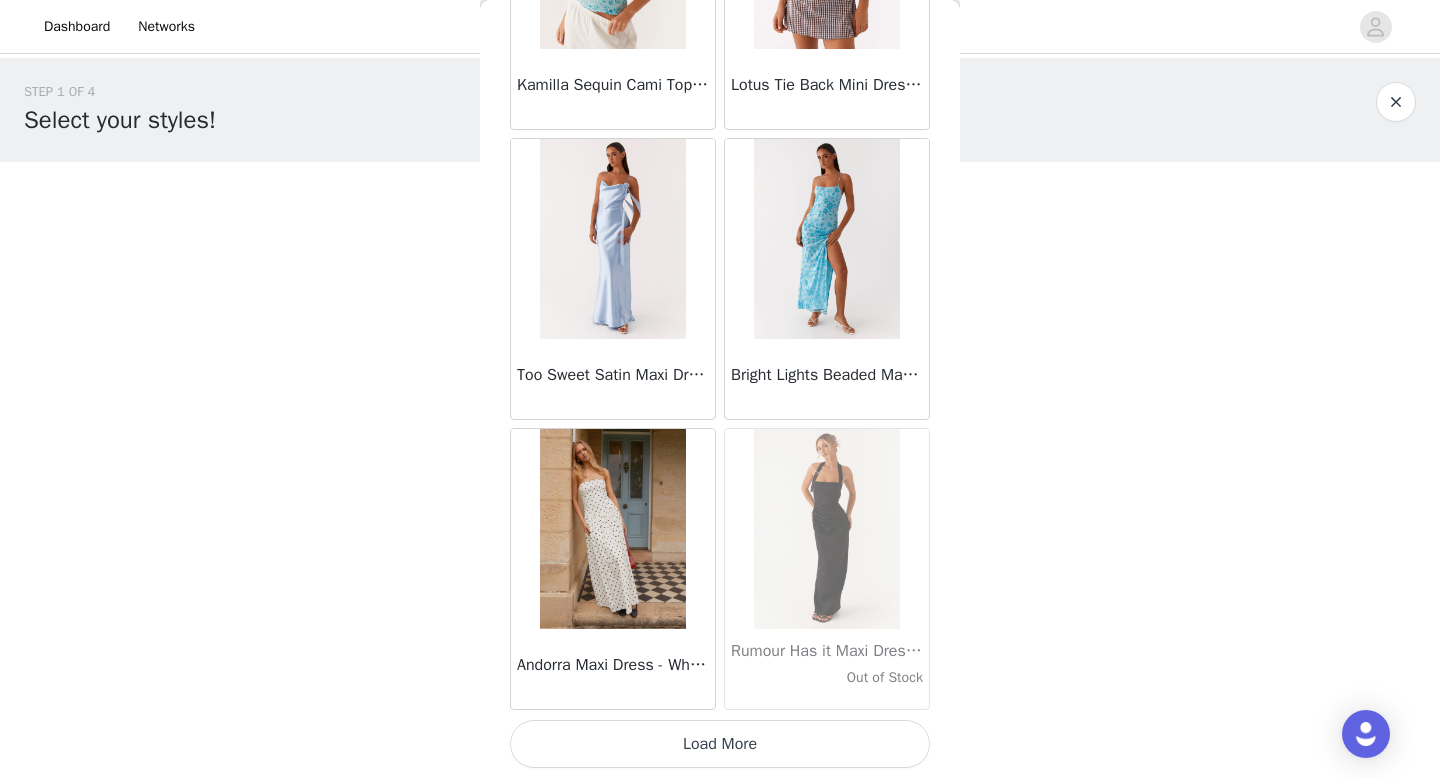 click on "Load More" at bounding box center (720, 744) 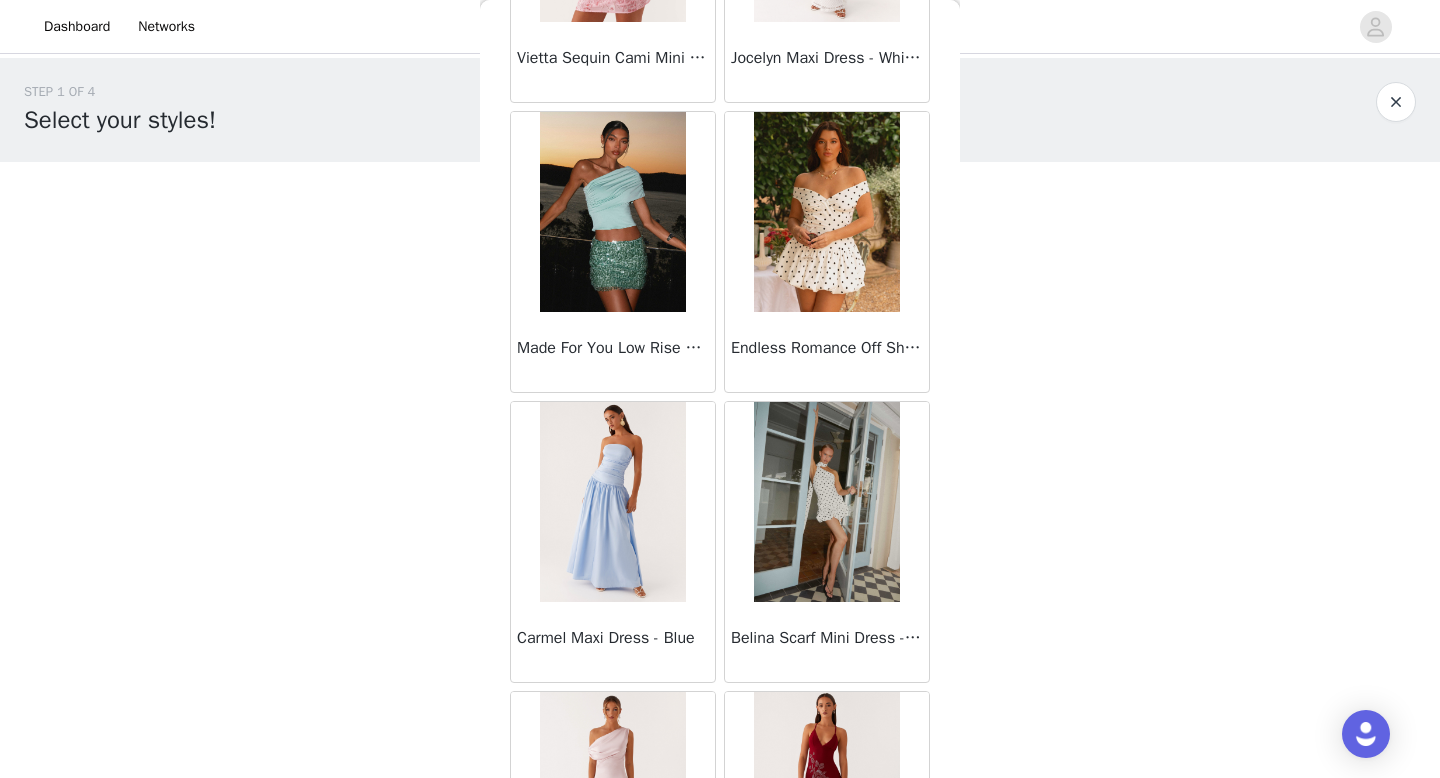scroll, scrollTop: 16782, scrollLeft: 0, axis: vertical 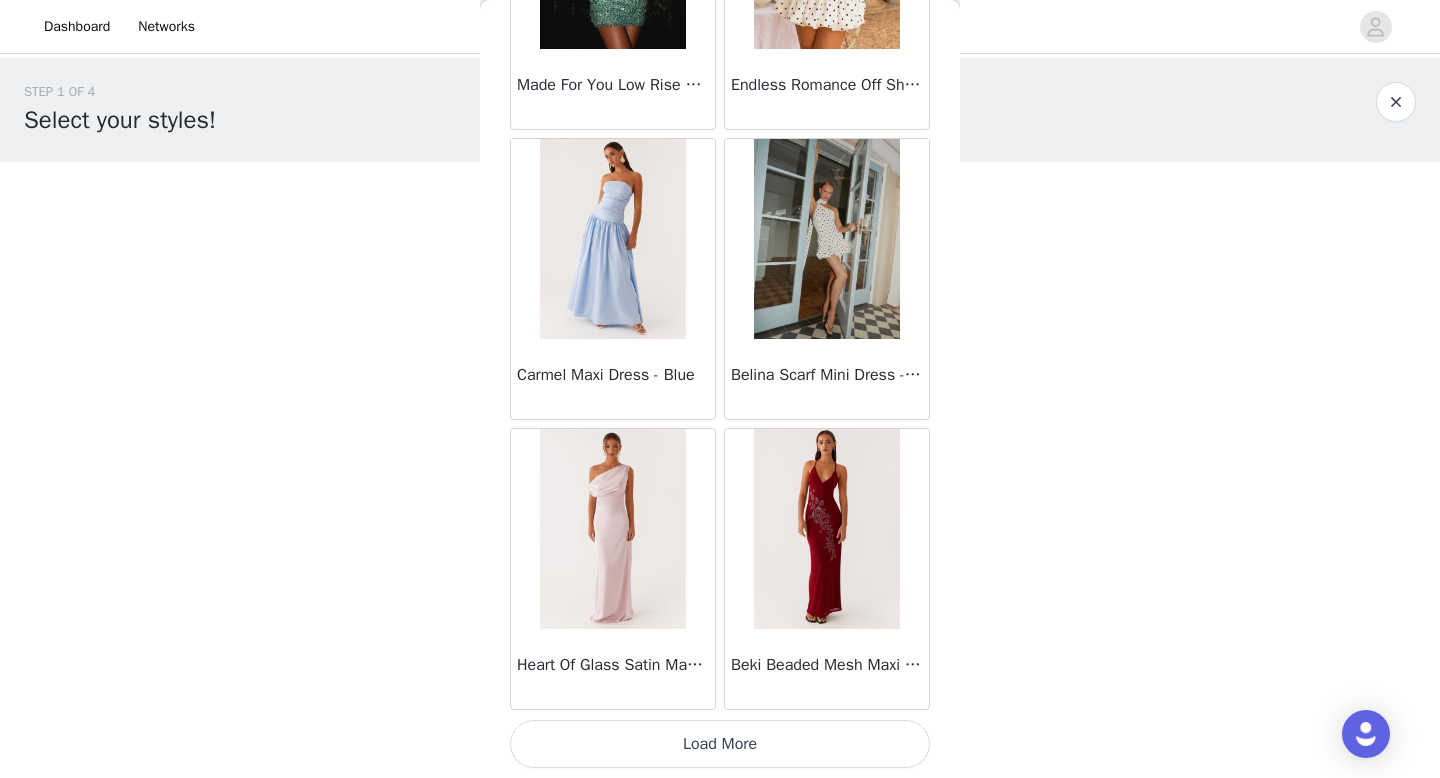 click on "Load More" at bounding box center (720, 744) 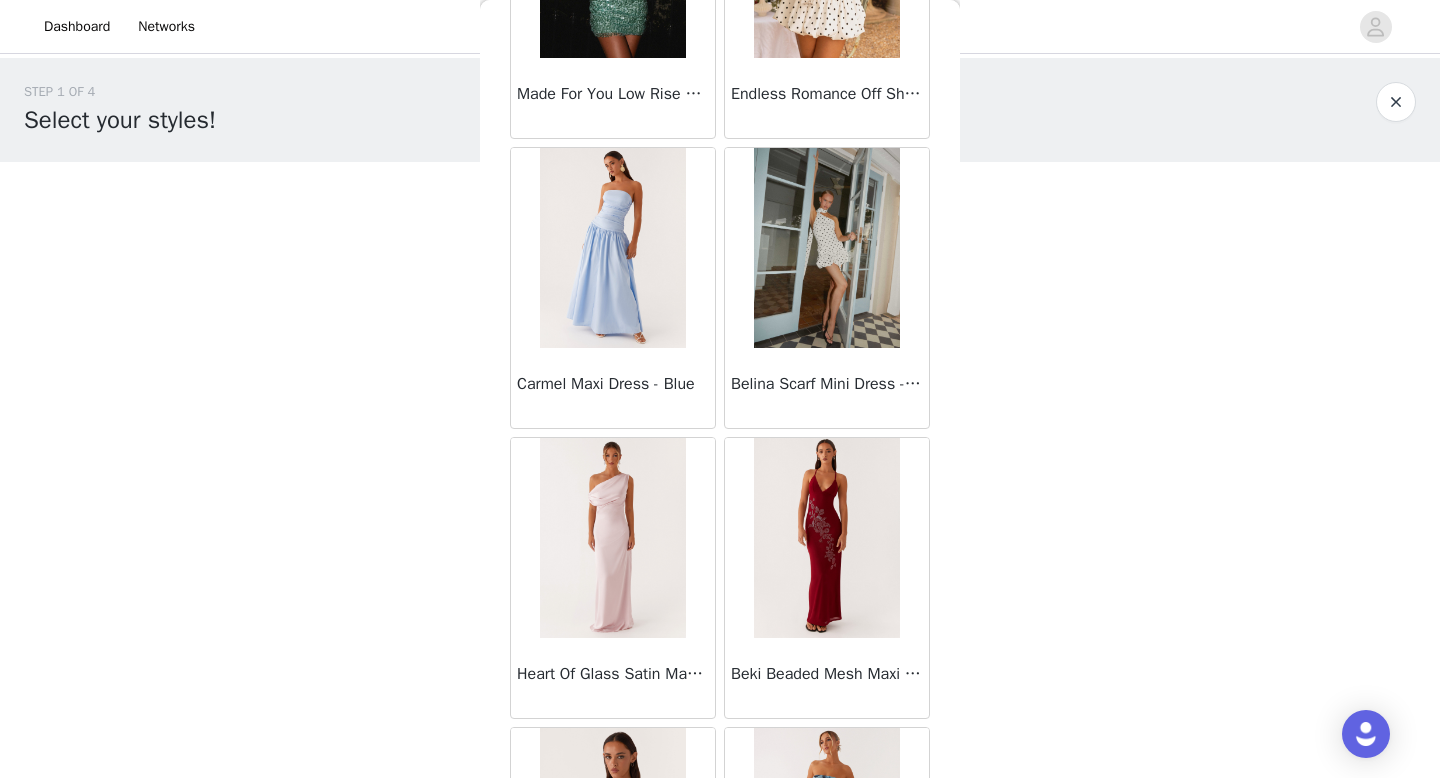 scroll, scrollTop: 16782, scrollLeft: 0, axis: vertical 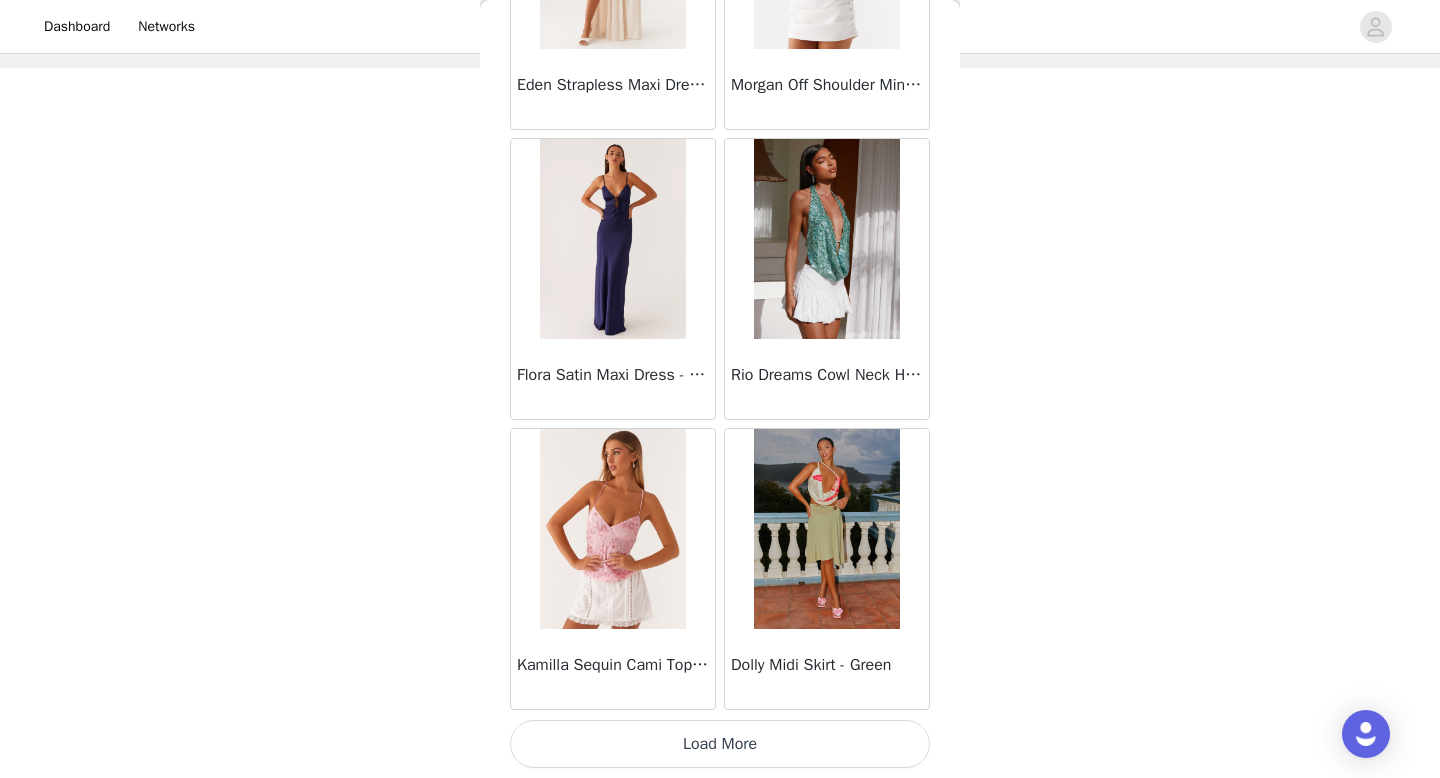 click on "Load More" at bounding box center [720, 744] 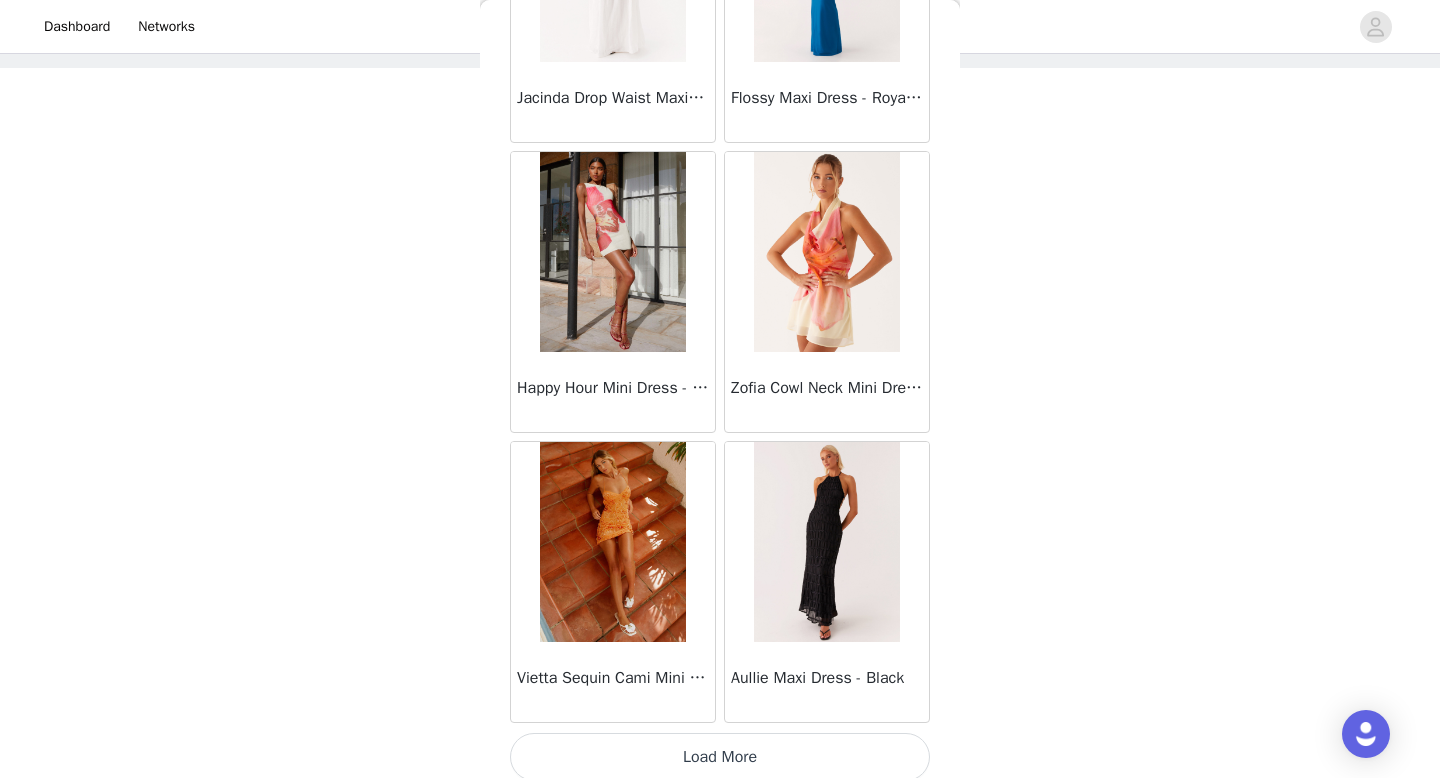 scroll, scrollTop: 22582, scrollLeft: 0, axis: vertical 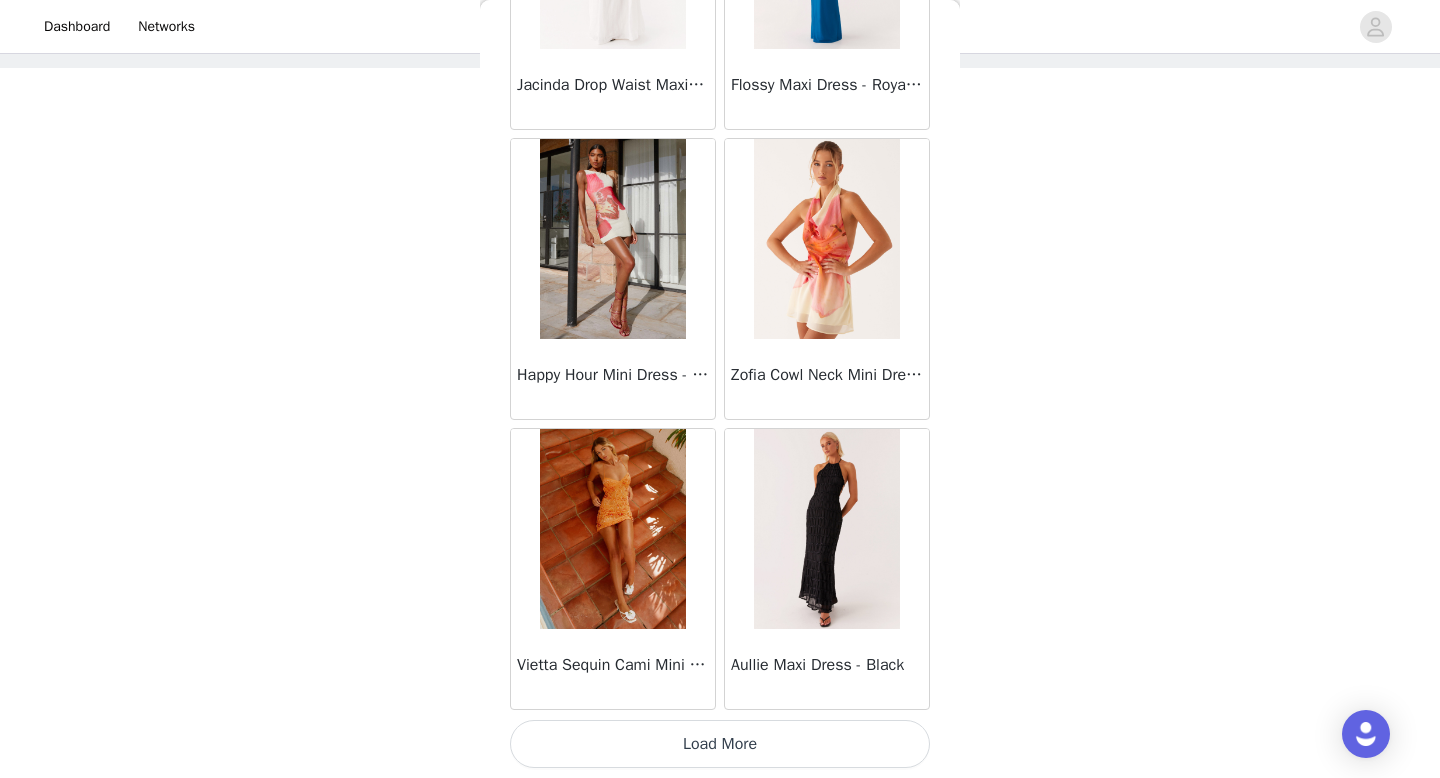 click on "Load More" at bounding box center (720, 744) 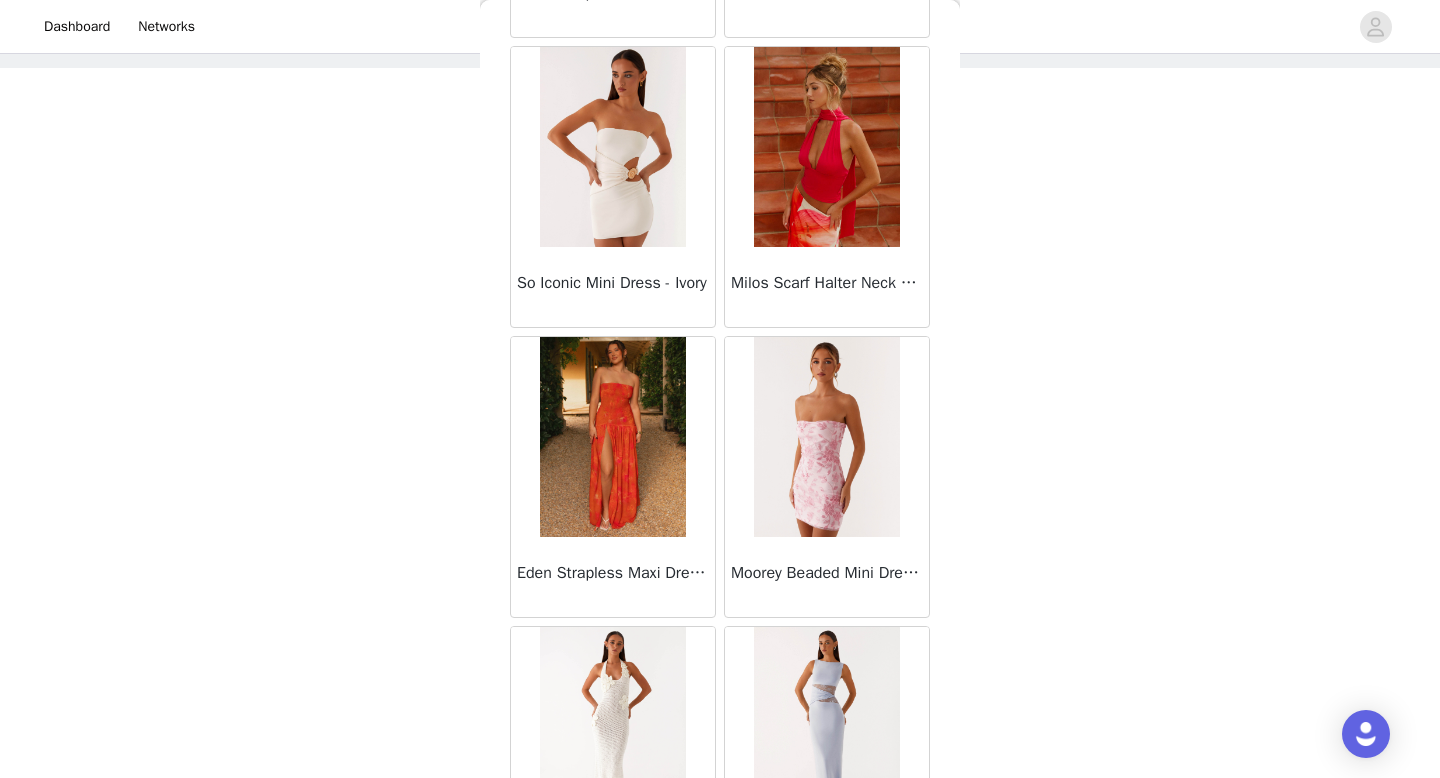 scroll, scrollTop: 23266, scrollLeft: 0, axis: vertical 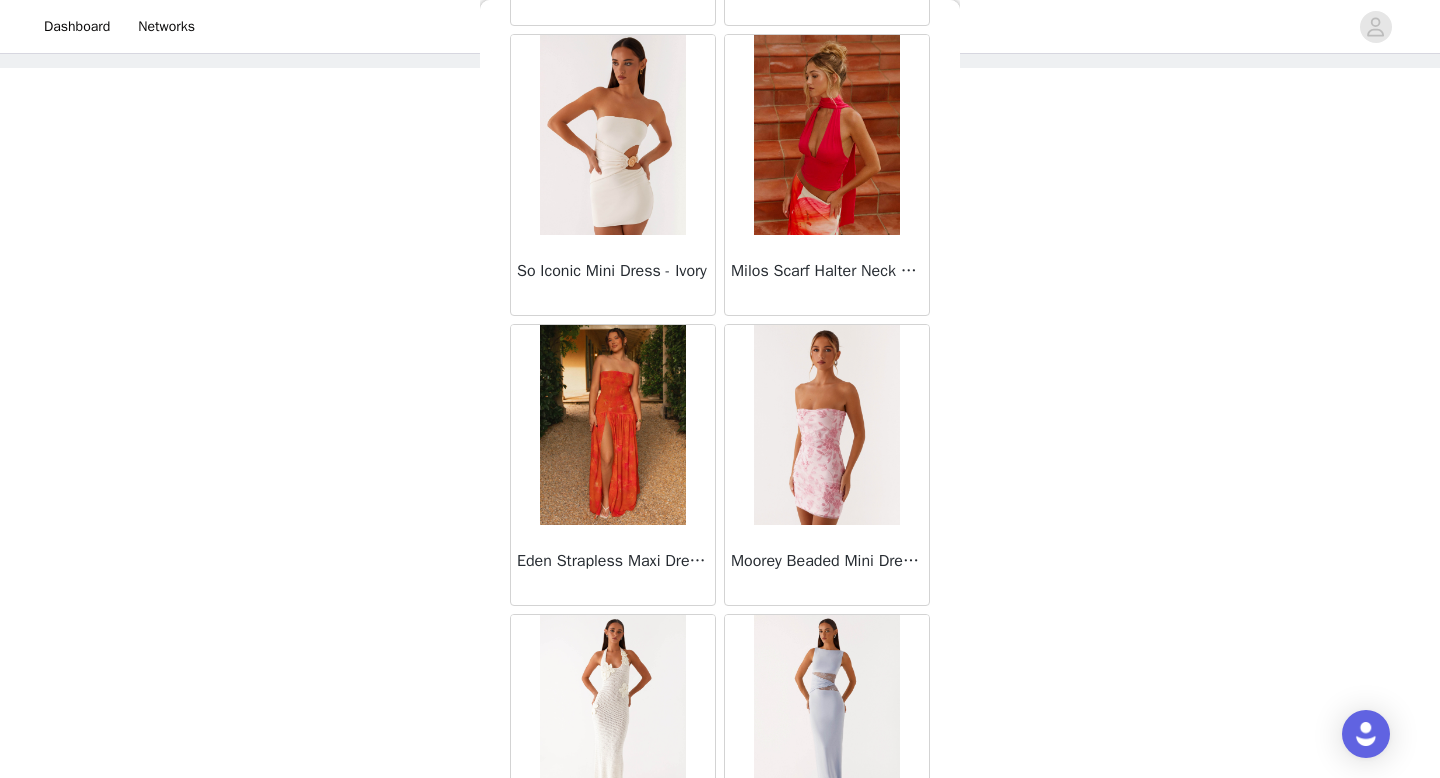 click at bounding box center [826, 135] 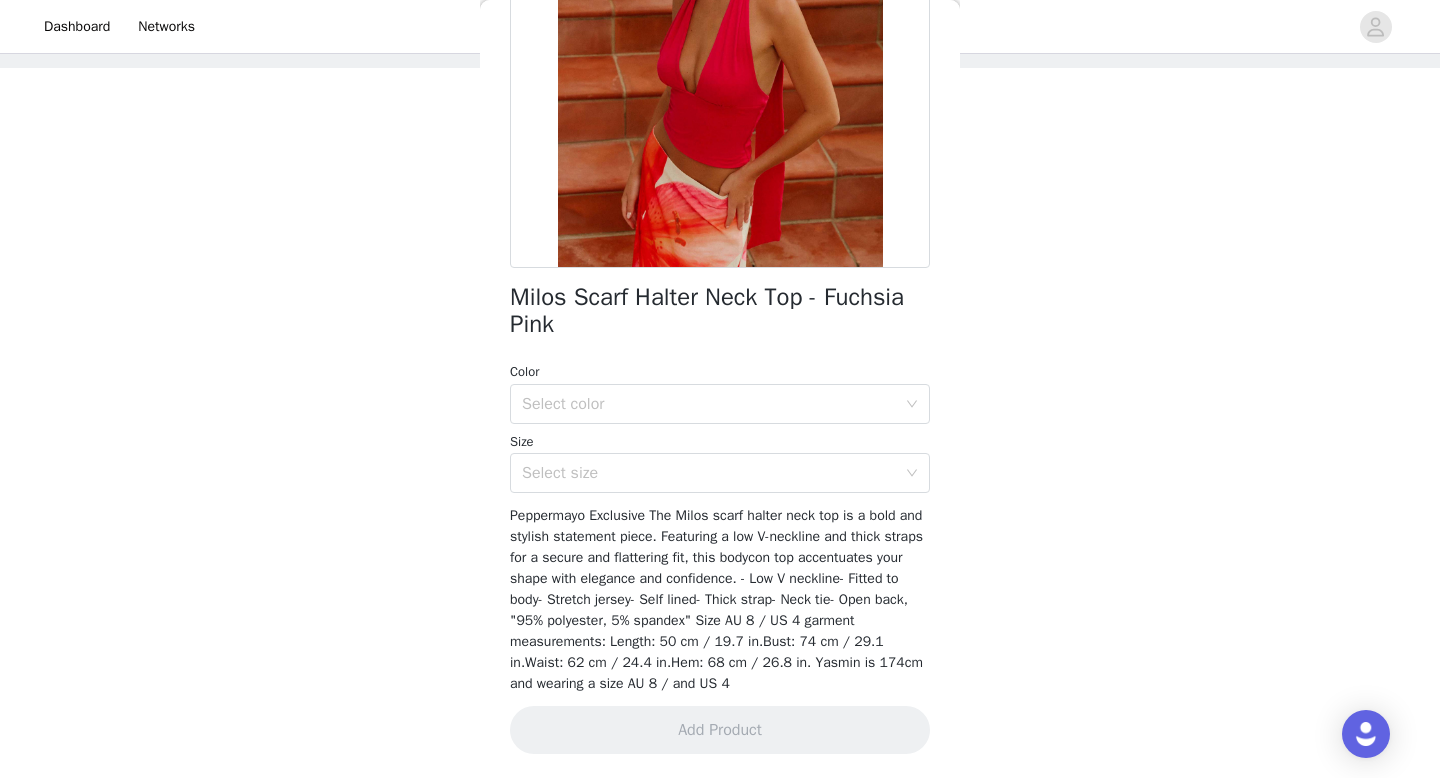 scroll, scrollTop: 0, scrollLeft: 0, axis: both 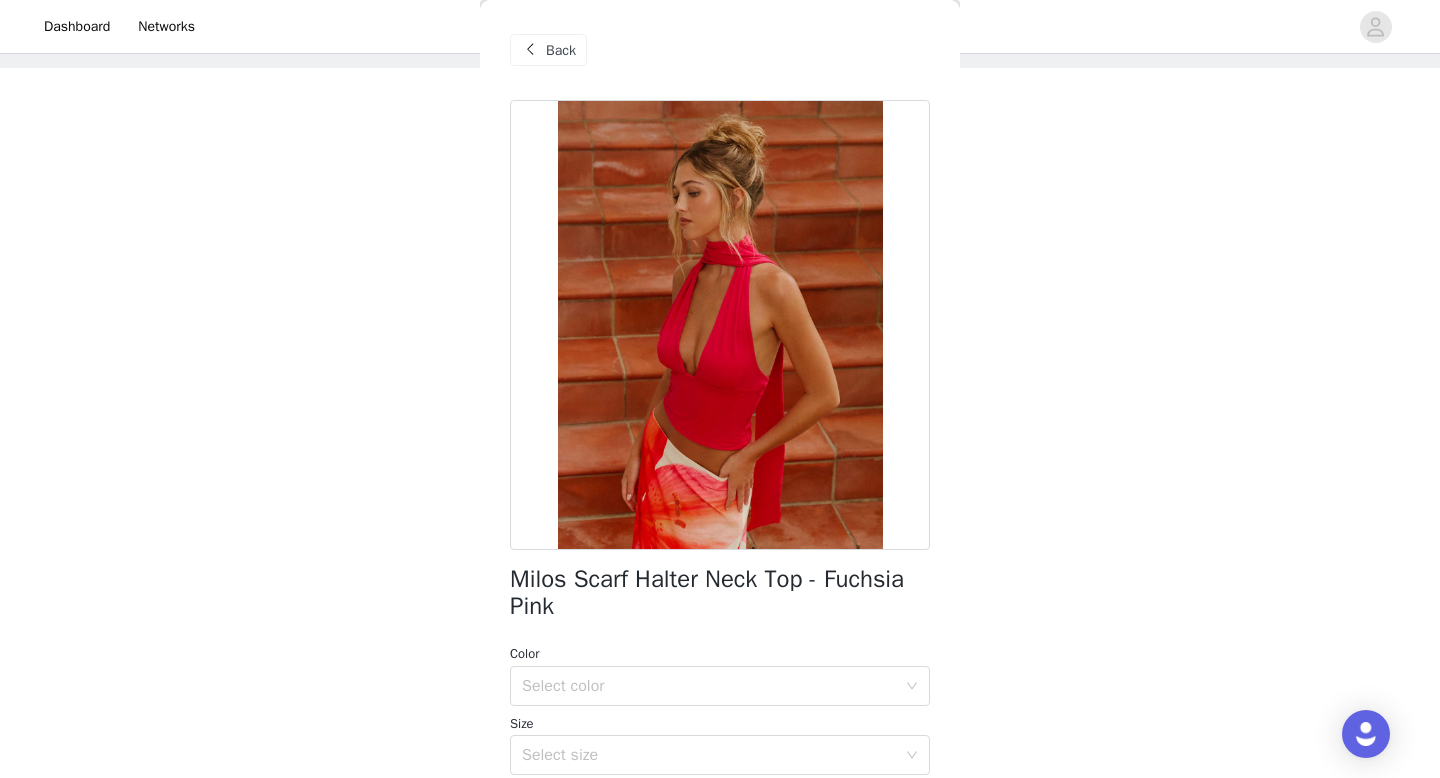 click on "Back" at bounding box center (561, 50) 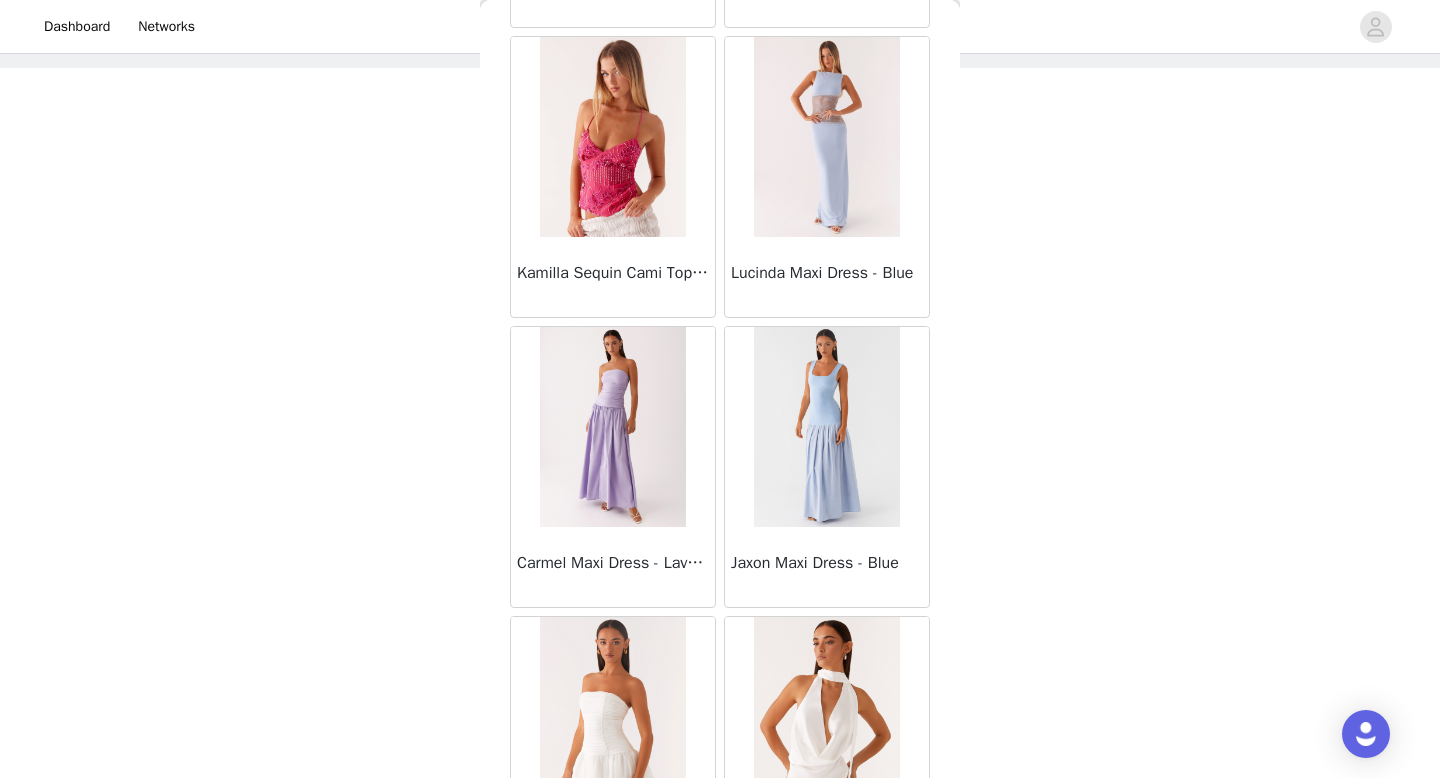 scroll, scrollTop: 25482, scrollLeft: 0, axis: vertical 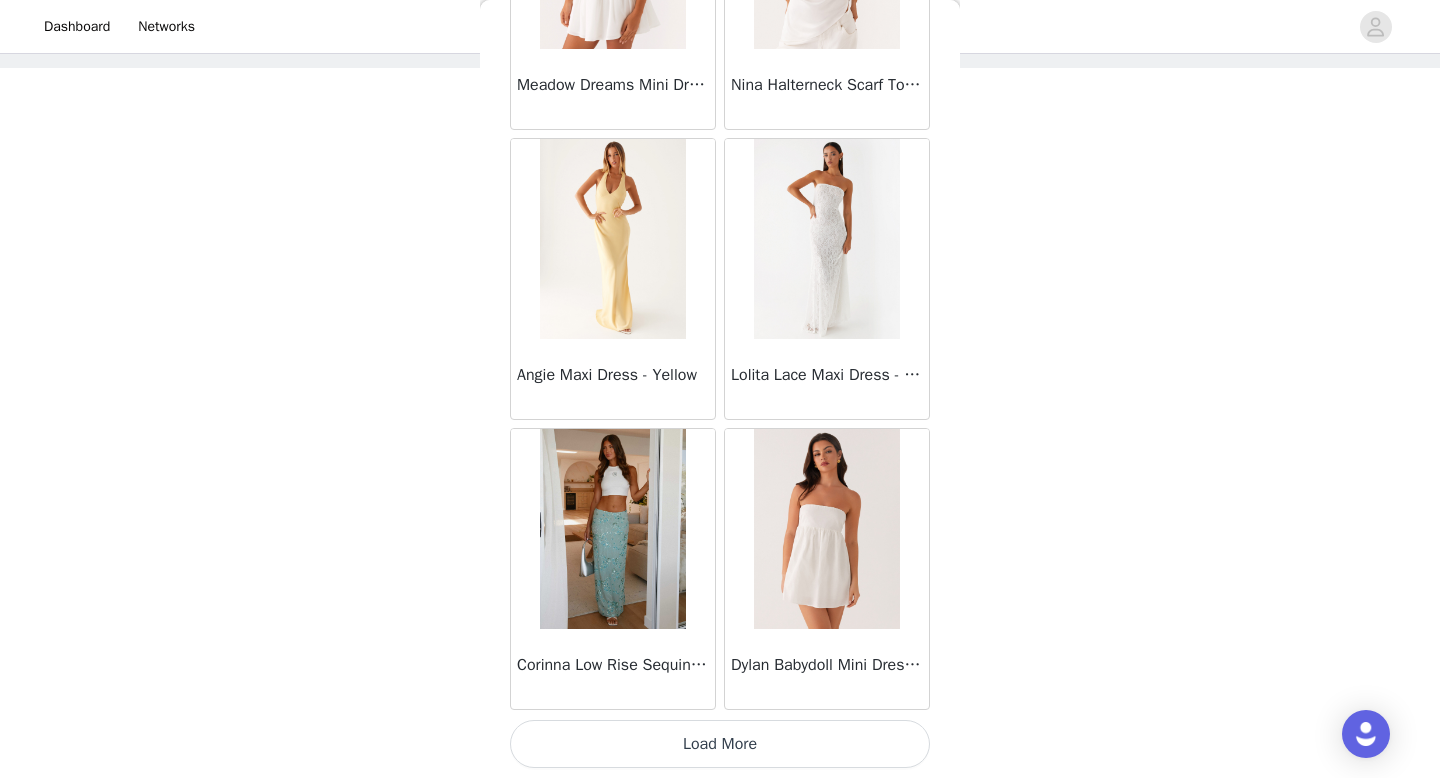click on "Load More" at bounding box center (720, 744) 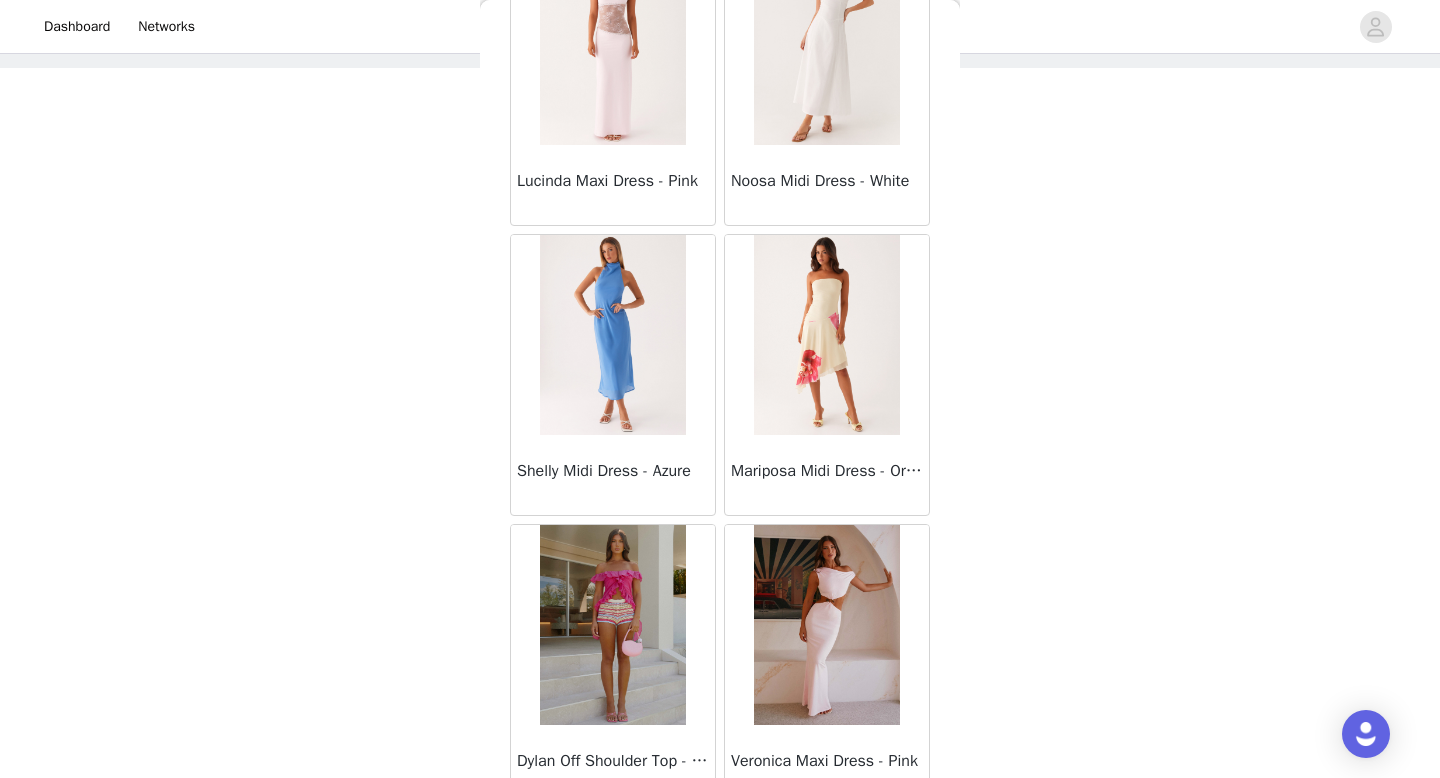scroll, scrollTop: 28382, scrollLeft: 0, axis: vertical 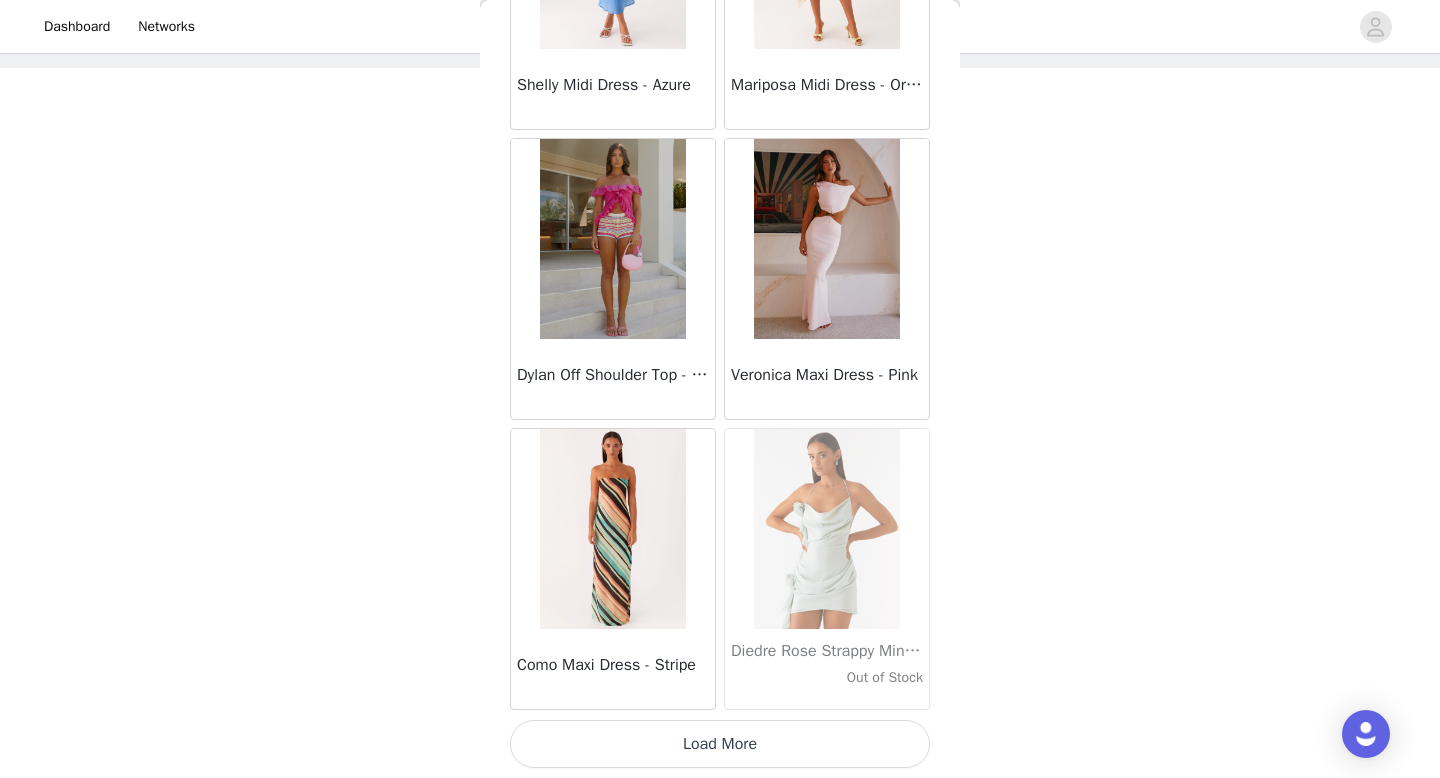 click on "Load More" at bounding box center (720, 744) 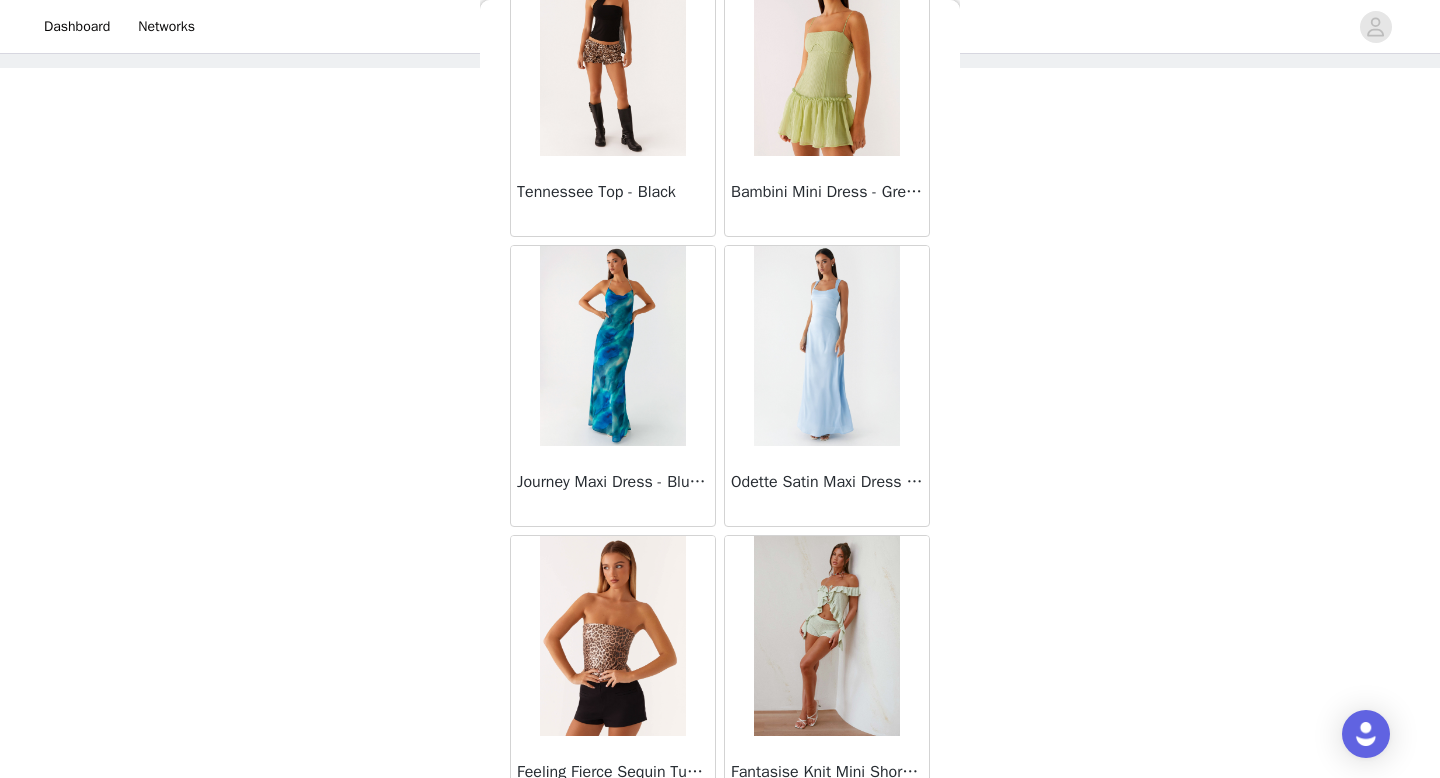 scroll, scrollTop: 31282, scrollLeft: 0, axis: vertical 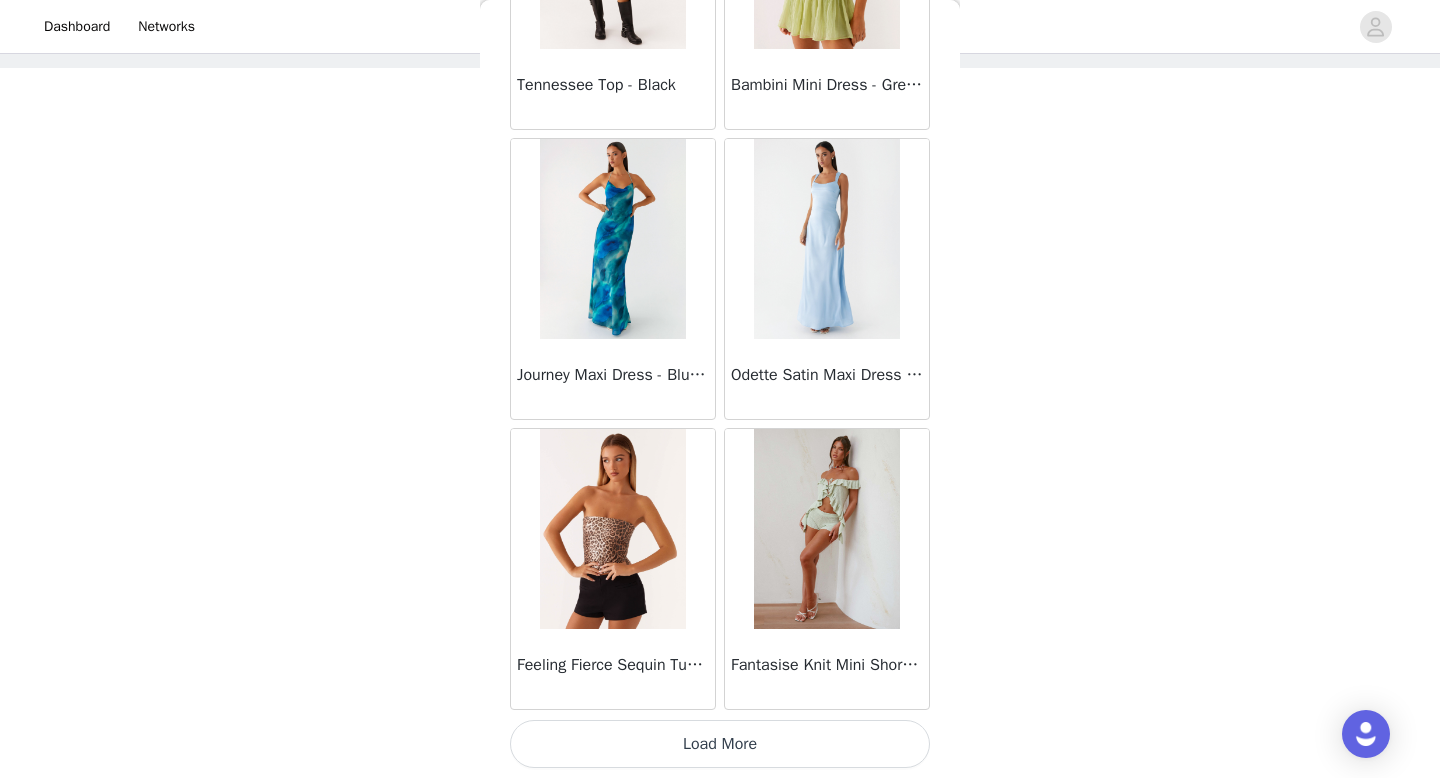 click on "Load More" at bounding box center [720, 744] 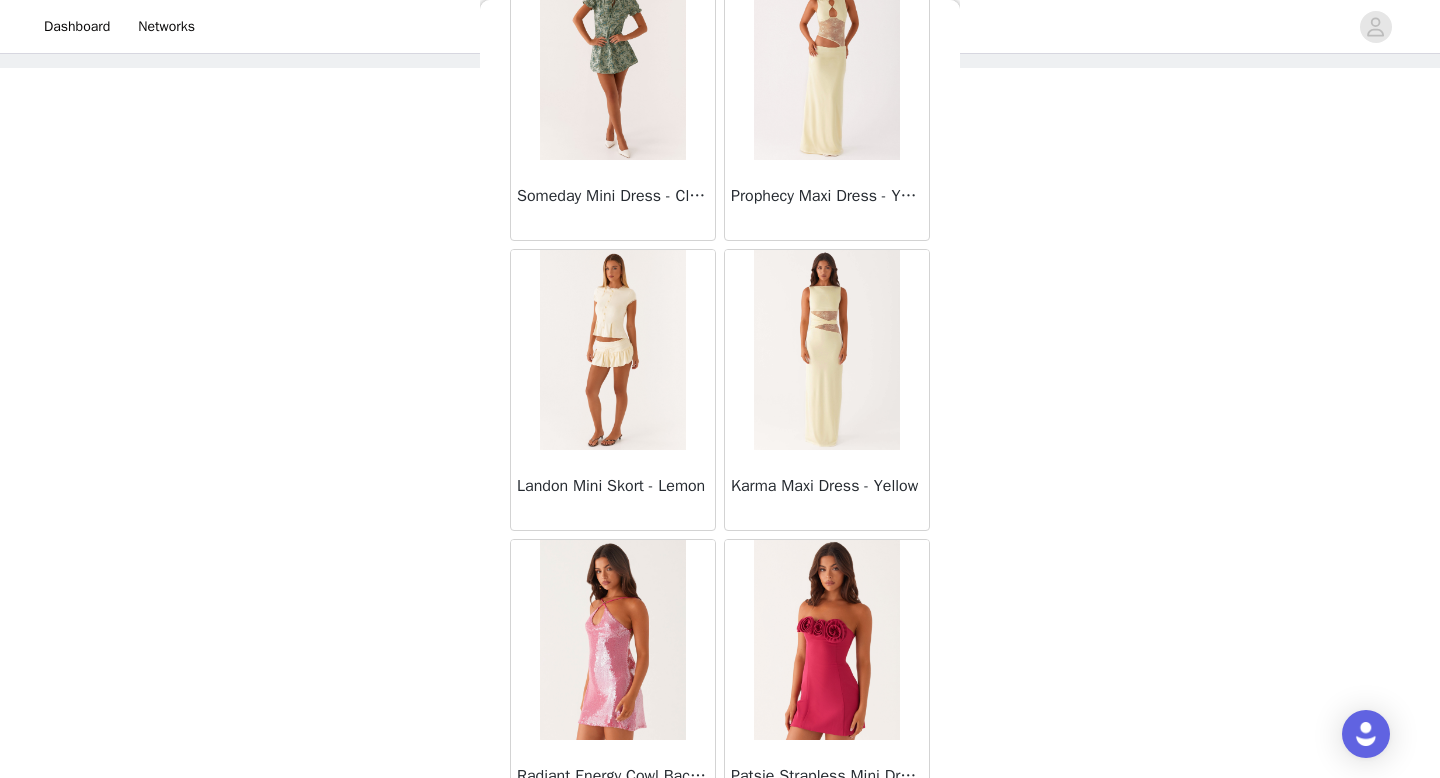 scroll, scrollTop: 34182, scrollLeft: 0, axis: vertical 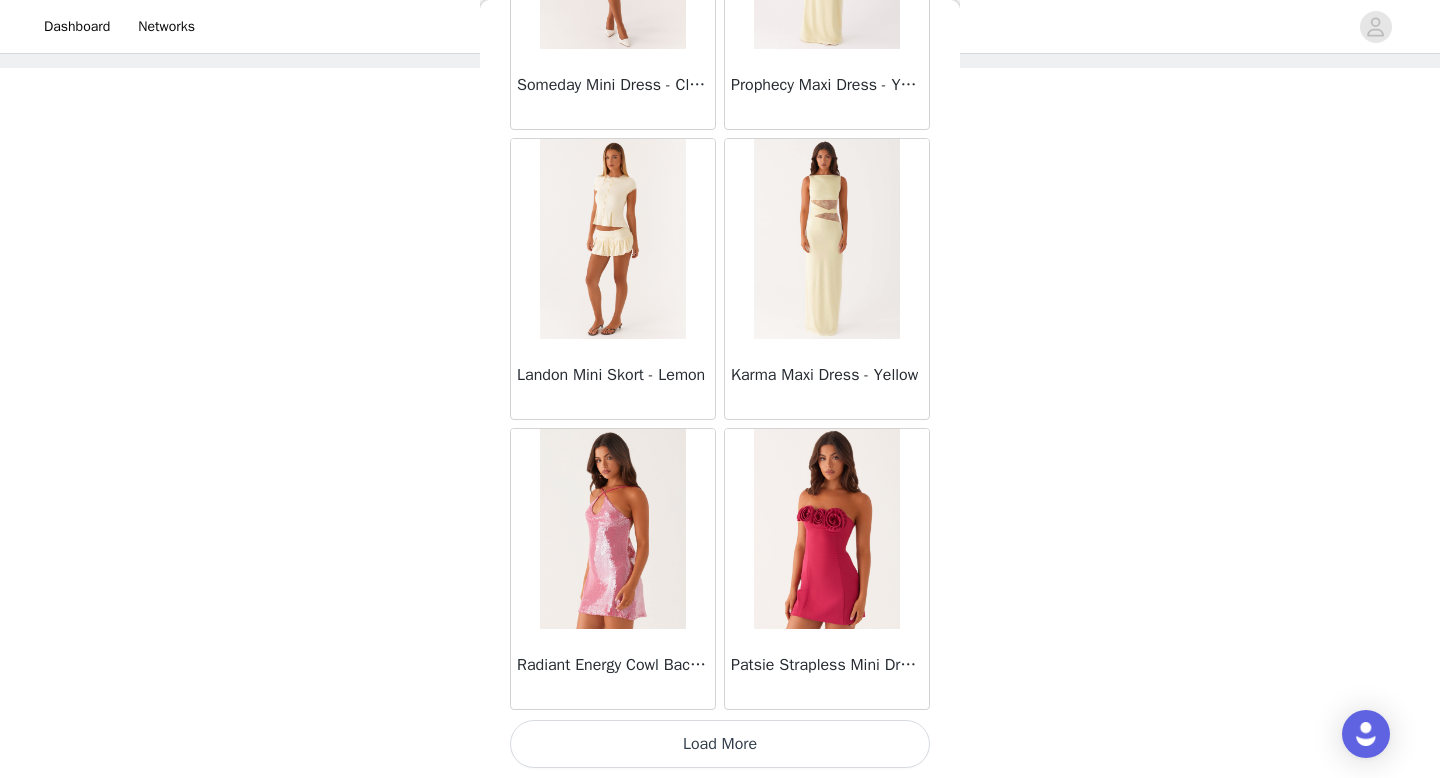 click on "Load More" at bounding box center (720, 744) 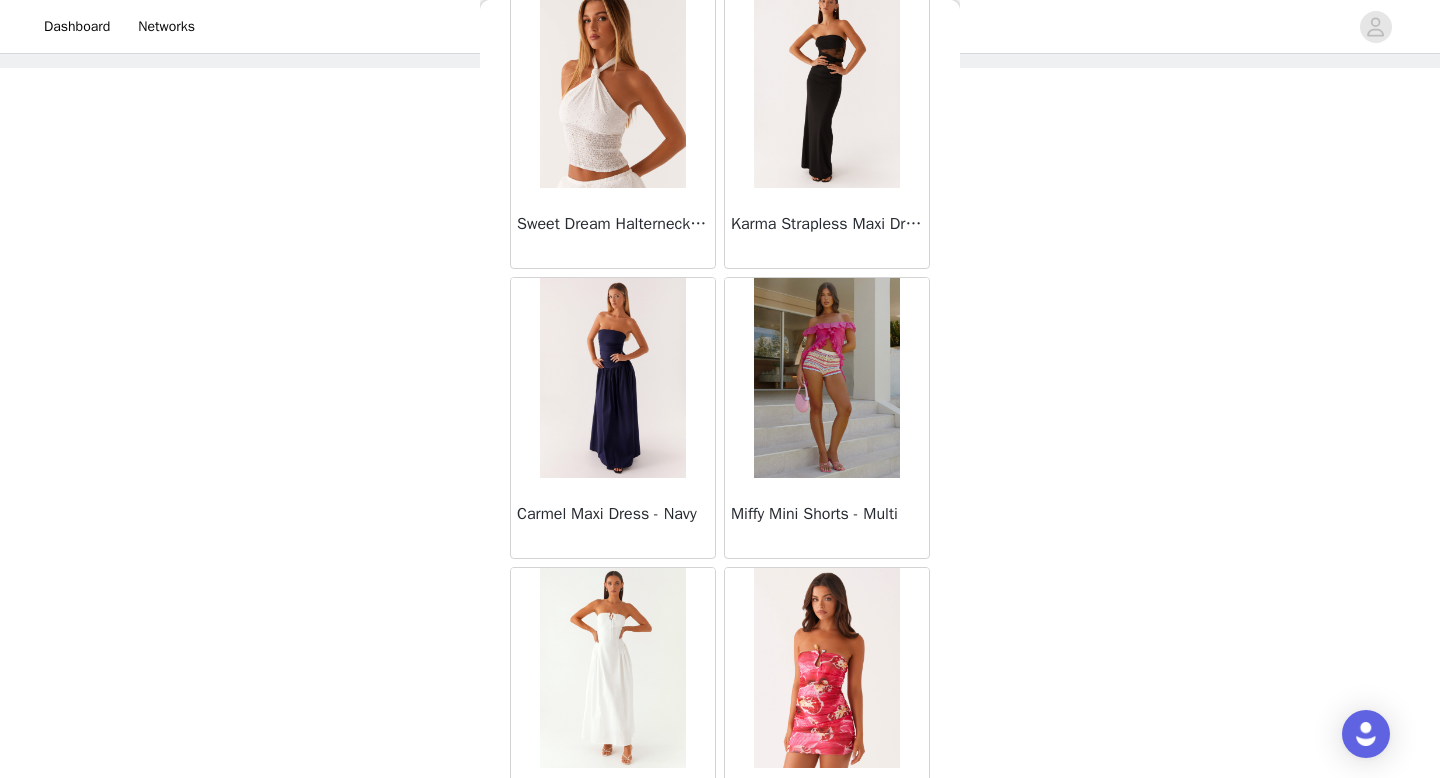 scroll, scrollTop: 35228, scrollLeft: 0, axis: vertical 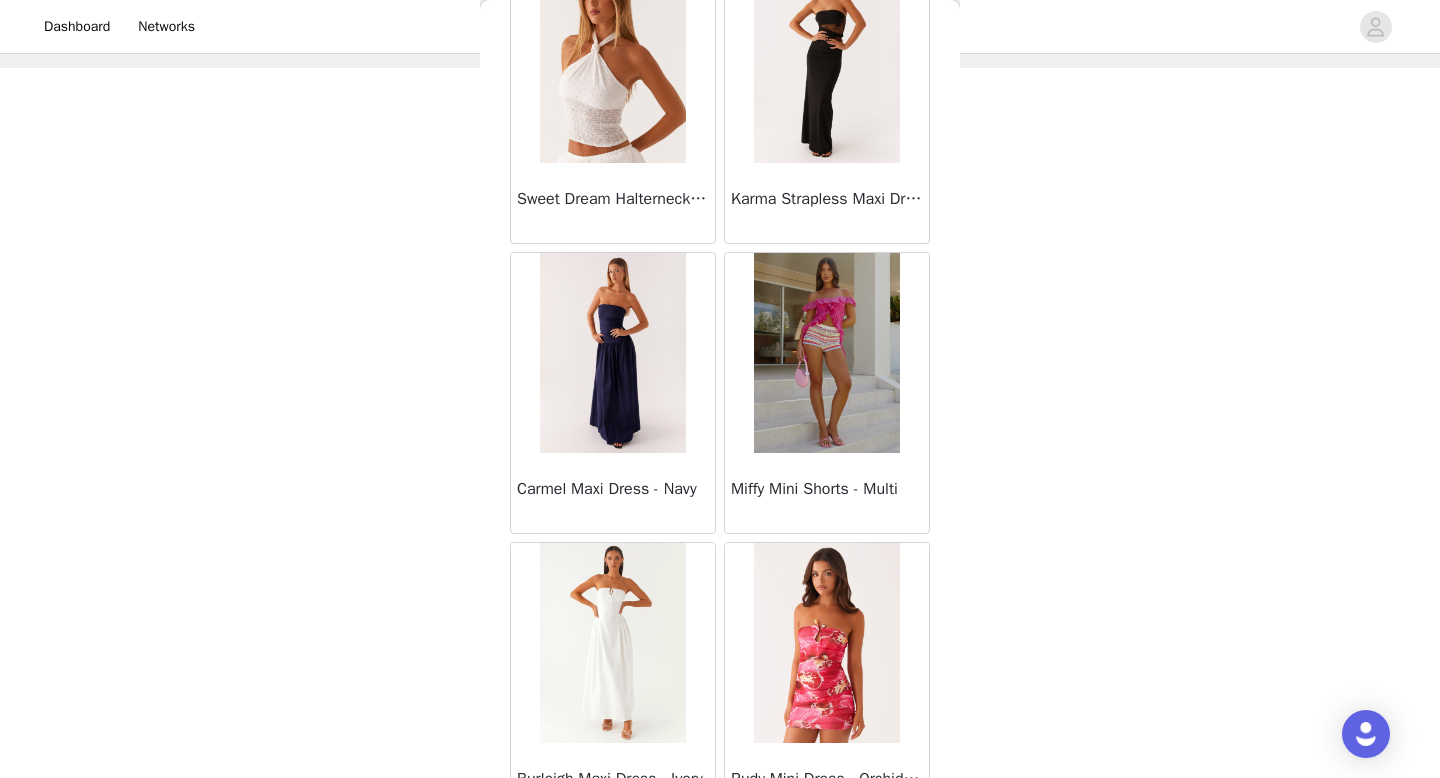 click at bounding box center (826, 353) 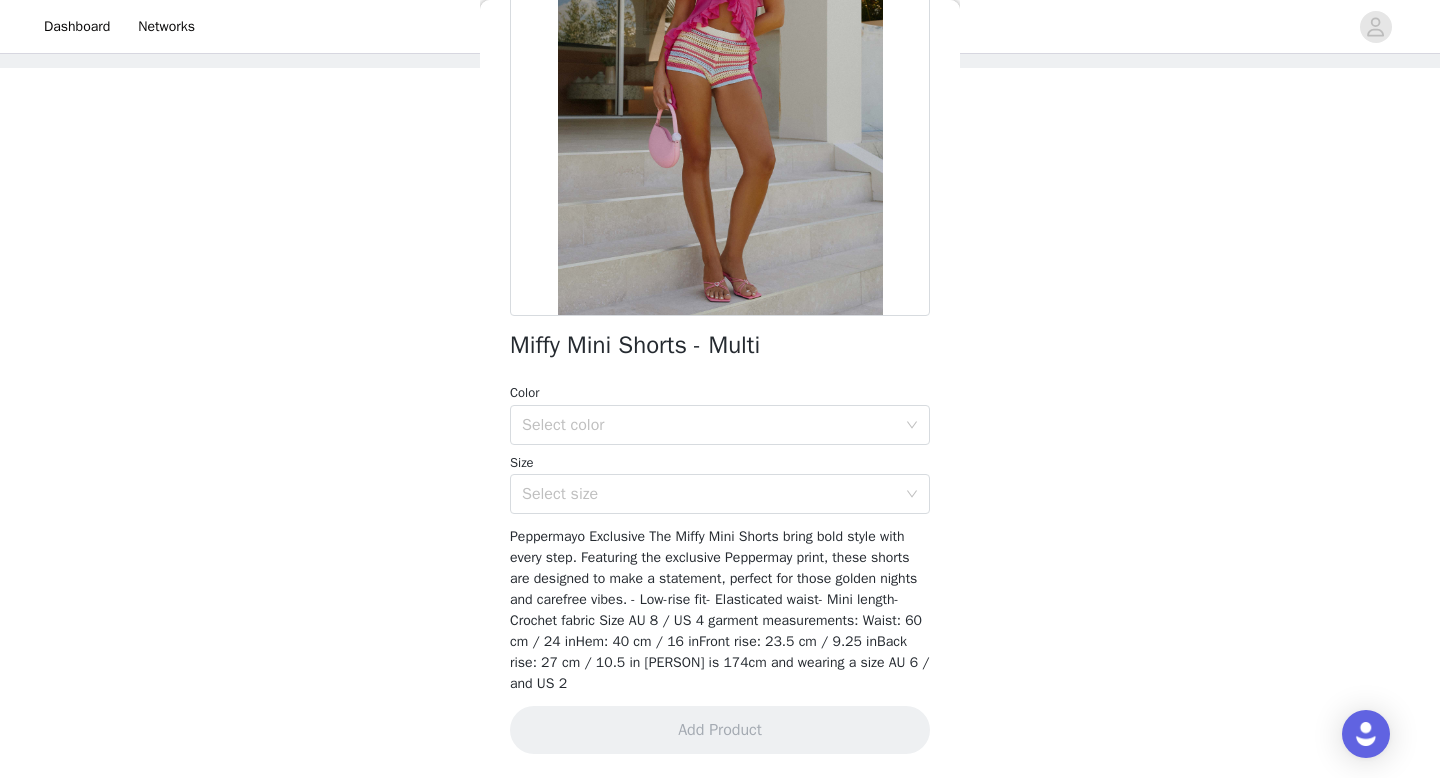 scroll, scrollTop: 0, scrollLeft: 0, axis: both 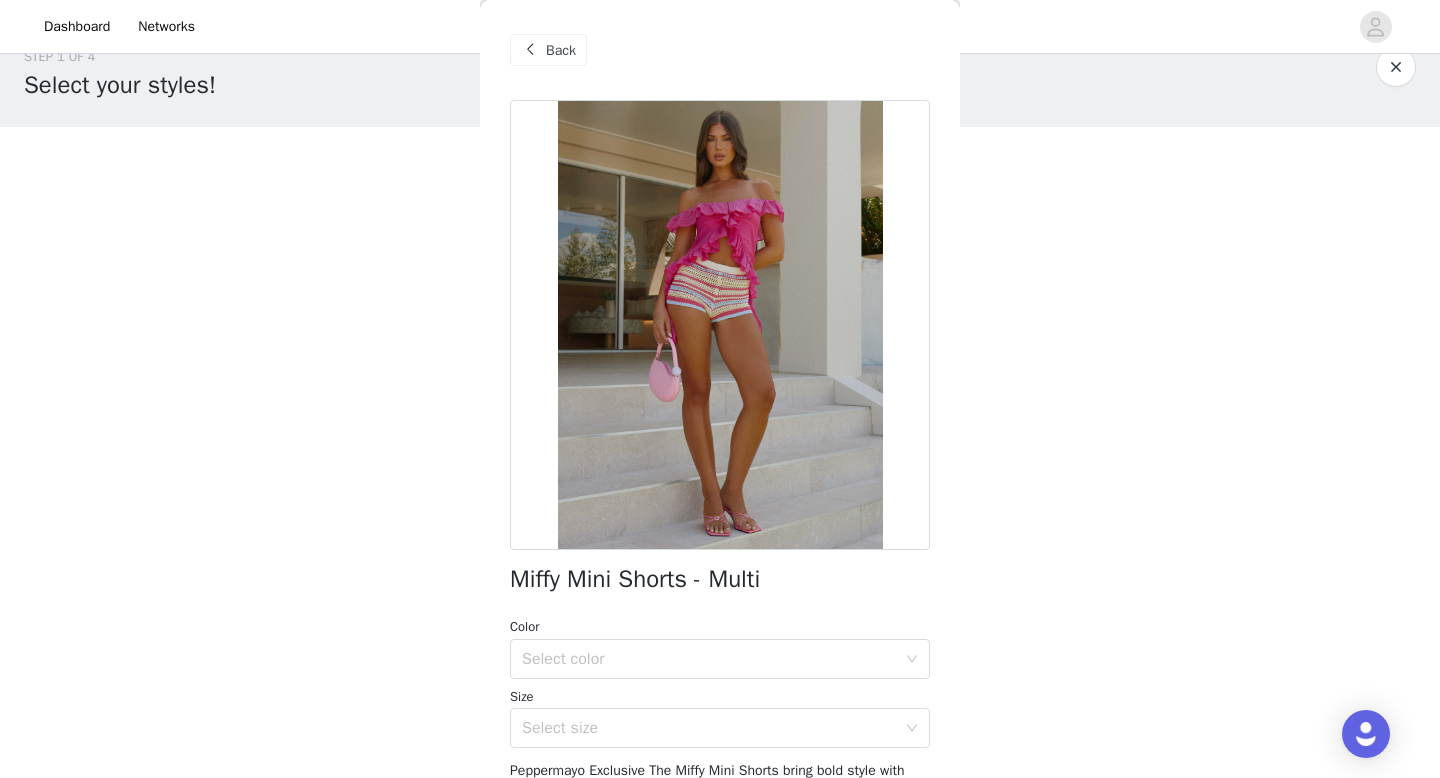 click on "Back" at bounding box center (561, 50) 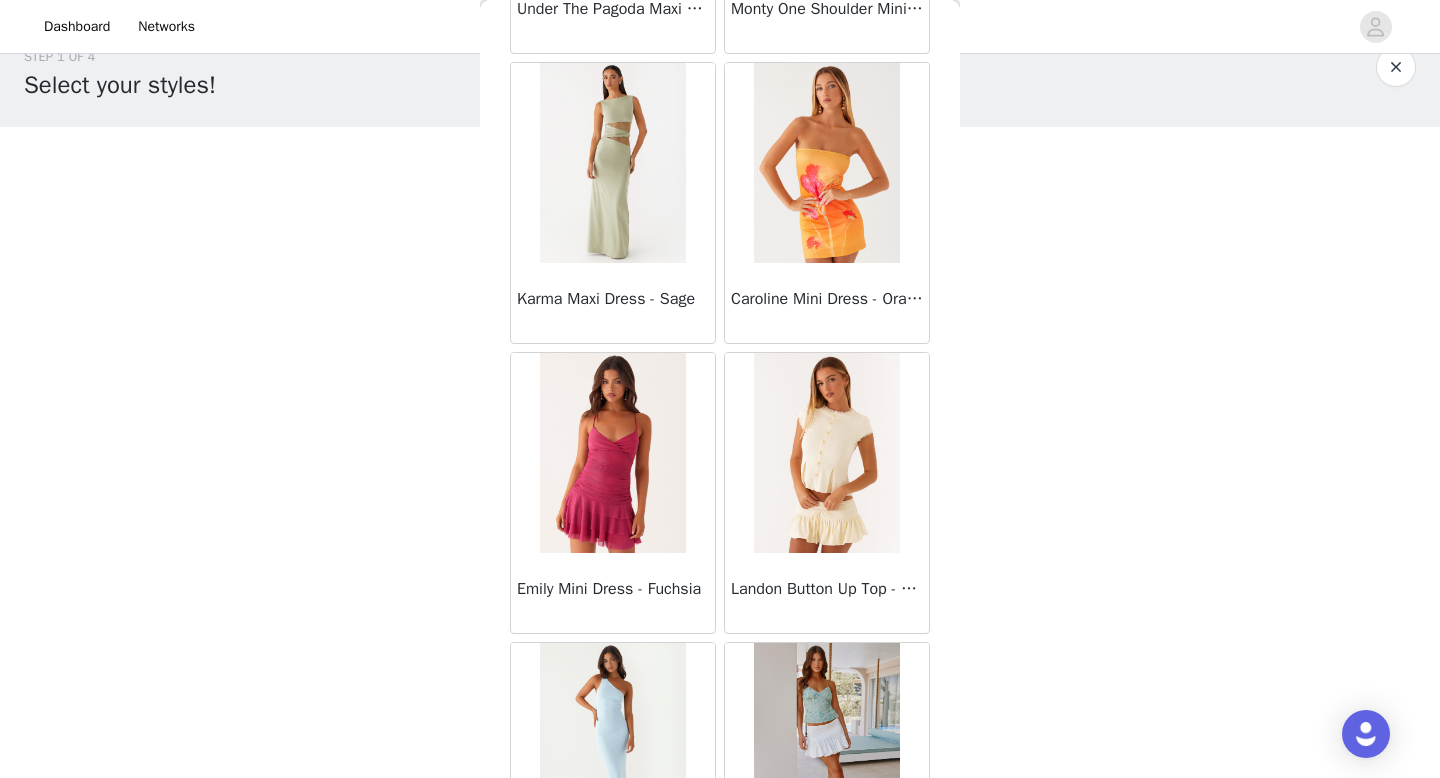 scroll, scrollTop: 37082, scrollLeft: 0, axis: vertical 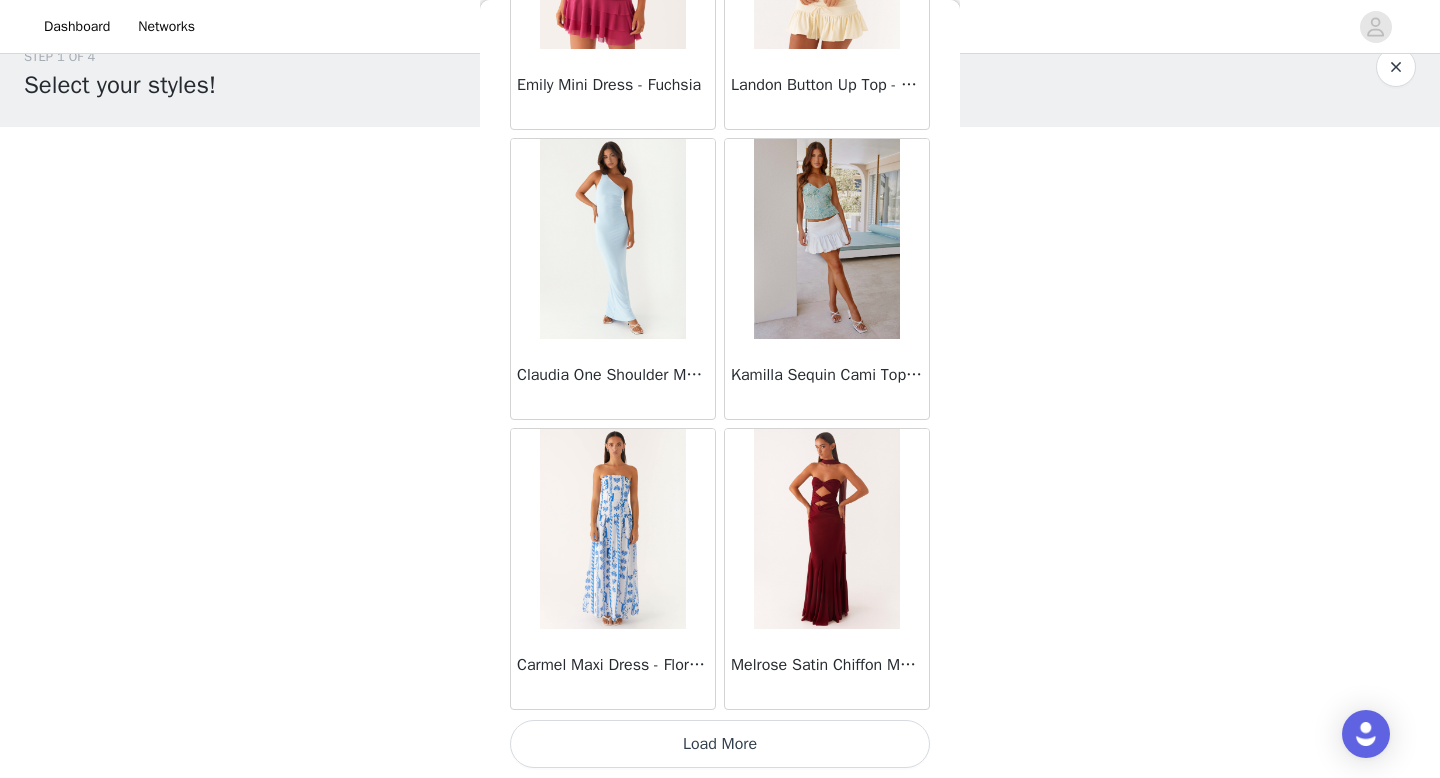 click on "Load More" at bounding box center (720, 744) 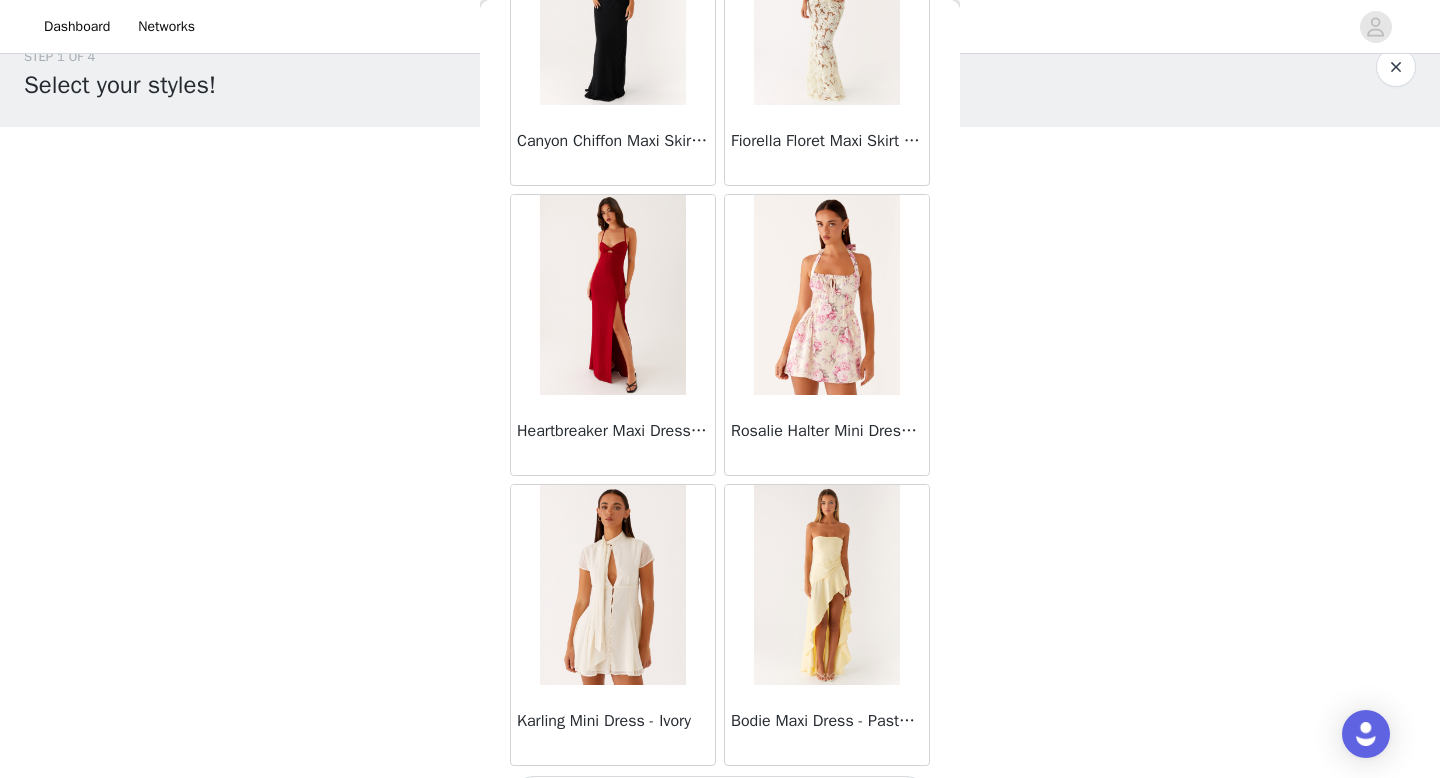scroll, scrollTop: 39982, scrollLeft: 0, axis: vertical 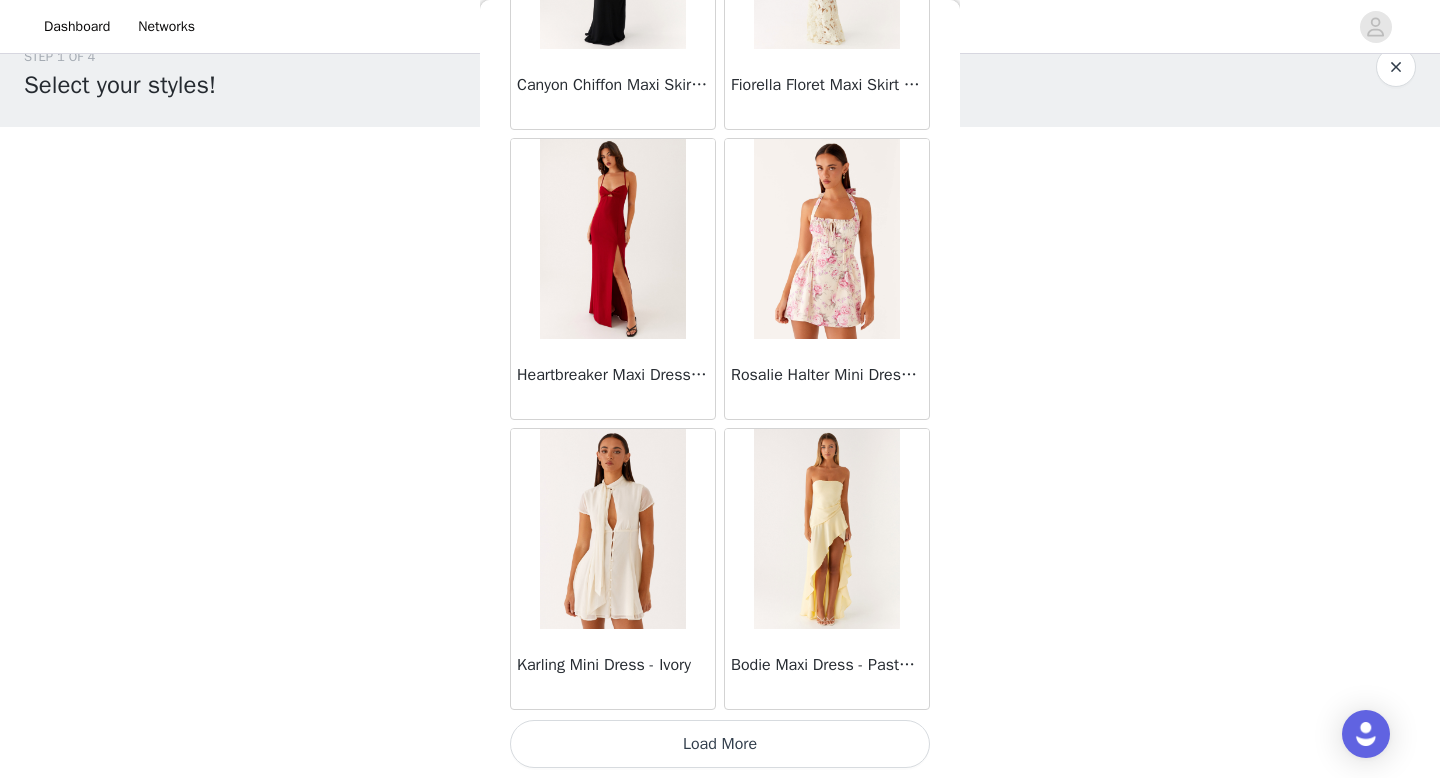 click on "Load More" at bounding box center [720, 744] 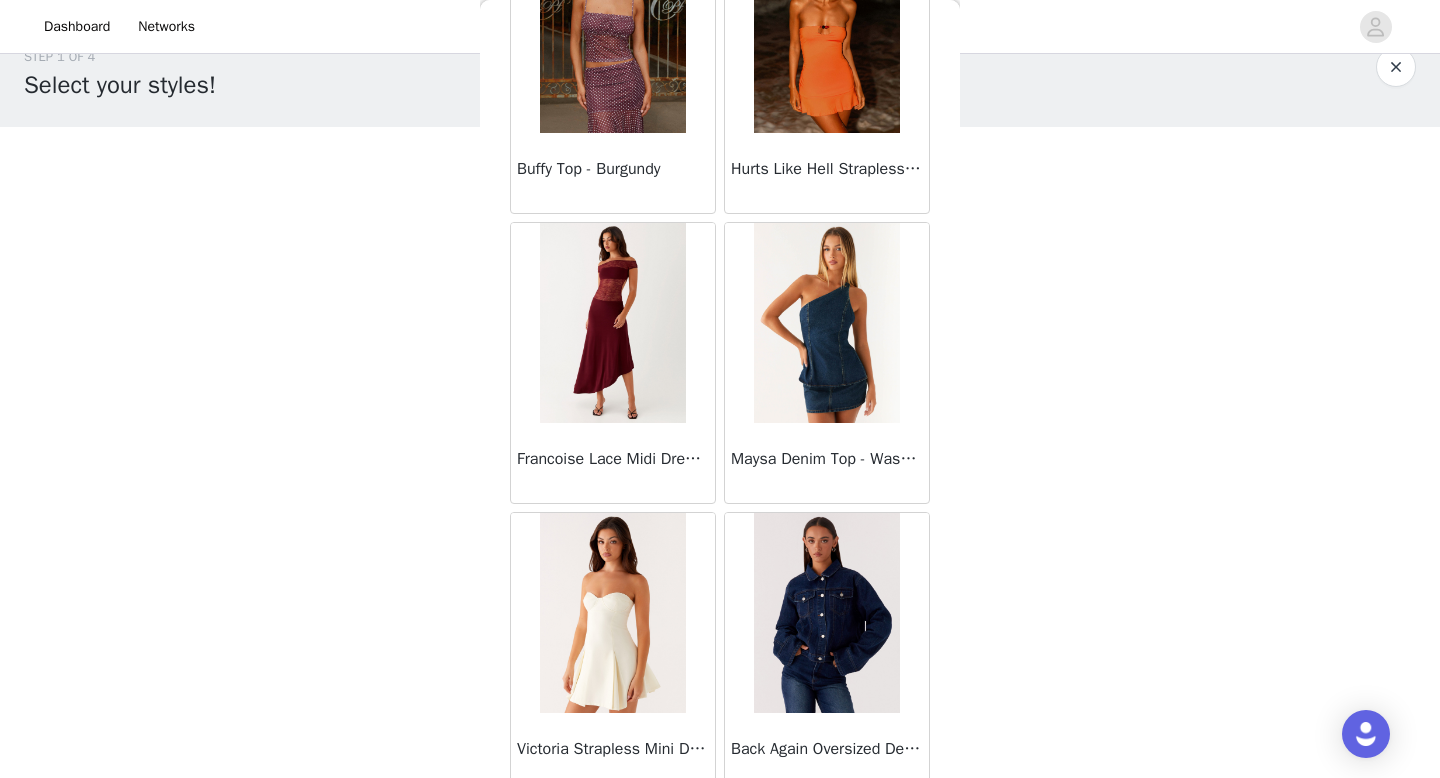 scroll, scrollTop: 41300, scrollLeft: 0, axis: vertical 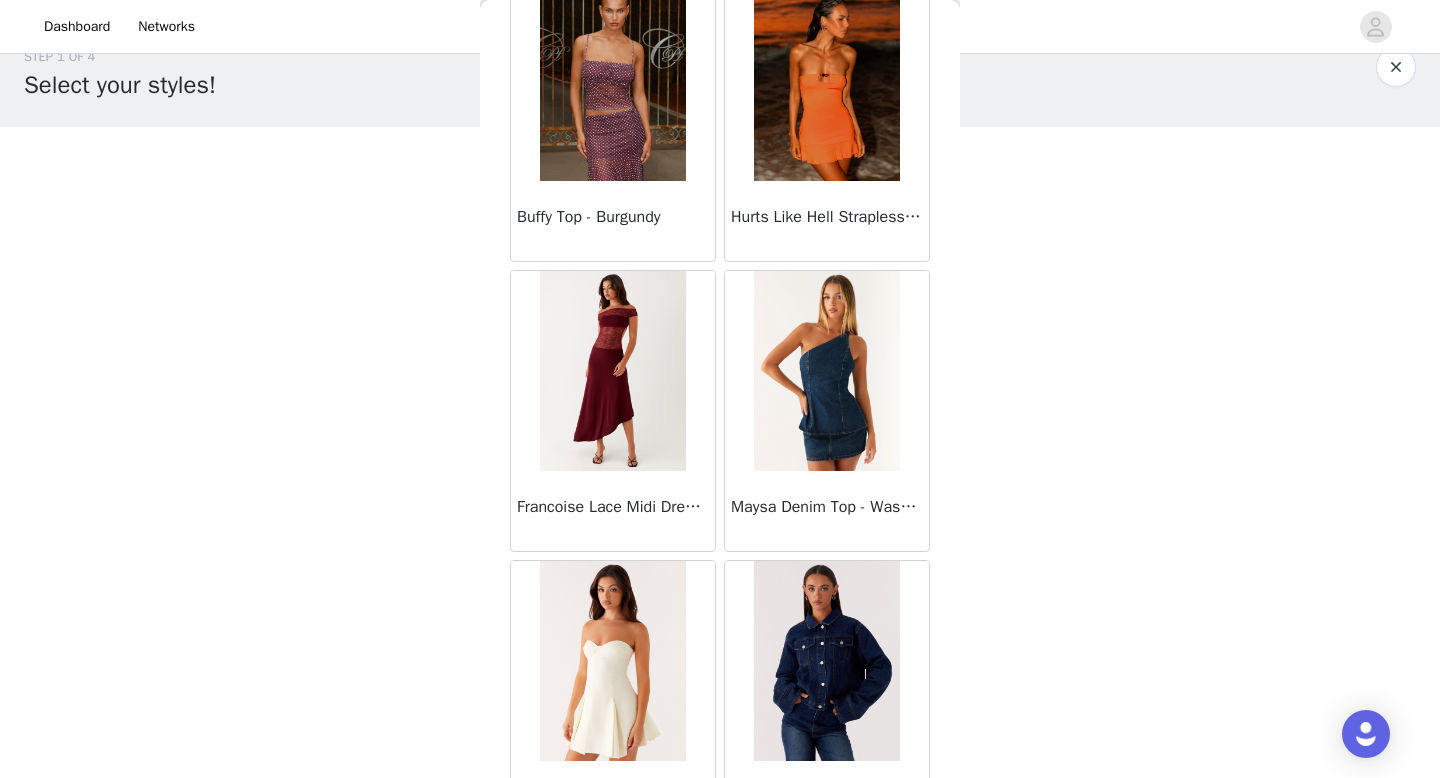 click at bounding box center (612, 81) 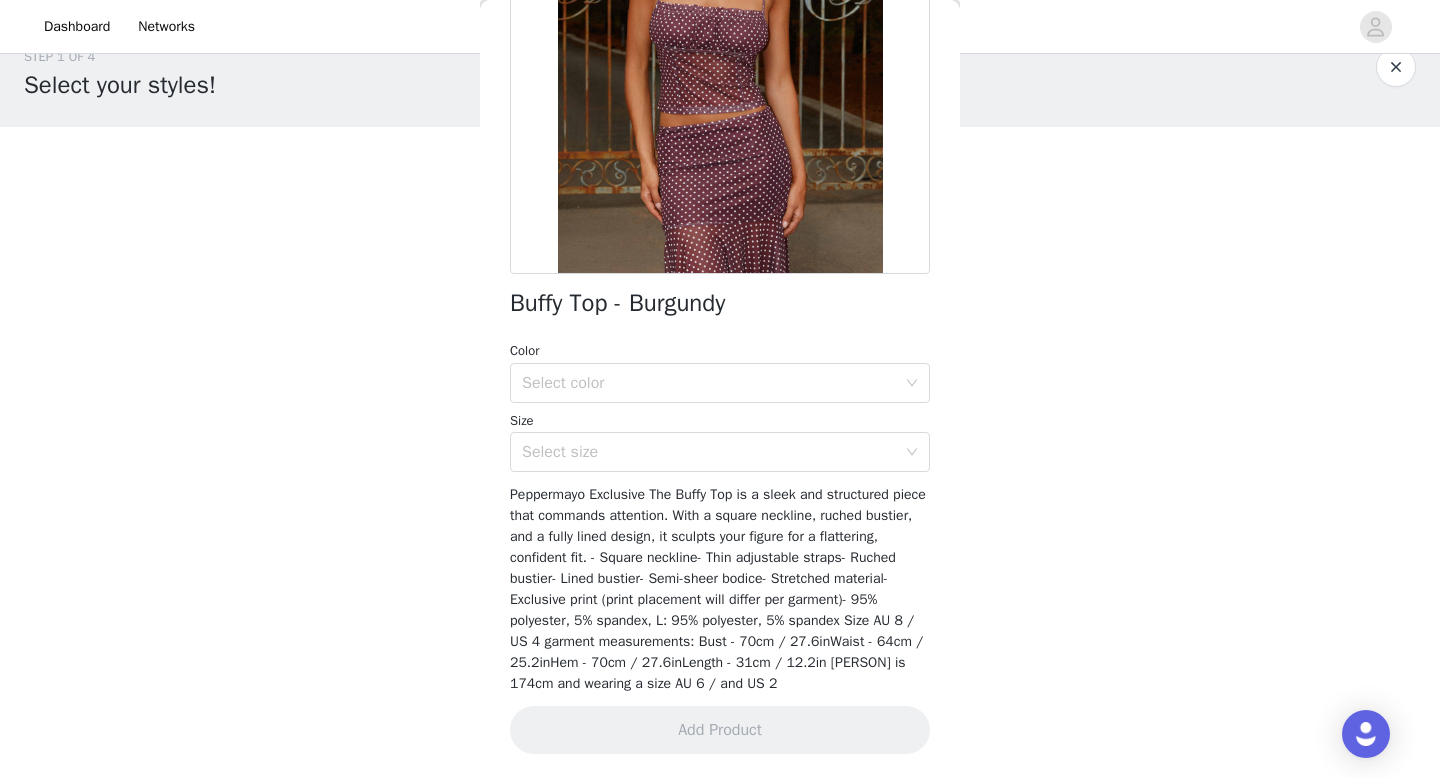 scroll, scrollTop: 94, scrollLeft: 0, axis: vertical 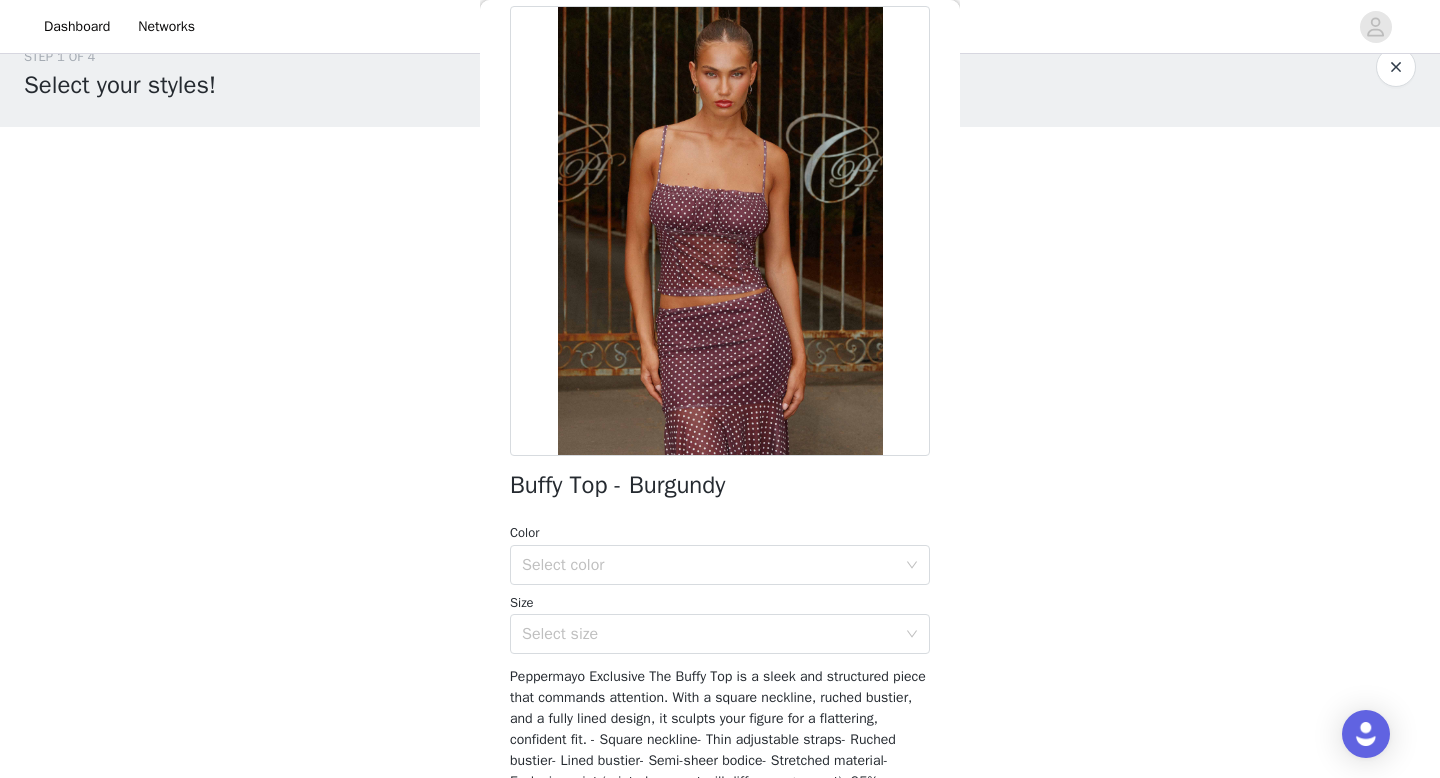 click on "Buffy Top - Burgundy               Color   Select color Size   Select size   Peppermayo Exclusive The Buffy Top is a sleek and structured piece that commands attention. With a square neckline, ruched bustier, and a fully lined design, it sculpts your figure for a flattering, confident fit. - Square neckline- Thin adjustable straps- Ruched bustier- Lined bustier- Semi-sheer bodice- Stretched material- Exclusive print (print placement will differ per garment)- 95% polyester, 5% spandex, L: 95% polyester, 5% spandex Size AU 8 / US 4 garment measurements: Bust - 70cm / 27.6inWaist - 64cm / 25.2inHem - 70cm / 27.6inLength - 31cm / 12.2in [PERSON] is 174cm and wearing a size AU 6 / and US 2   Add Product" at bounding box center [720, 483] 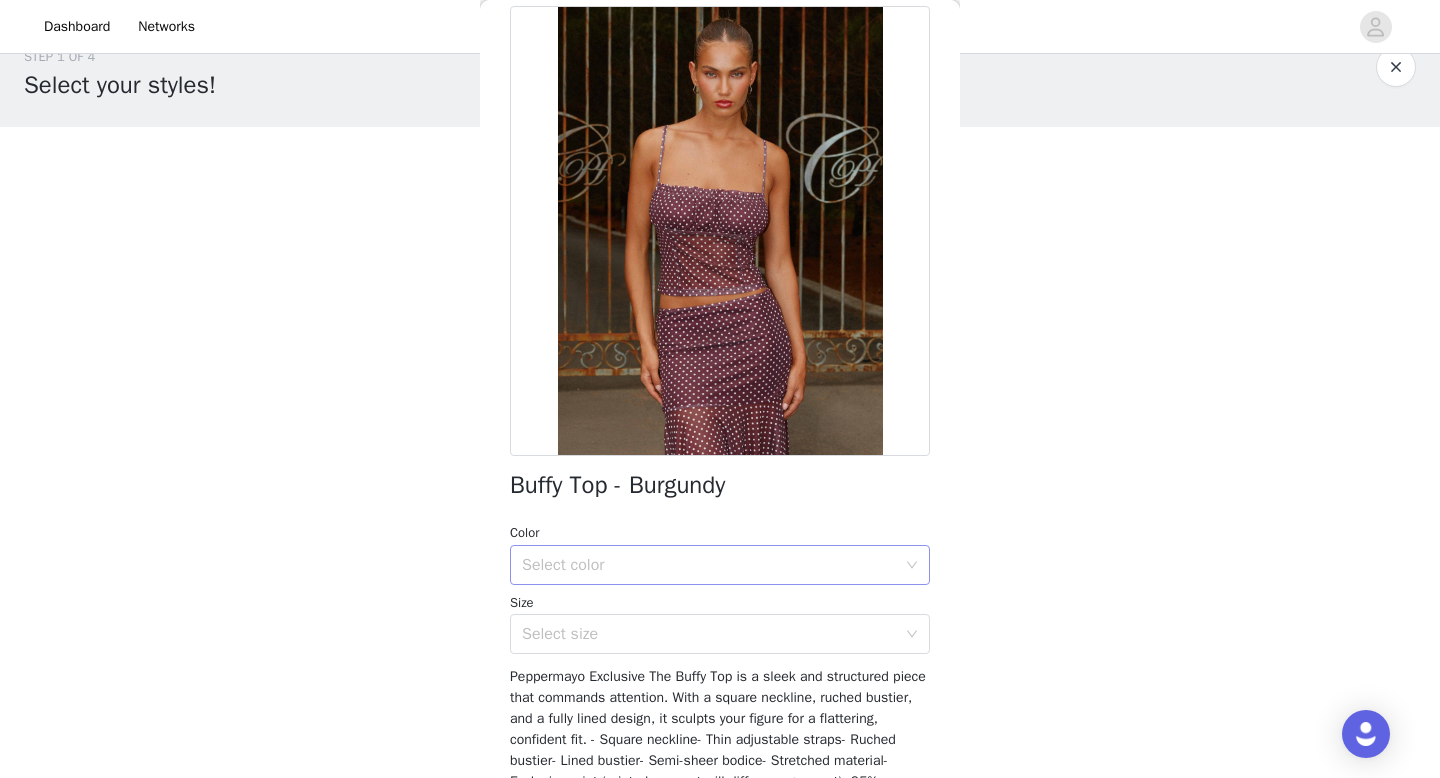 click on "Select color" at bounding box center (720, 565) 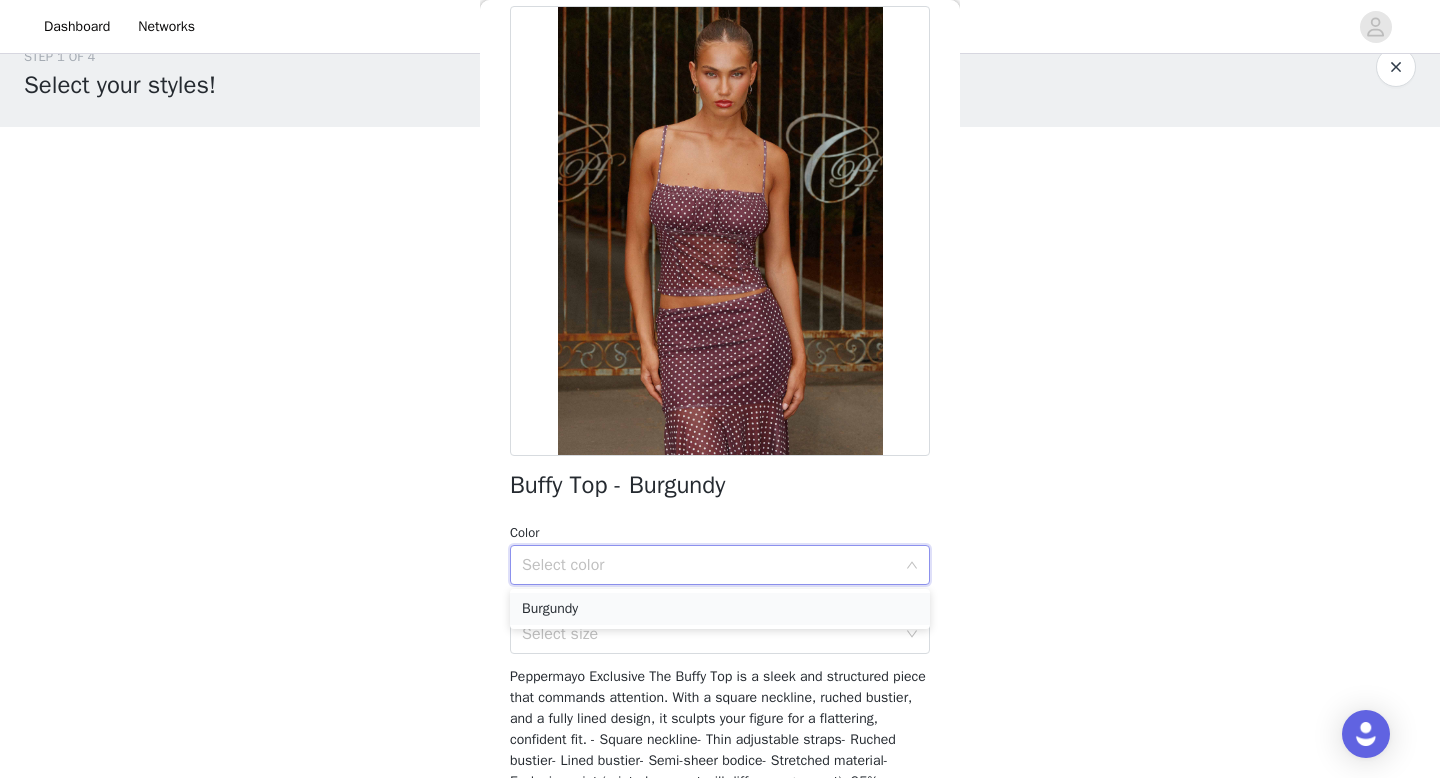 click on "Burgundy" at bounding box center (720, 609) 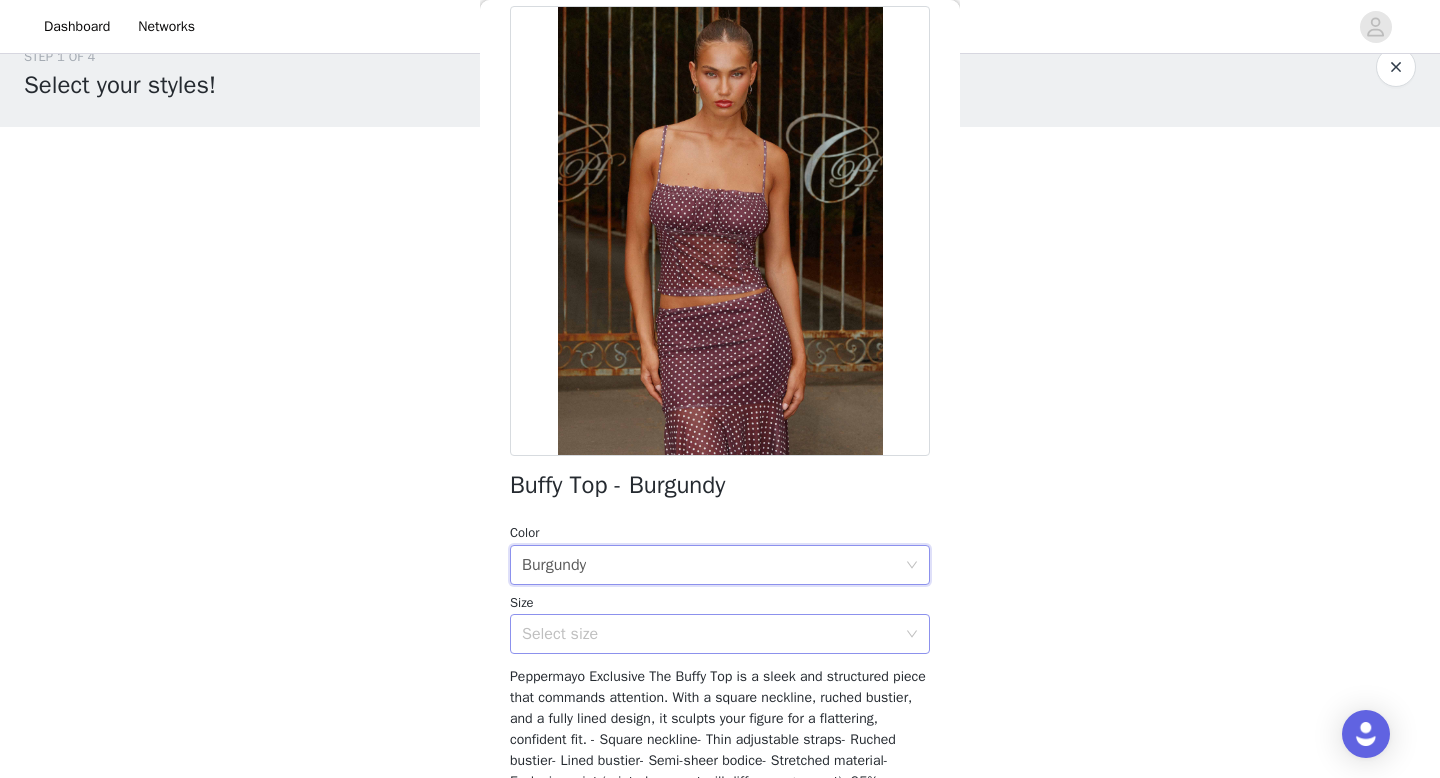 click on "Select size" at bounding box center (709, 634) 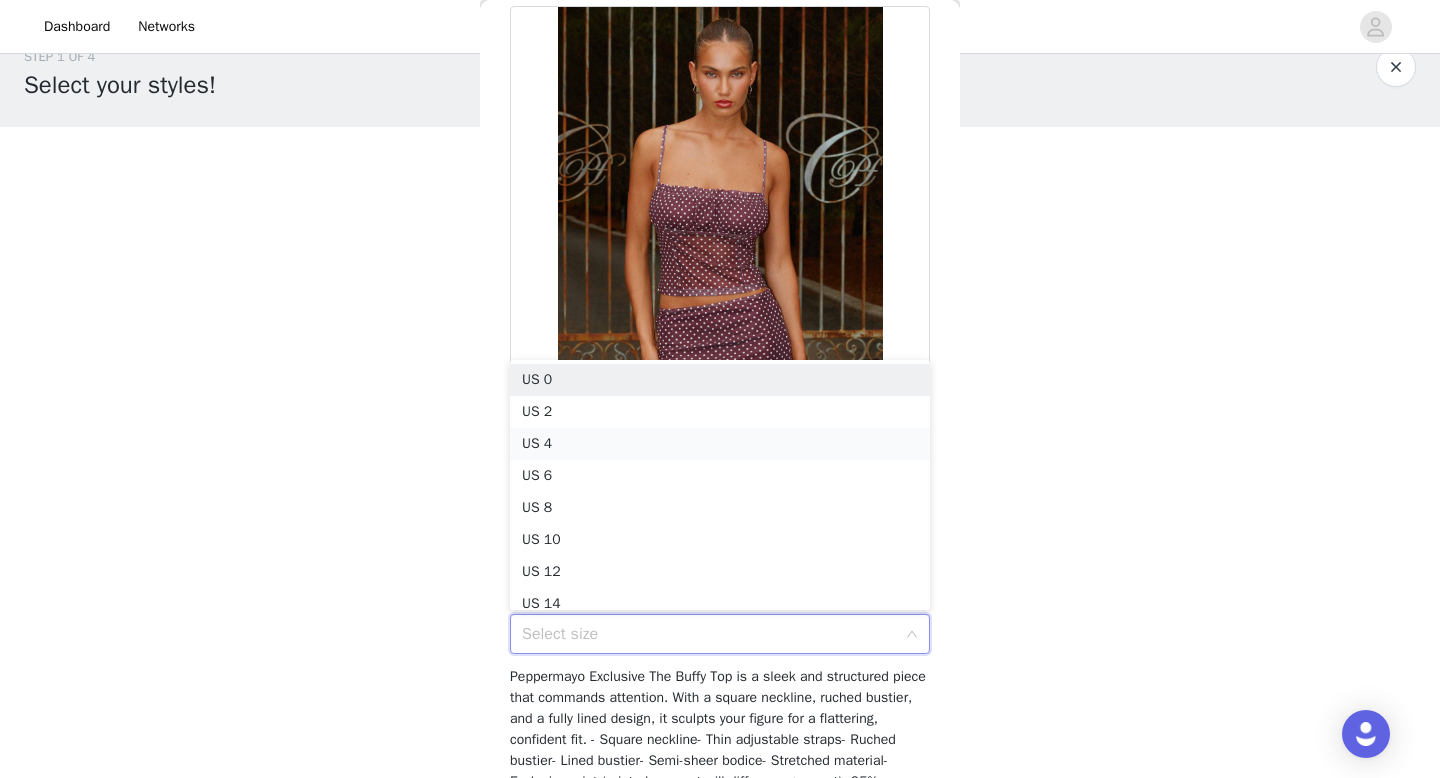 scroll, scrollTop: 10, scrollLeft: 0, axis: vertical 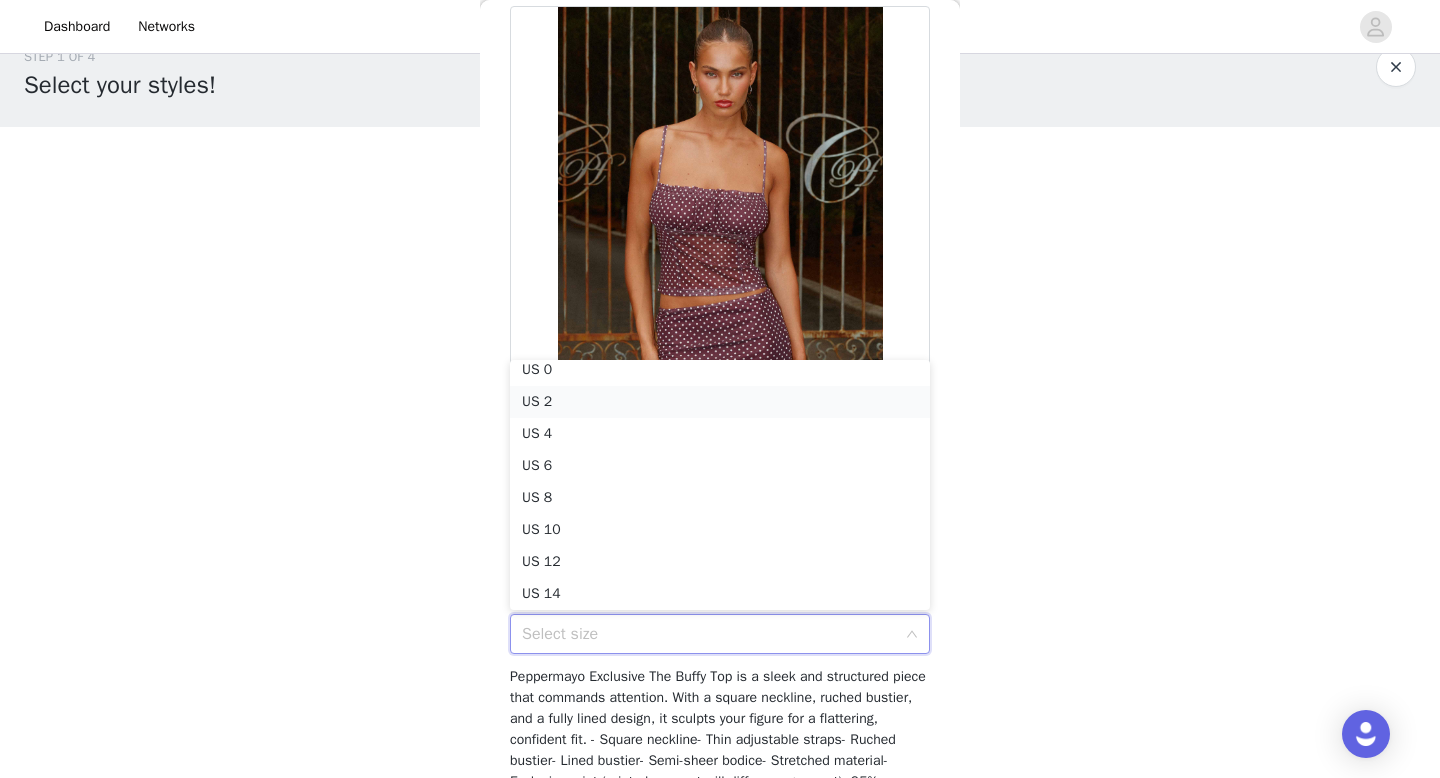 click on "US 2" at bounding box center (720, 402) 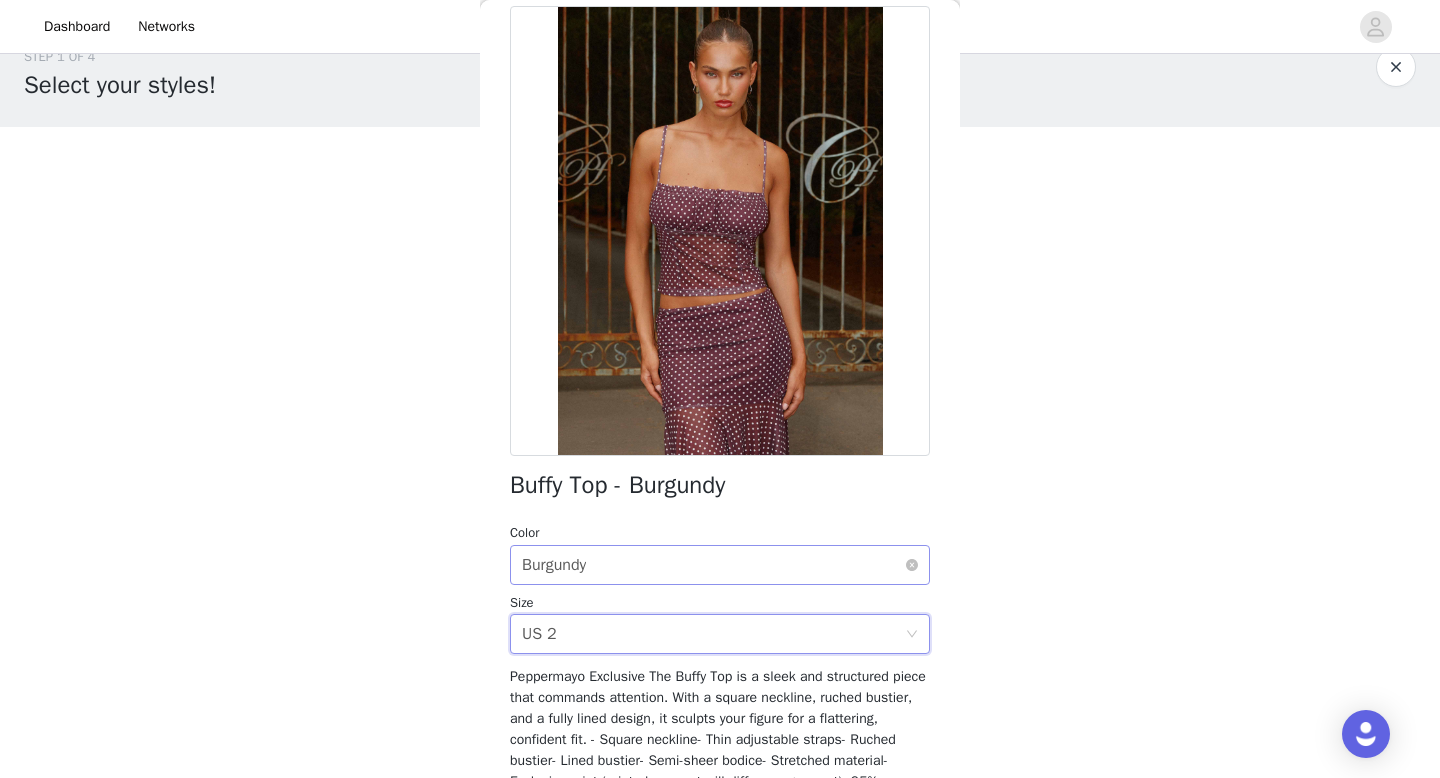scroll, scrollTop: 297, scrollLeft: 0, axis: vertical 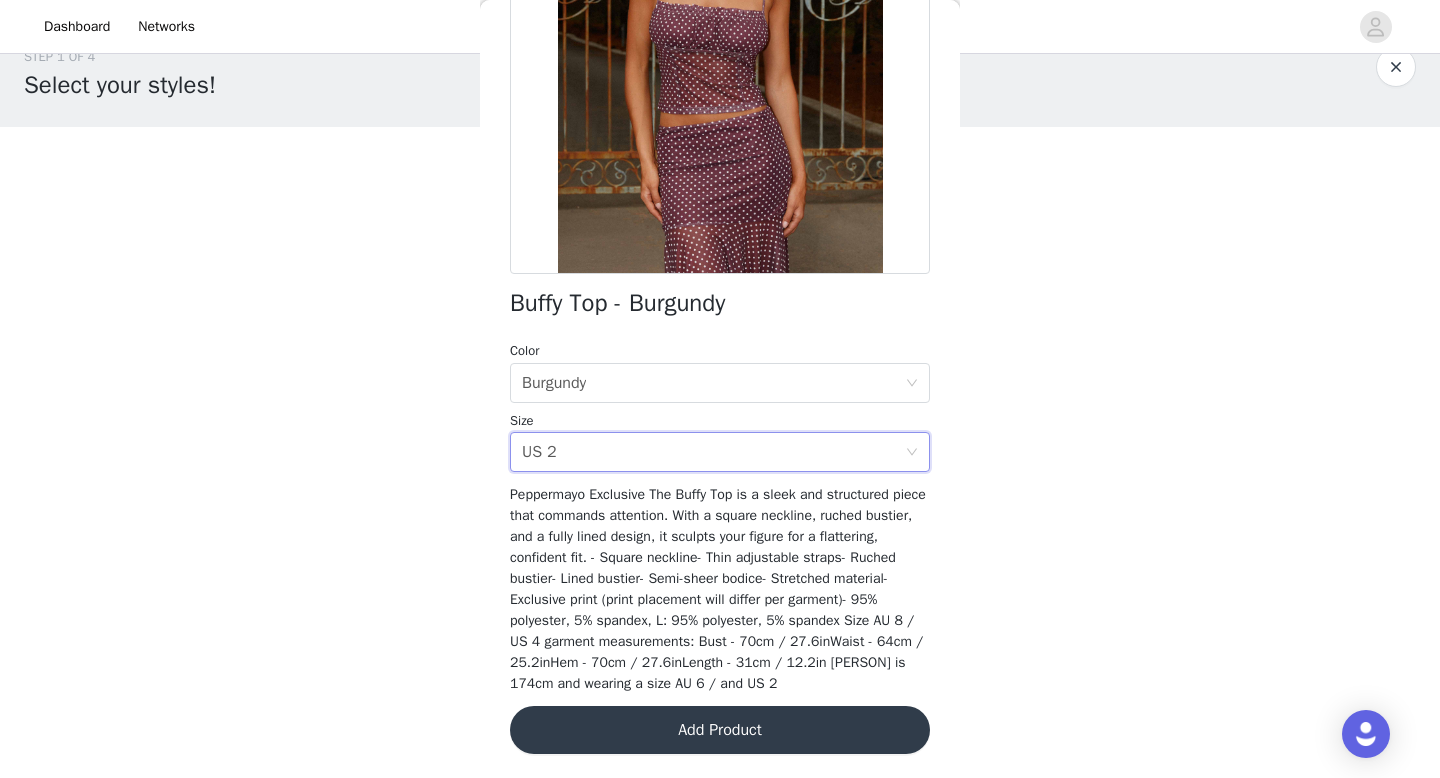 click on "Add Product" at bounding box center [720, 730] 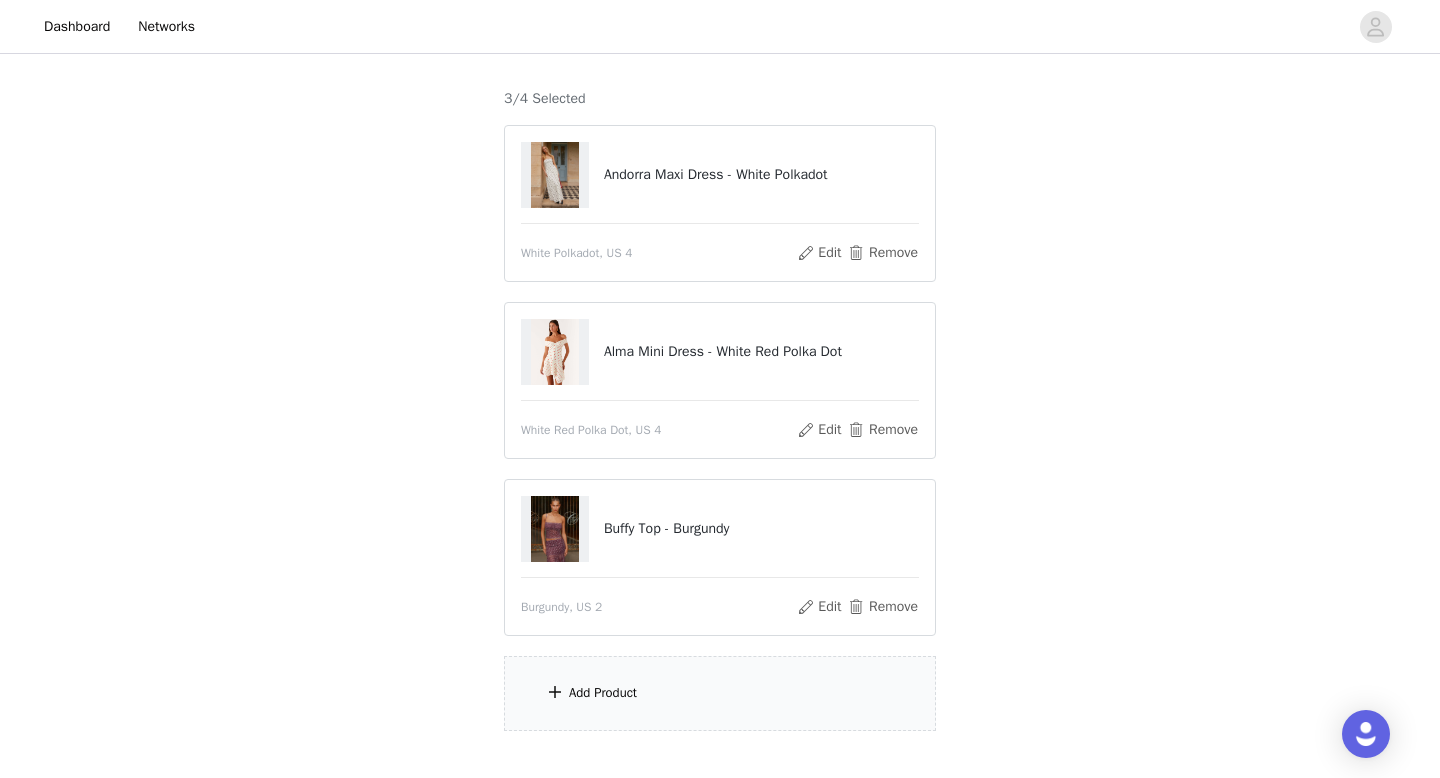scroll, scrollTop: 196, scrollLeft: 0, axis: vertical 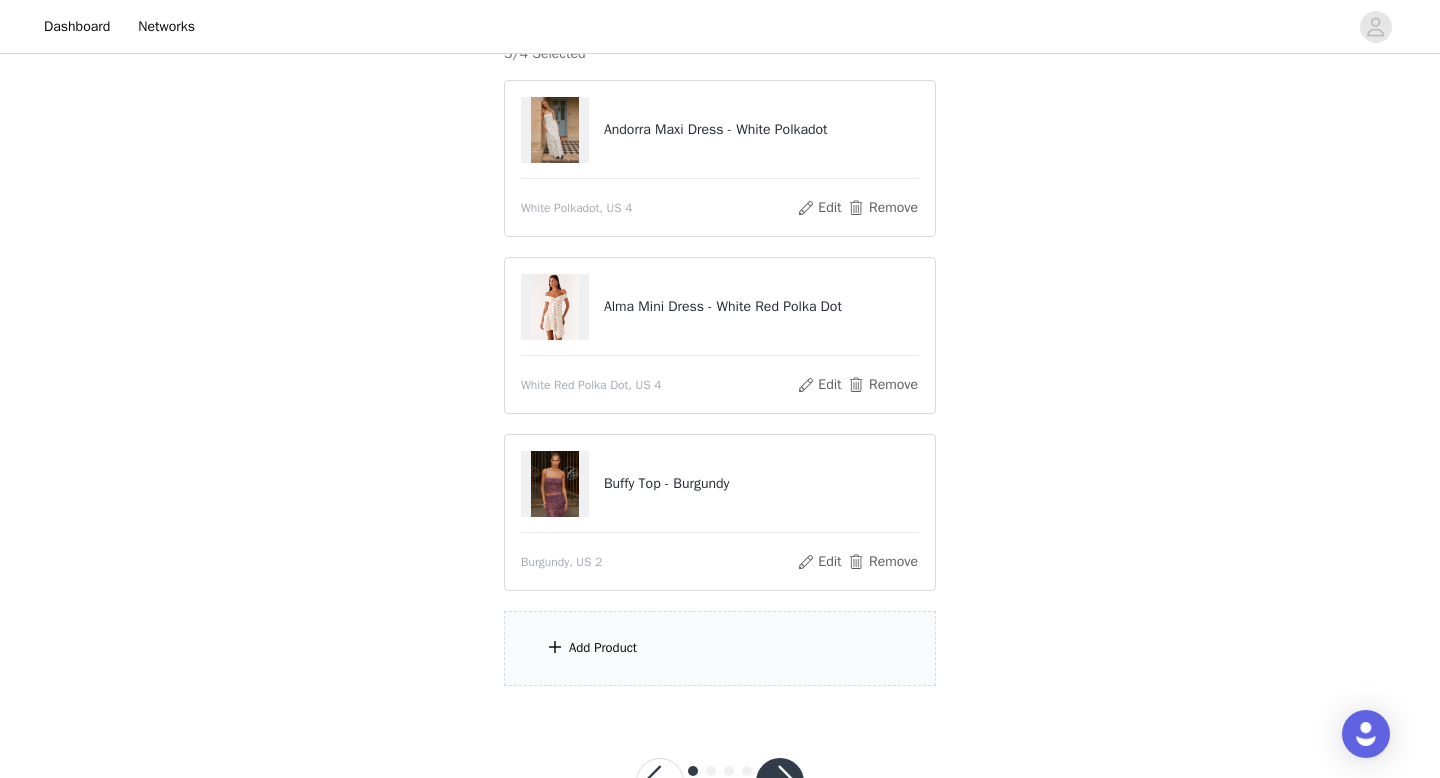 click on "Add Product" at bounding box center [603, 648] 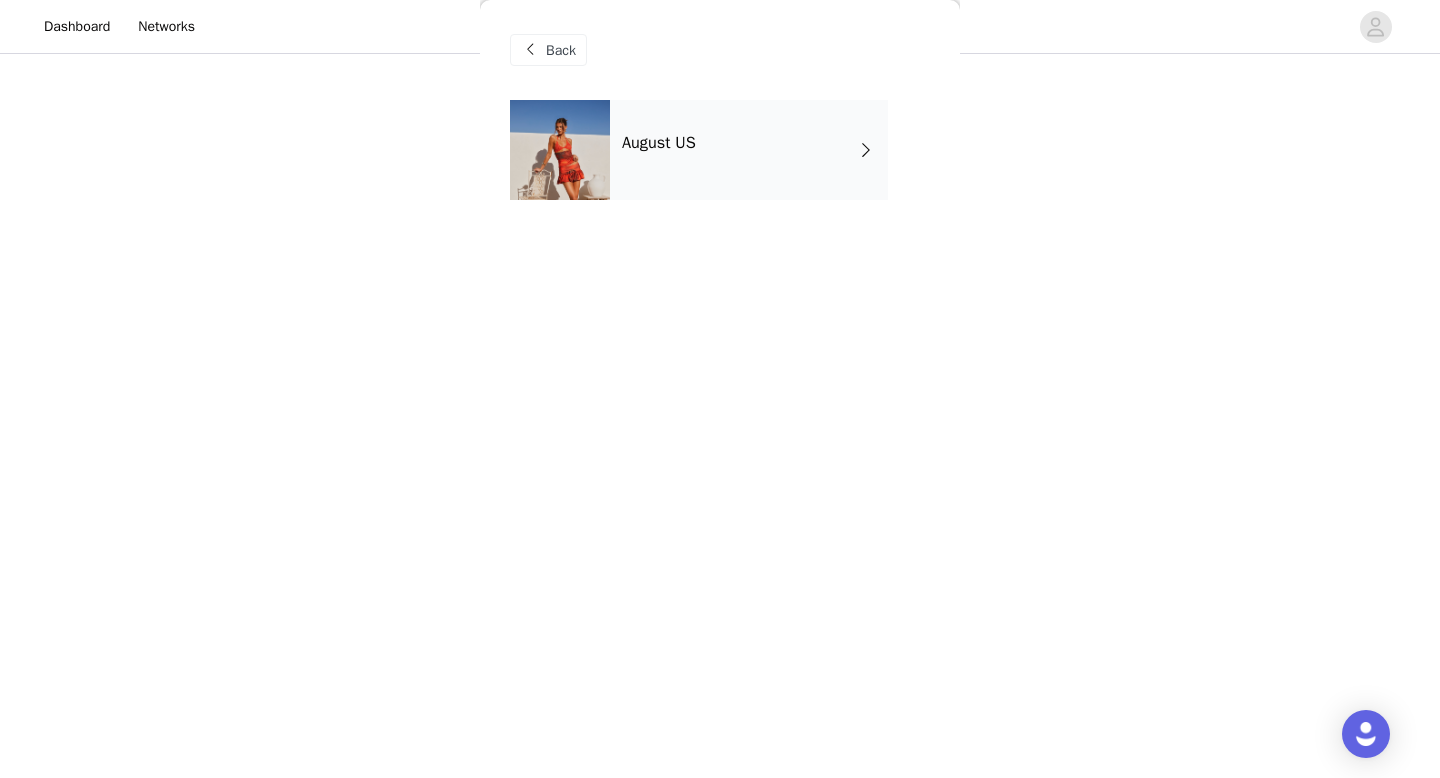 click on "August US" at bounding box center (749, 150) 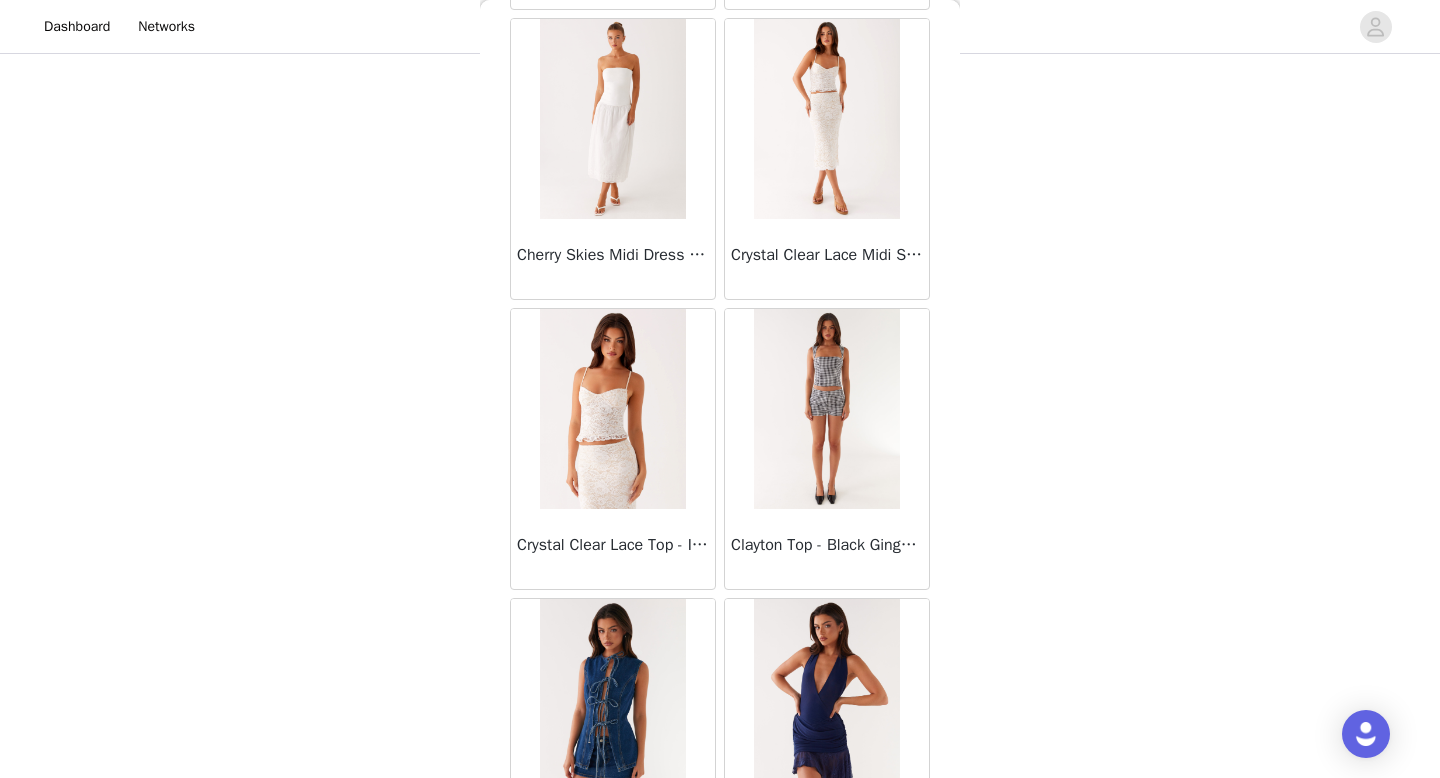 scroll, scrollTop: 2282, scrollLeft: 0, axis: vertical 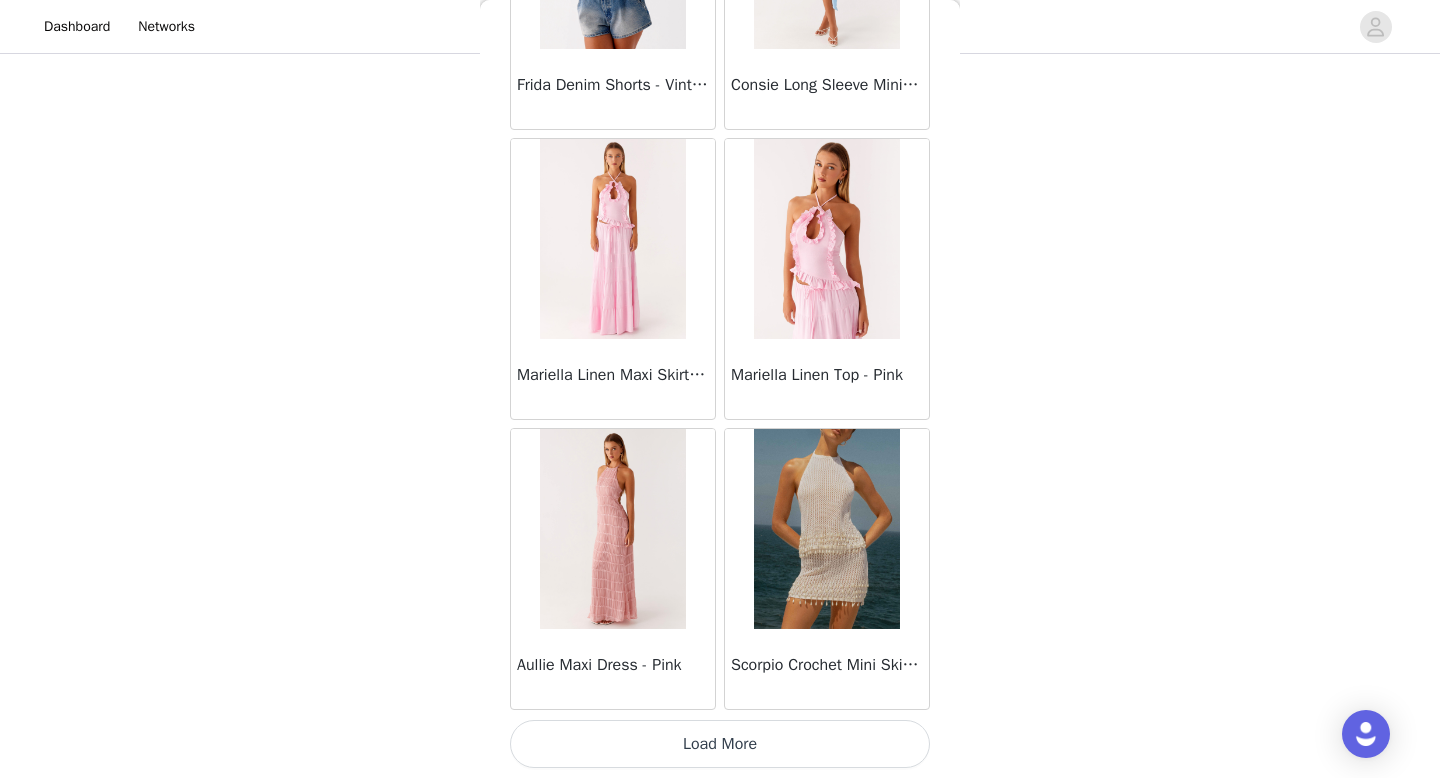 click on "Load More" at bounding box center [720, 744] 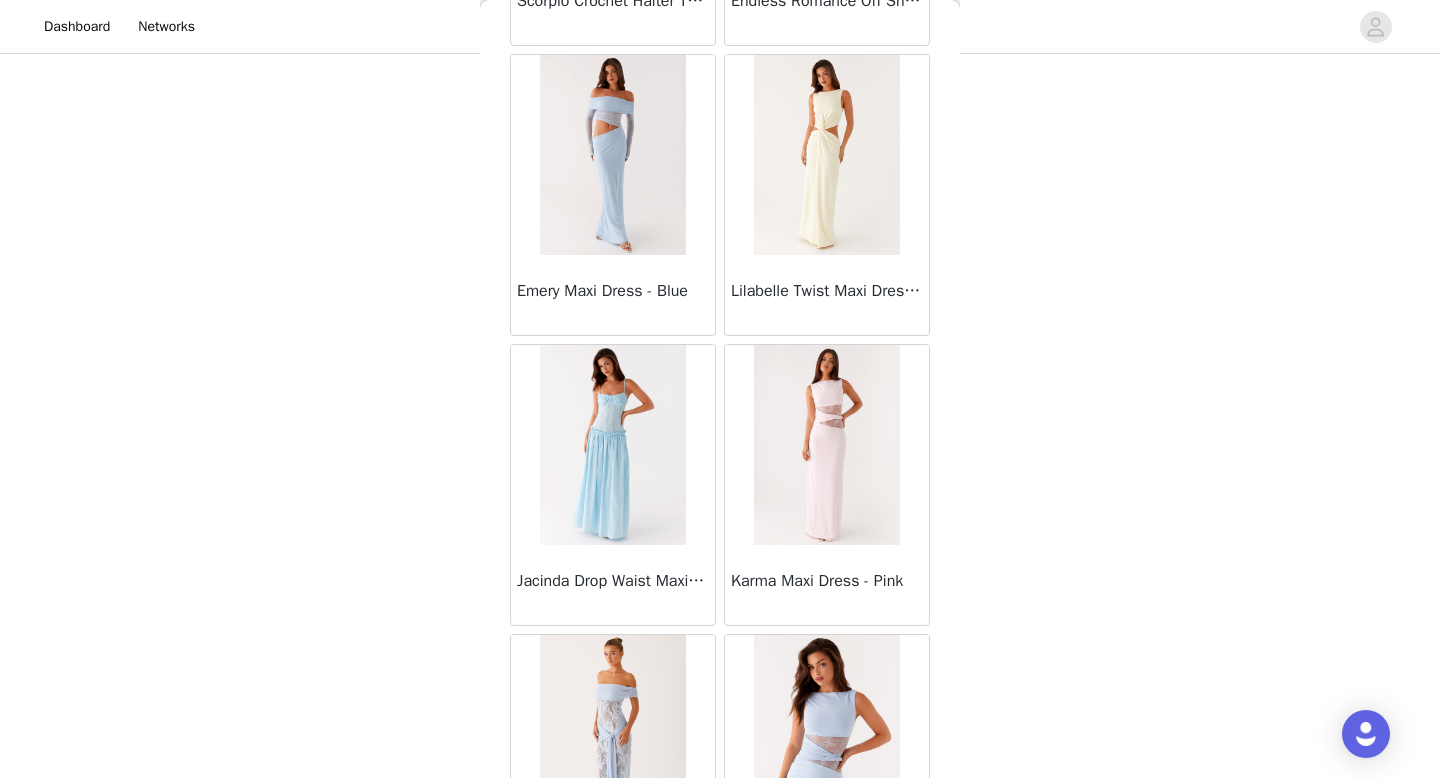 scroll, scrollTop: 5182, scrollLeft: 0, axis: vertical 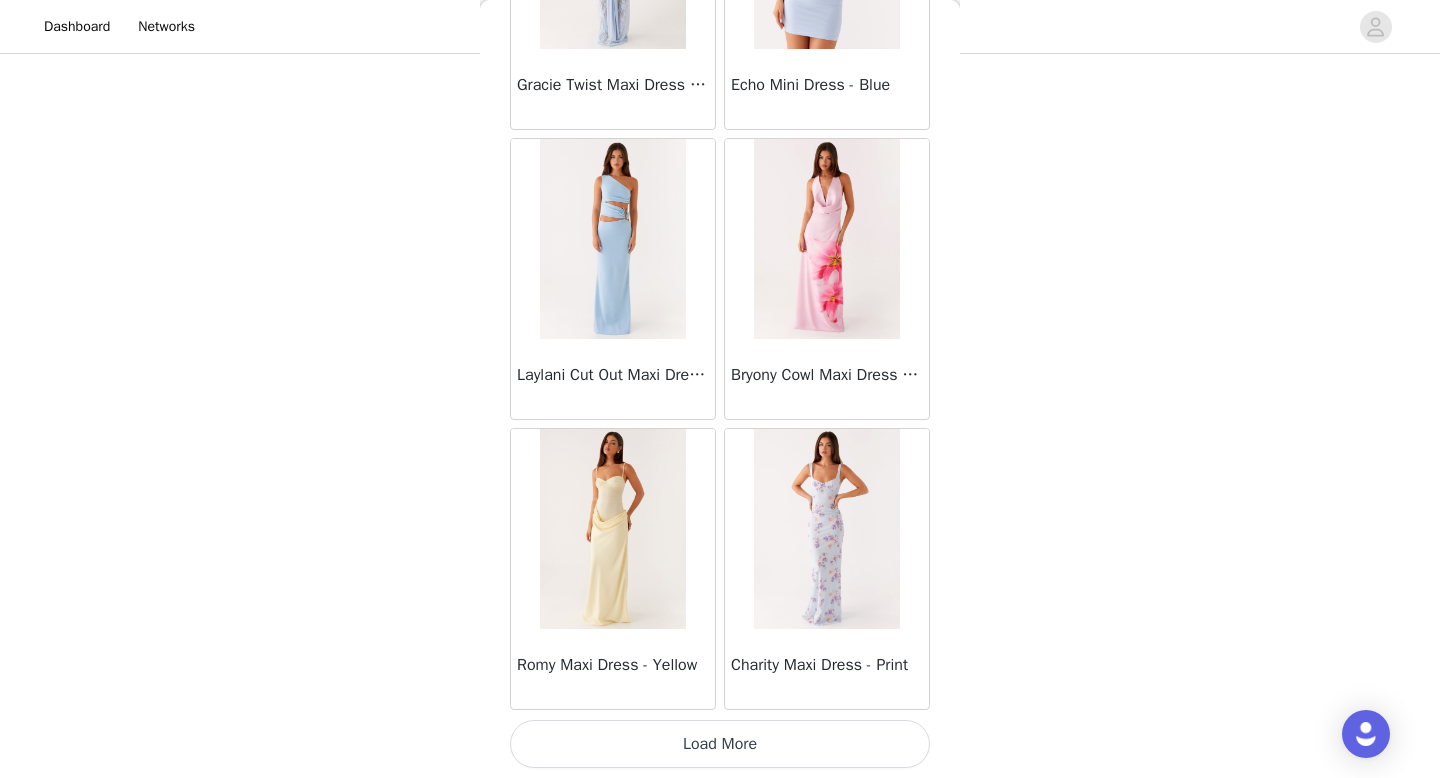 click on "Load More" at bounding box center [720, 744] 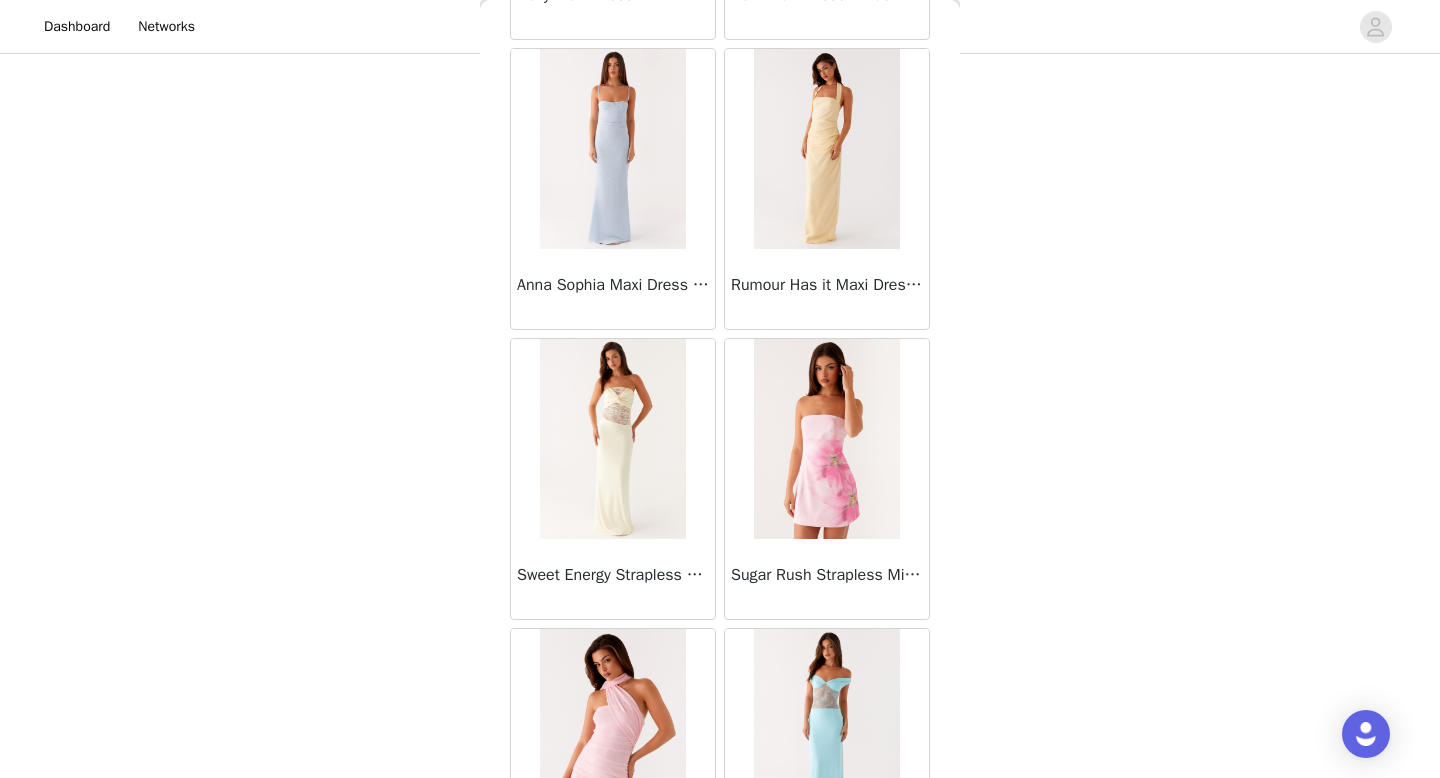 scroll, scrollTop: 8082, scrollLeft: 0, axis: vertical 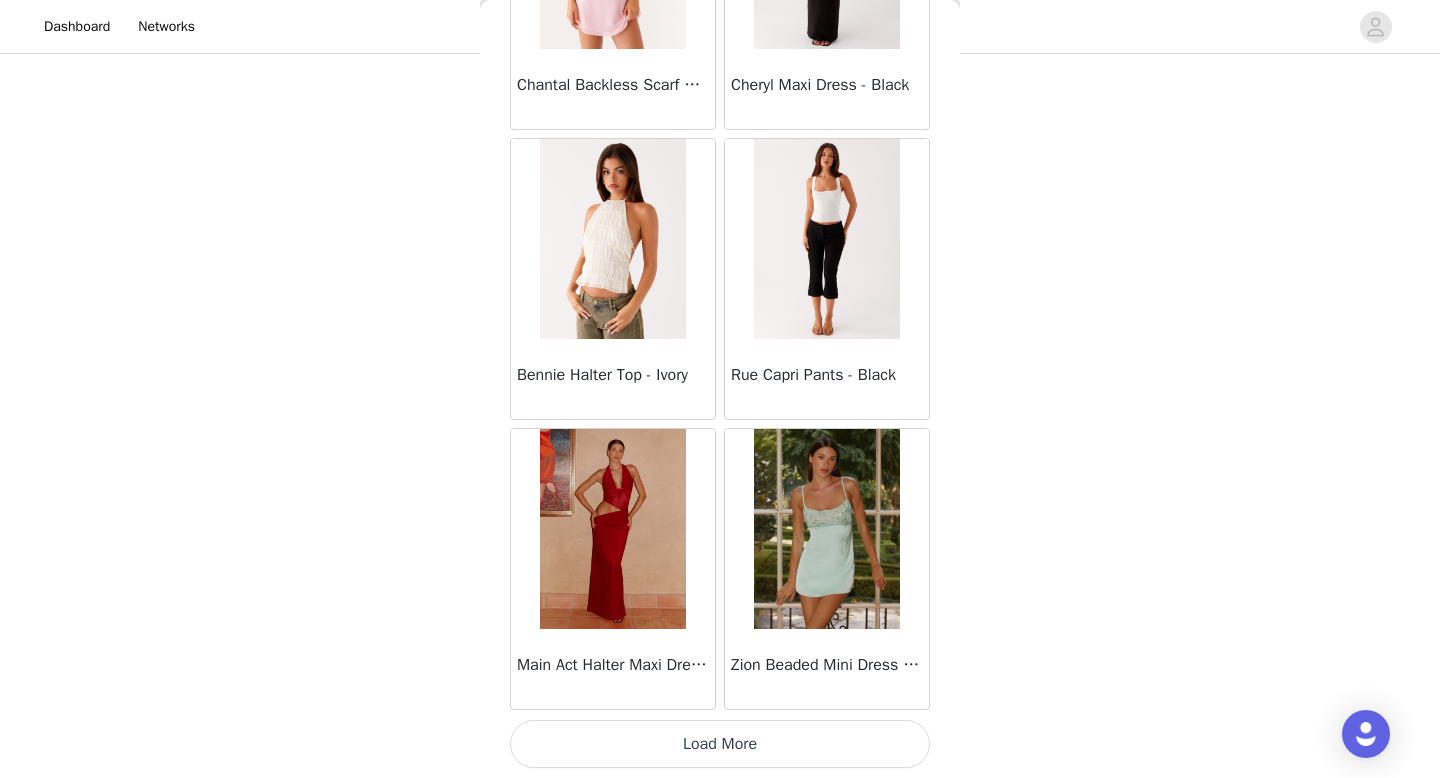 click on "Load More" at bounding box center [720, 744] 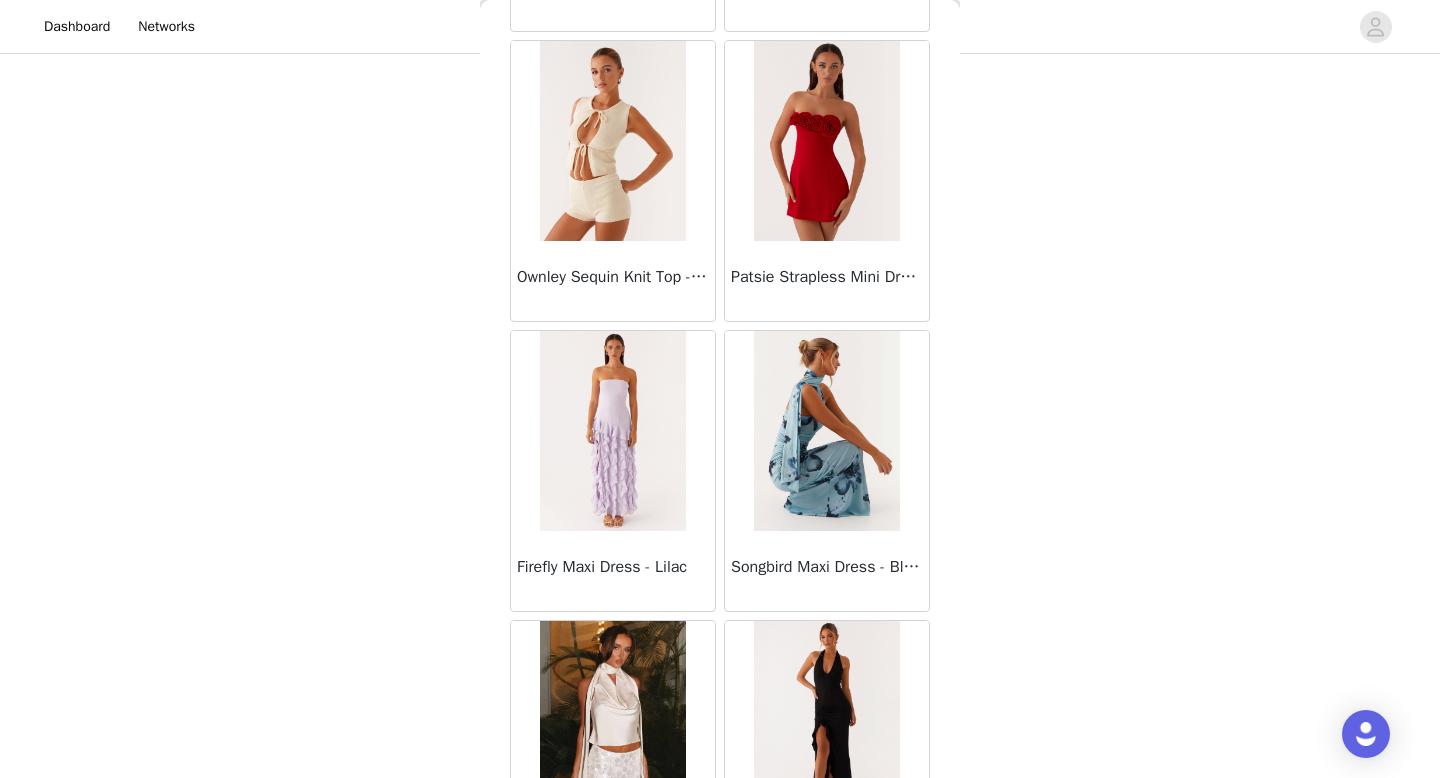 scroll, scrollTop: 10982, scrollLeft: 0, axis: vertical 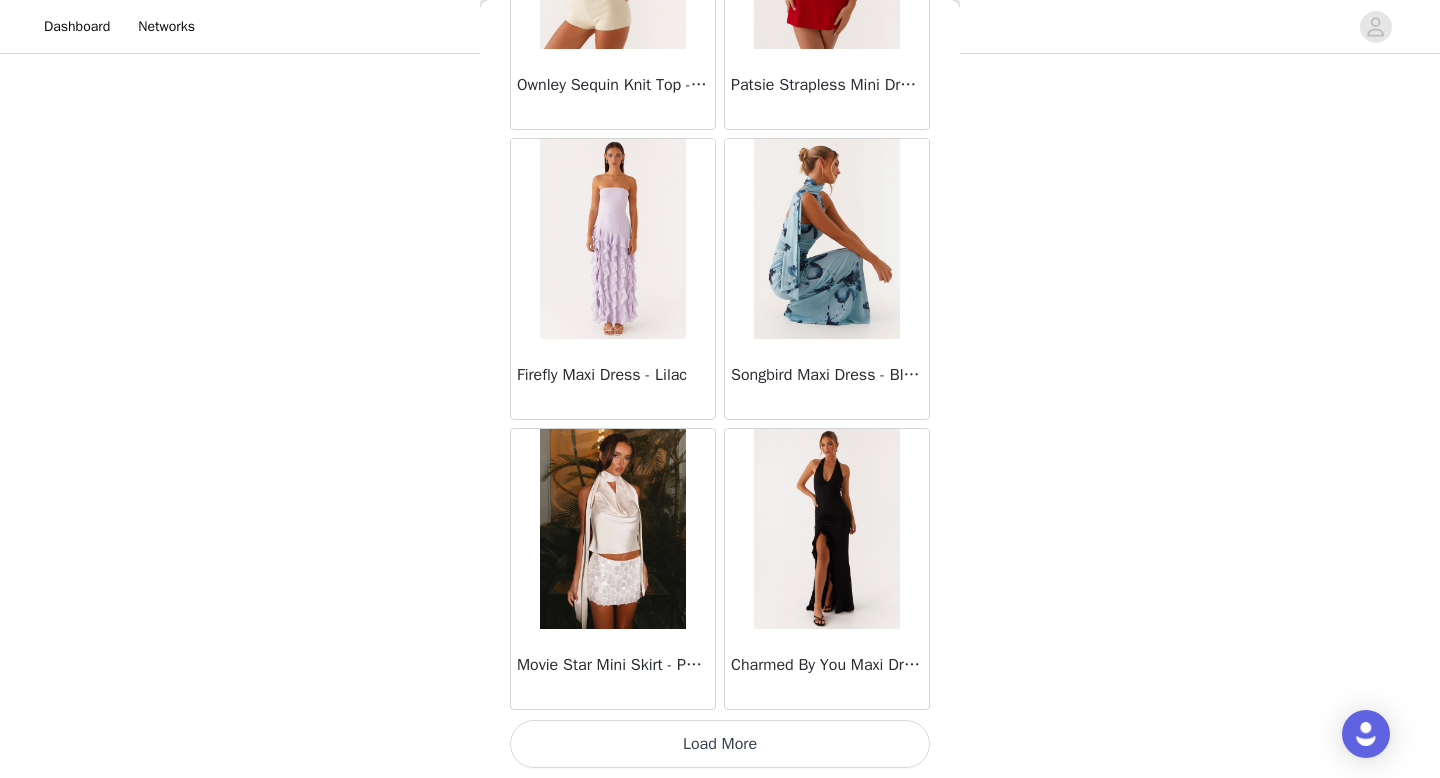 click on "Load More" at bounding box center [720, 744] 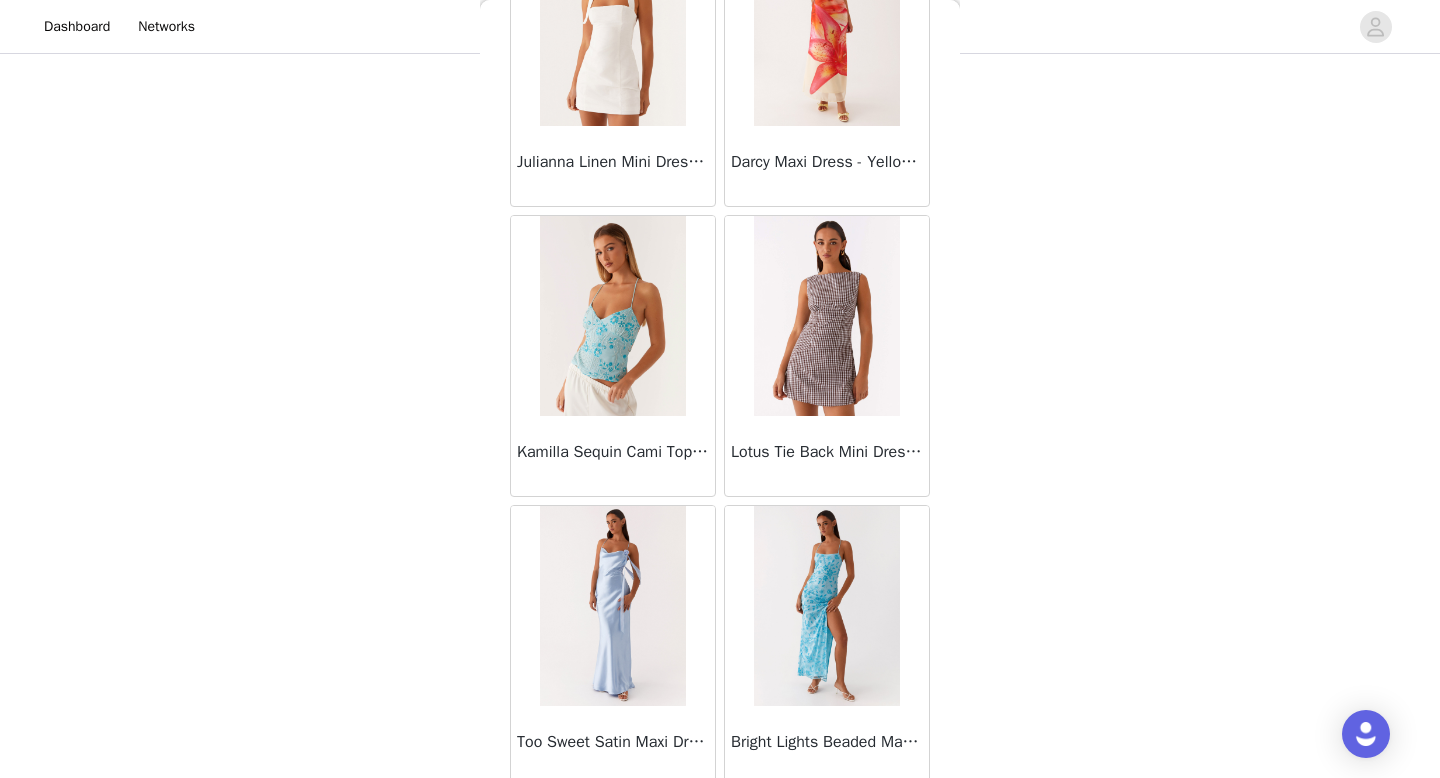 scroll, scrollTop: 13882, scrollLeft: 0, axis: vertical 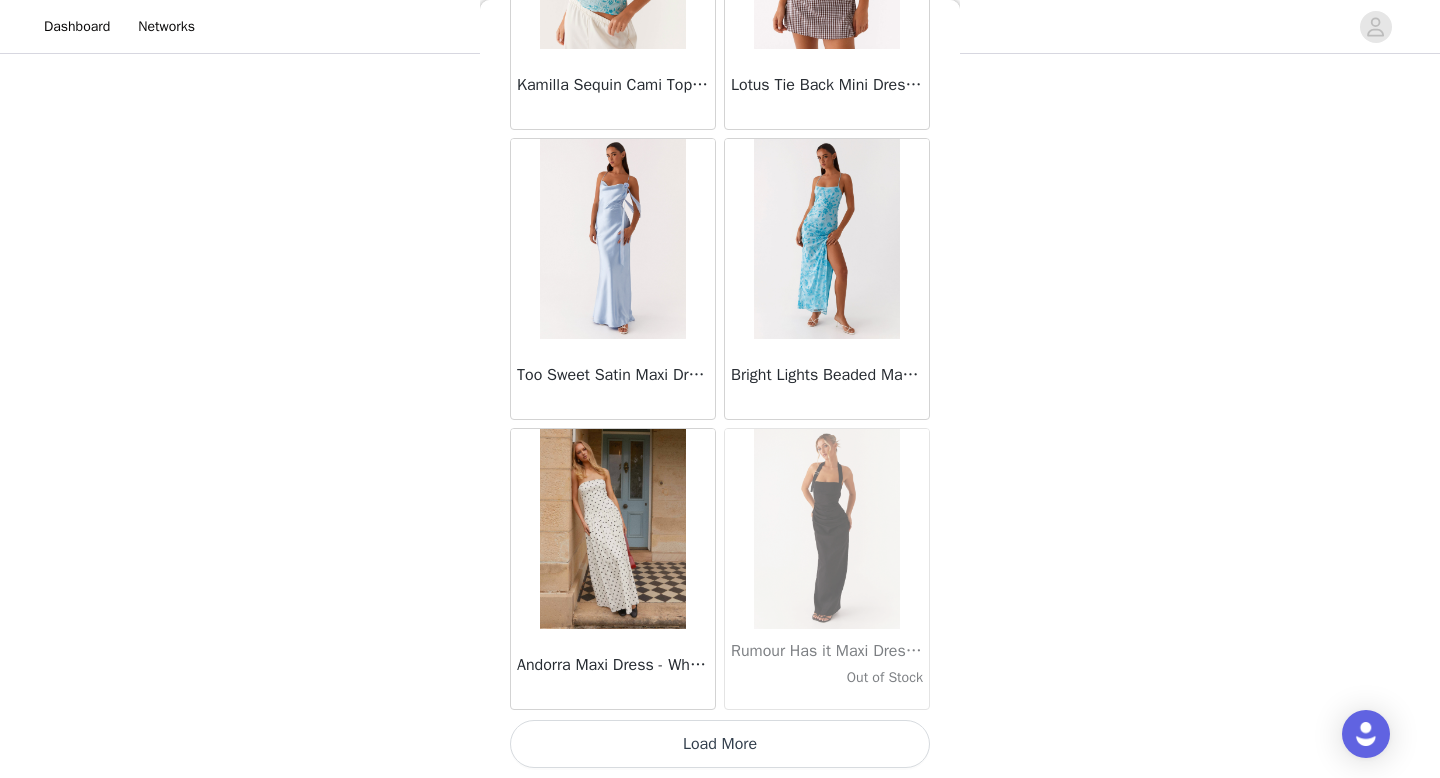 click on "Load More" at bounding box center (720, 744) 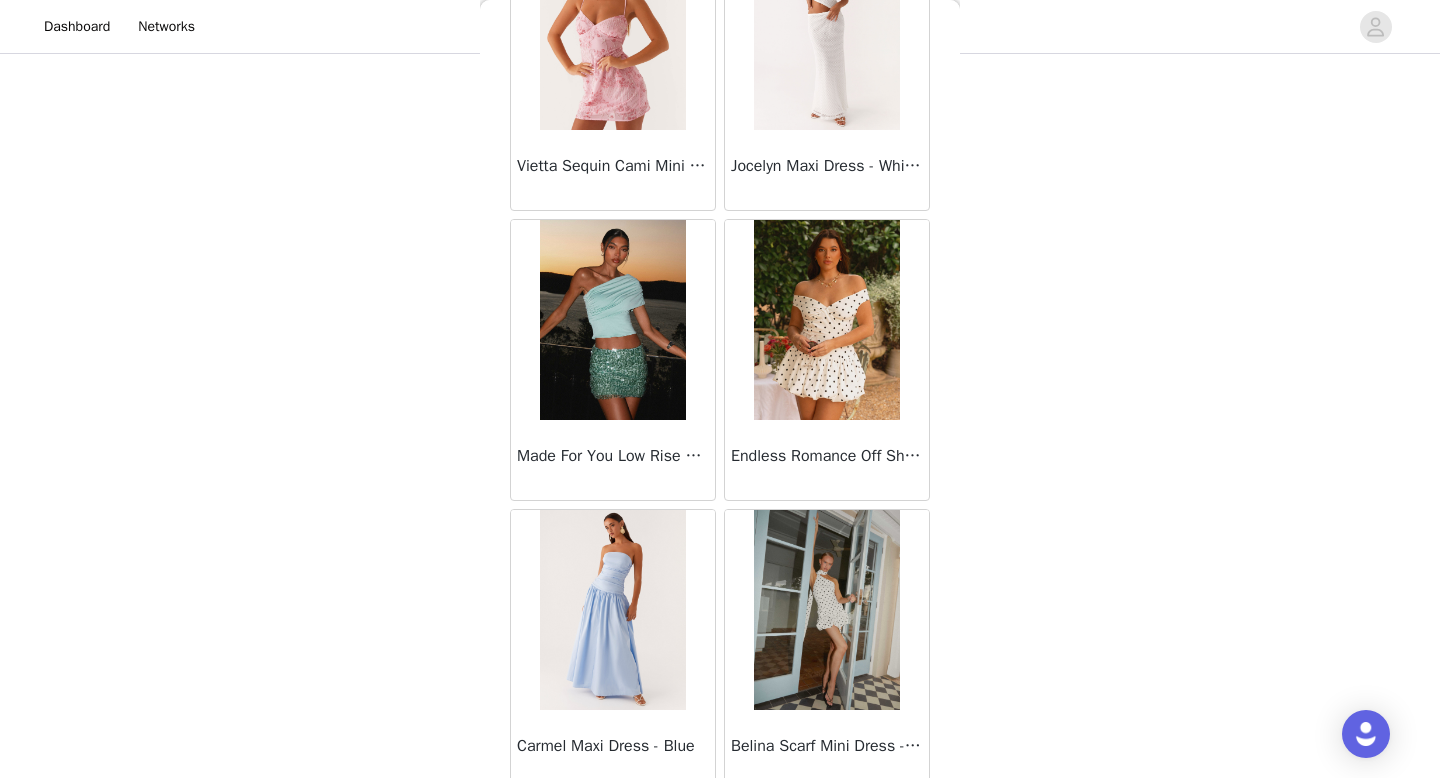 scroll, scrollTop: 16782, scrollLeft: 0, axis: vertical 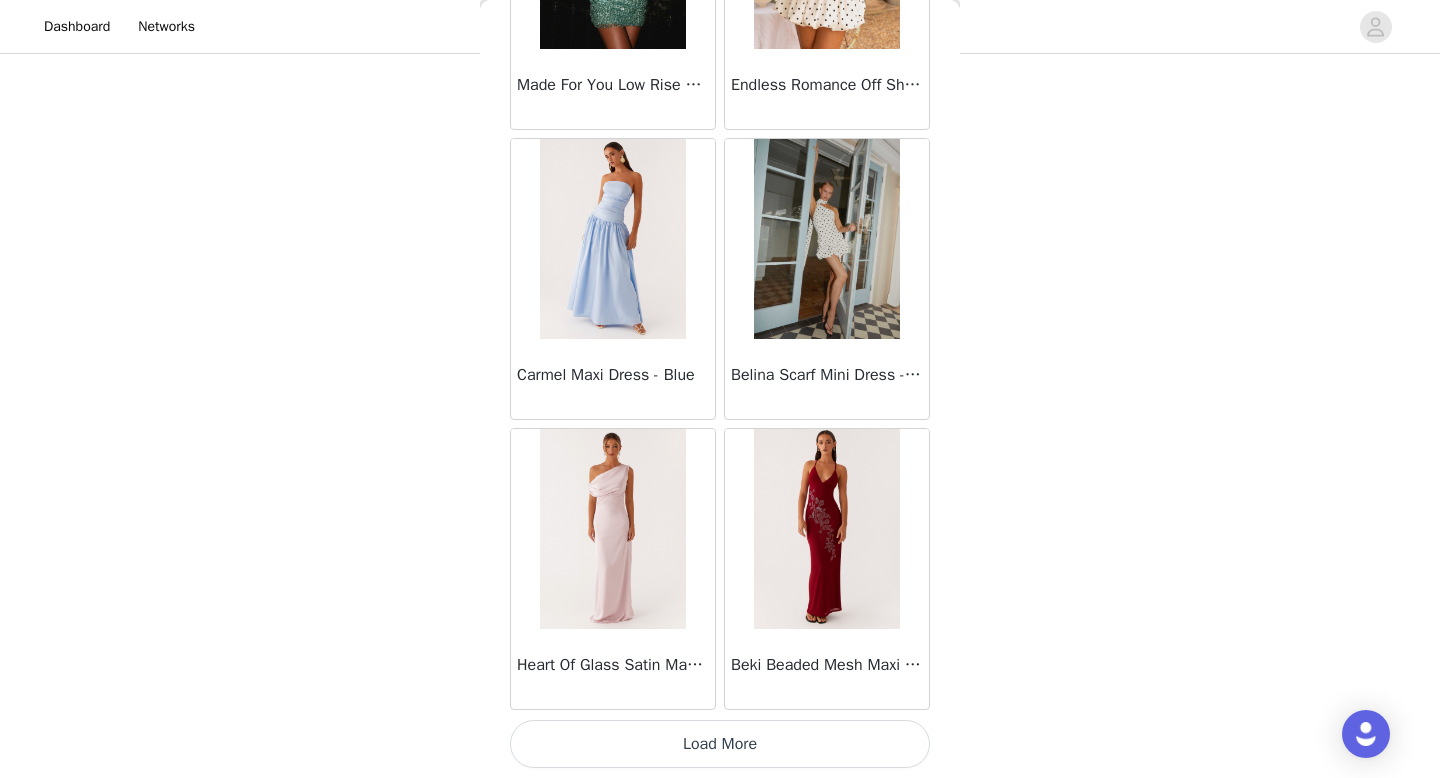click on "Manuka Ruffle Mini Dress - Yellow       Heart Of Glass Satin Maxi Dress - Blue       Ronnie Maxi Dress - Blue       Nicola Maxi Dress - Pink       Imani Maxi Dress - Pink       Liana Cowl Maxi Dress - Print       Cherry Skies Midi Dress - White       Crystal Clear Lace Midi Skirt - Ivory       Crystal Clear Lace Top - Ivory       Clayton Top - Black Gingham       Wish You Luck Denim Top - Dark Blue       Raphaela Mini Dress - Navy       Maloney Maxi Dress - White       Franco Tie Back Top - Blue       Frida Denim Shorts - Vintage Wash Blue       Consie Long Sleeve Mini Dress - Pale Blue       Mariella Linen Maxi Skirt - Pink       Mariella Linen Top - Pink       Aullie Maxi Dress - Pink       Scorpio Crochet Mini Skirt - Ivory       Carnation Long Sleeve Knit Maxi Dress - Blue       Tara Maxi Dress - Pink Print       Kandi Mini Skirt - Mint       Bohemian Bliss Mesh Mini Dress - Green Floral       Carpe Diem Crochet Mini Dress - Ivory       Calissa Haltherneck Mini Dress - Pink" at bounding box center [720, -7954] 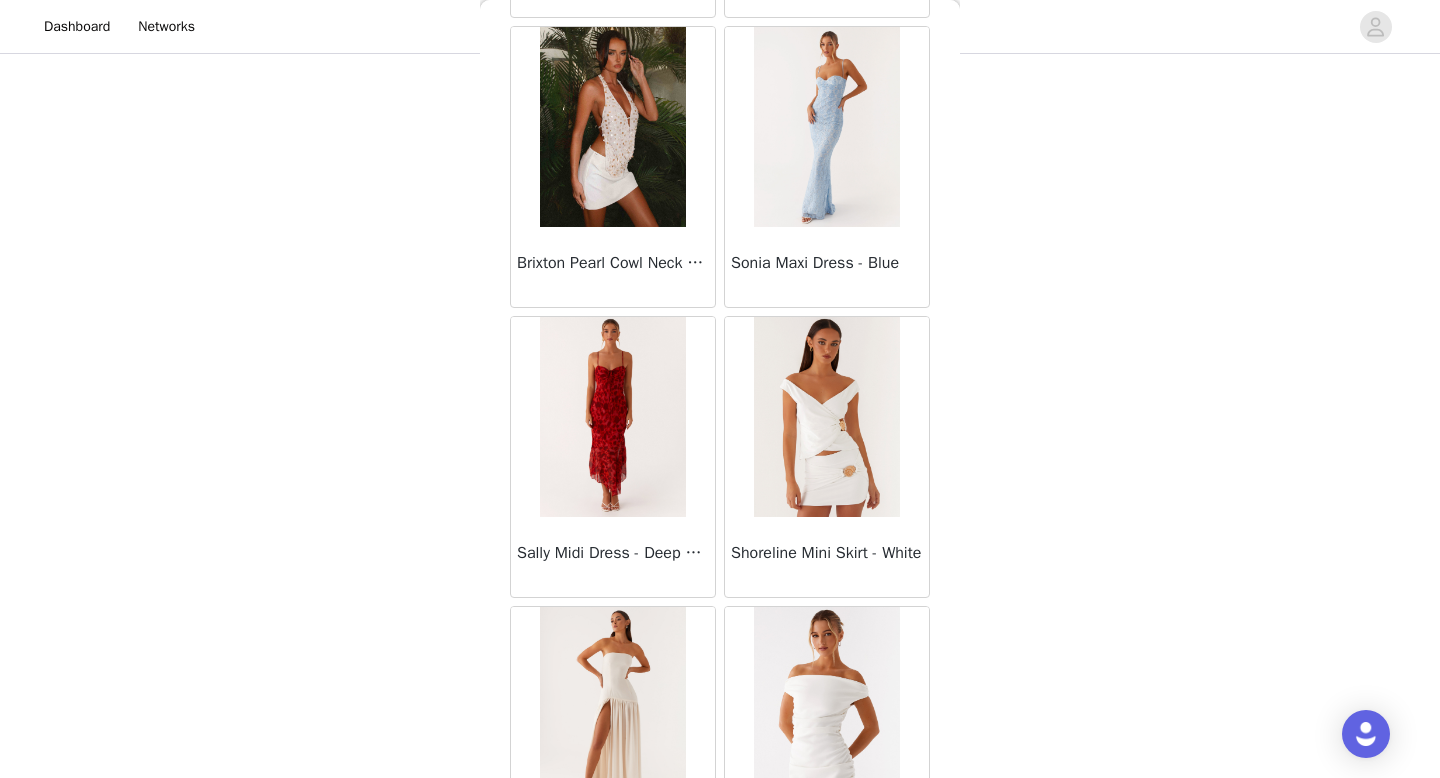 scroll, scrollTop: 19682, scrollLeft: 0, axis: vertical 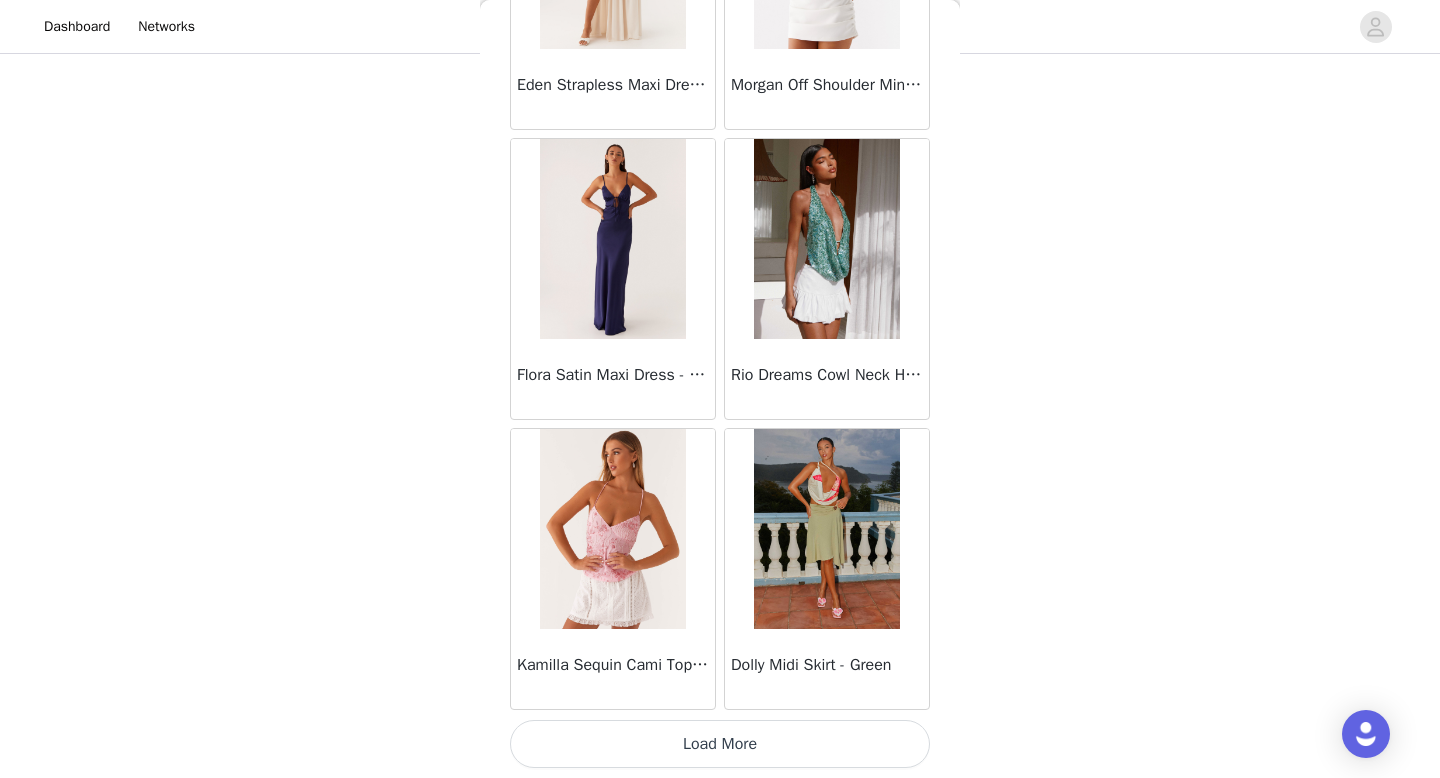 click on "Load More" at bounding box center [720, 744] 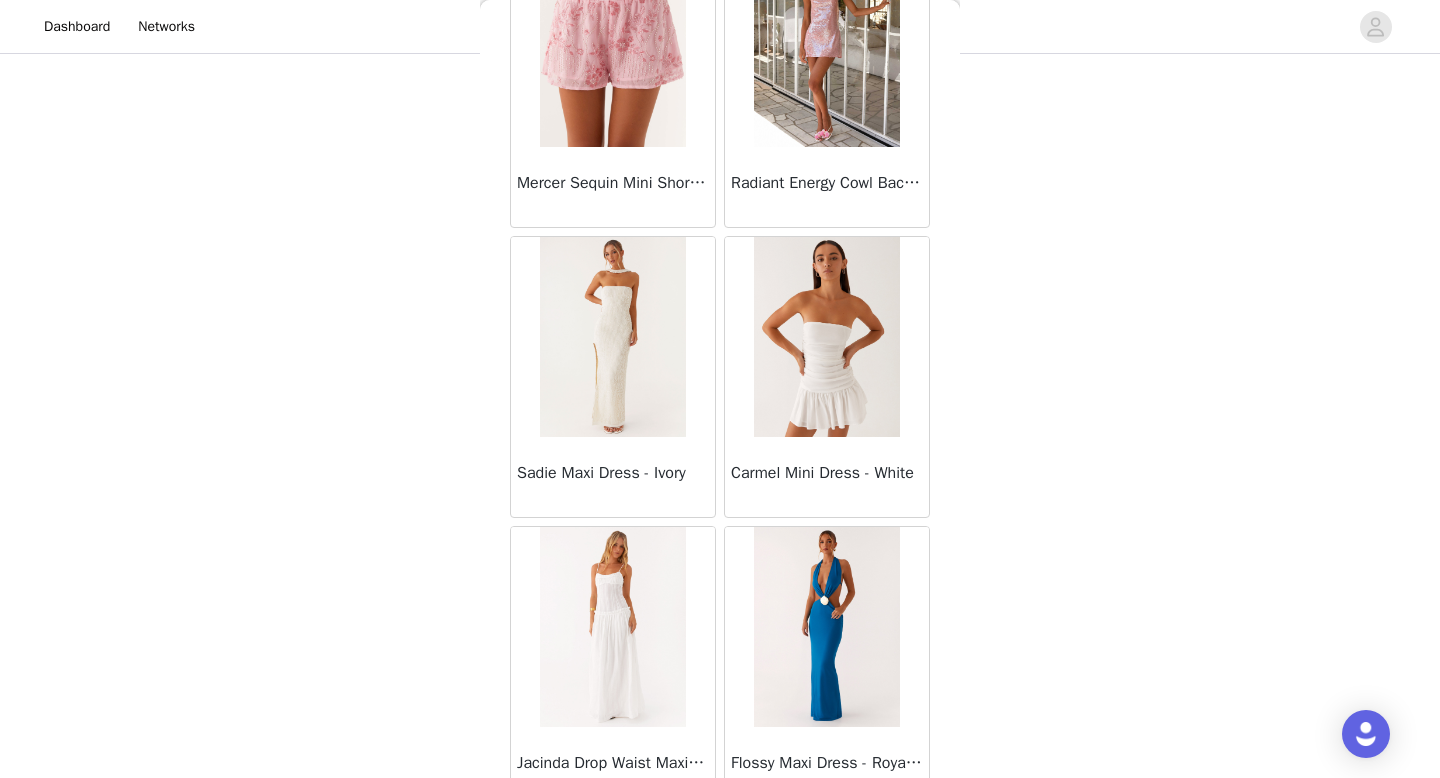 scroll, scrollTop: 22582, scrollLeft: 0, axis: vertical 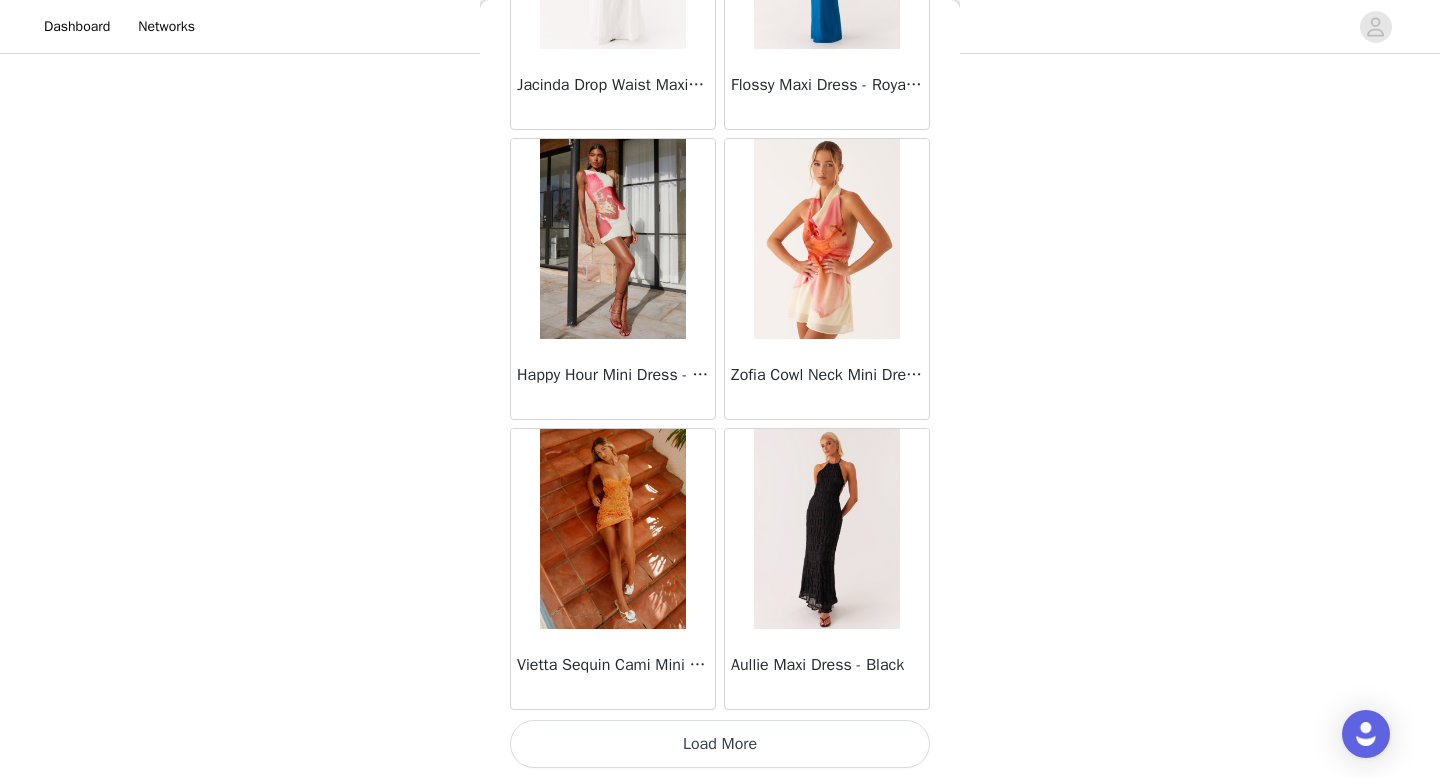 click on "Load More" at bounding box center (720, 744) 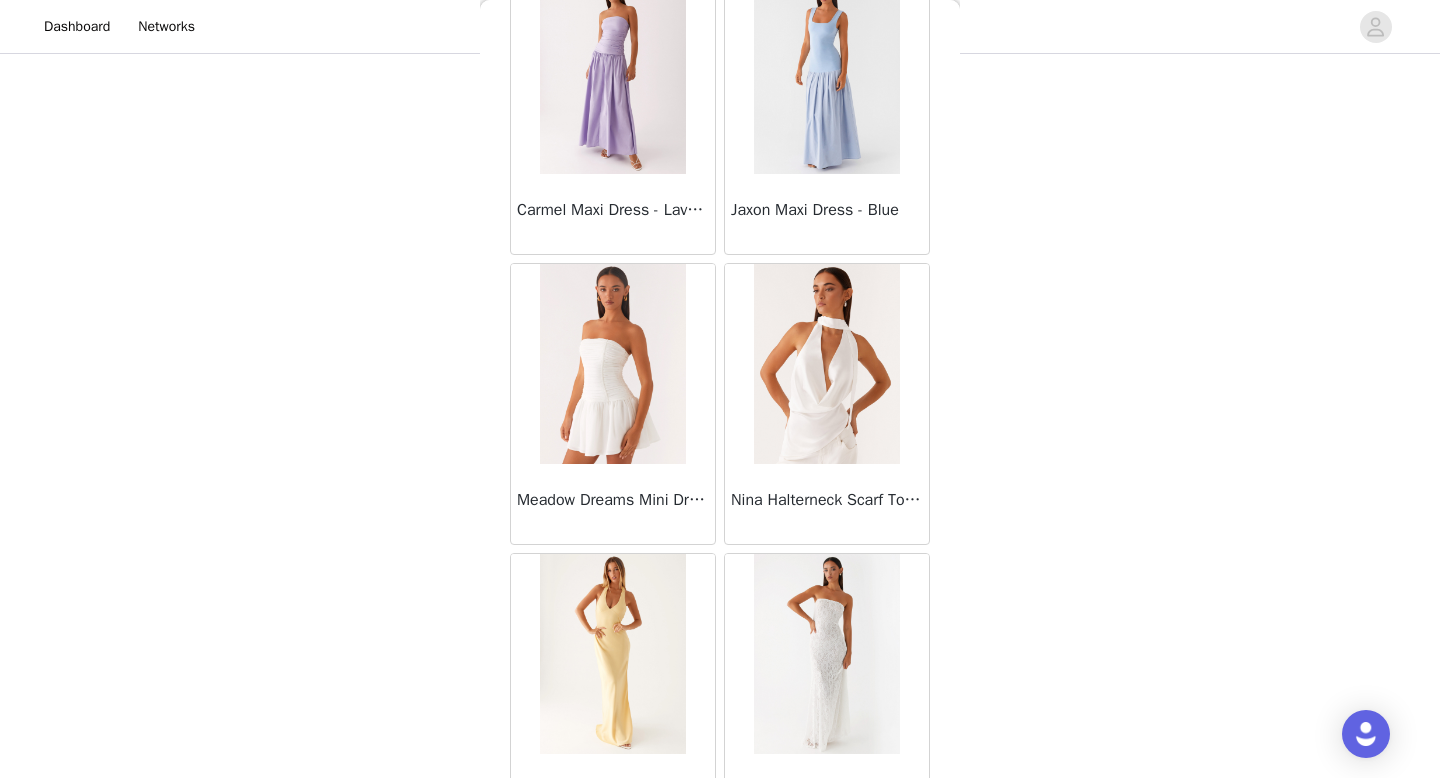 scroll, scrollTop: 25482, scrollLeft: 0, axis: vertical 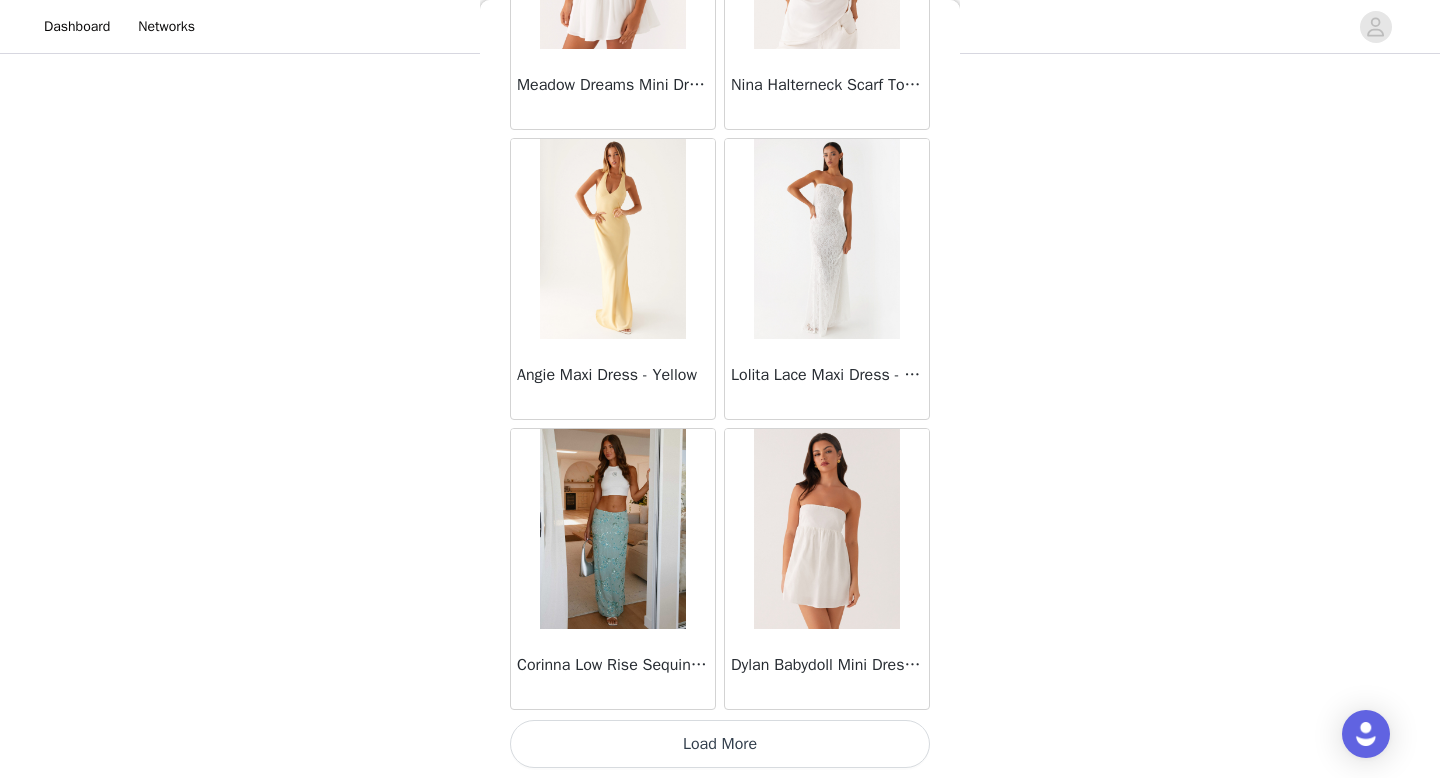 click on "Load More" at bounding box center (720, 744) 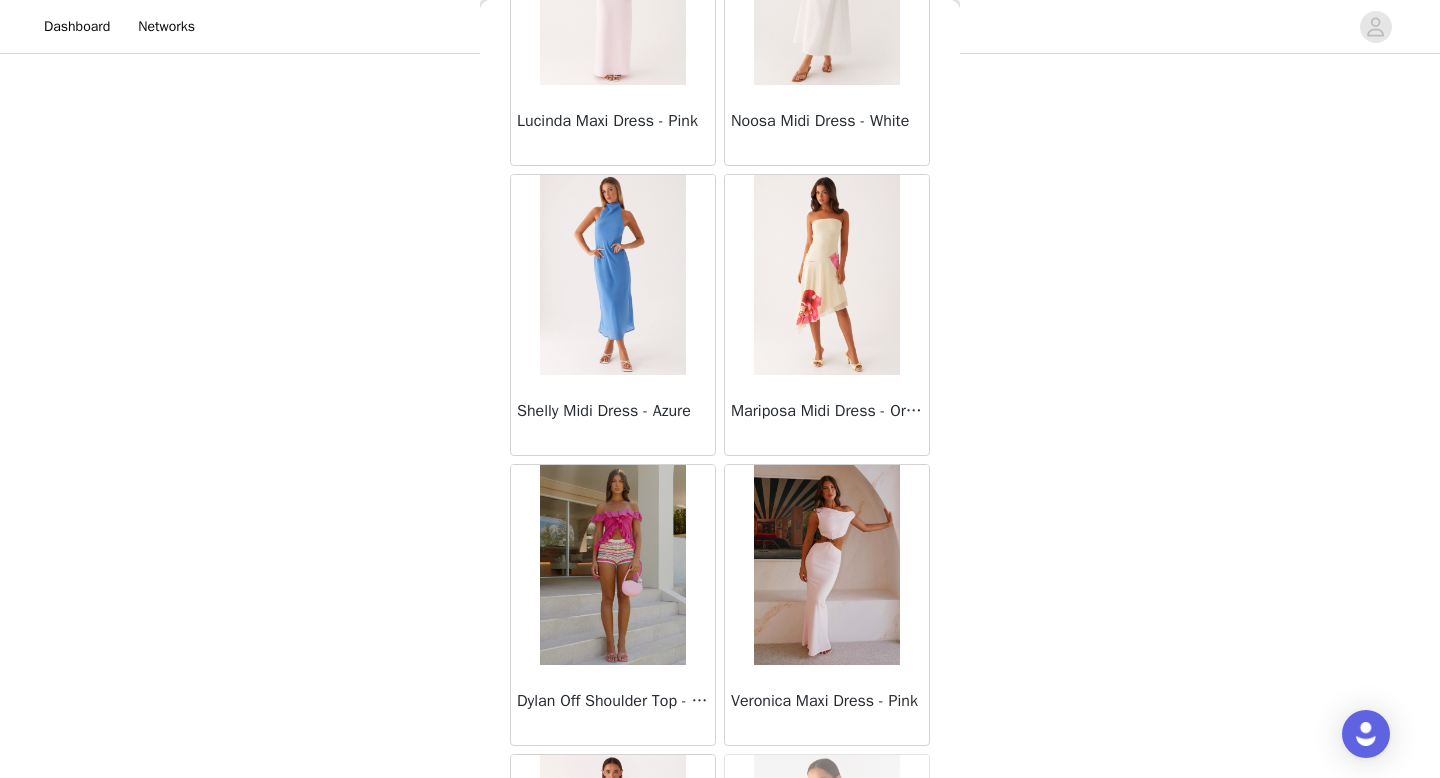 scroll, scrollTop: 28382, scrollLeft: 0, axis: vertical 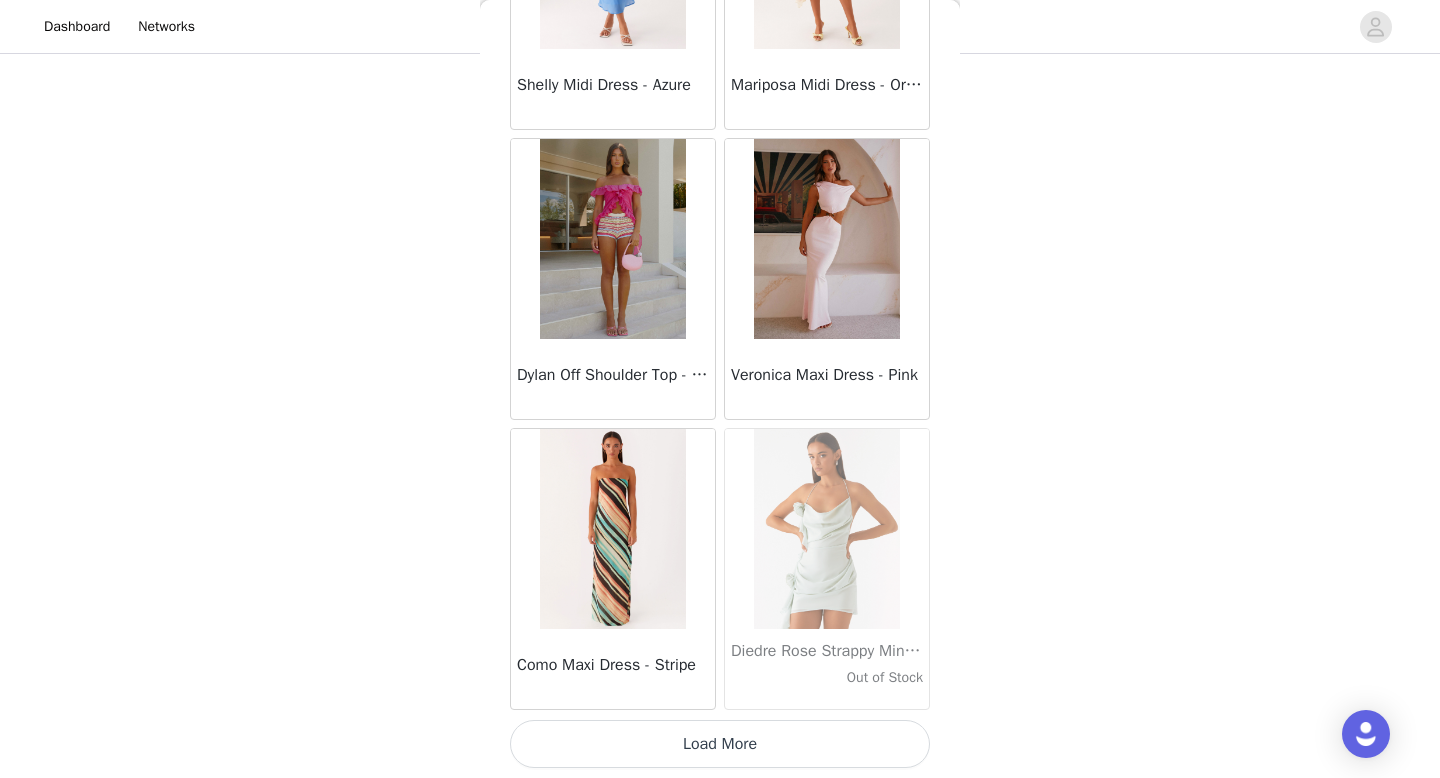 click on "Load More" at bounding box center (720, 744) 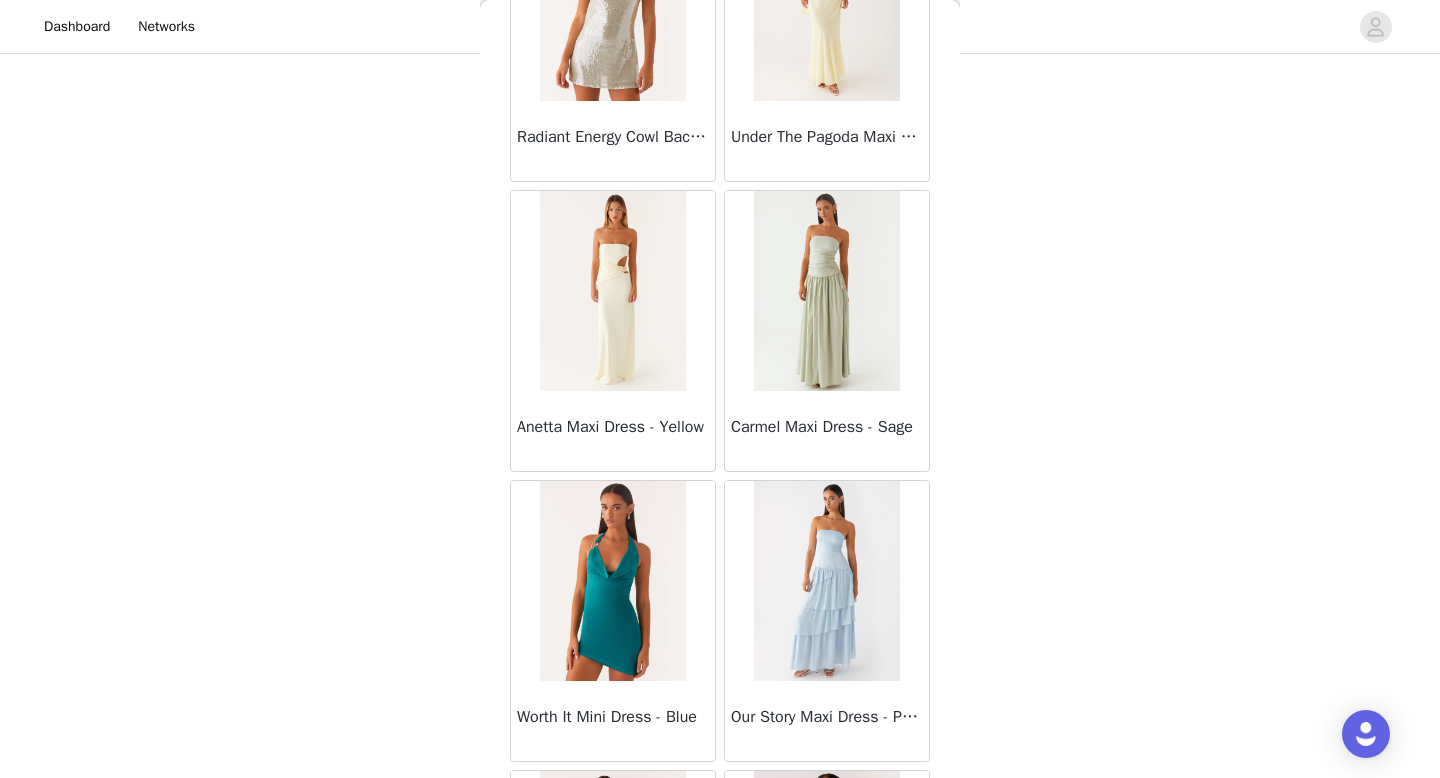 scroll, scrollTop: 31282, scrollLeft: 0, axis: vertical 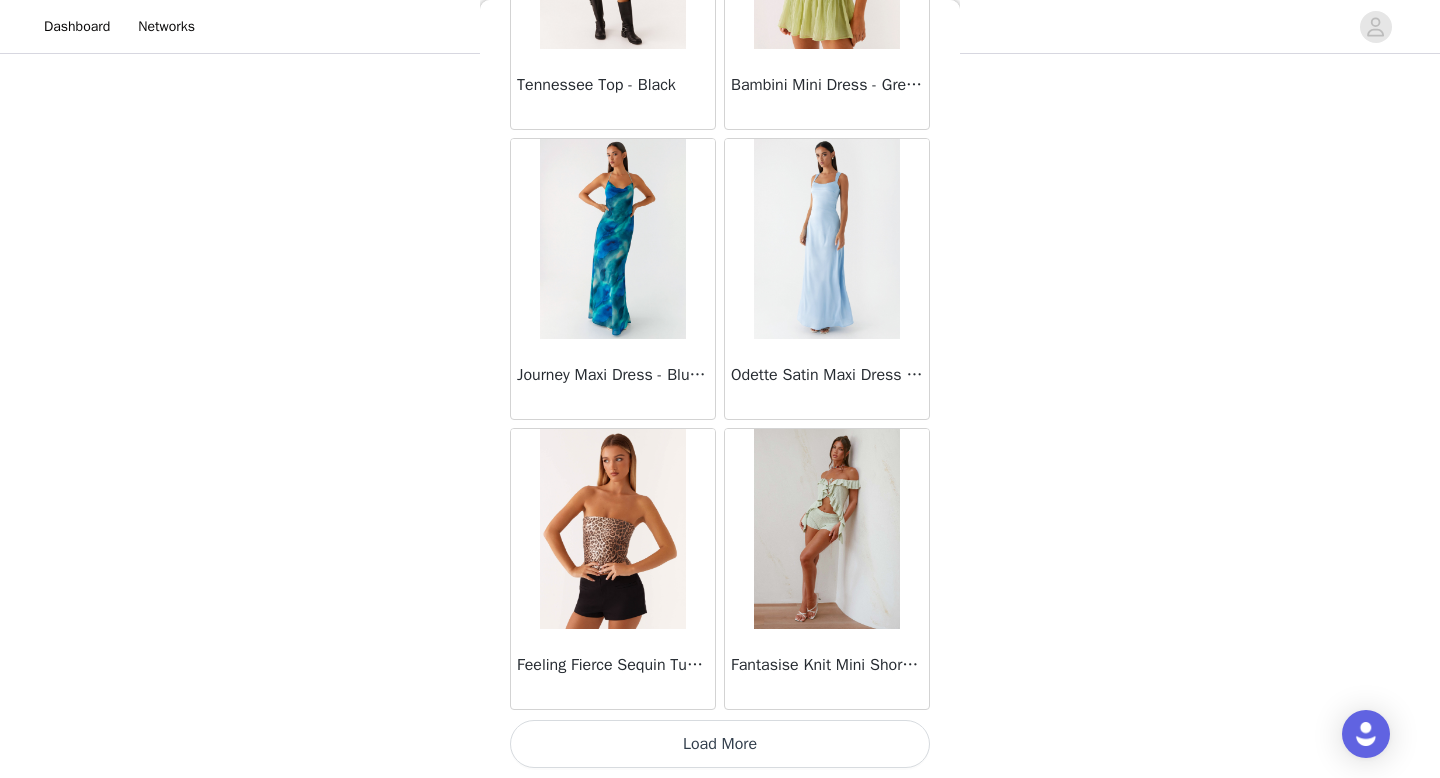 click on "Load More" at bounding box center (720, 744) 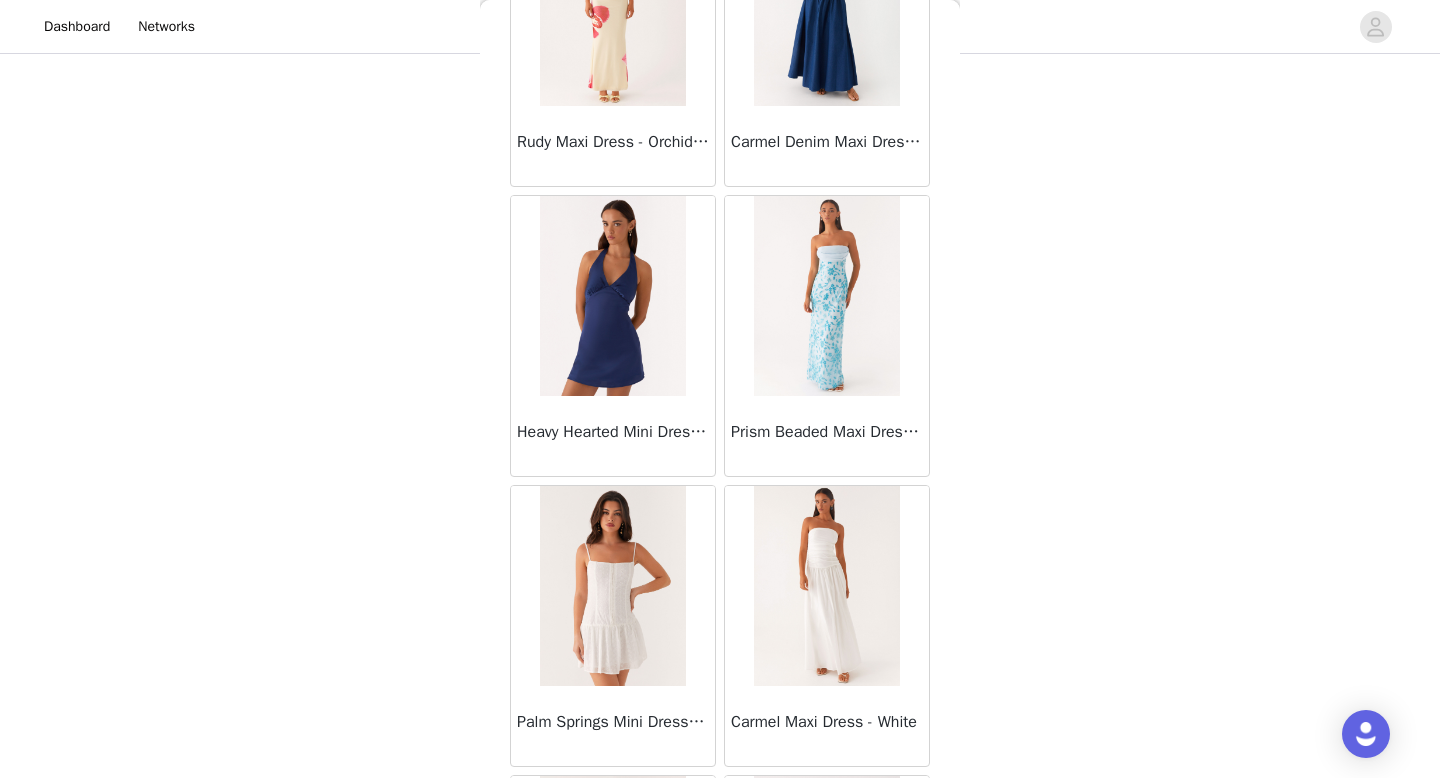 scroll, scrollTop: 34182, scrollLeft: 0, axis: vertical 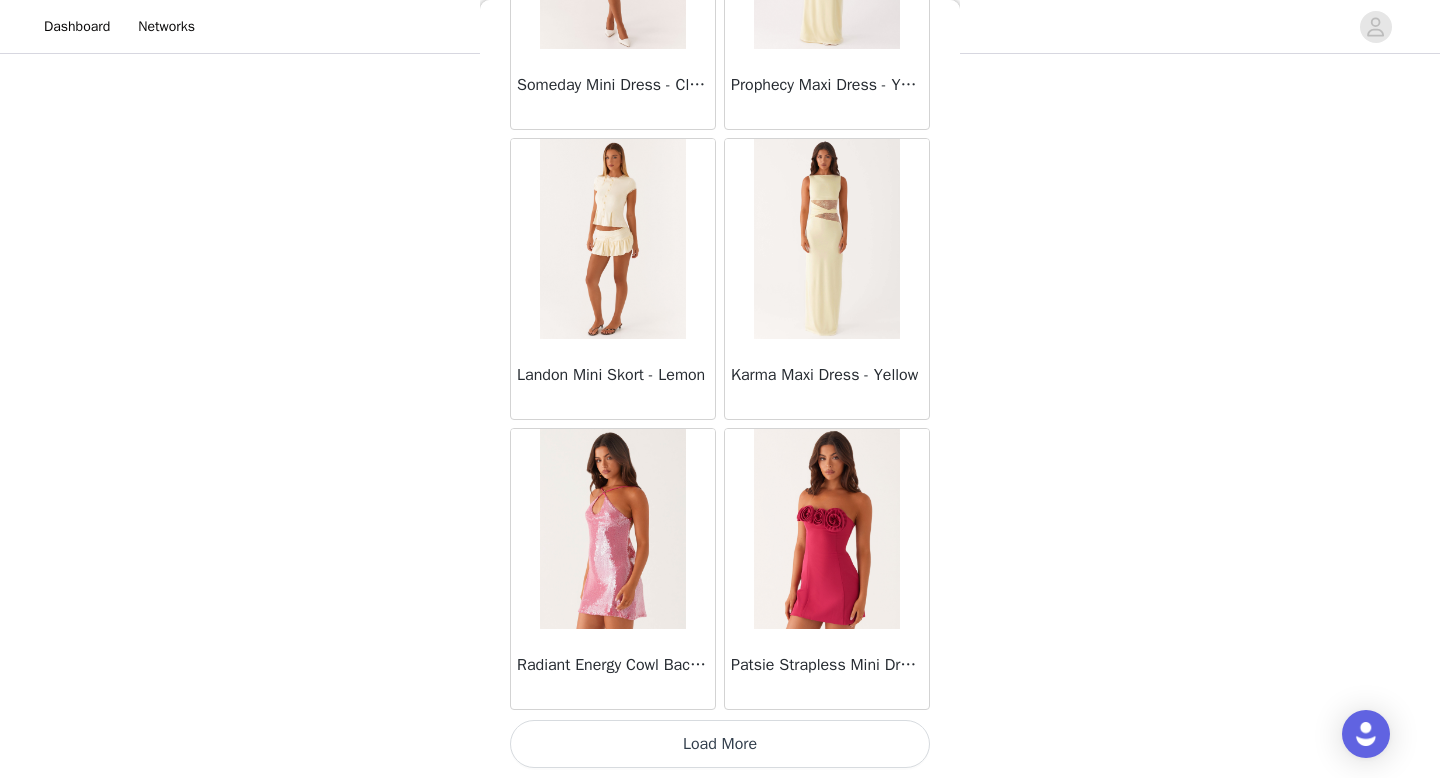 click on "Load More" at bounding box center (720, 744) 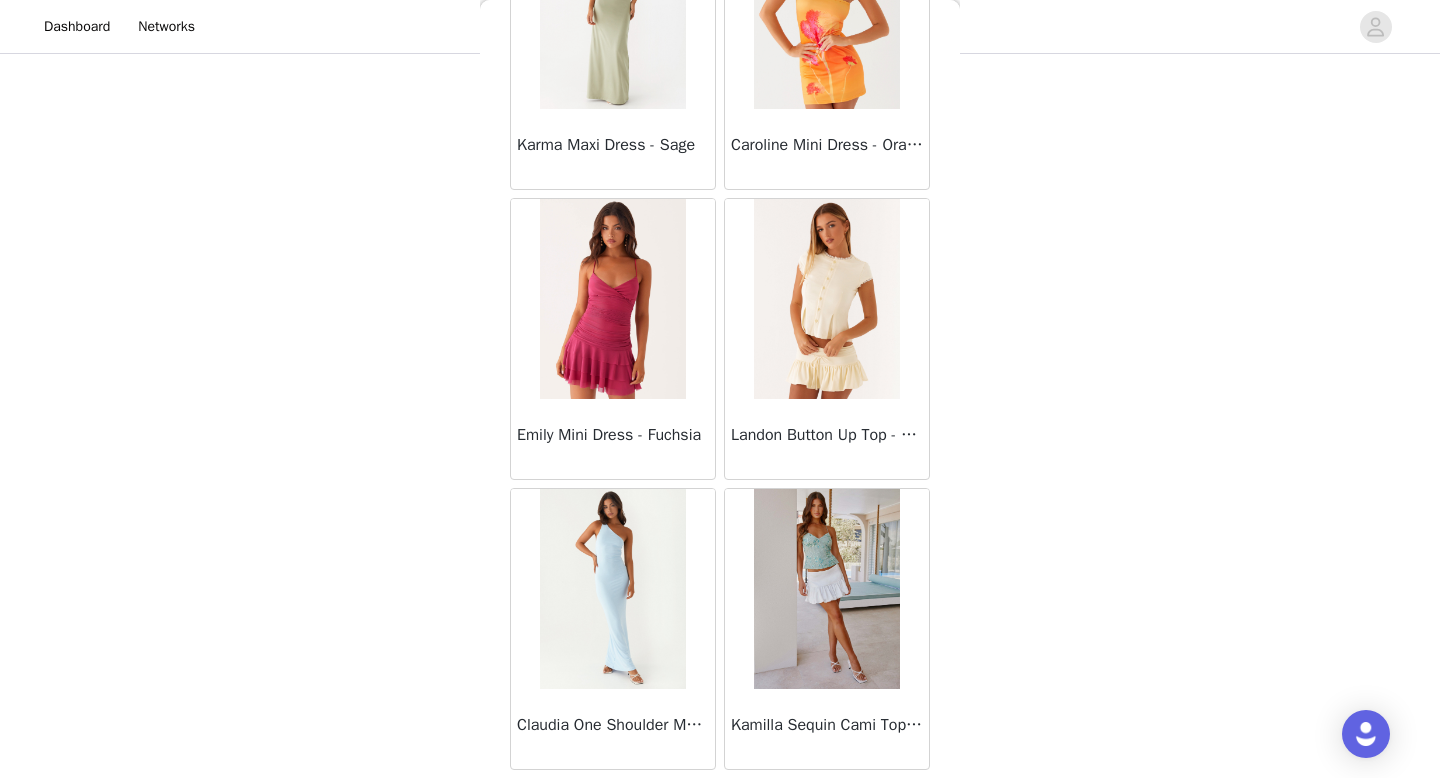 scroll, scrollTop: 37082, scrollLeft: 0, axis: vertical 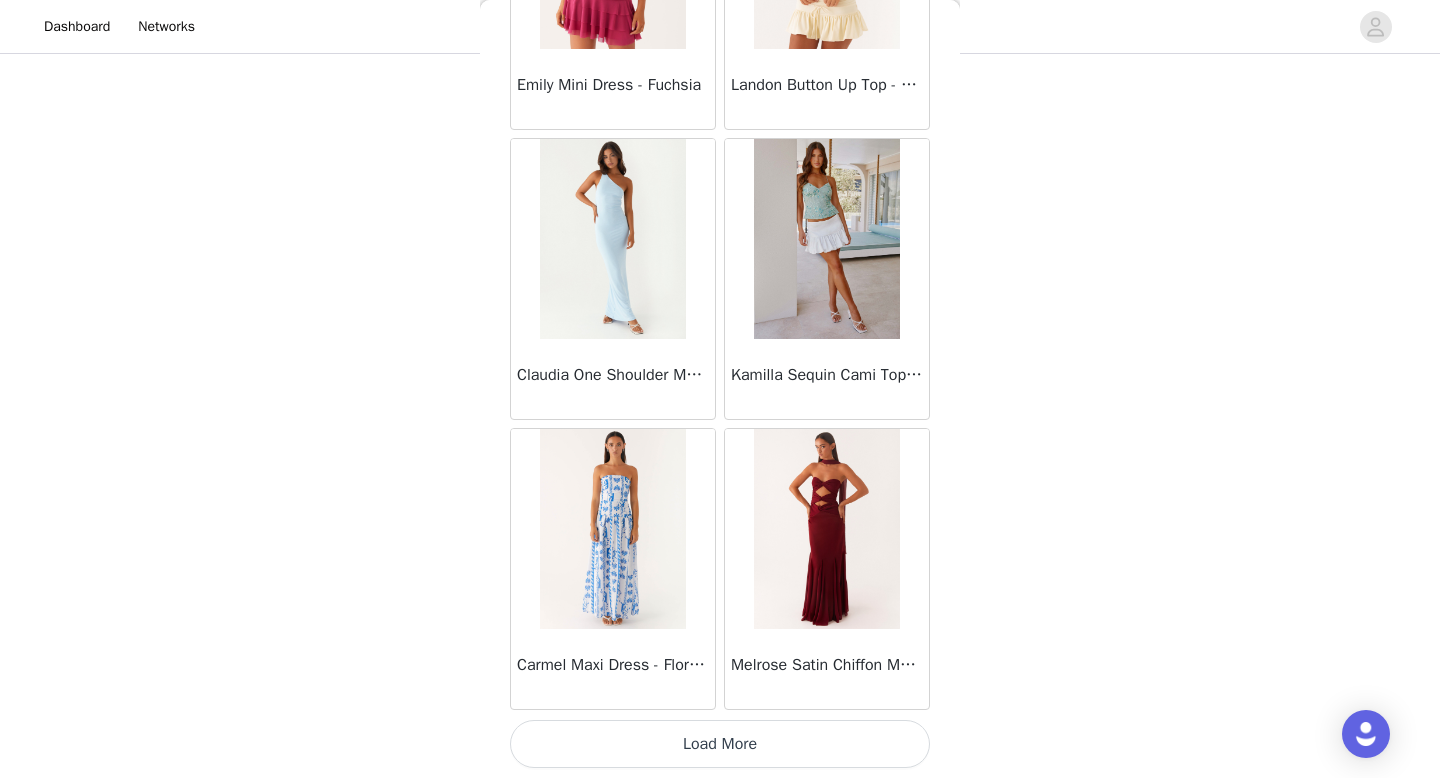 click on "Load More" at bounding box center [720, 744] 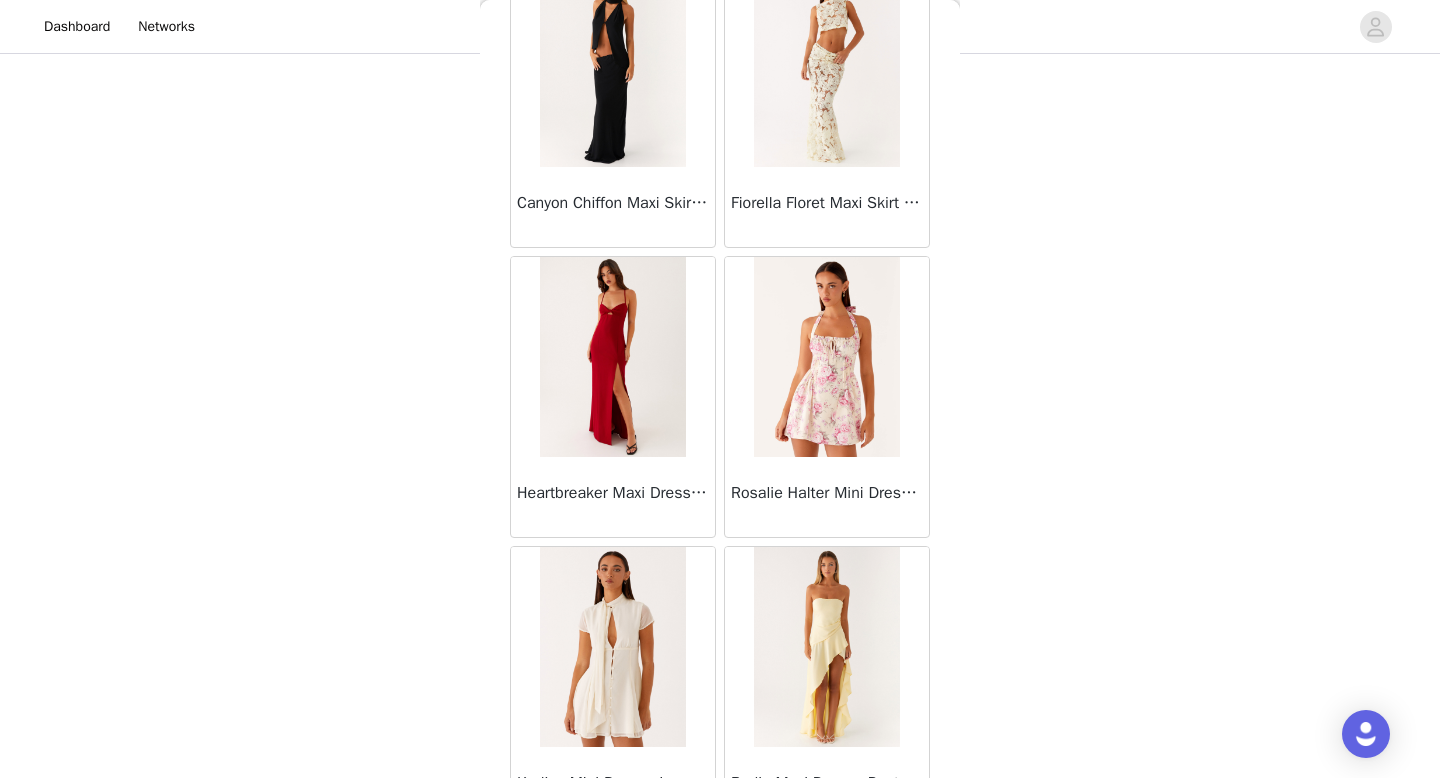 scroll, scrollTop: 39982, scrollLeft: 0, axis: vertical 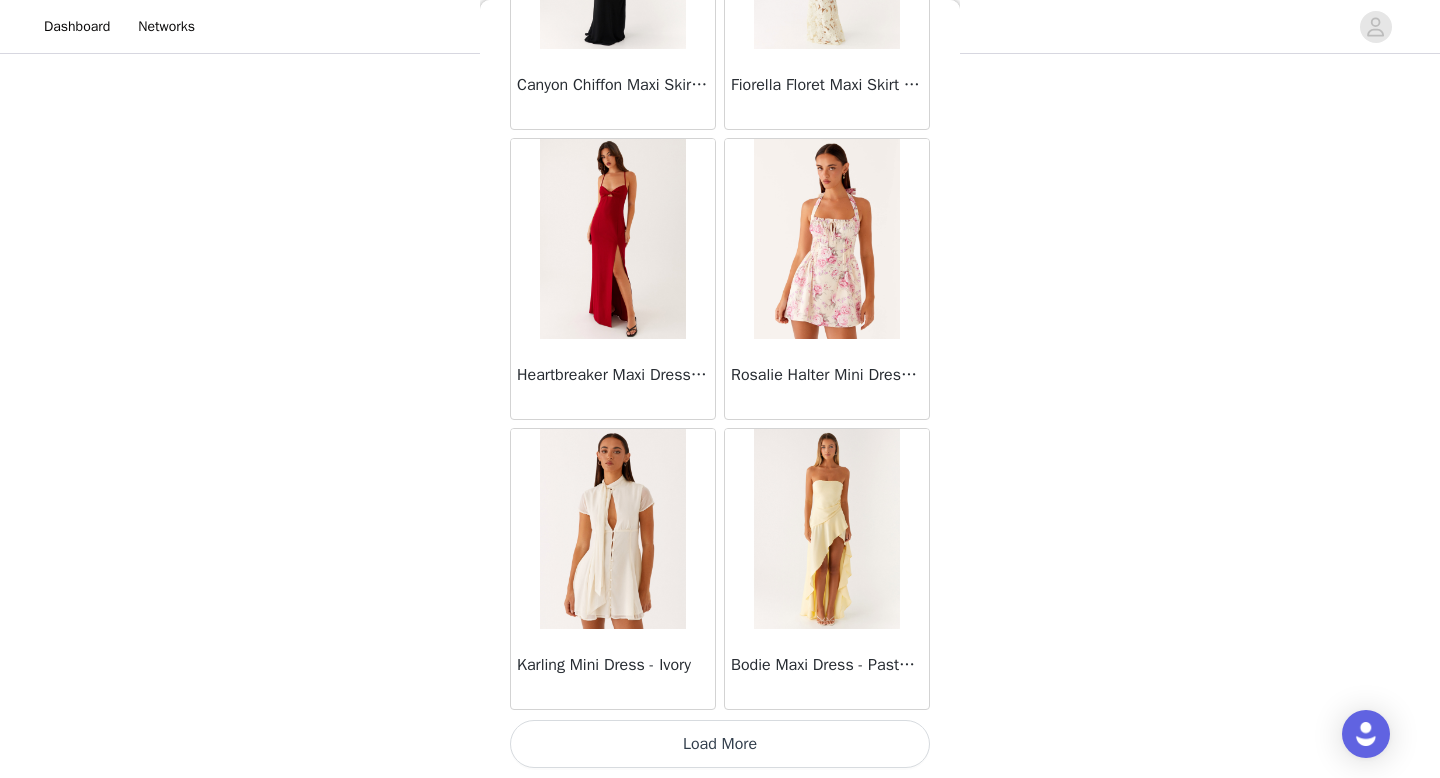 click on "Load More" at bounding box center [720, 744] 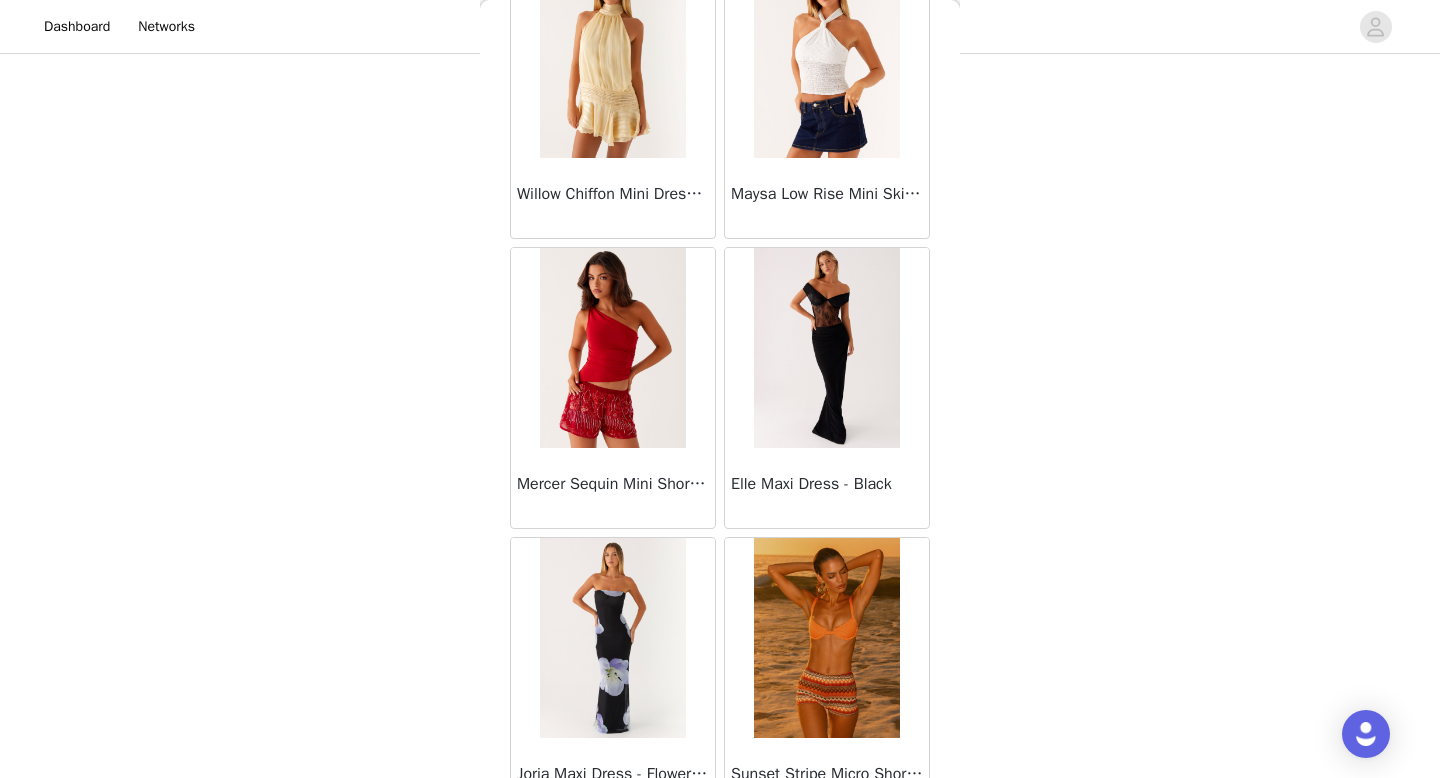 scroll, scrollTop: 42882, scrollLeft: 0, axis: vertical 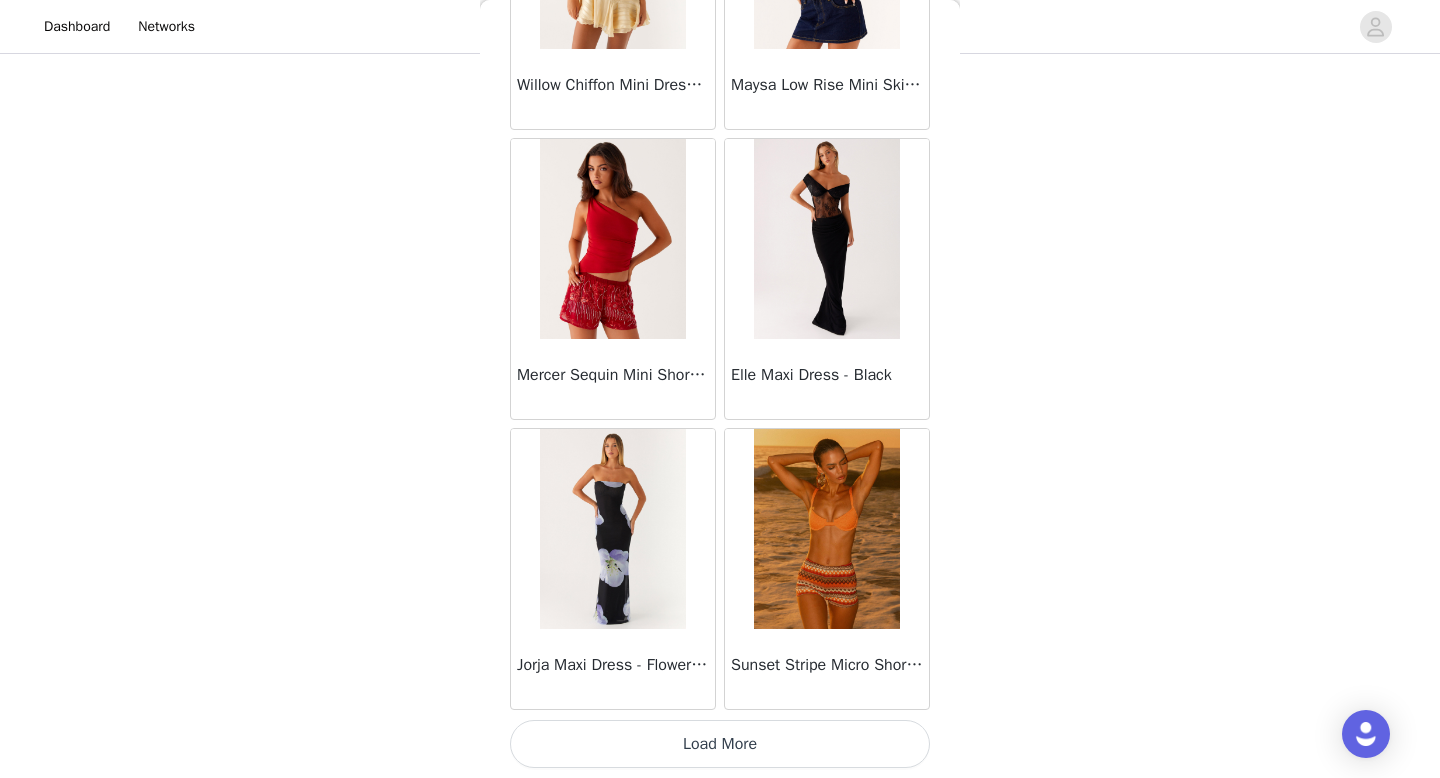 click on "Load More" at bounding box center [720, 744] 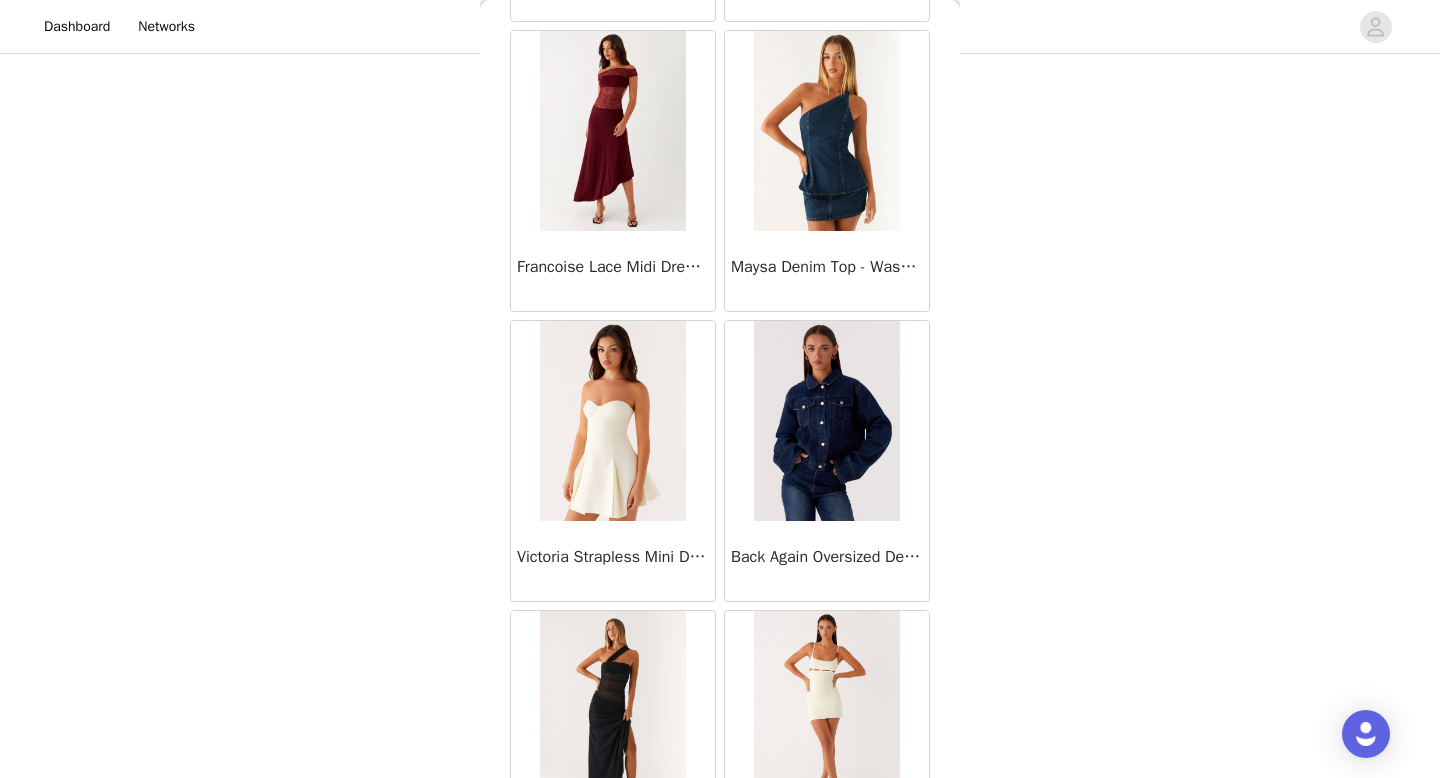 scroll, scrollTop: 41601, scrollLeft: 0, axis: vertical 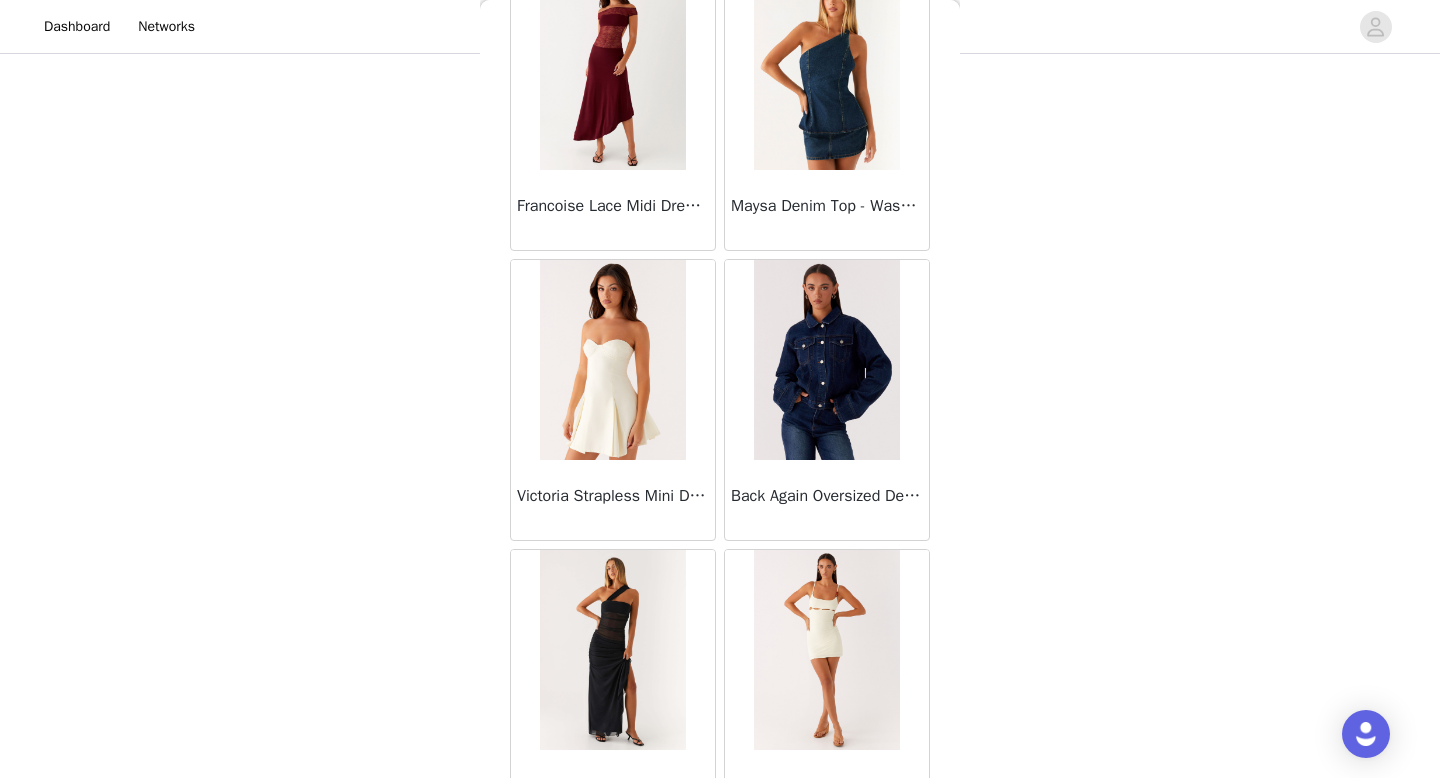 click at bounding box center (826, 360) 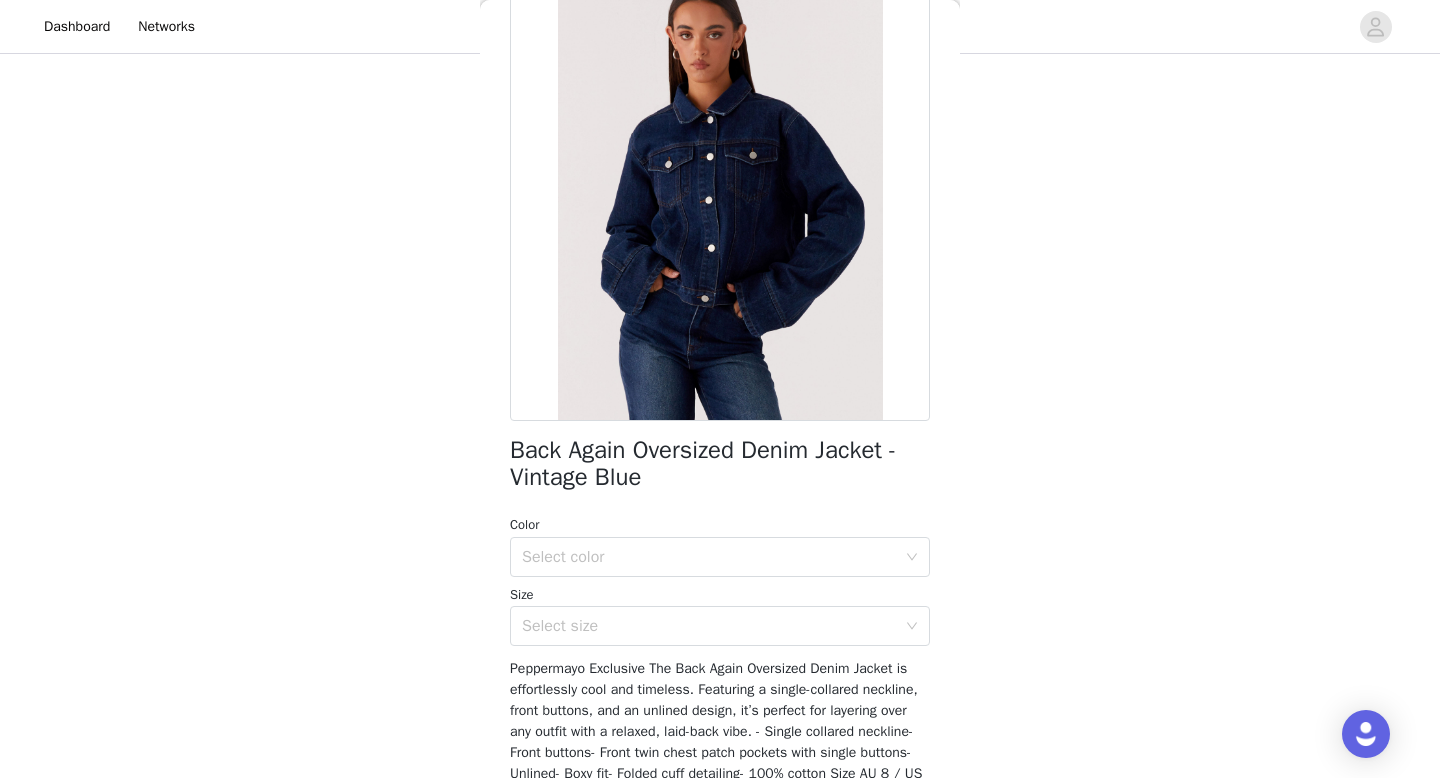 scroll, scrollTop: 116, scrollLeft: 0, axis: vertical 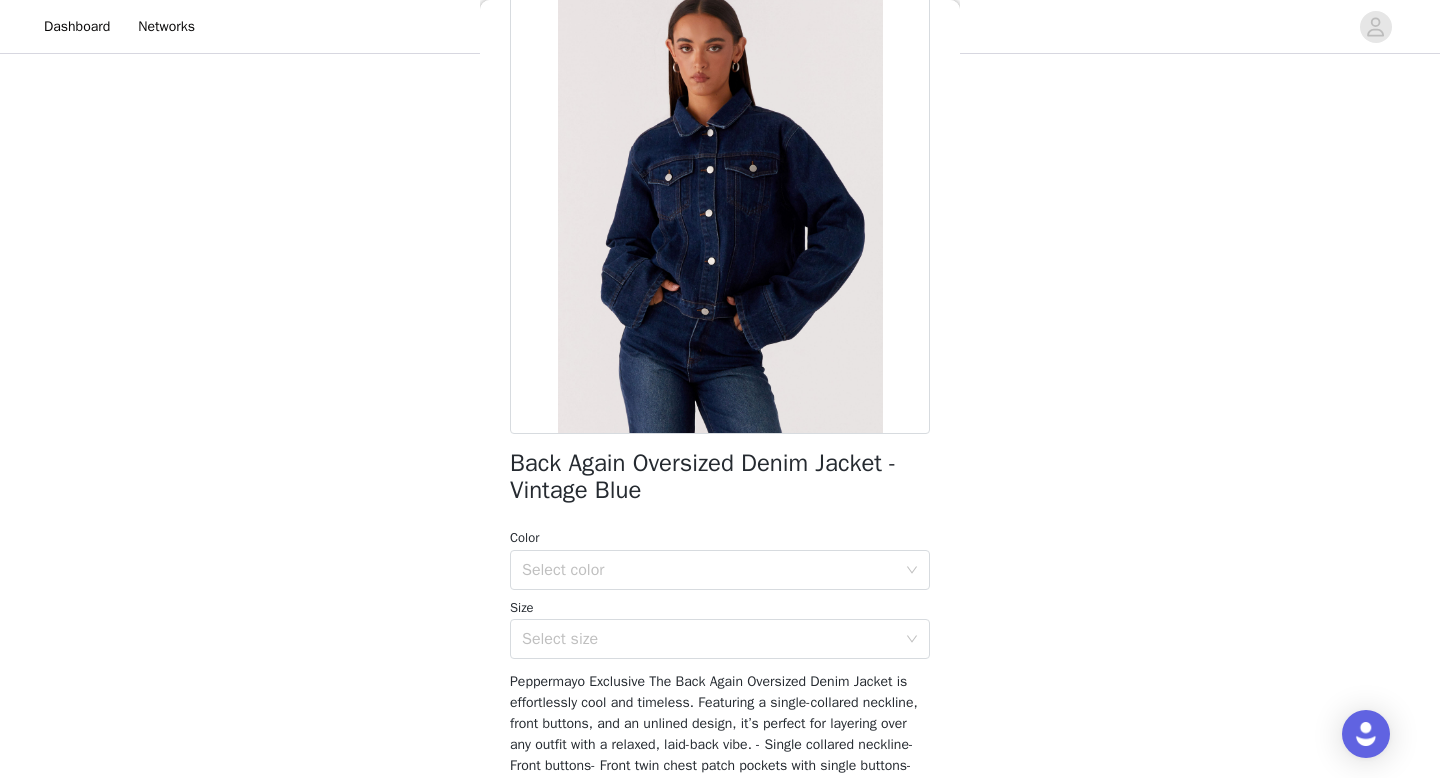 click on "Size" at bounding box center (720, 608) 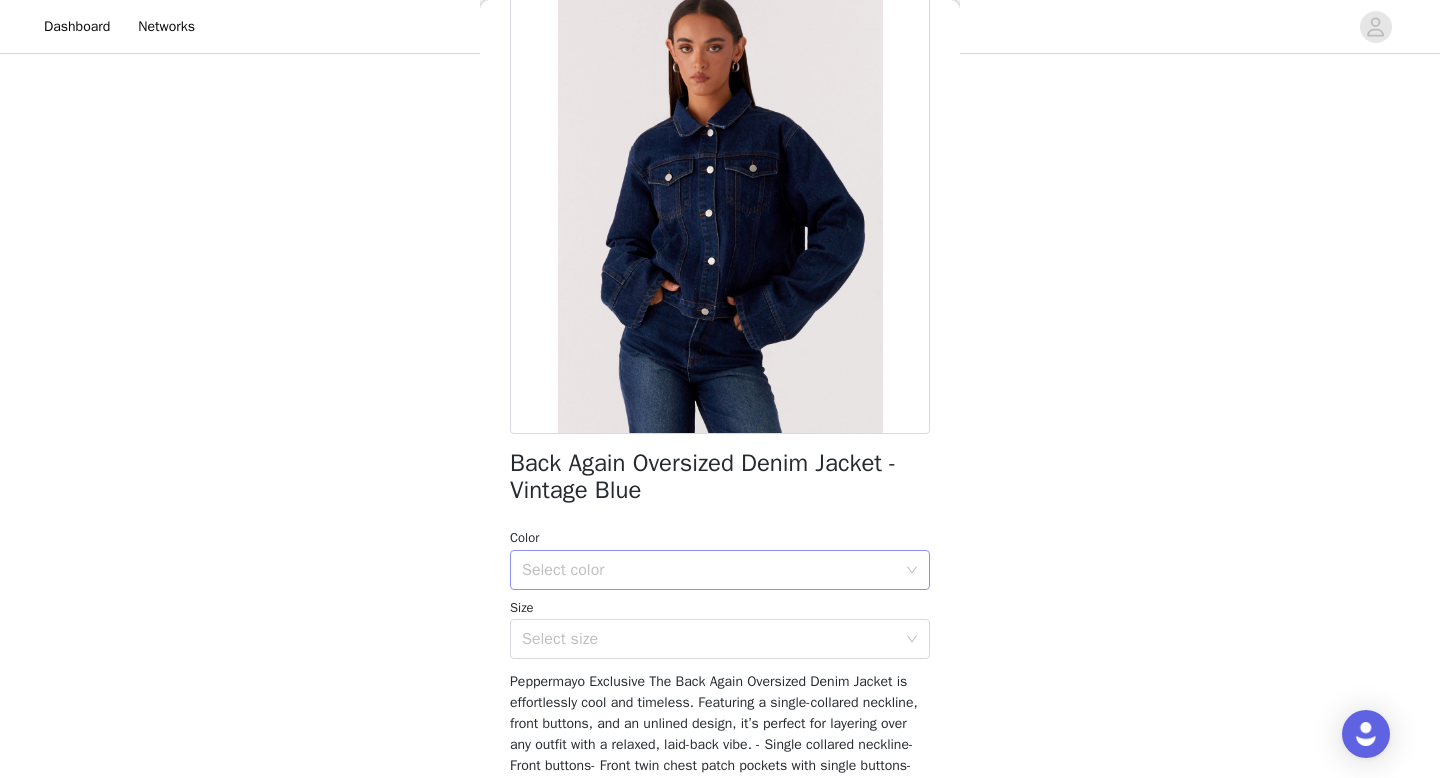 click on "Select color" at bounding box center (713, 570) 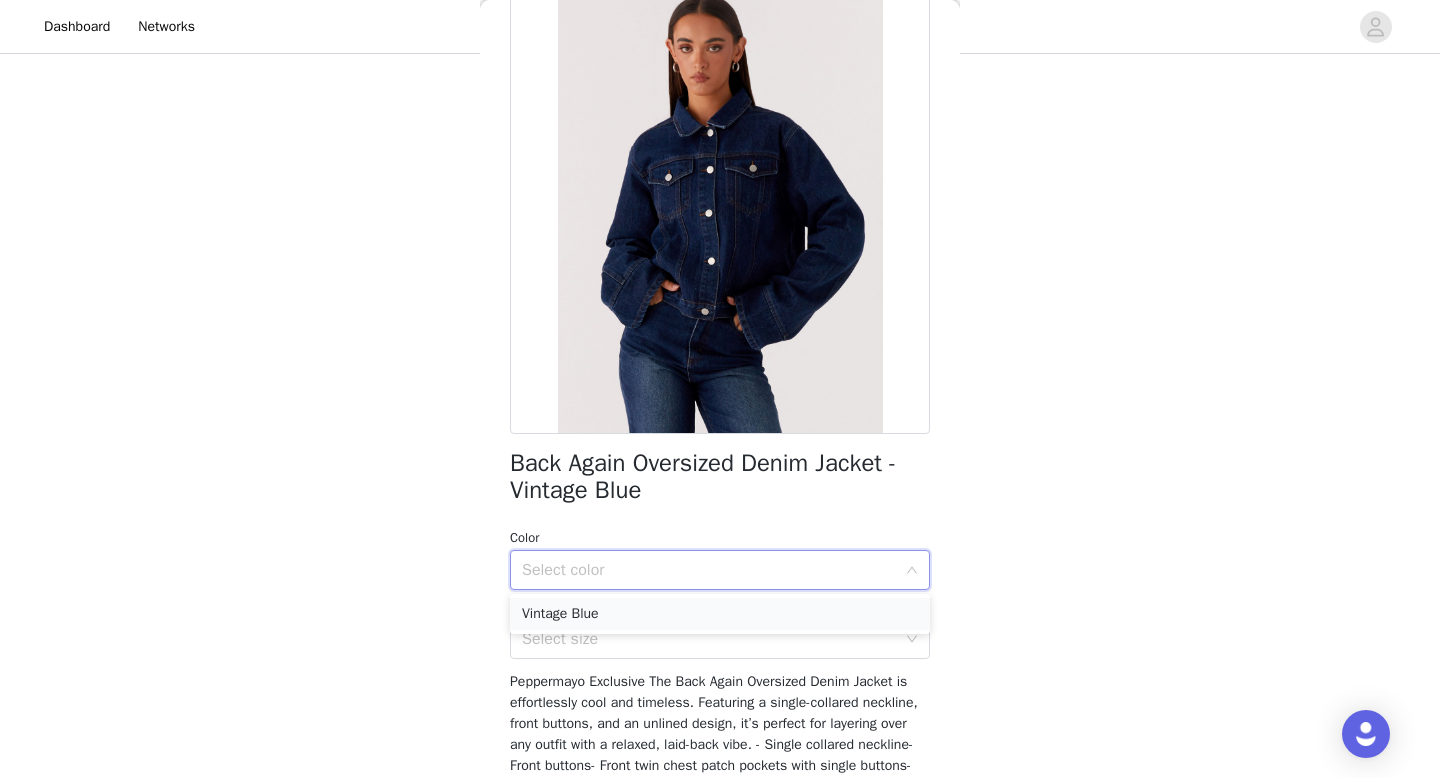 click on "Vintage Blue" at bounding box center (720, 614) 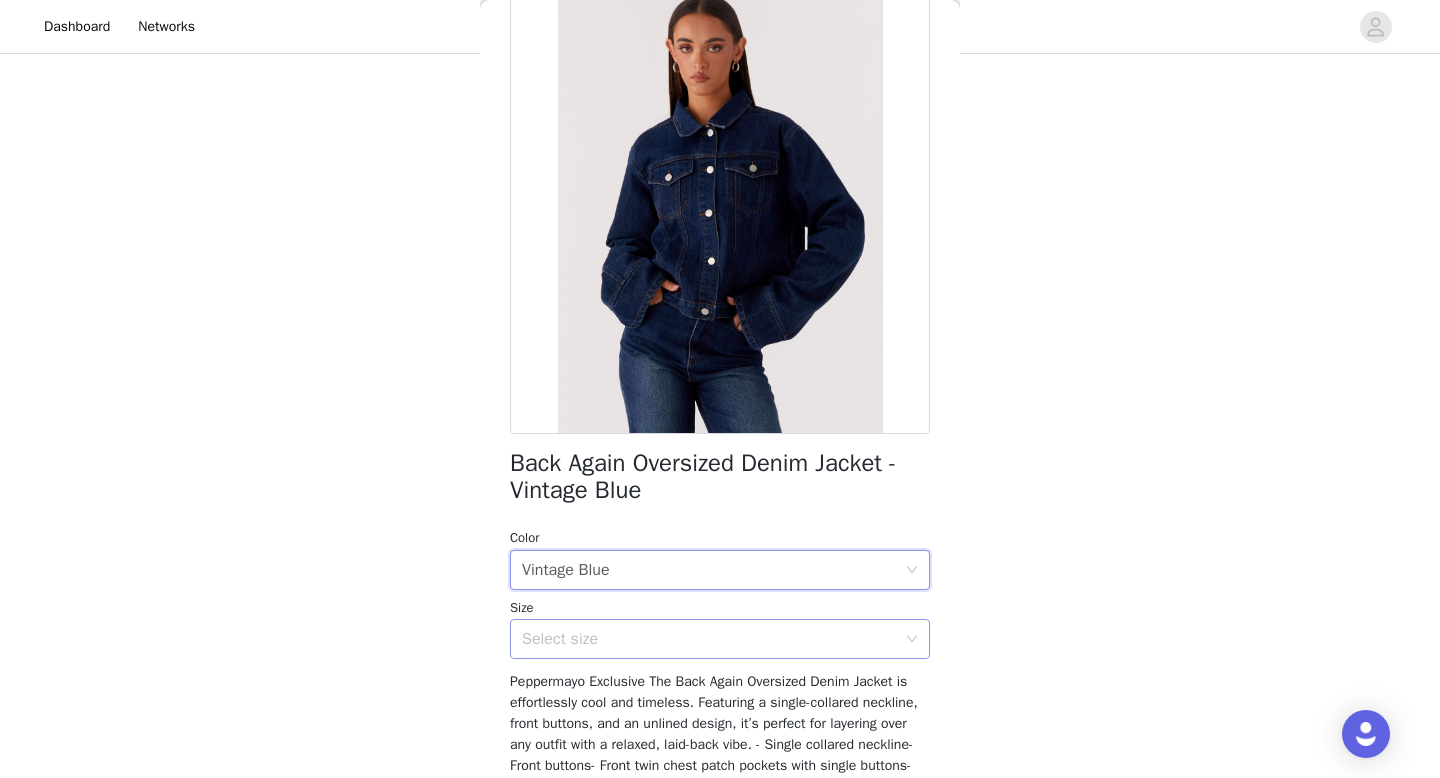 click on "Select size" at bounding box center [709, 639] 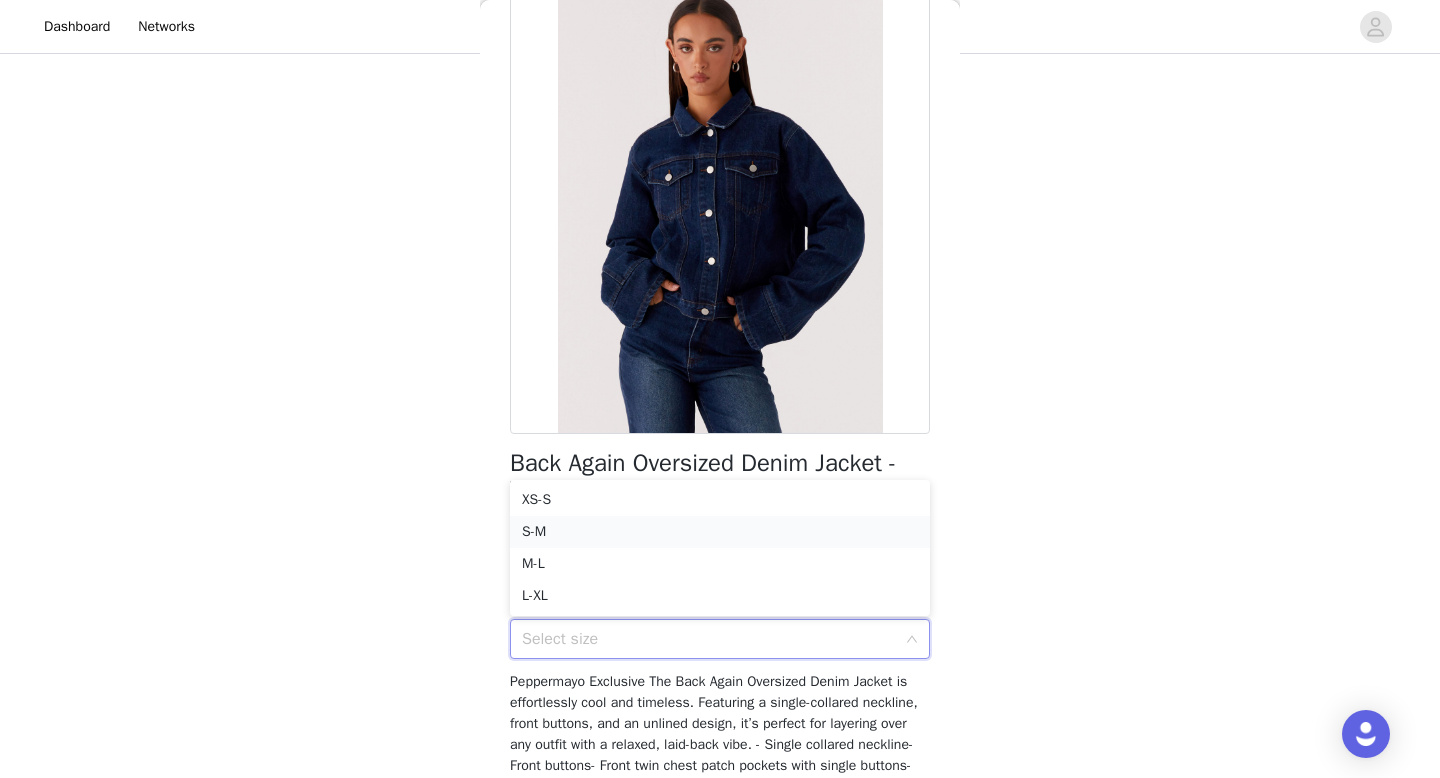 click on "S-M" at bounding box center [720, 532] 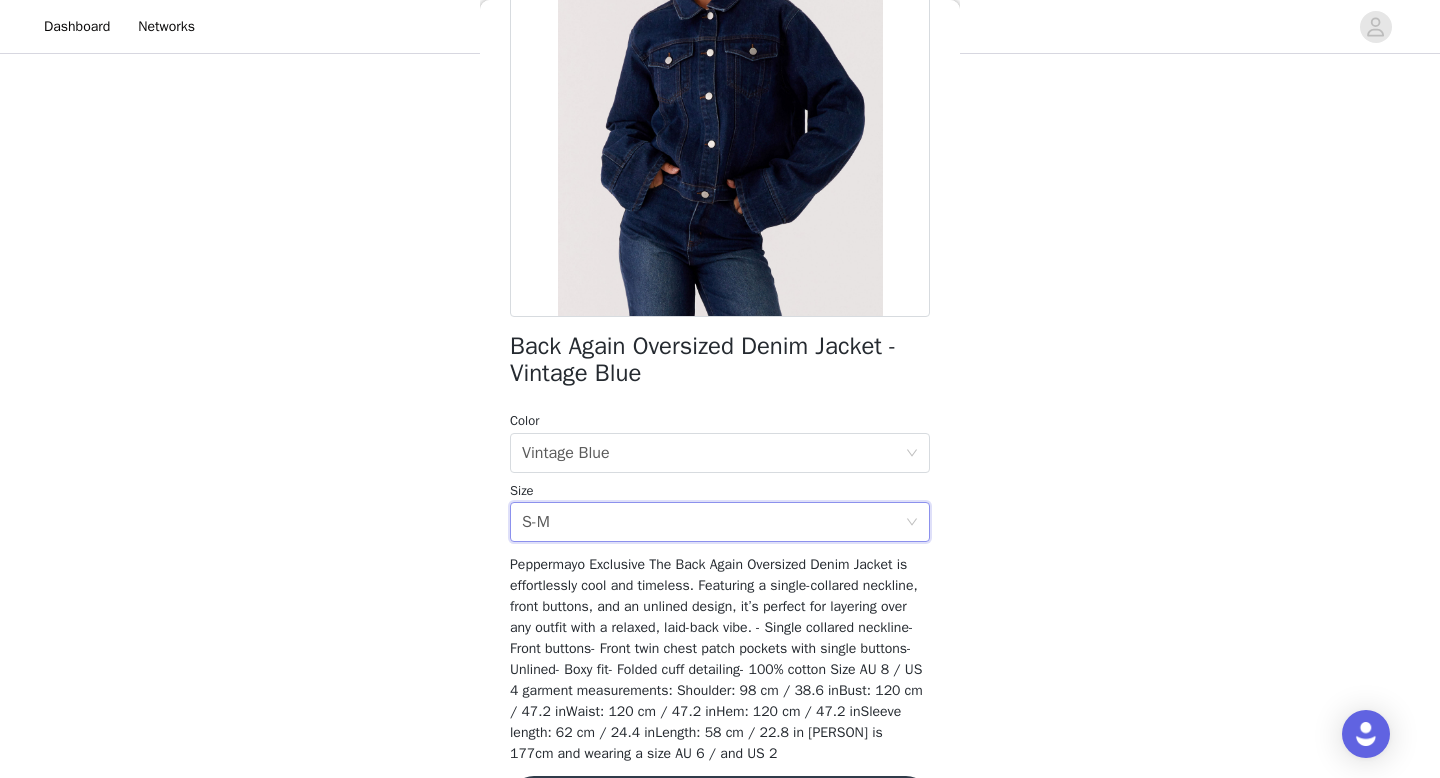 scroll, scrollTop: 324, scrollLeft: 0, axis: vertical 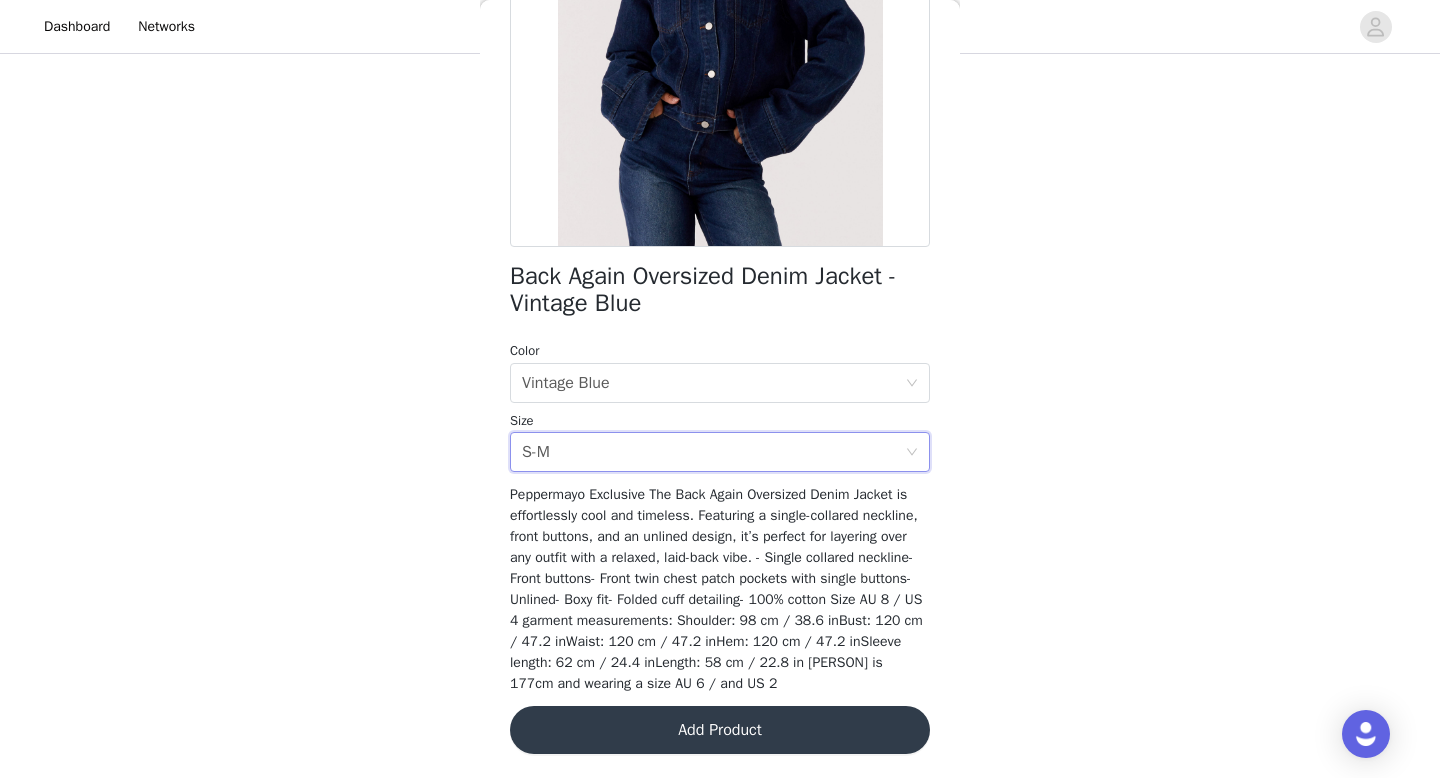 click on "Add Product" at bounding box center [720, 730] 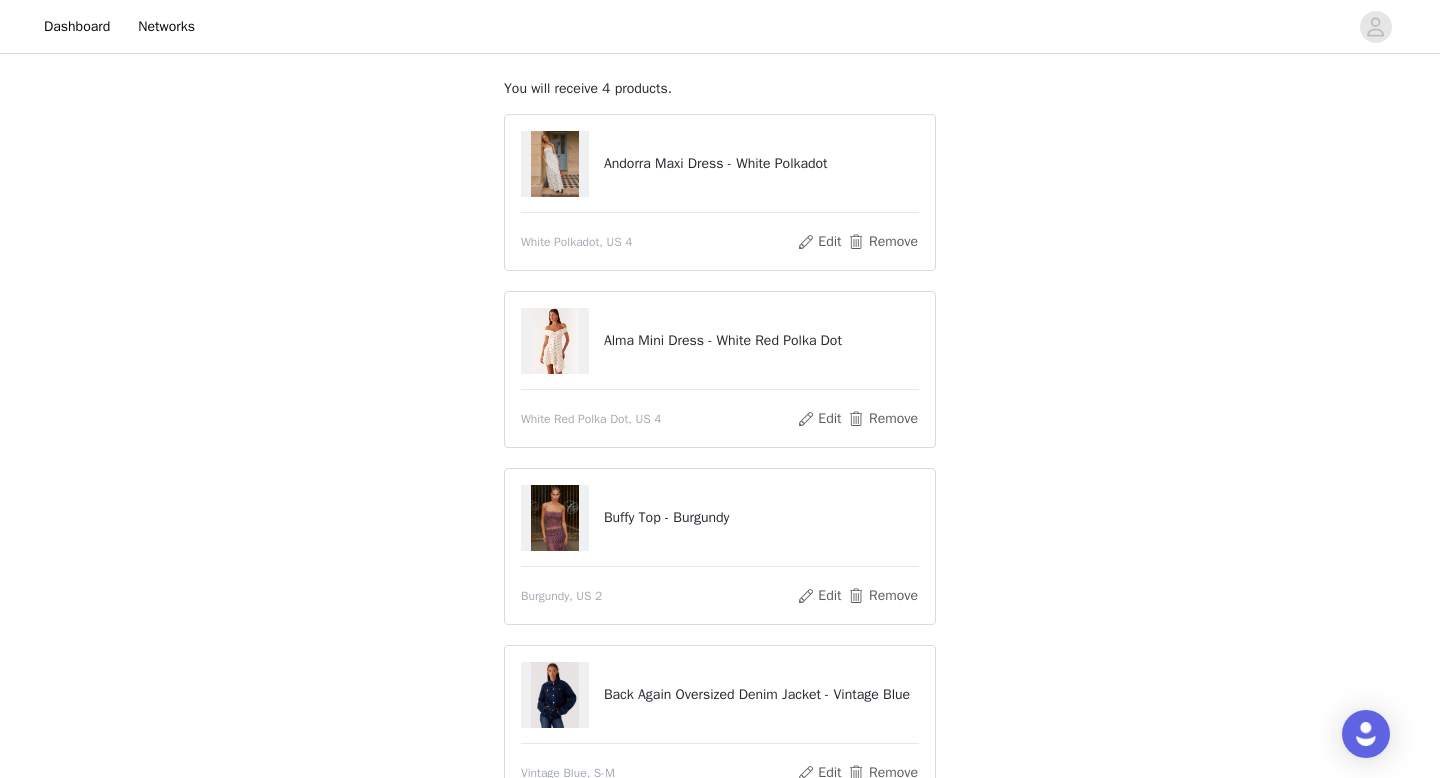 scroll, scrollTop: 56, scrollLeft: 0, axis: vertical 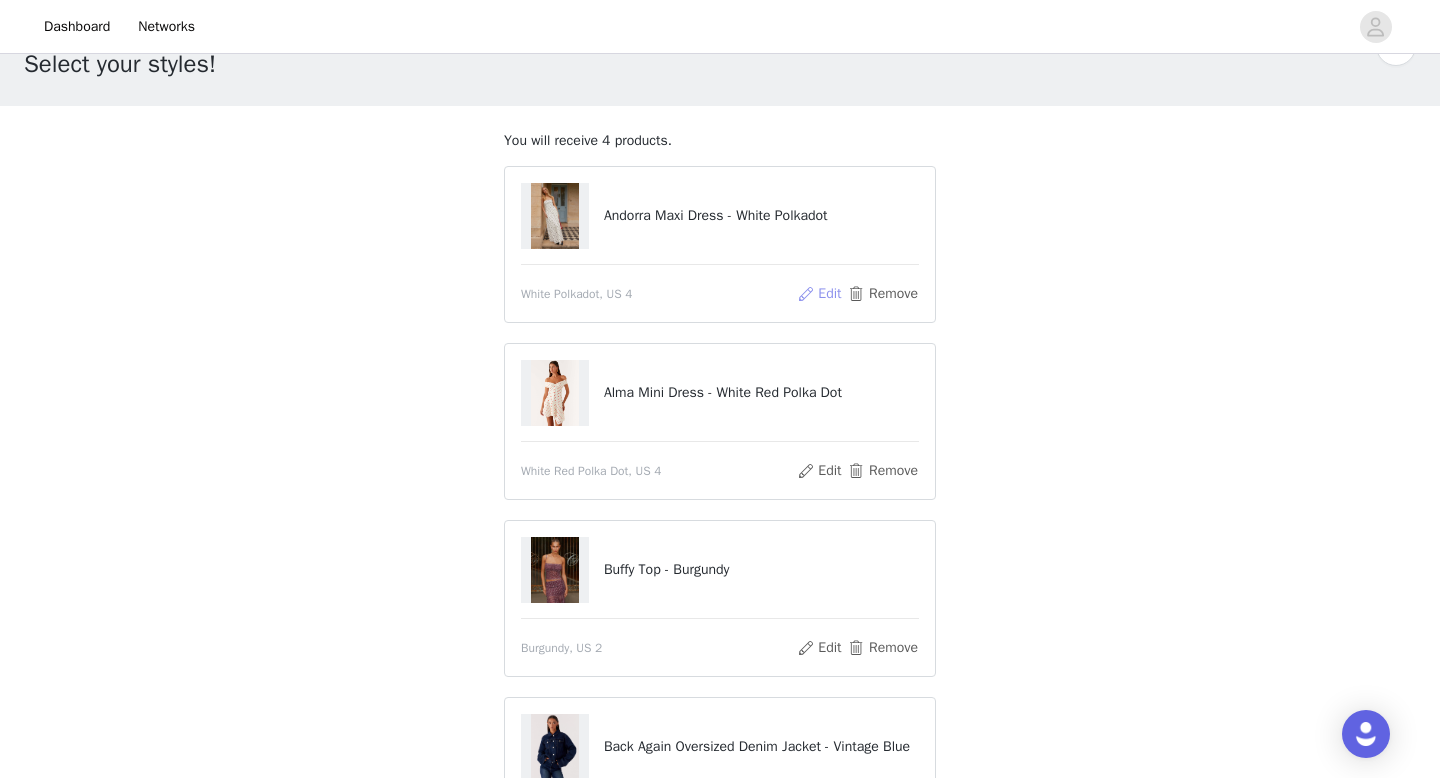 click on "Edit" at bounding box center [819, 294] 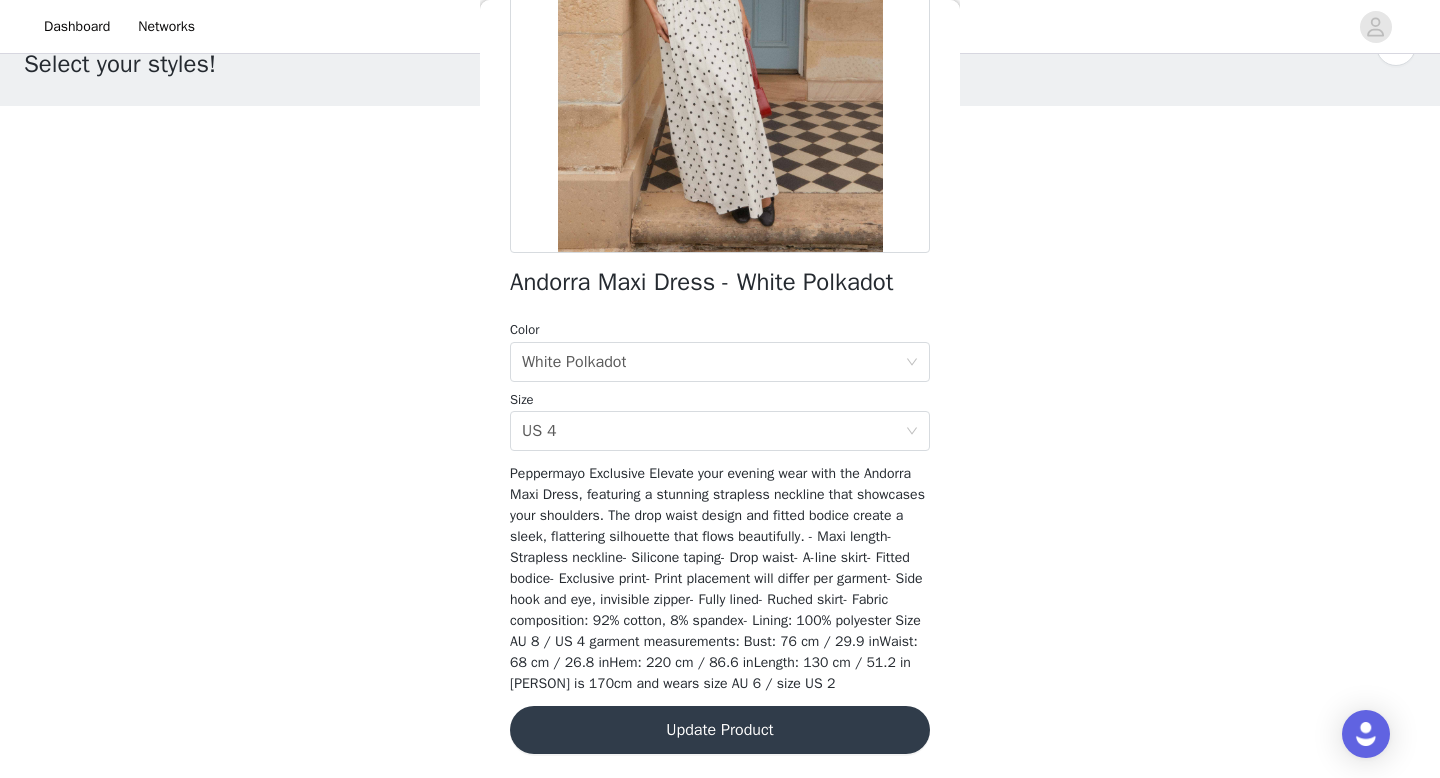 scroll, scrollTop: 318, scrollLeft: 0, axis: vertical 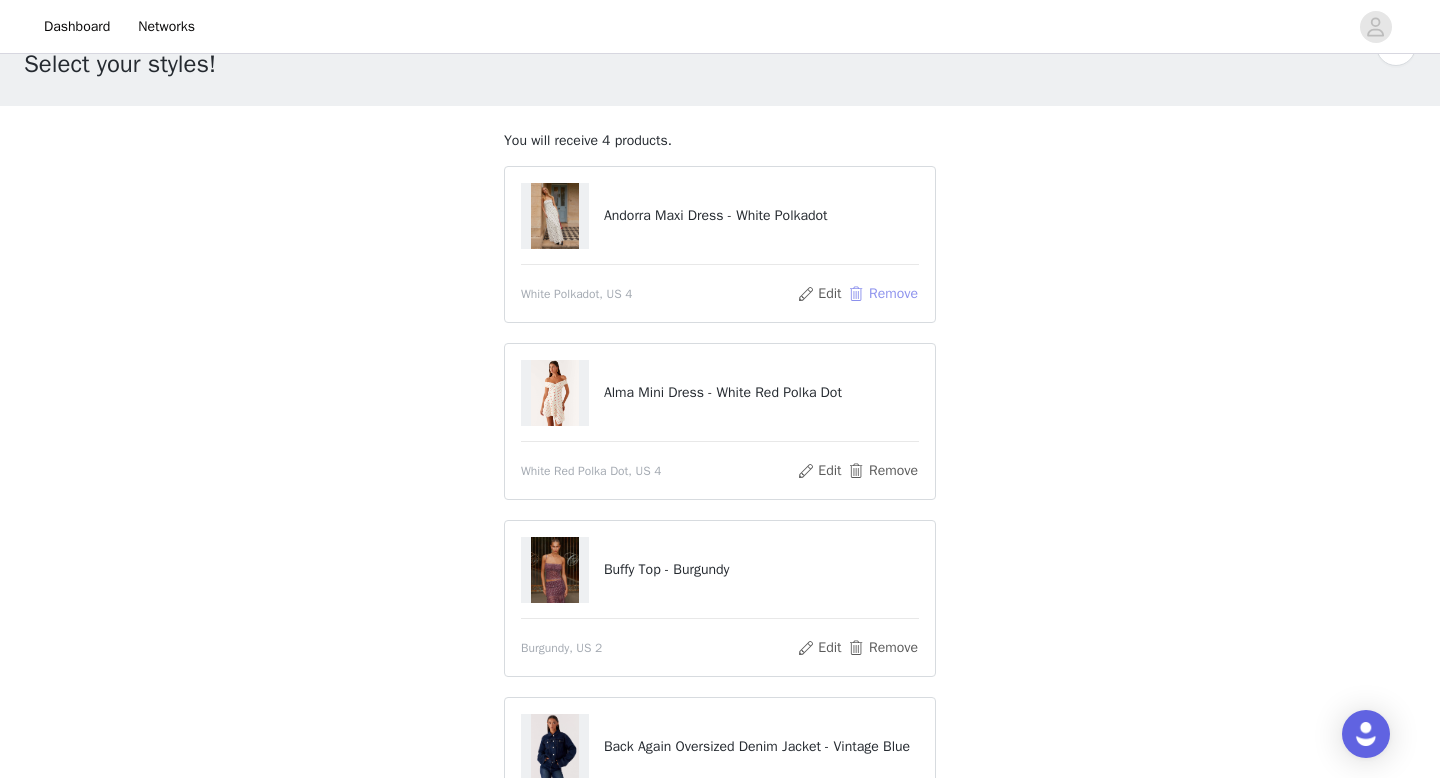 click on "Remove" at bounding box center (883, 294) 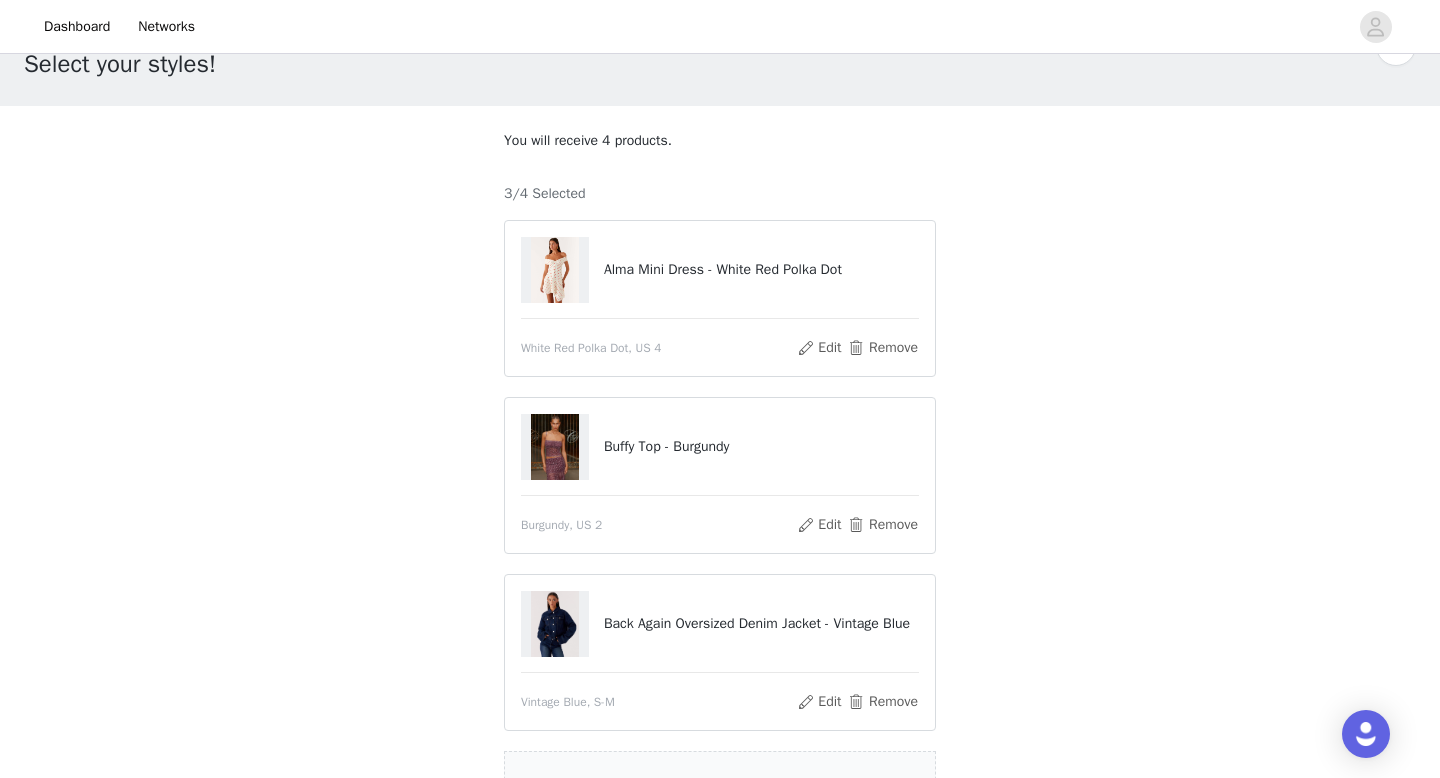 scroll, scrollTop: 182, scrollLeft: 0, axis: vertical 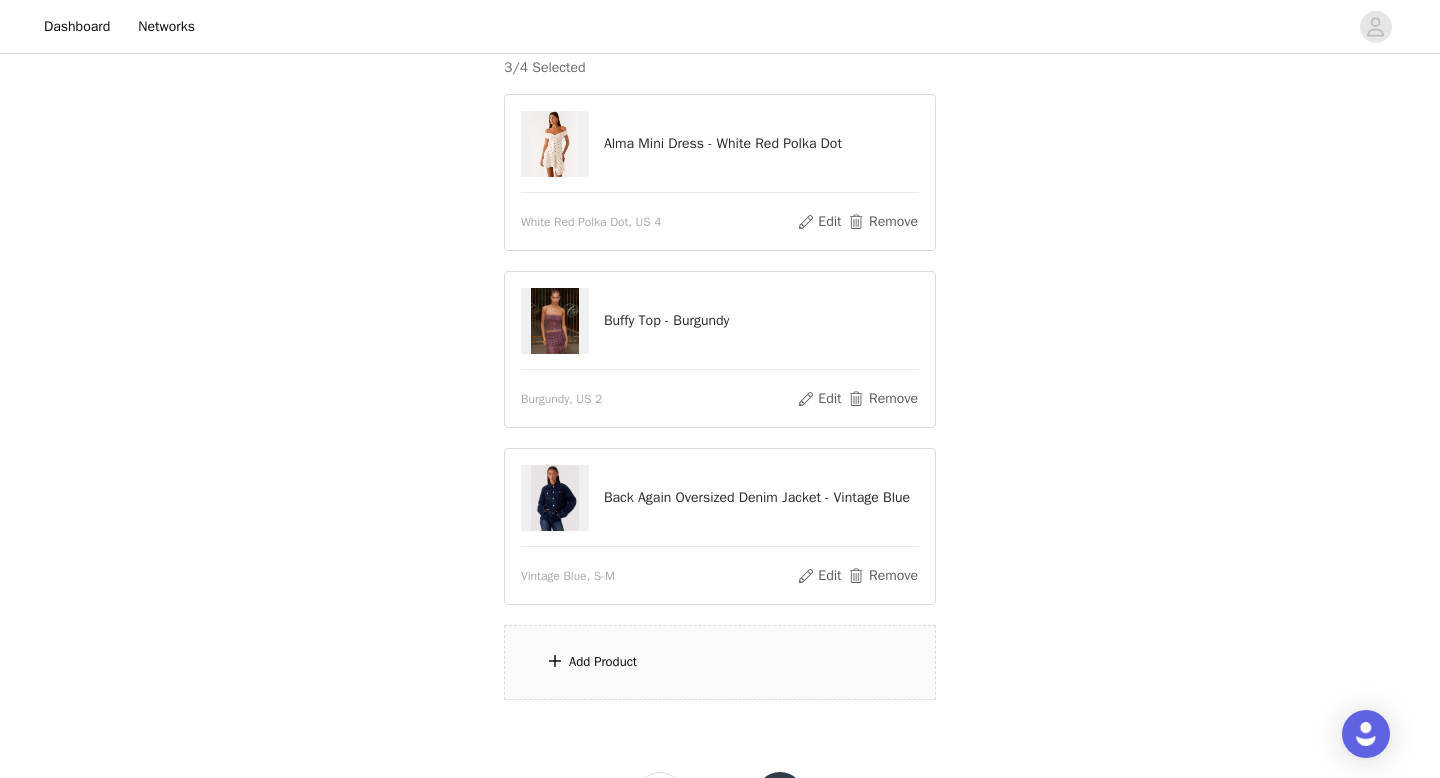 click on "Add Product" at bounding box center (720, 662) 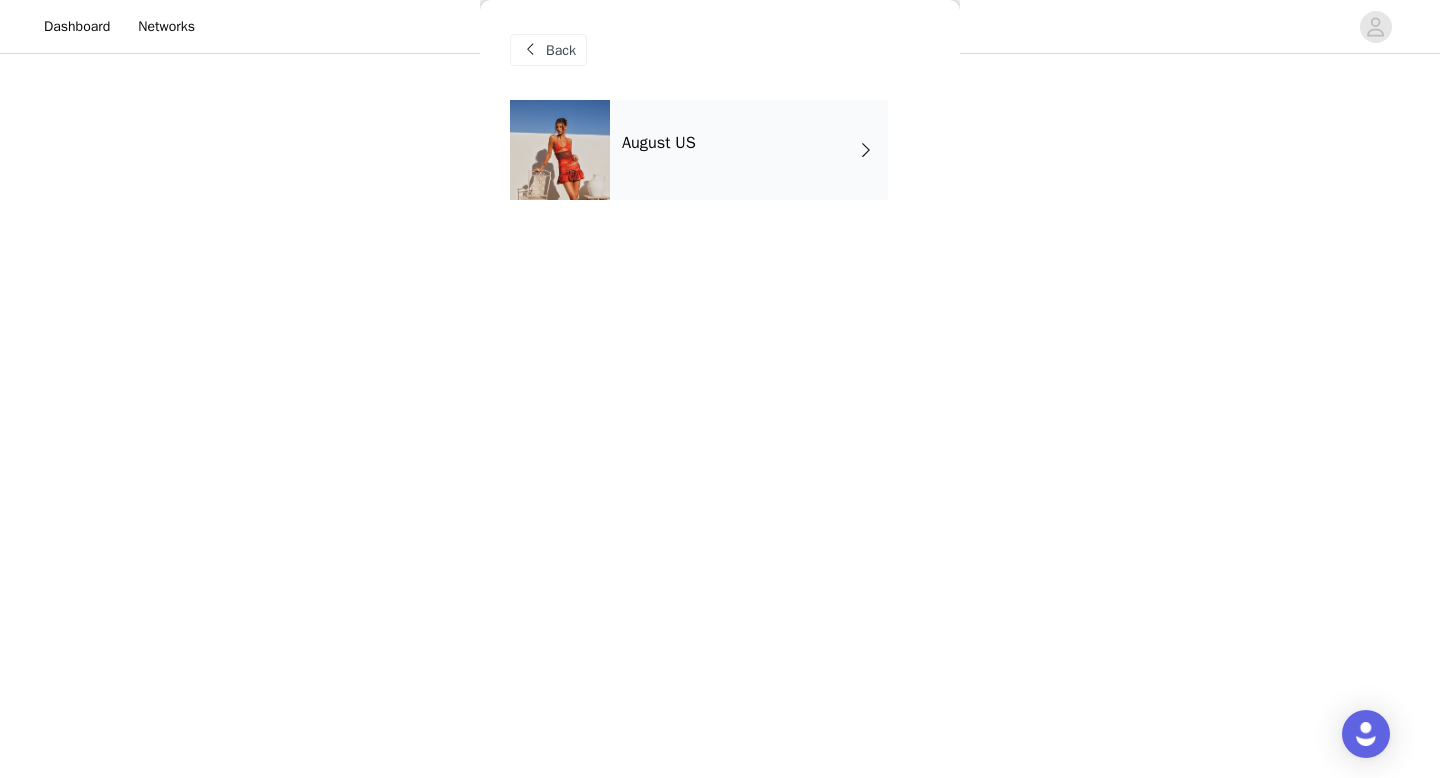 click on "August US" at bounding box center [749, 150] 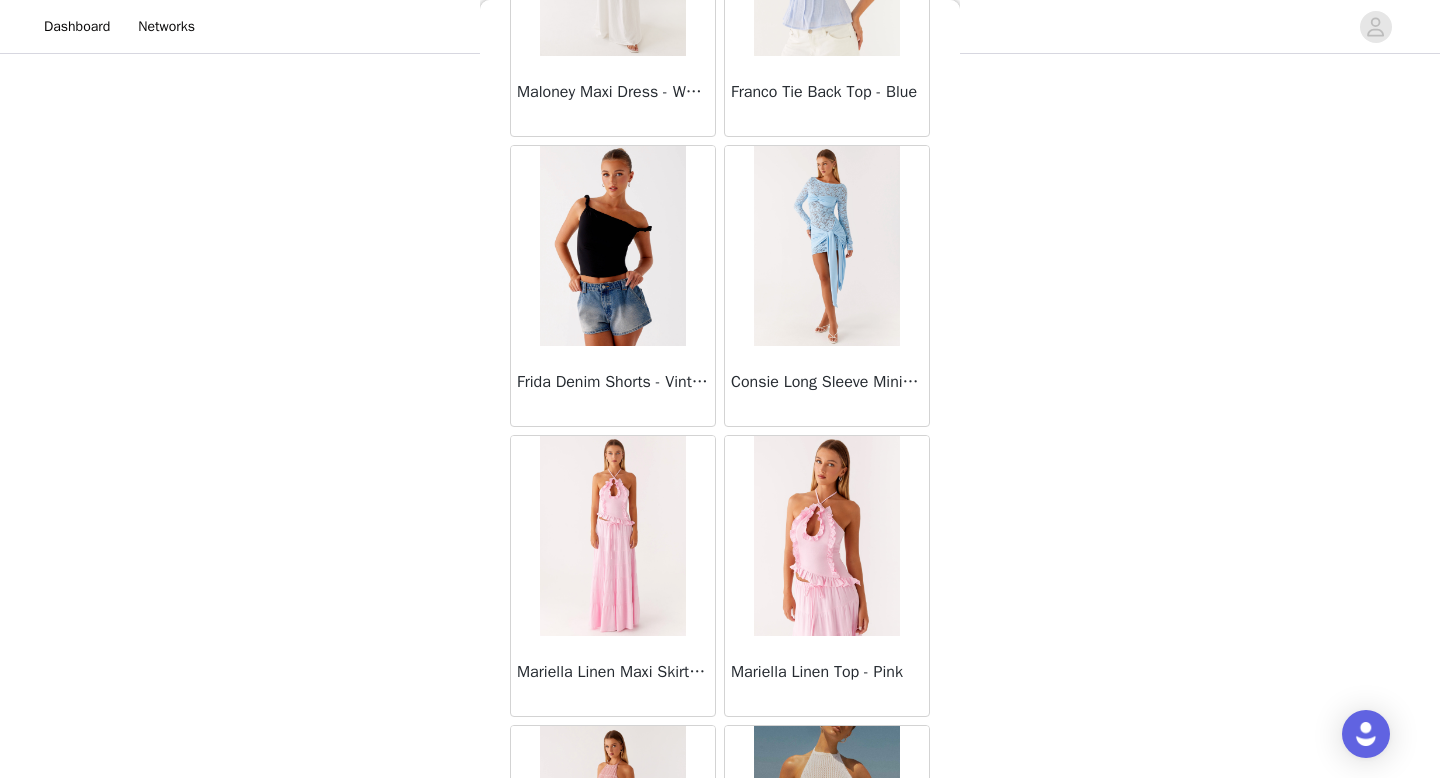 scroll, scrollTop: 2282, scrollLeft: 0, axis: vertical 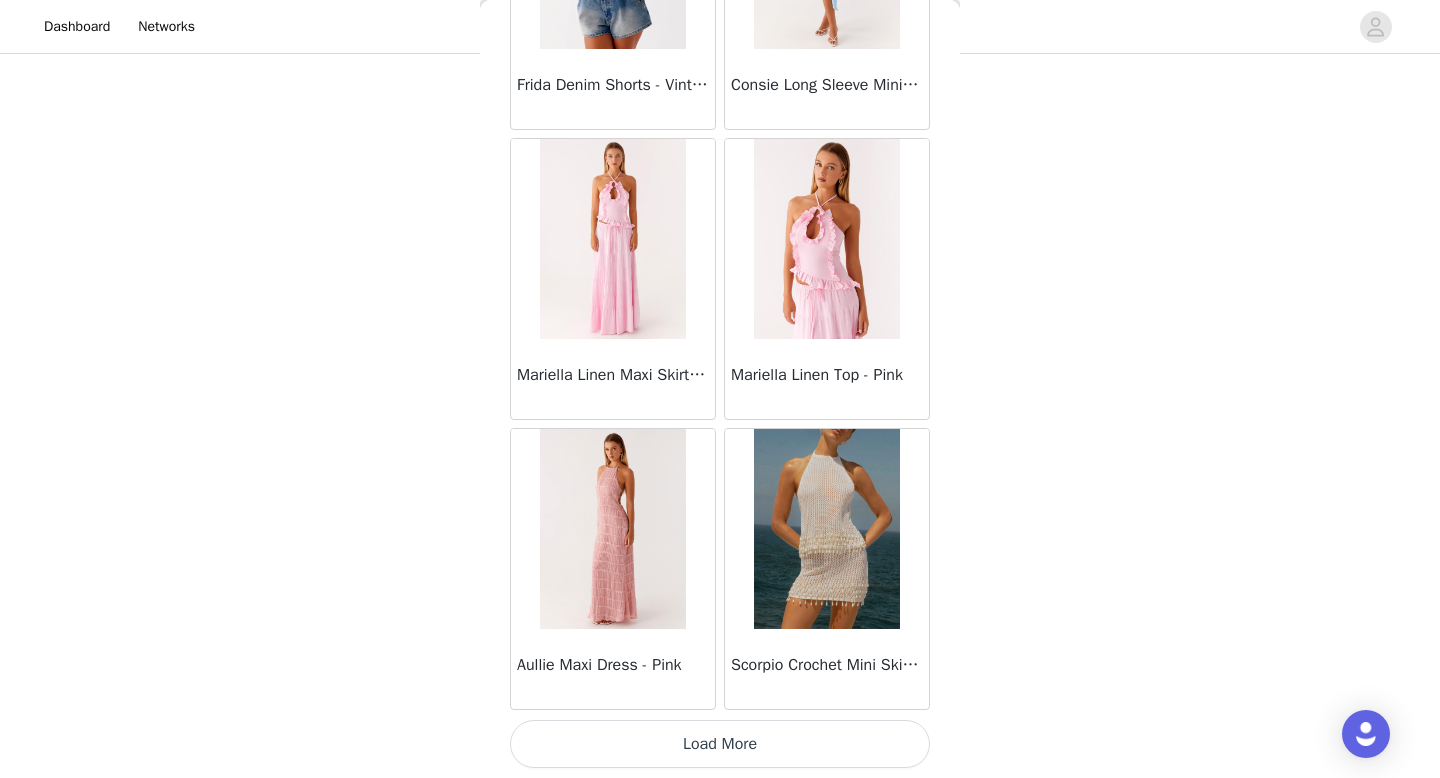 click on "Load More" at bounding box center (720, 744) 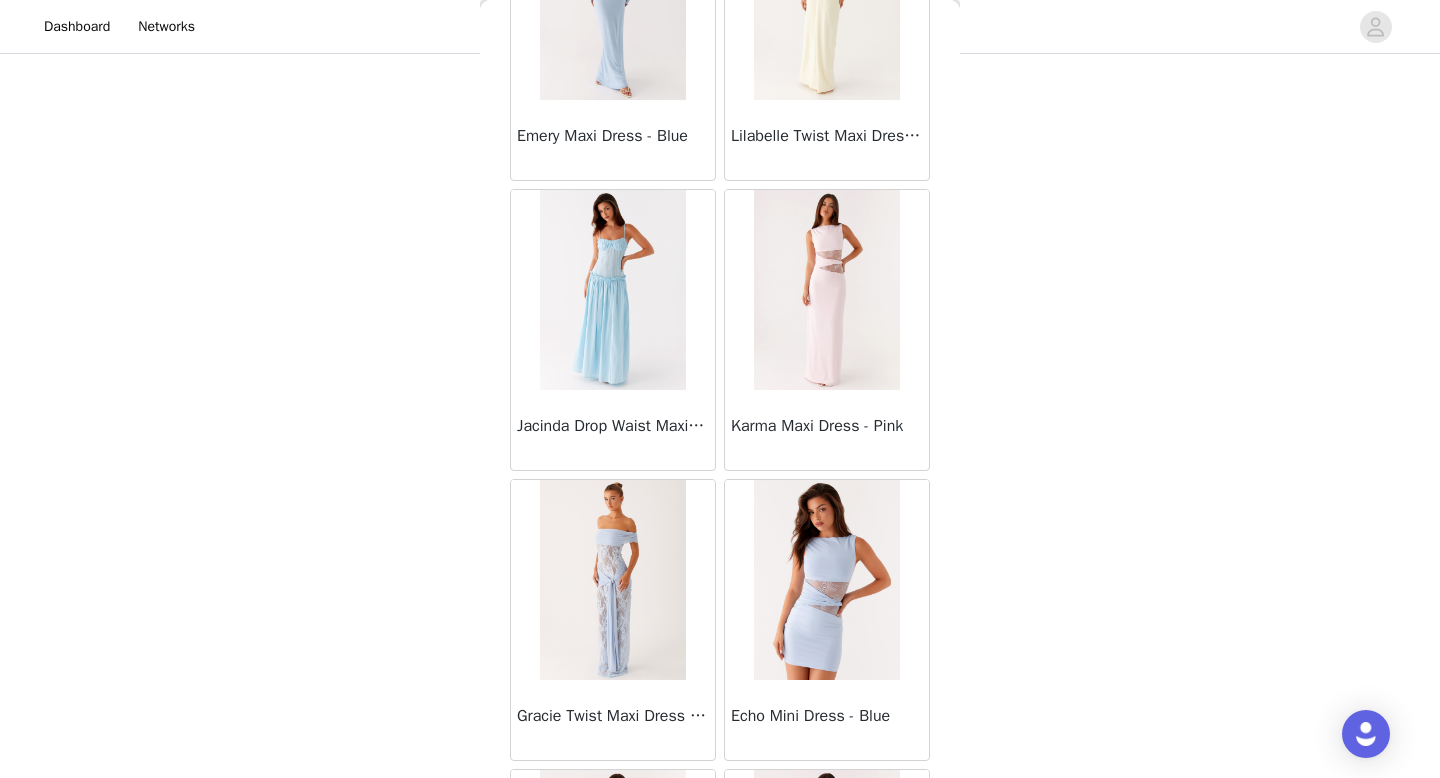 scroll, scrollTop: 5182, scrollLeft: 0, axis: vertical 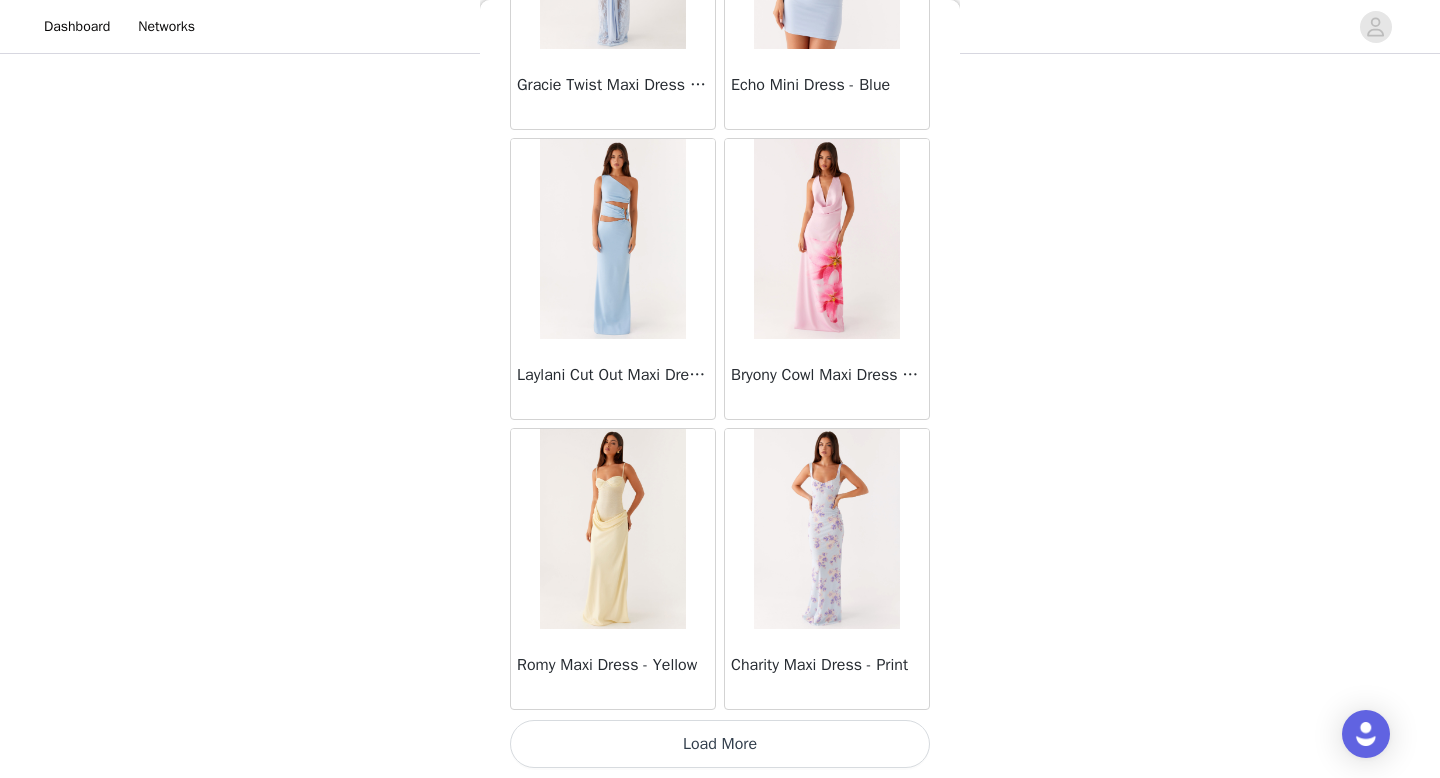 click on "Load More" at bounding box center [720, 744] 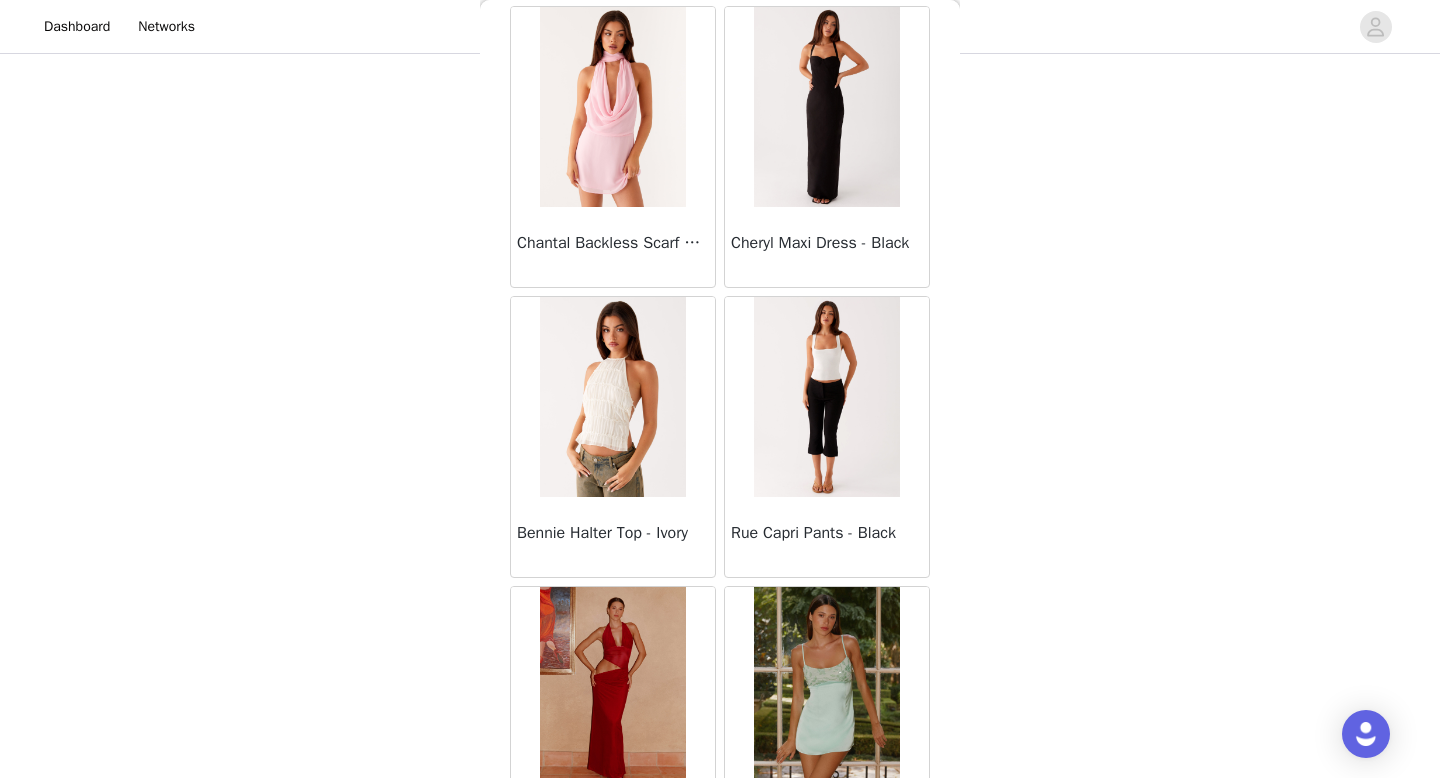 scroll, scrollTop: 8082, scrollLeft: 0, axis: vertical 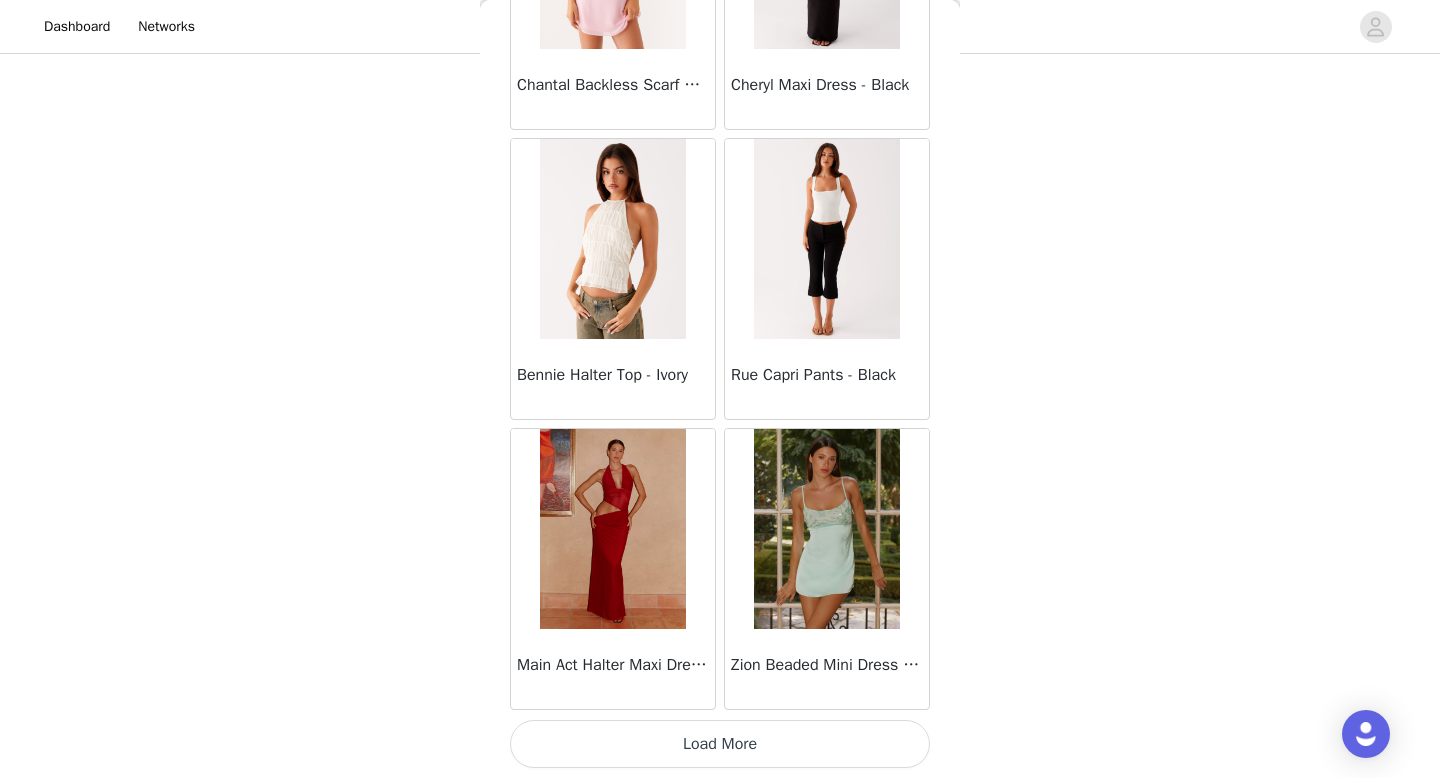 click on "Load More" at bounding box center (720, 744) 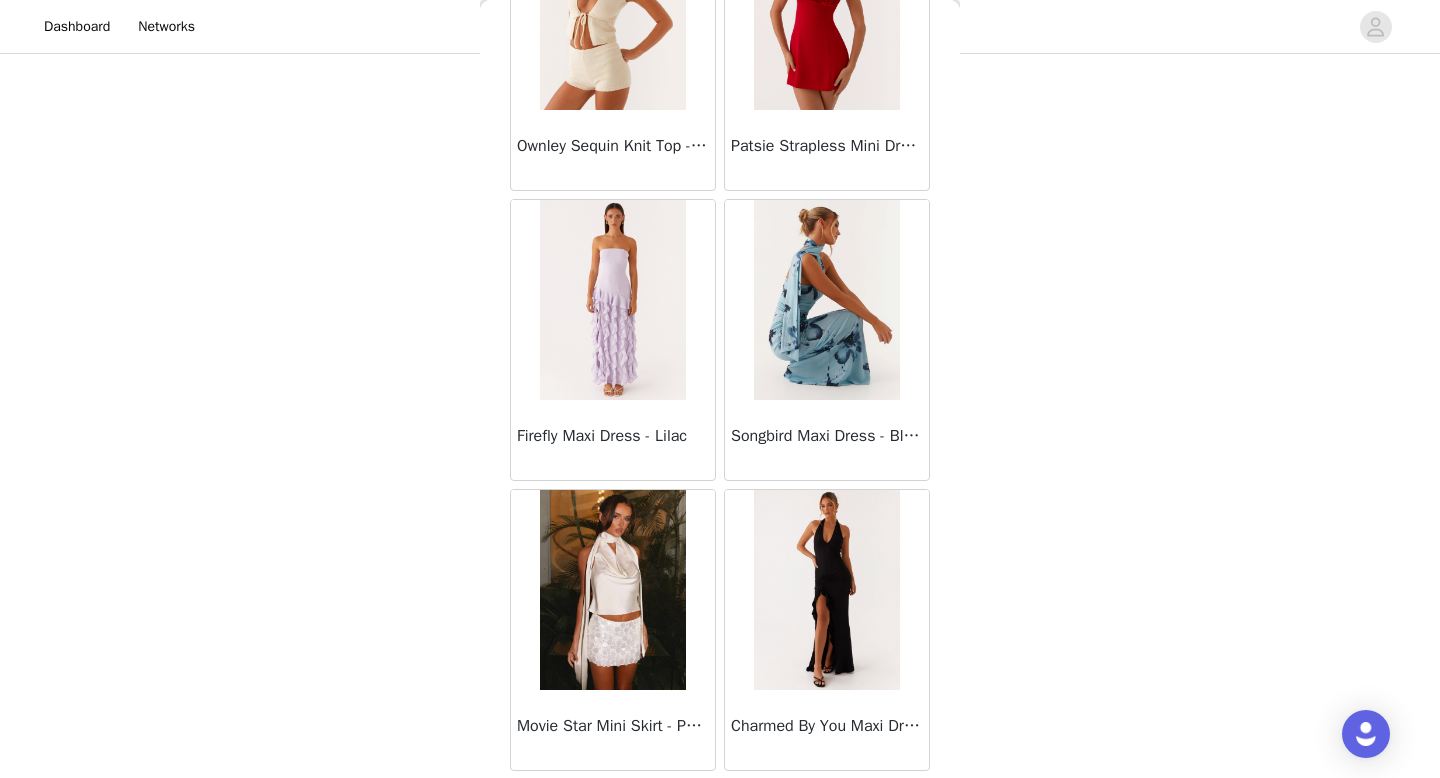 scroll, scrollTop: 10982, scrollLeft: 0, axis: vertical 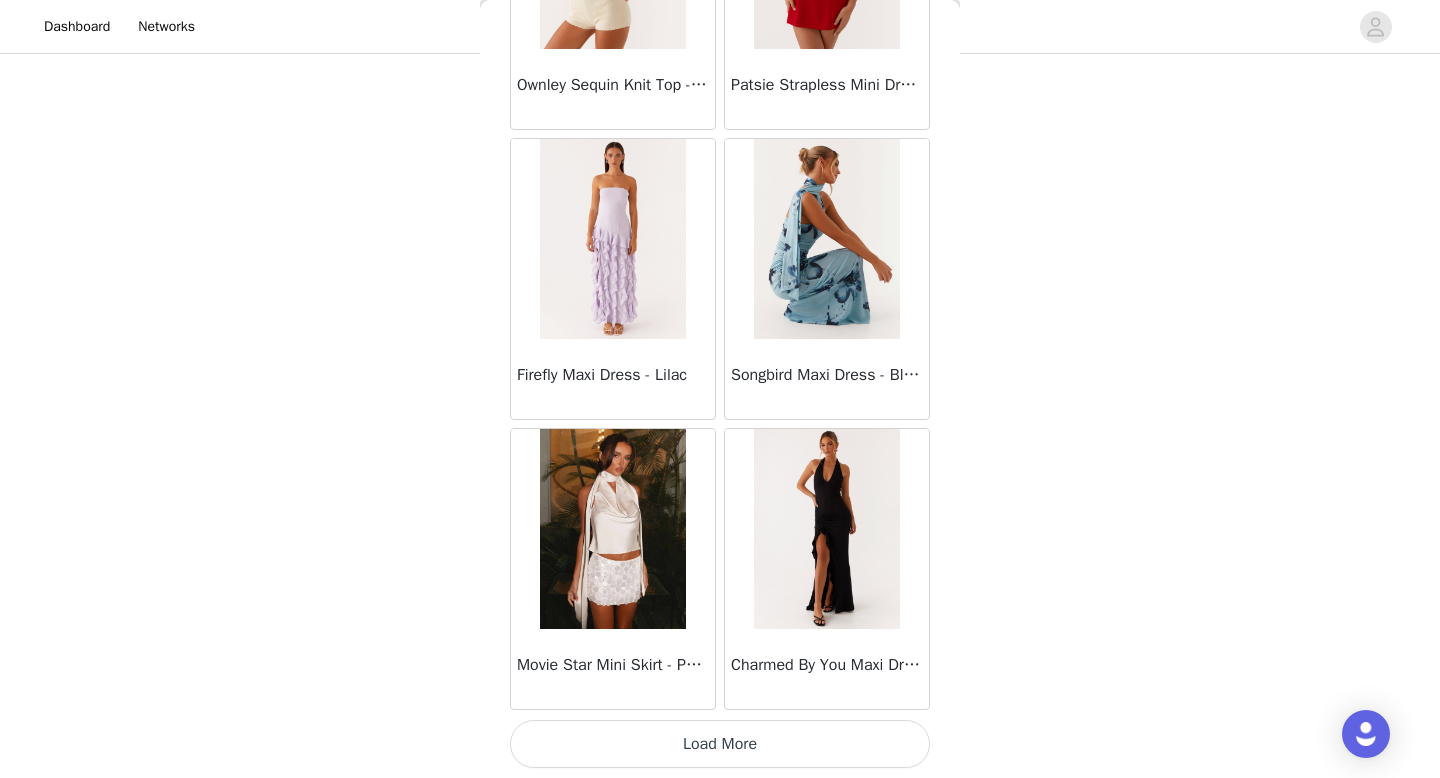 click on "Load More" at bounding box center [720, 744] 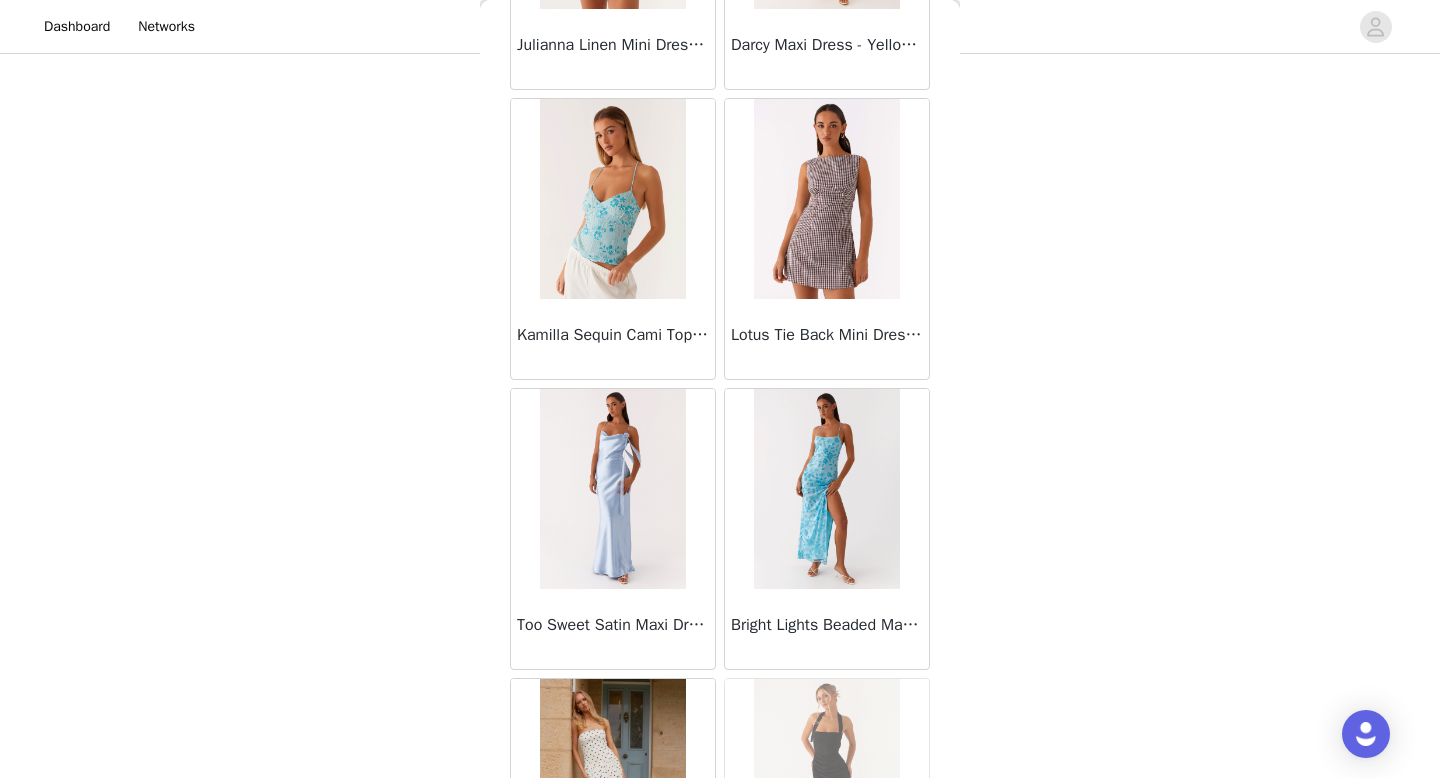 scroll, scrollTop: 13882, scrollLeft: 0, axis: vertical 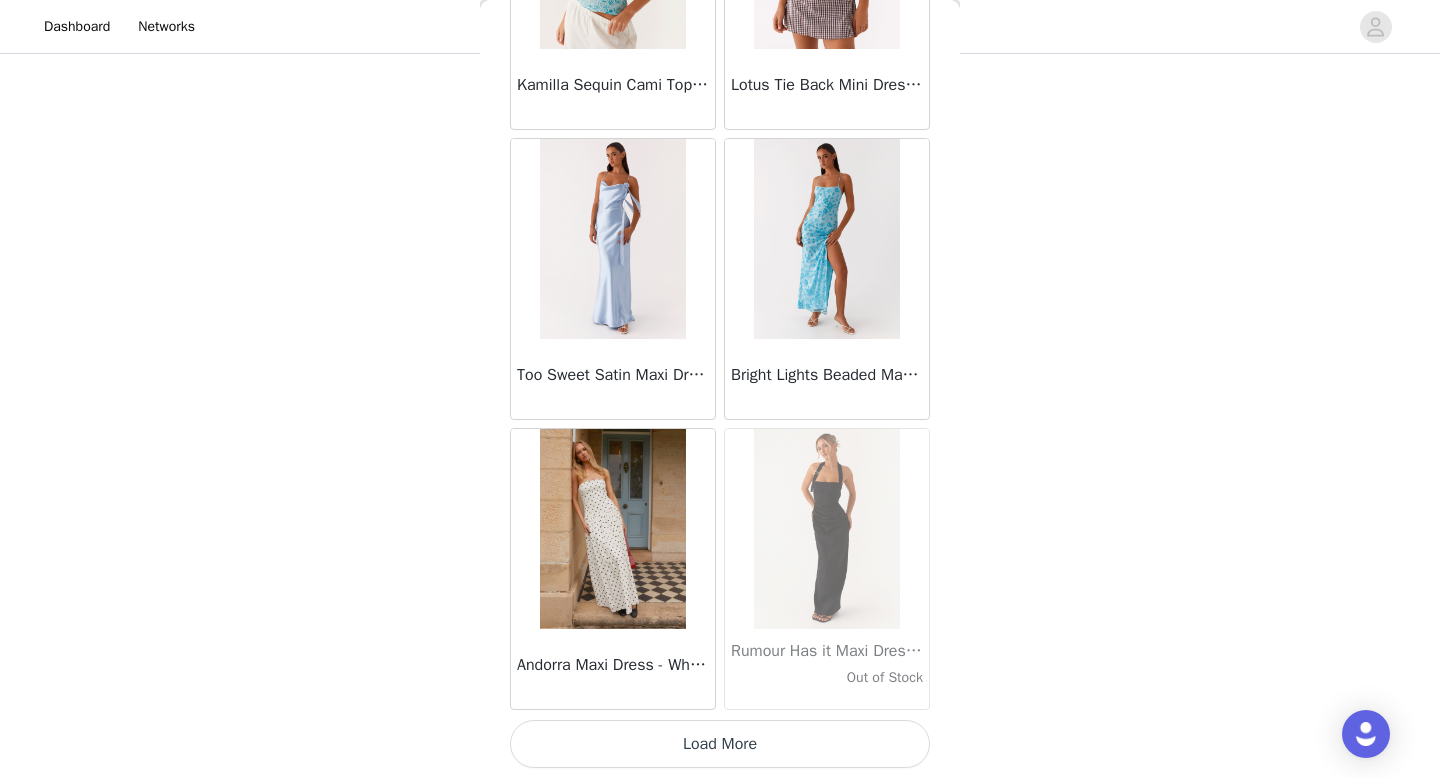click on "Load More" at bounding box center (720, 744) 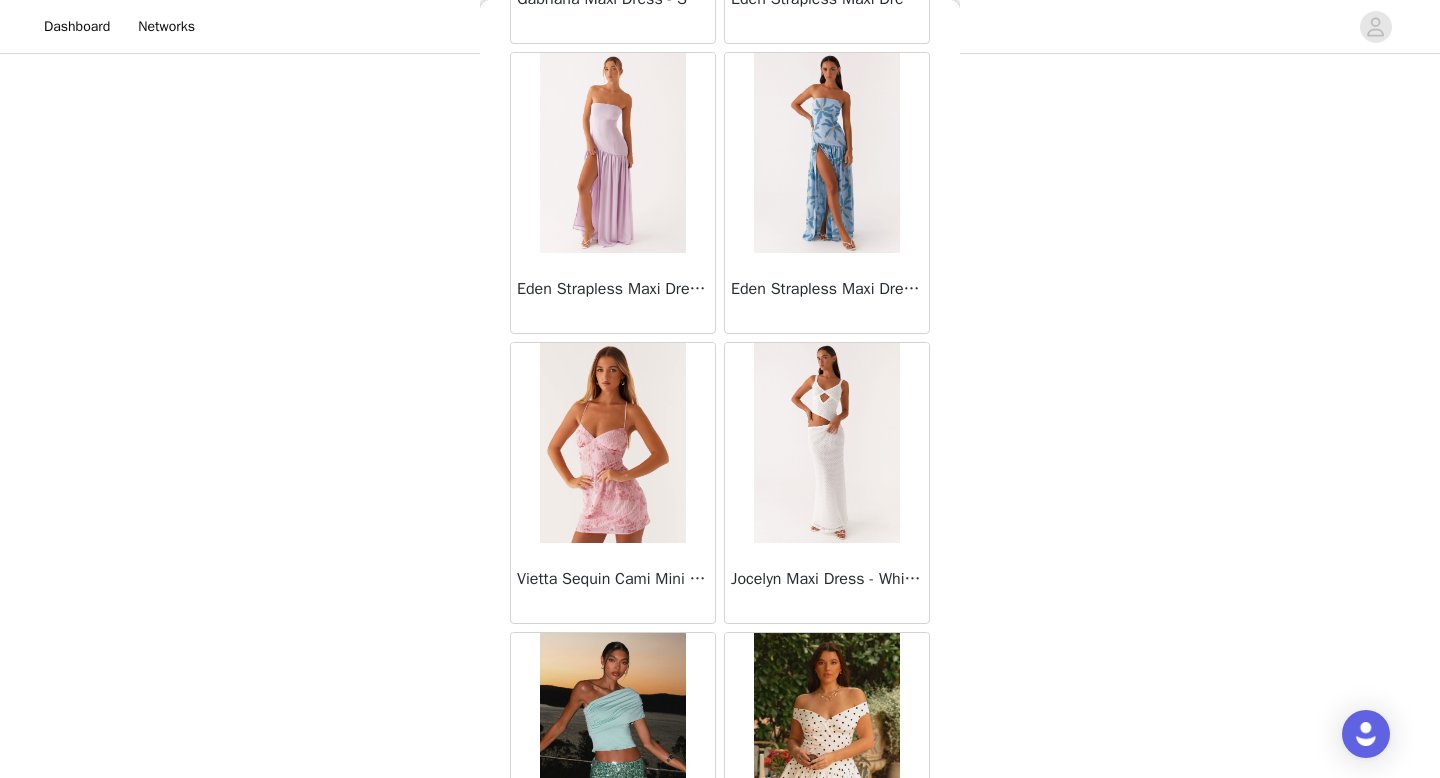 scroll, scrollTop: 16782, scrollLeft: 0, axis: vertical 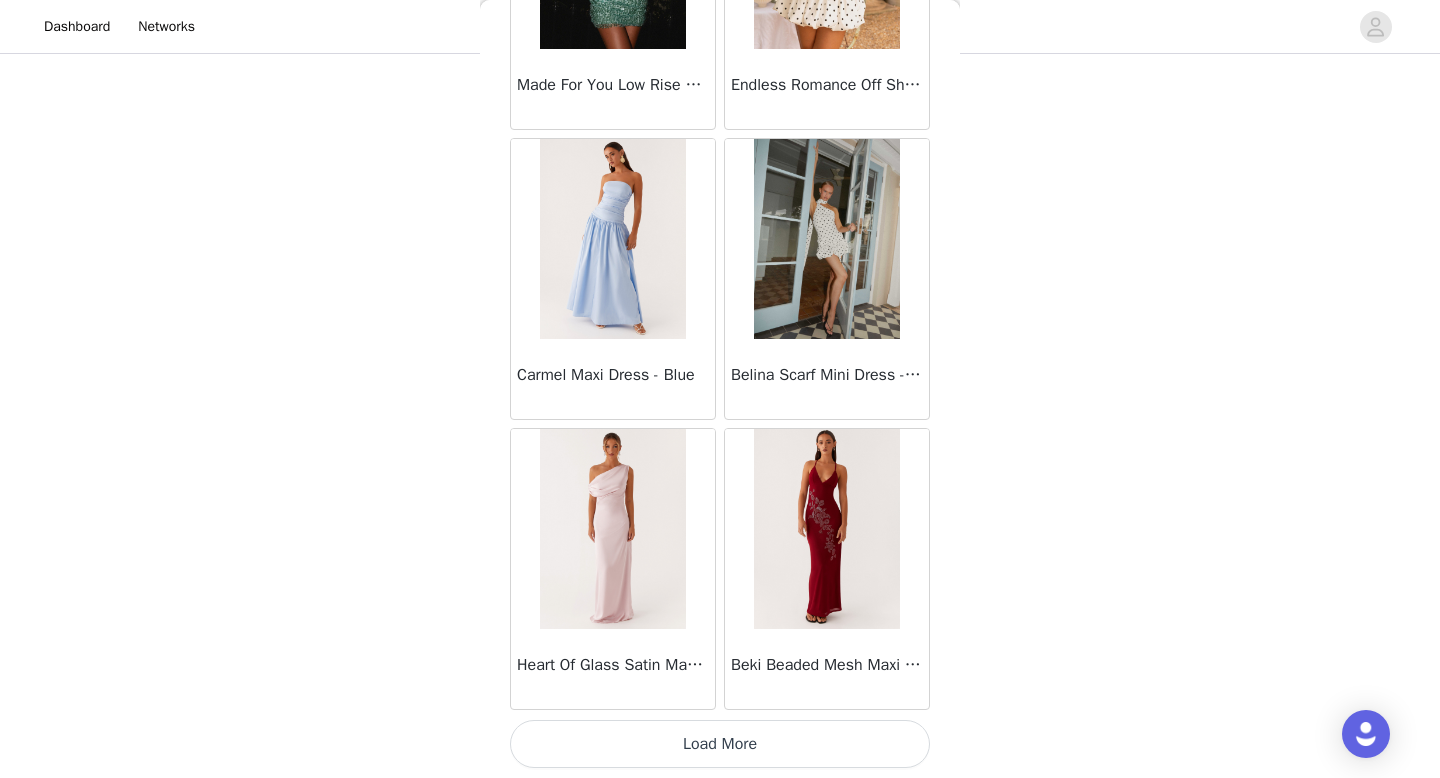 click on "Load More" at bounding box center [720, 744] 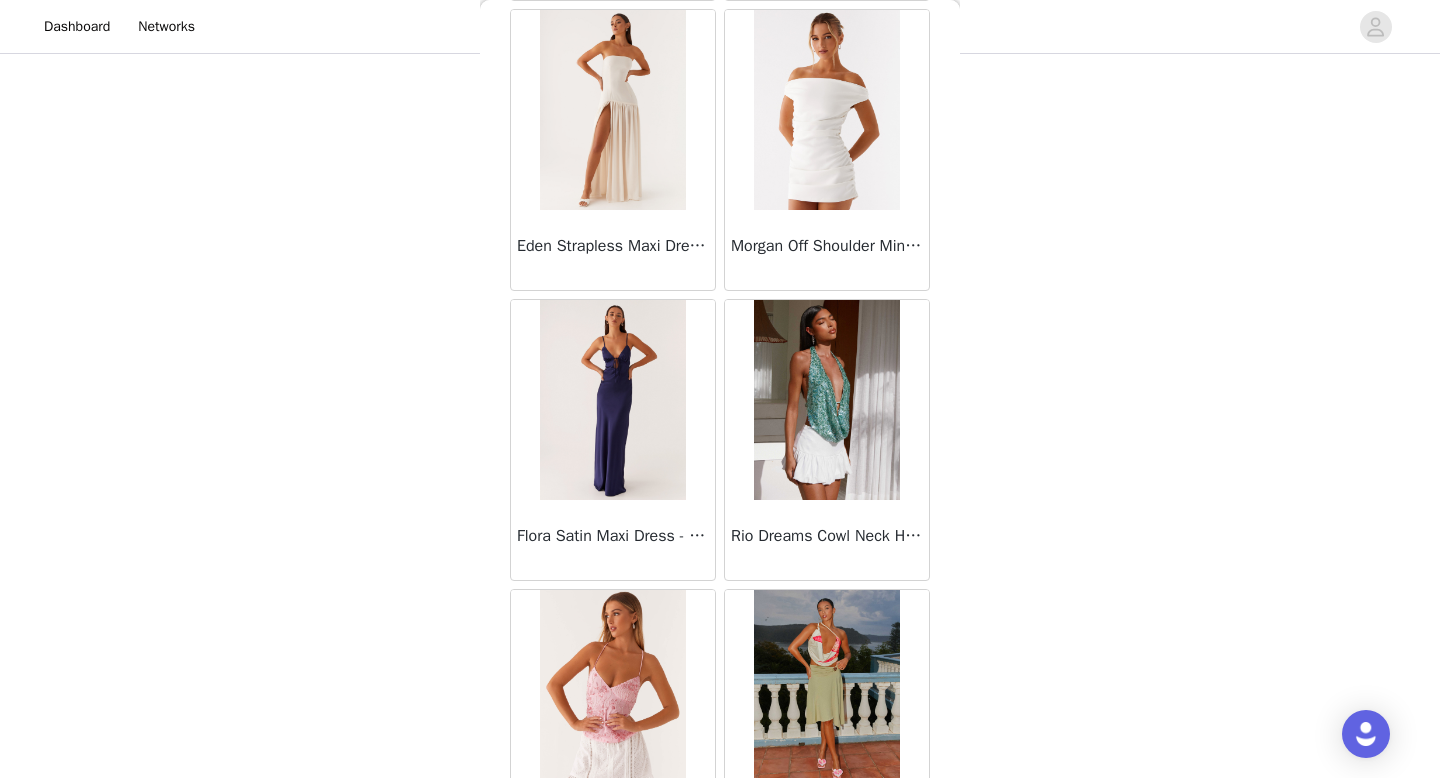 scroll, scrollTop: 19682, scrollLeft: 0, axis: vertical 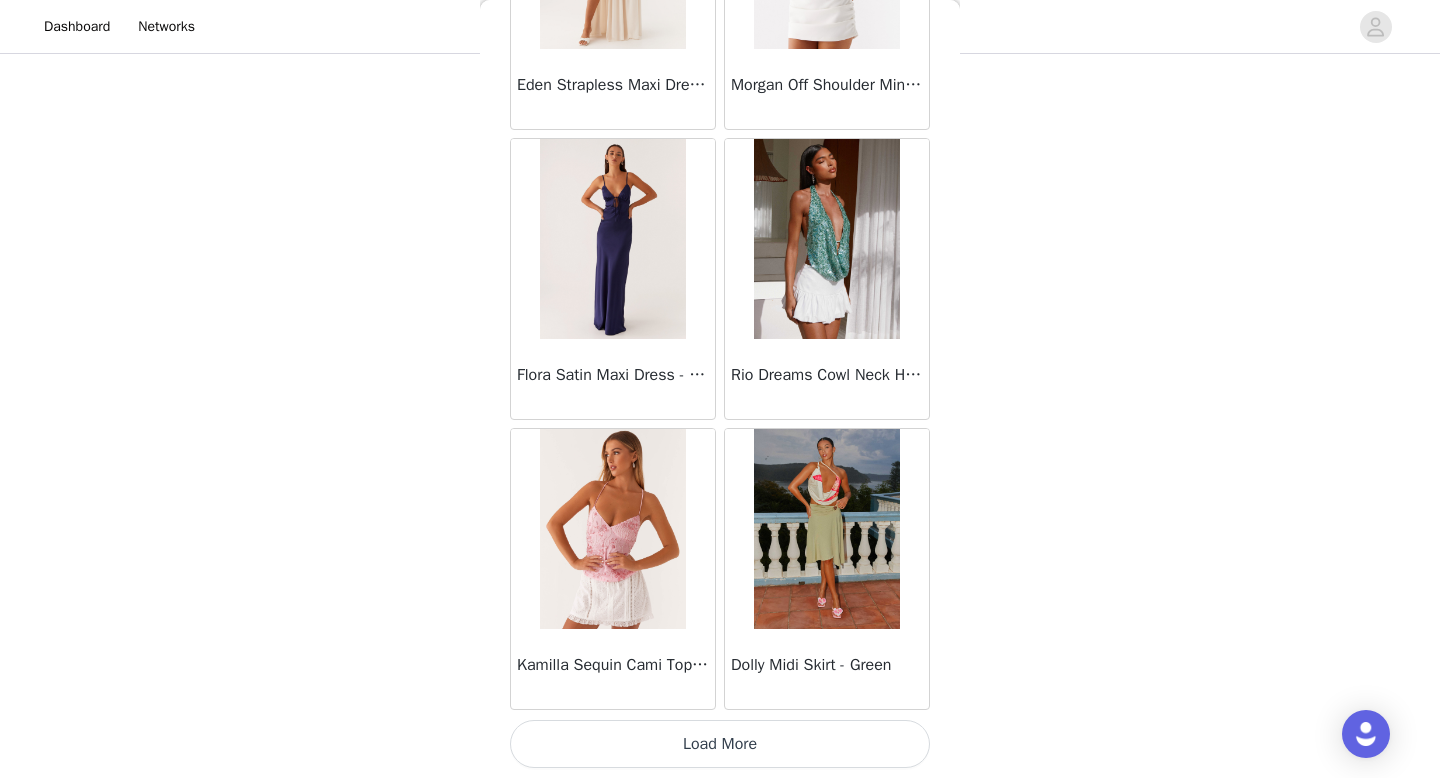 click on "Dolly Midi Skirt - Green" at bounding box center (827, 669) 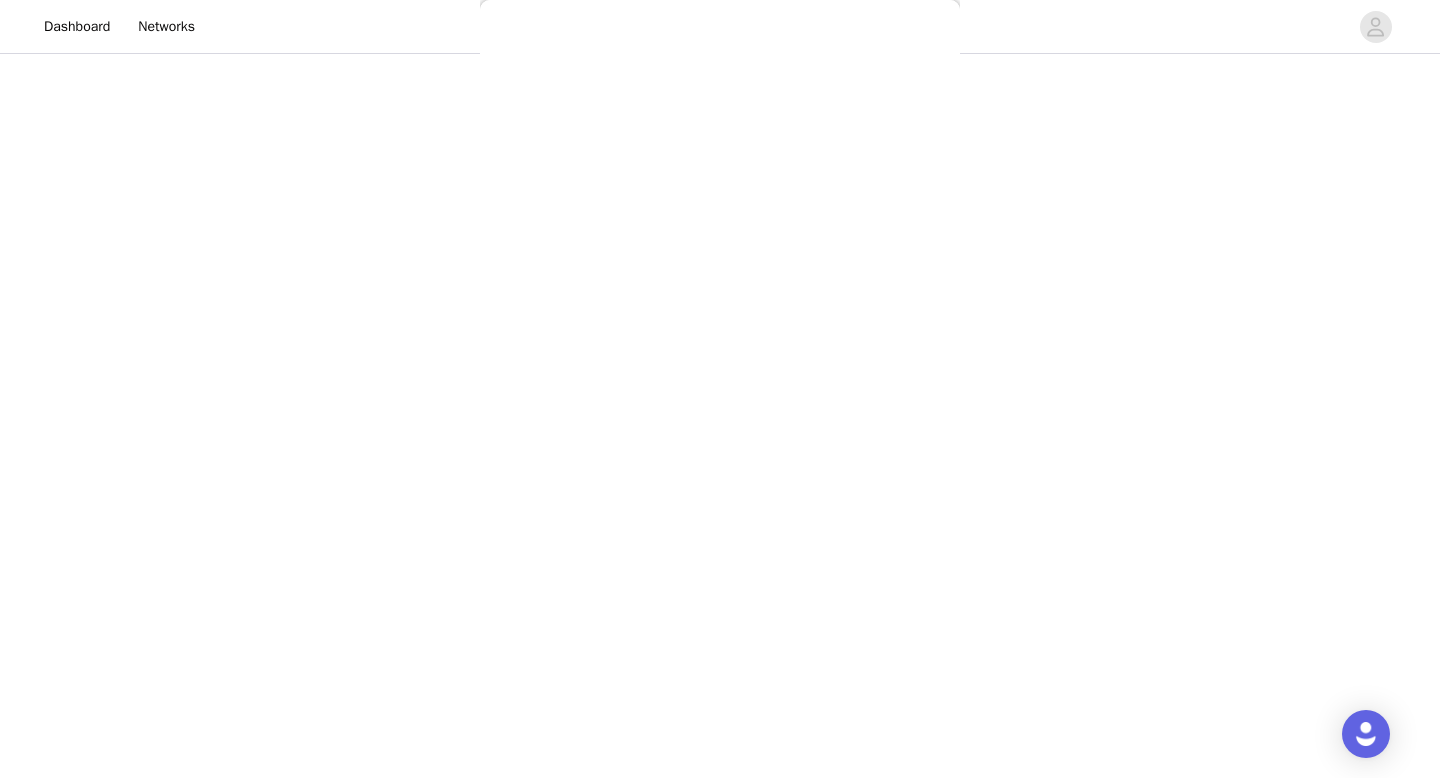 scroll, scrollTop: 0, scrollLeft: 0, axis: both 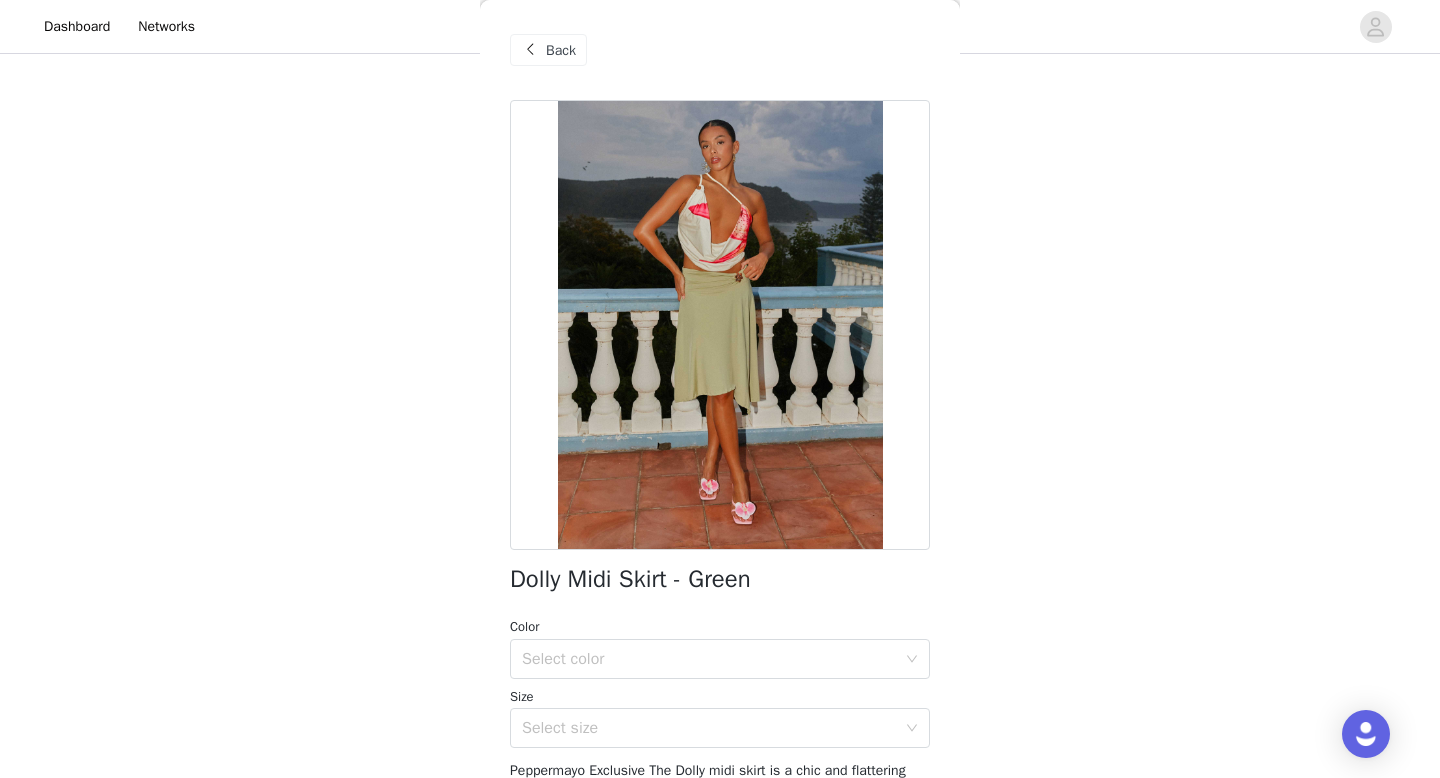 click at bounding box center [530, 50] 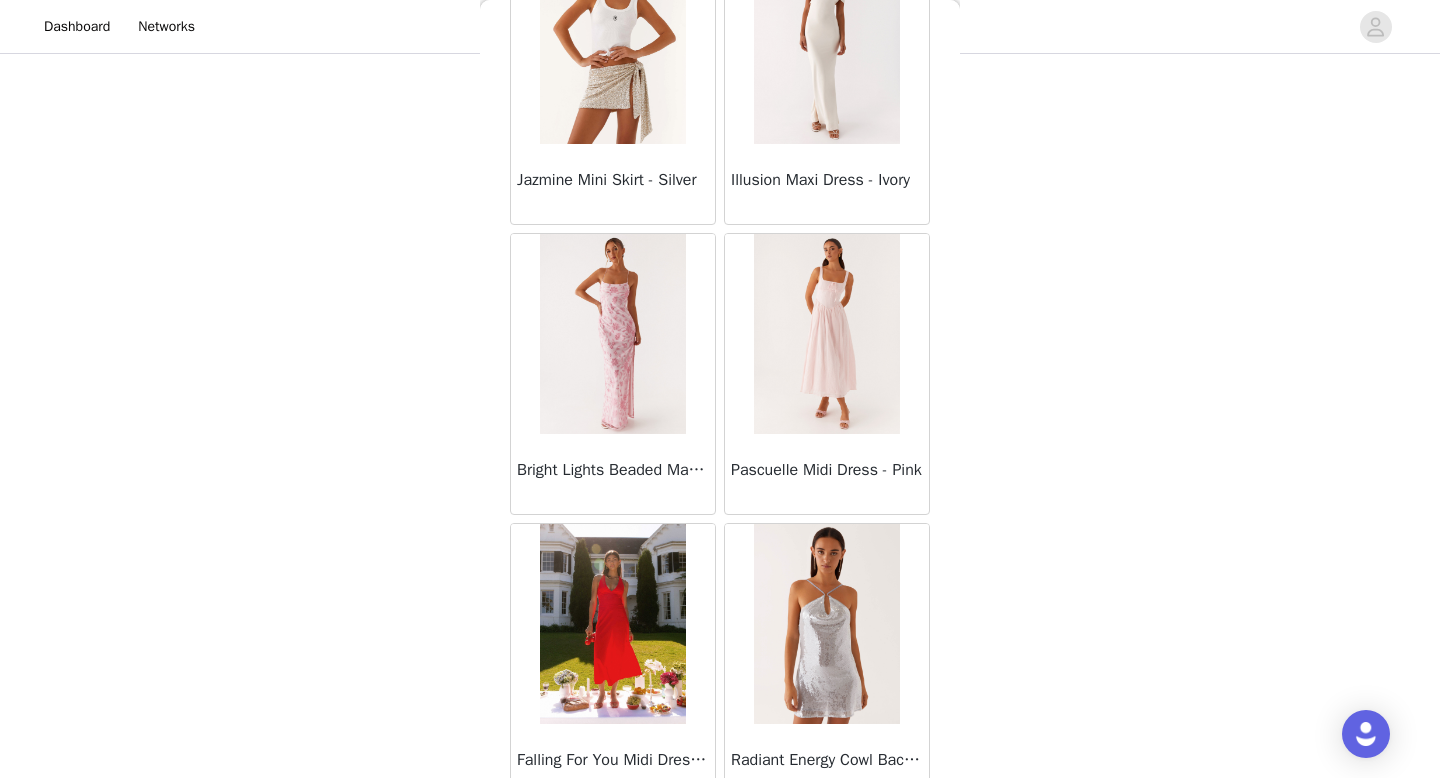scroll, scrollTop: 19682, scrollLeft: 0, axis: vertical 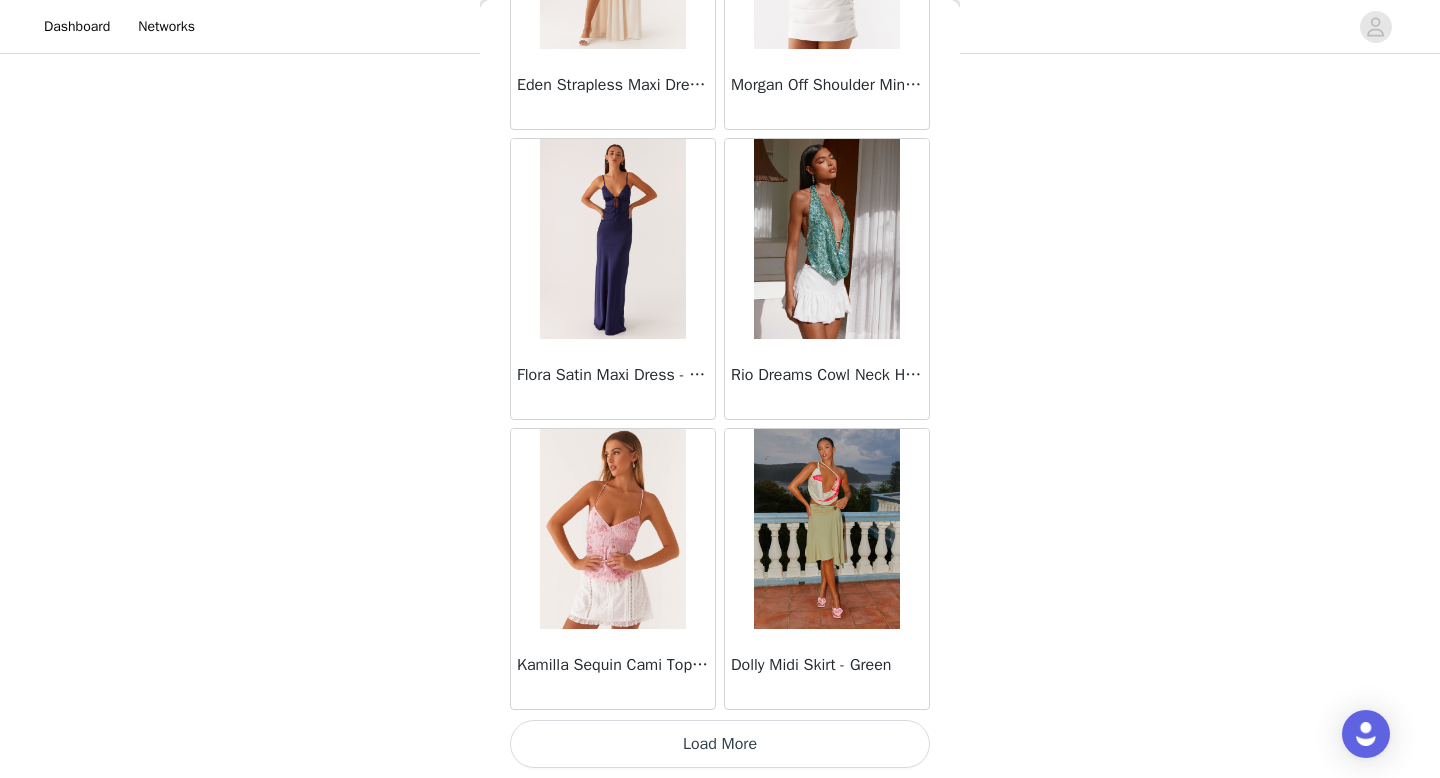 click on "Load More" at bounding box center [720, 744] 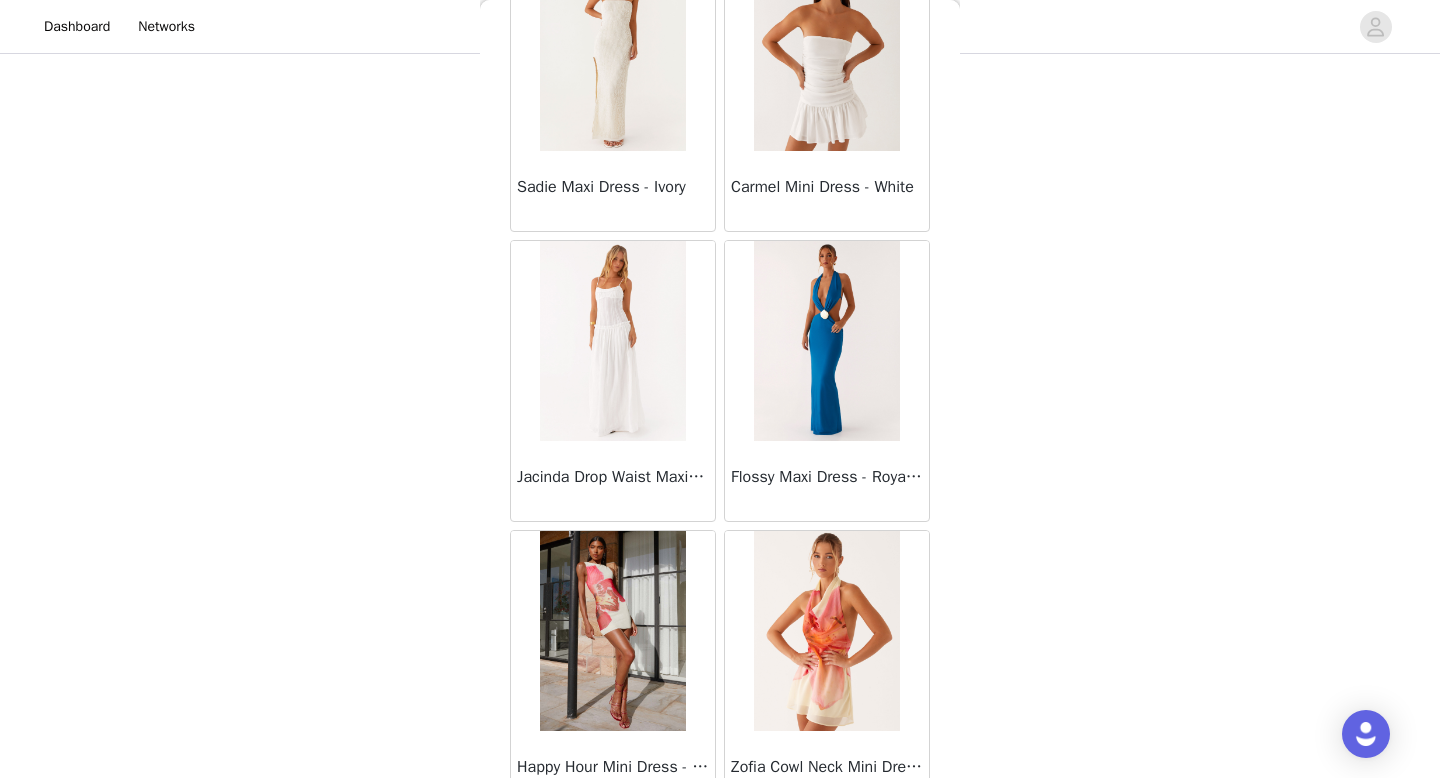scroll, scrollTop: 22582, scrollLeft: 0, axis: vertical 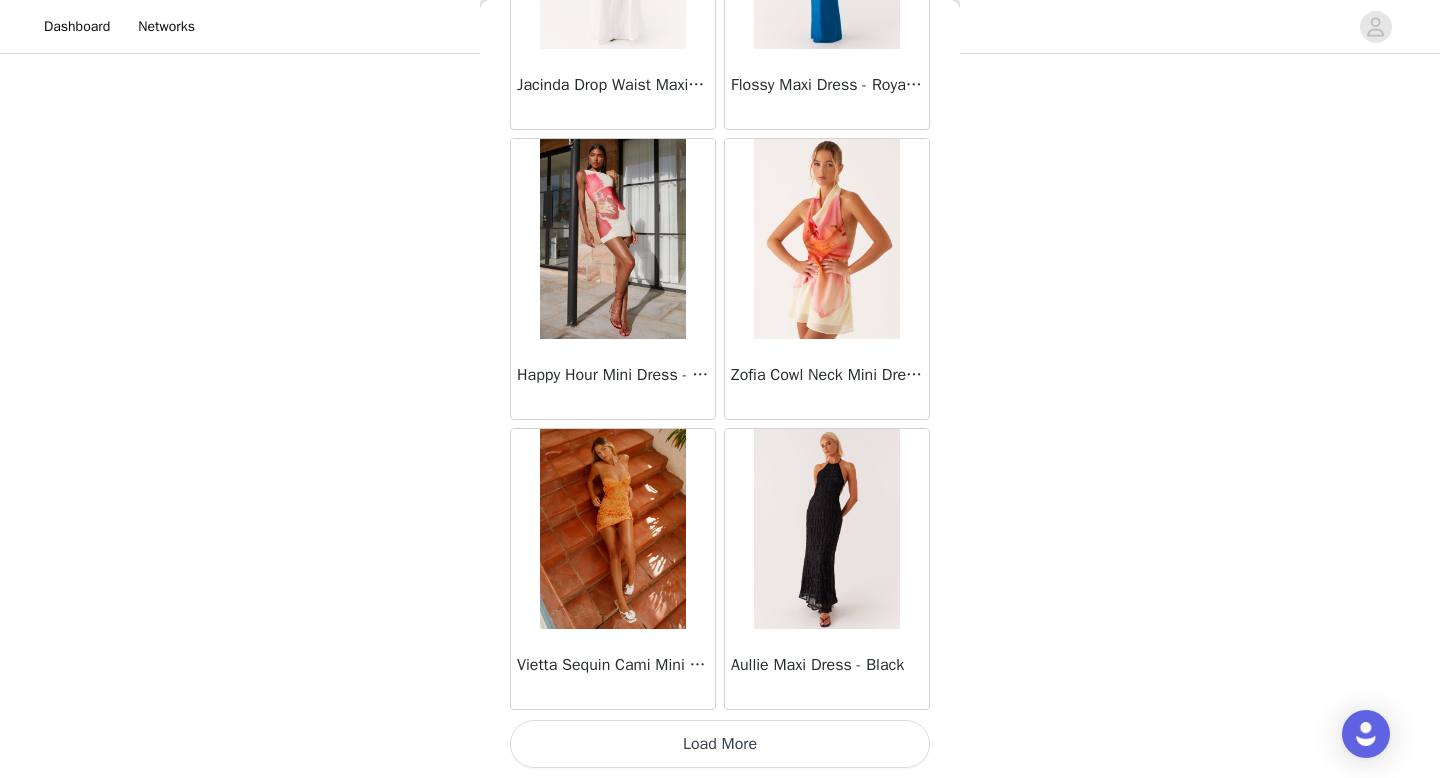 click on "Load More" at bounding box center (720, 744) 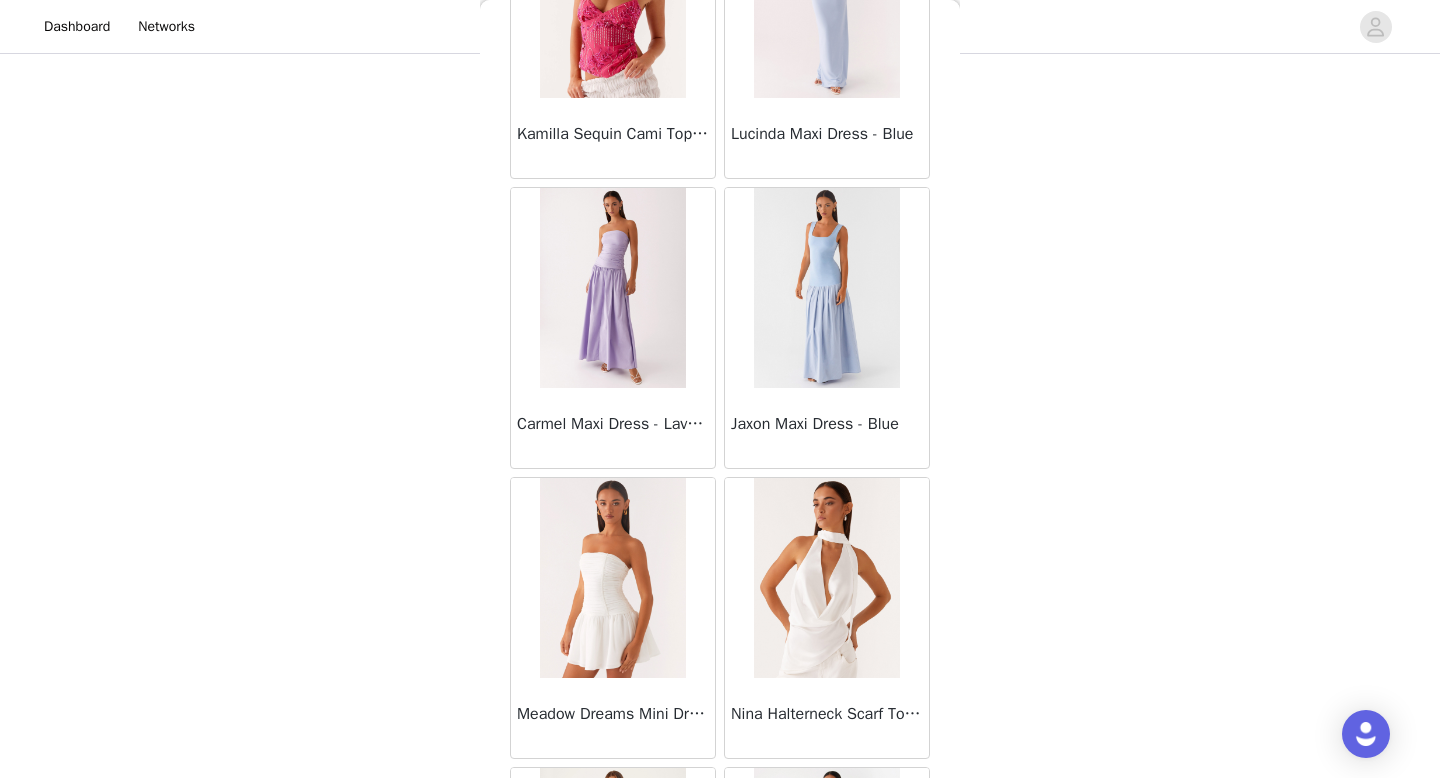 scroll, scrollTop: 25482, scrollLeft: 0, axis: vertical 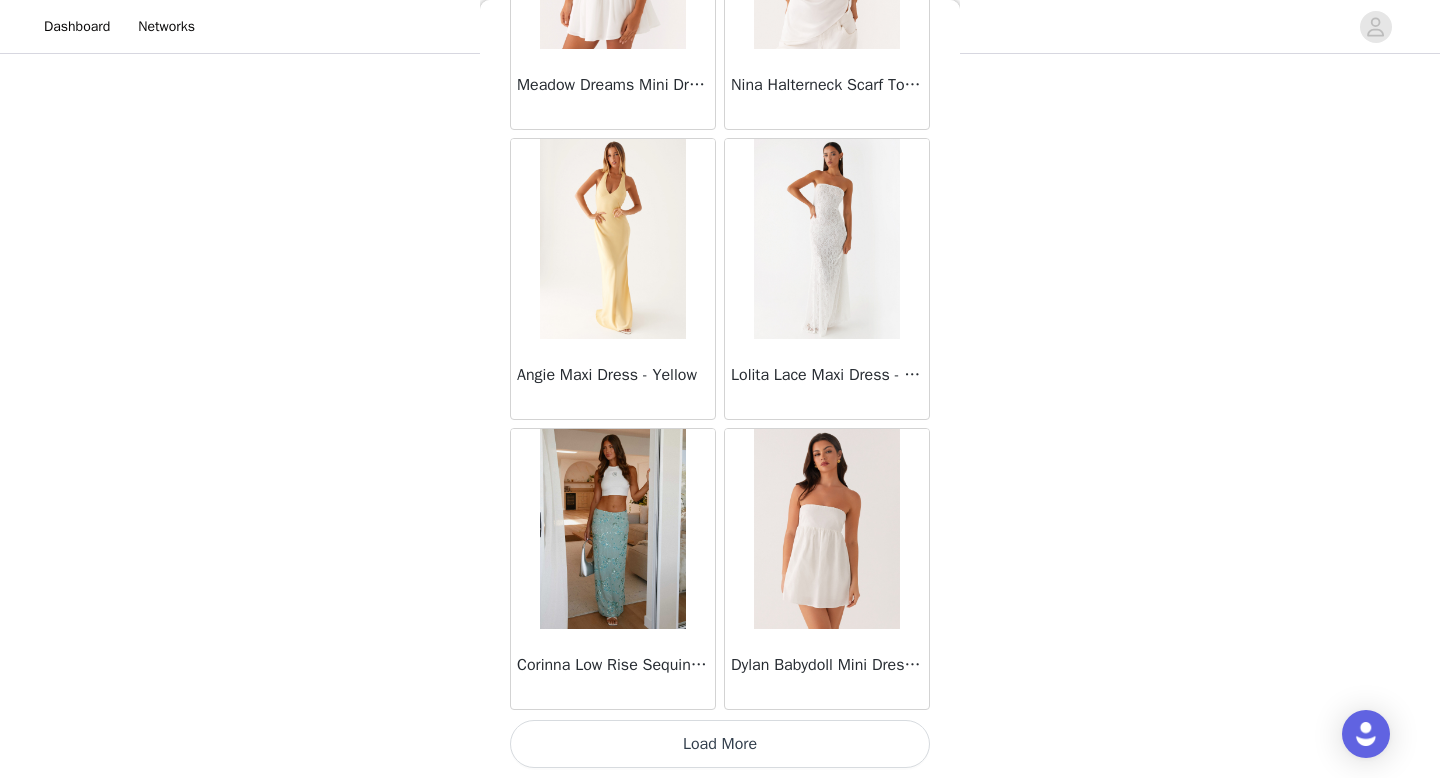click on "Load More" at bounding box center [720, 744] 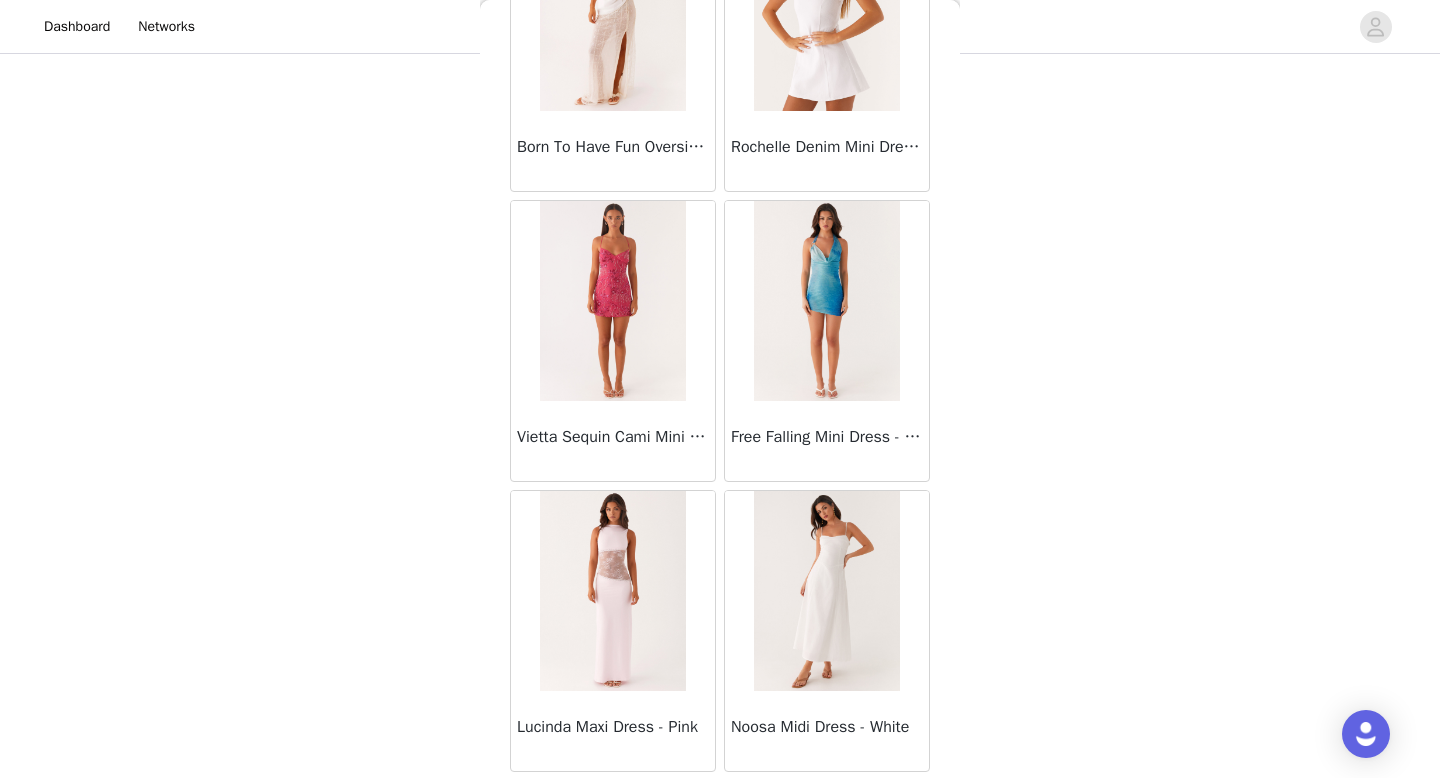 scroll, scrollTop: 28382, scrollLeft: 0, axis: vertical 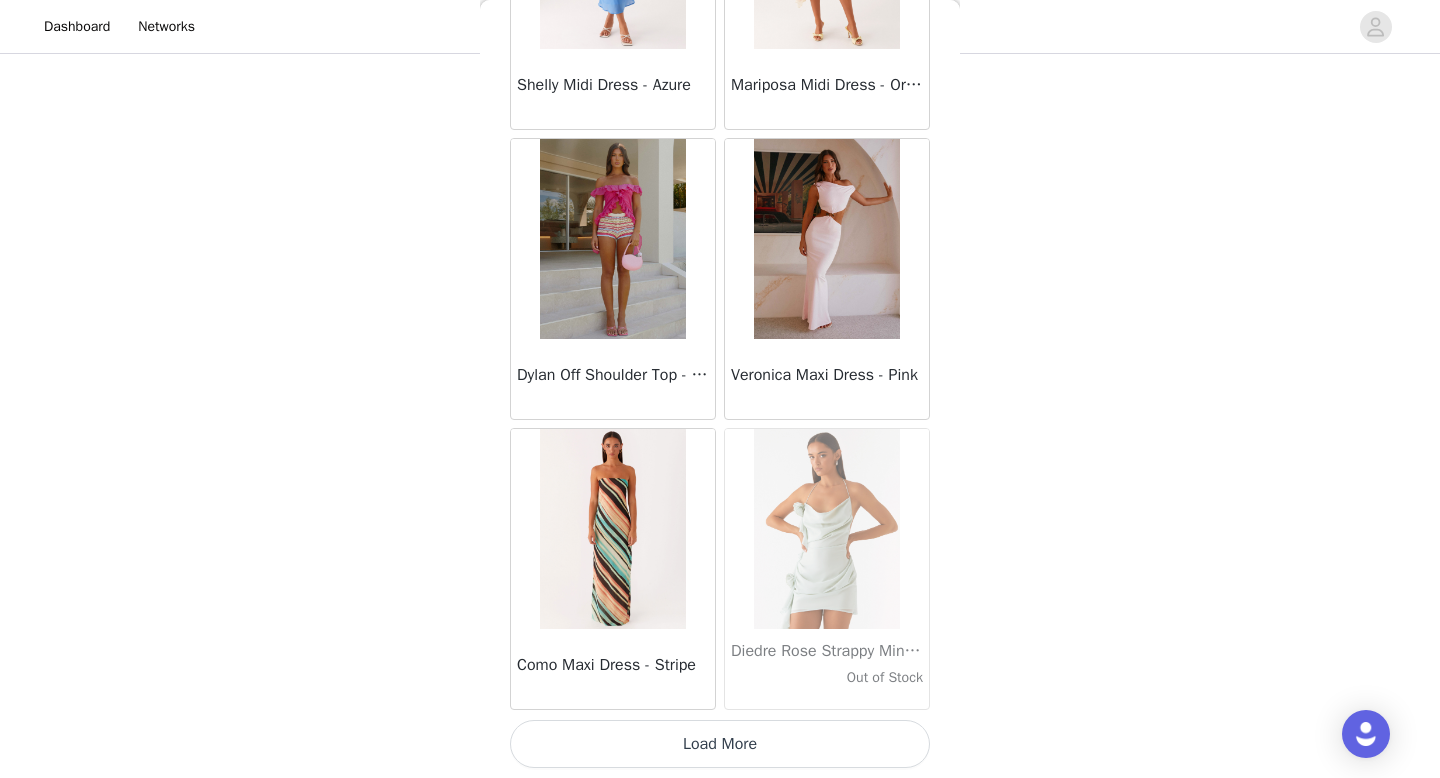 click on "Load More" at bounding box center [720, 744] 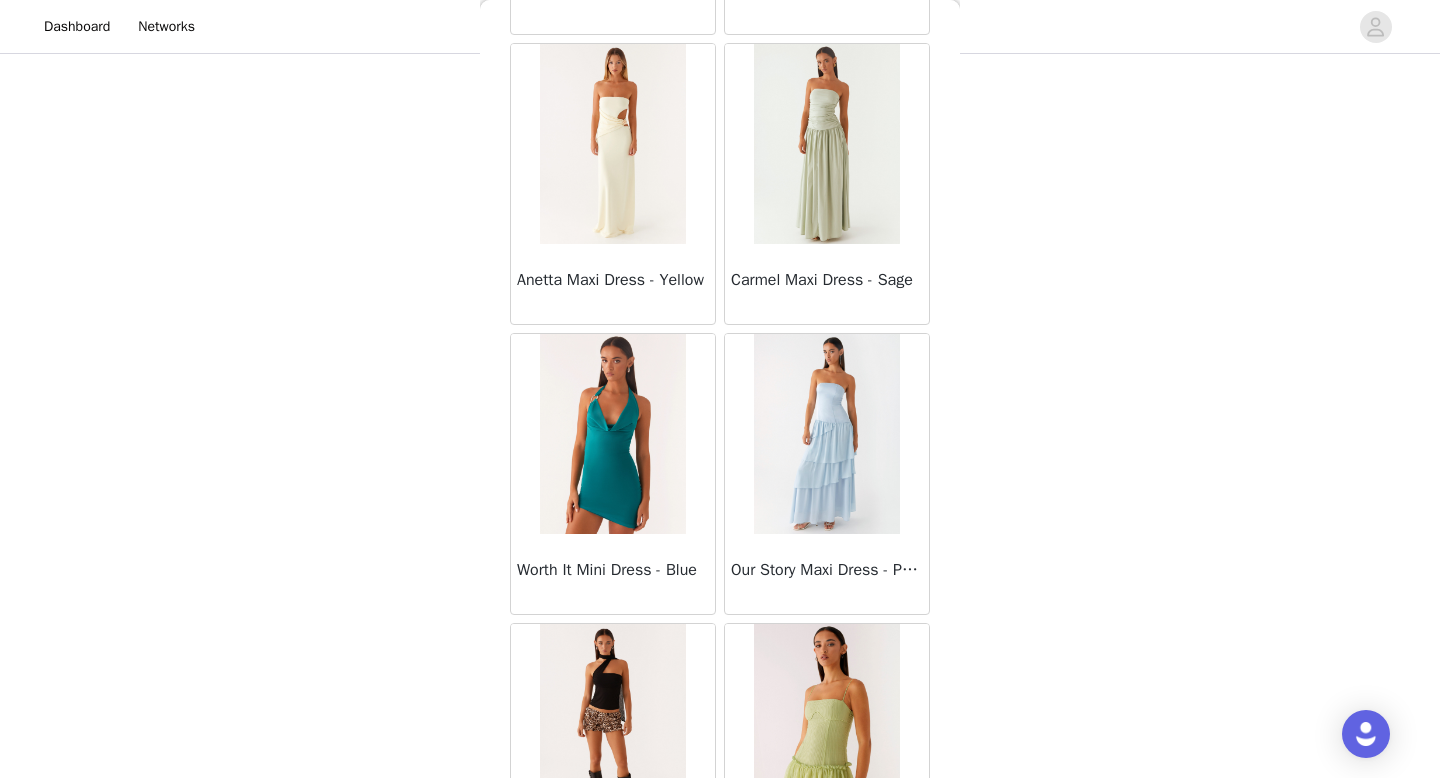 scroll, scrollTop: 31282, scrollLeft: 0, axis: vertical 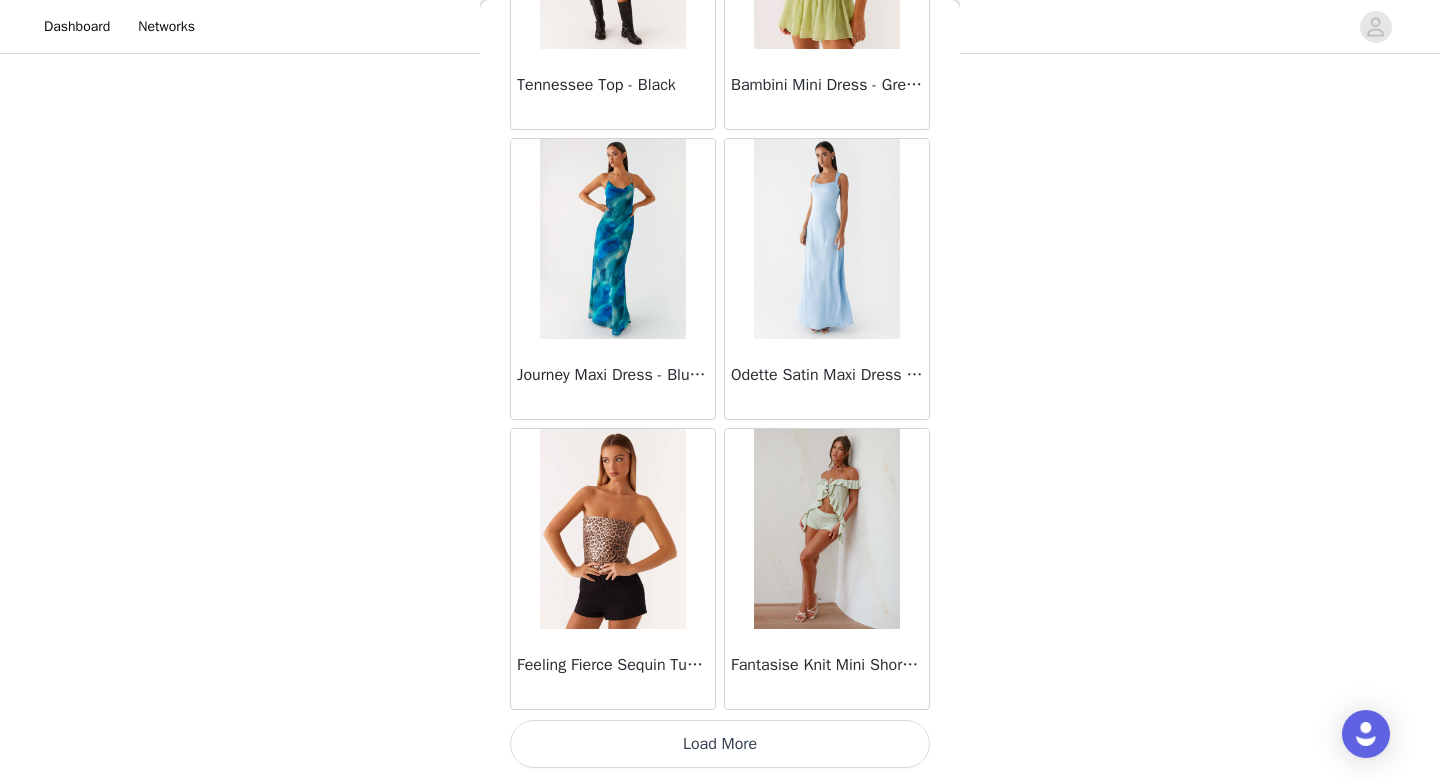 click on "Load More" at bounding box center (720, 744) 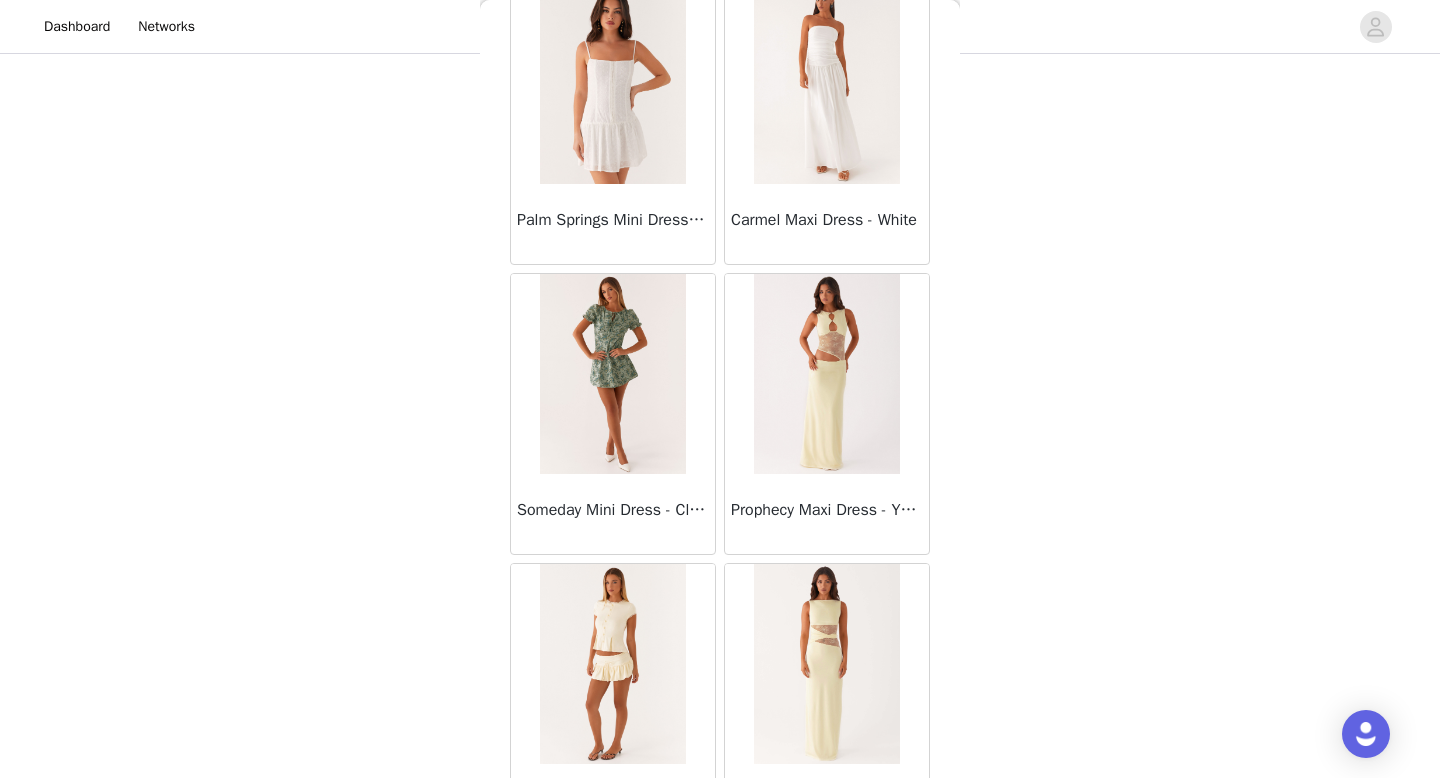 scroll, scrollTop: 34182, scrollLeft: 0, axis: vertical 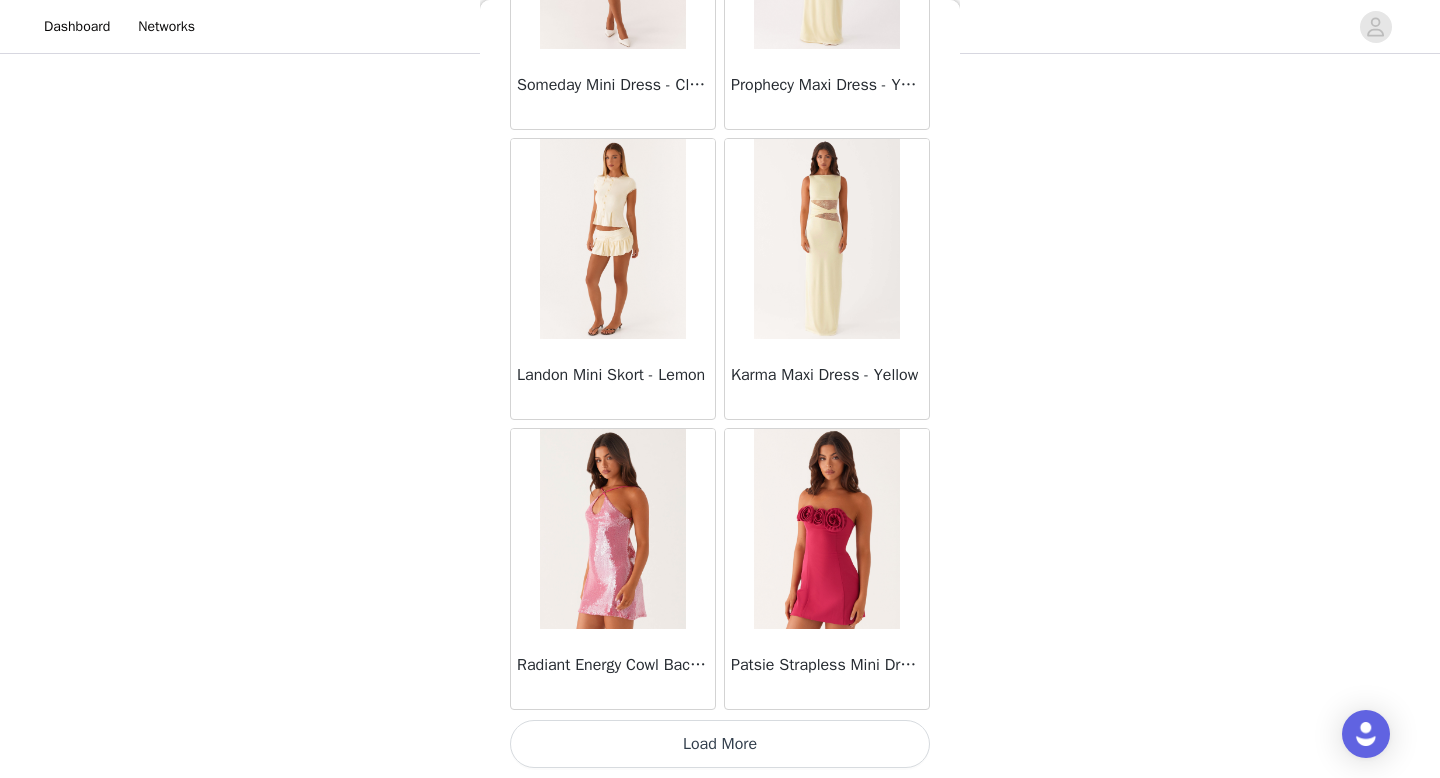 click on "Load More" at bounding box center [720, 744] 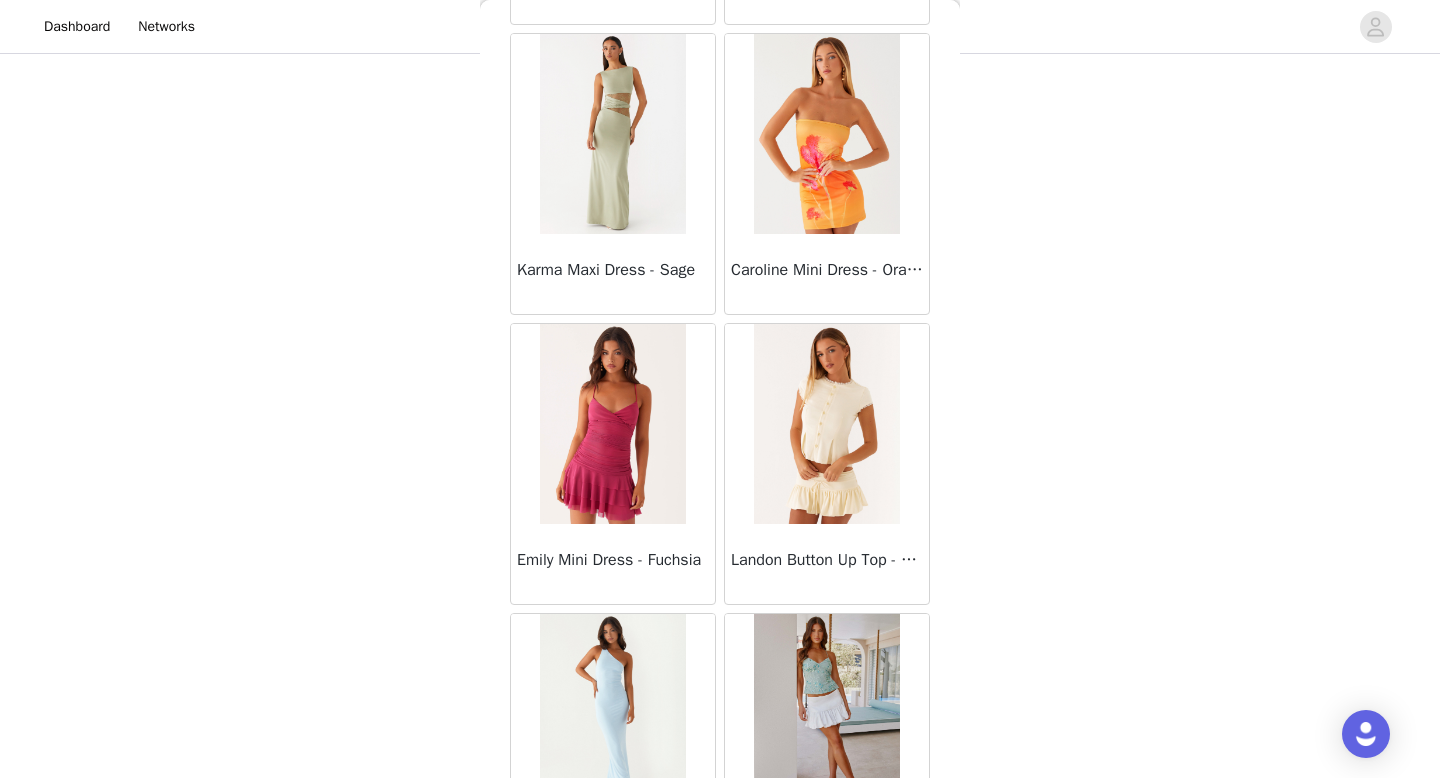 scroll, scrollTop: 37082, scrollLeft: 0, axis: vertical 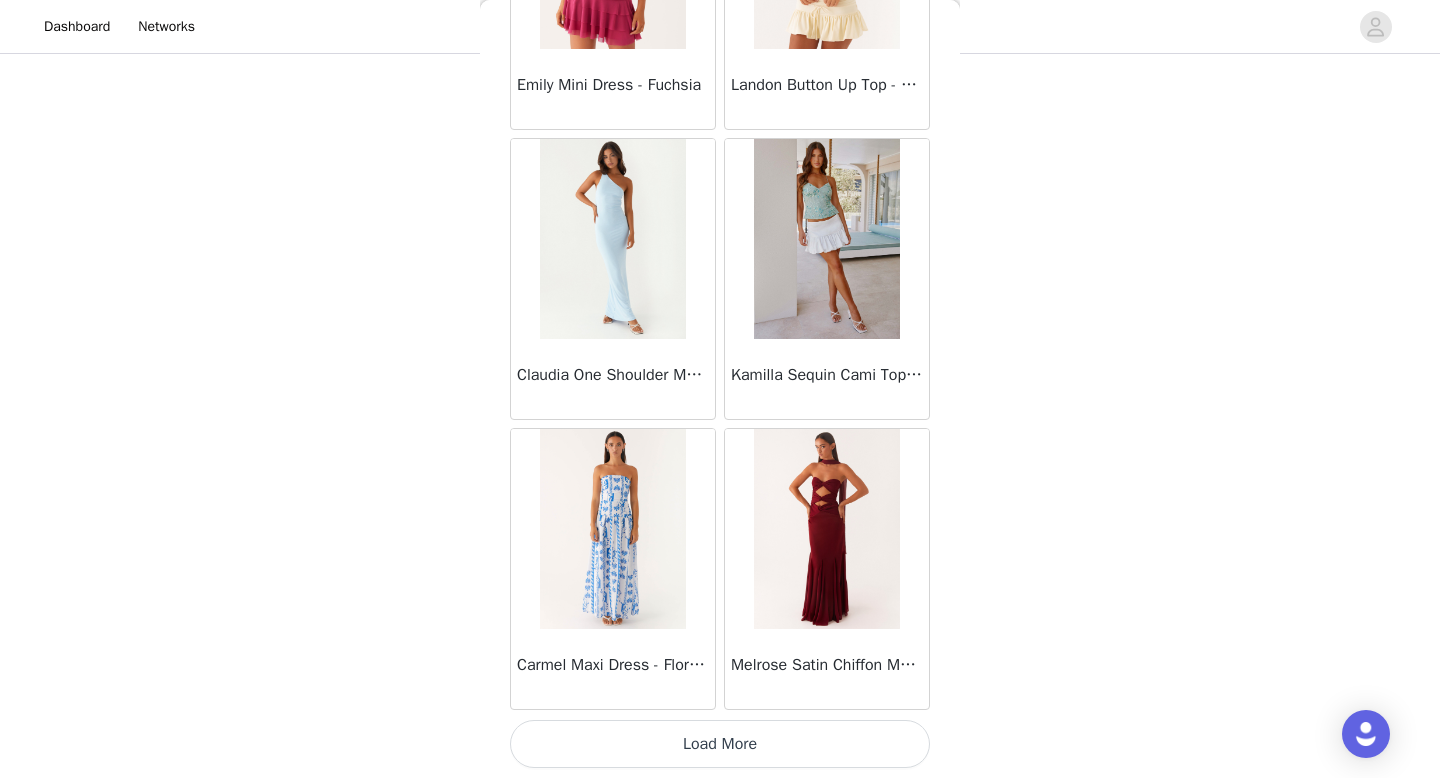 click on "Load More" at bounding box center (720, 744) 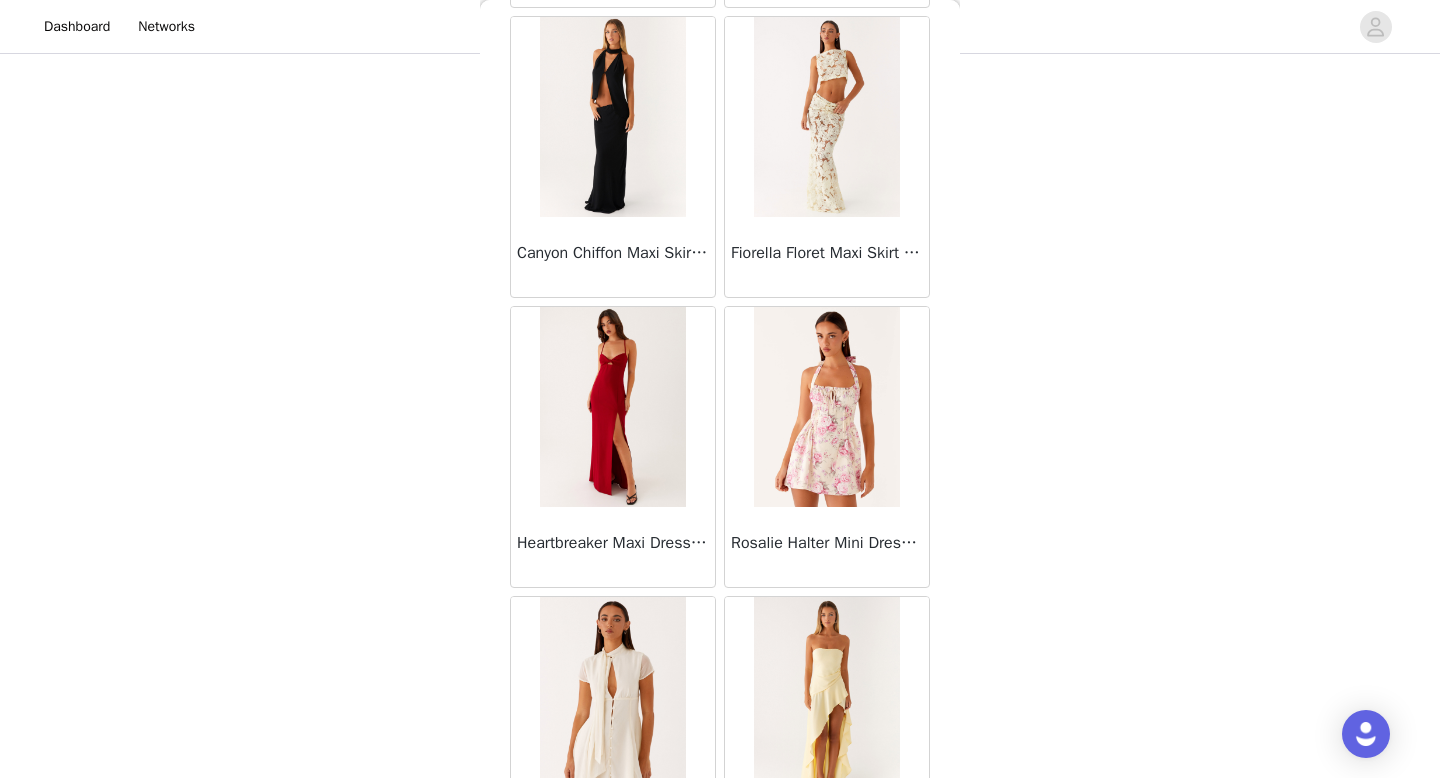 scroll, scrollTop: 39982, scrollLeft: 0, axis: vertical 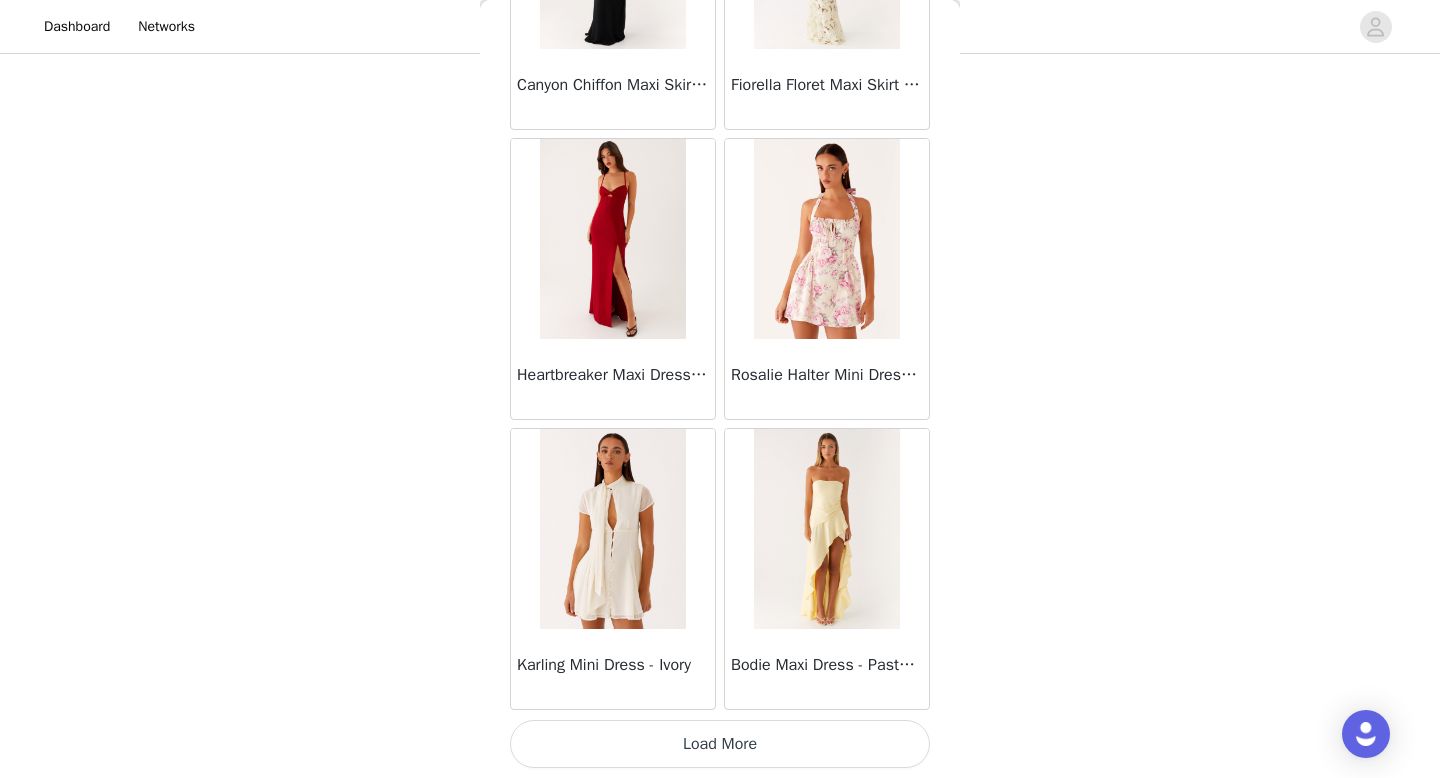 click on "Load More" at bounding box center [720, 744] 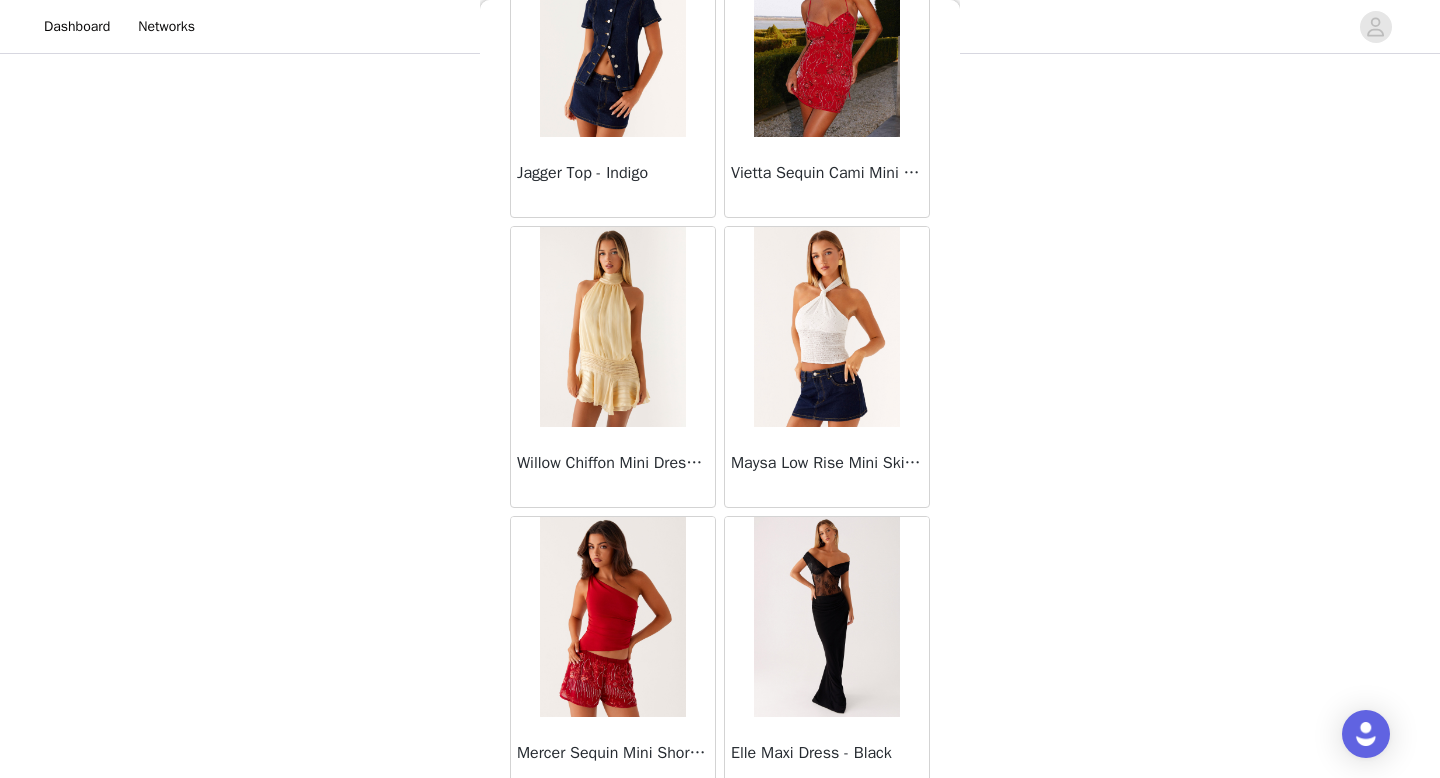 scroll, scrollTop: 42864, scrollLeft: 0, axis: vertical 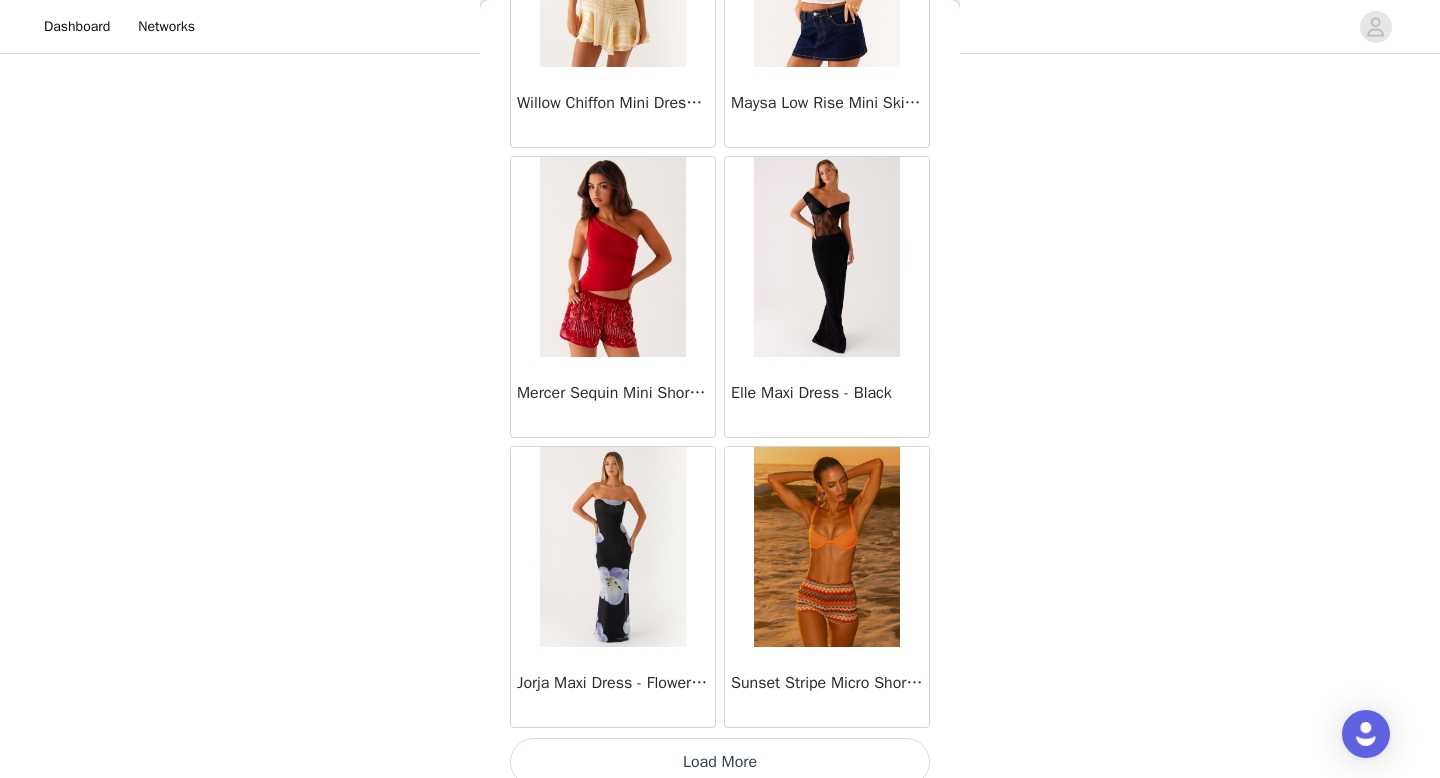 click on "Load More" at bounding box center (720, 762) 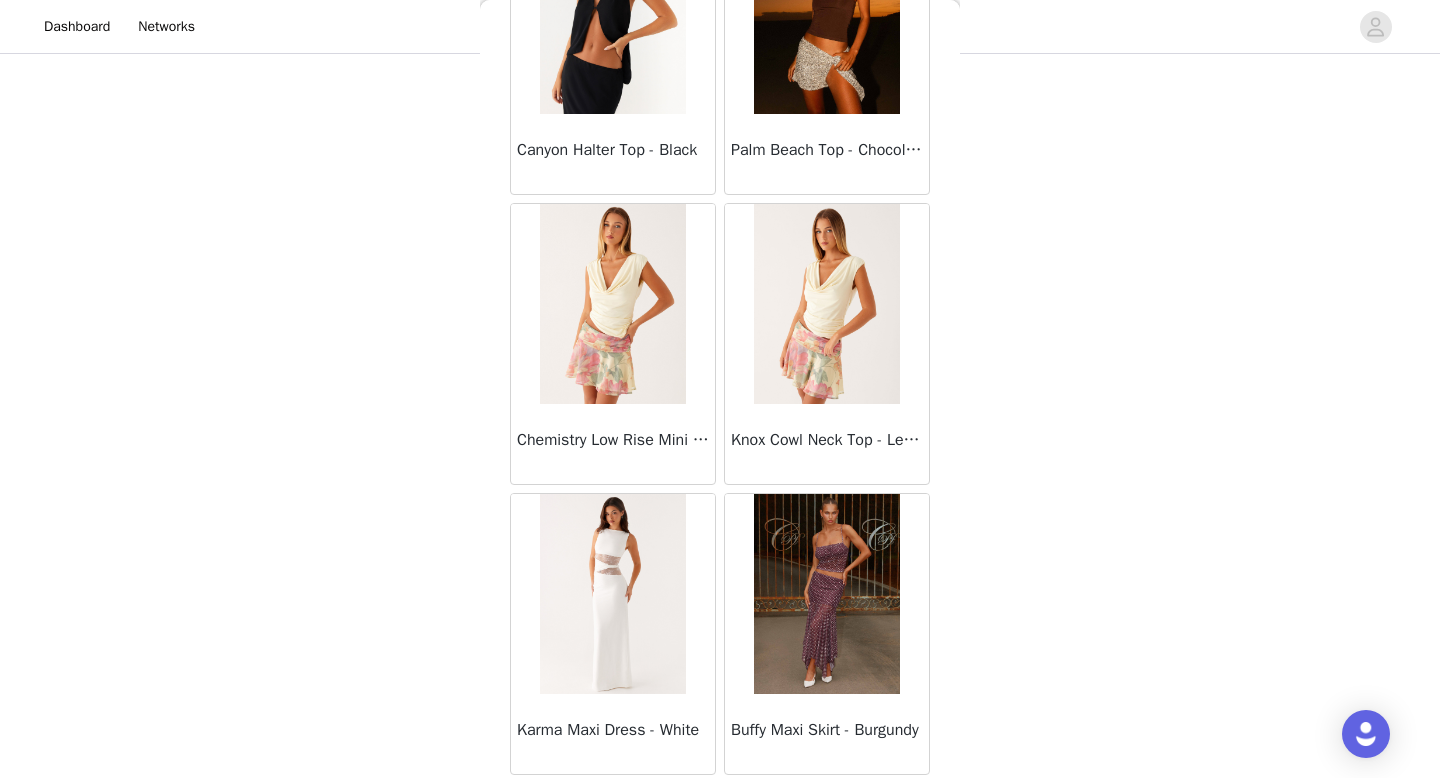 scroll, scrollTop: 44270, scrollLeft: 0, axis: vertical 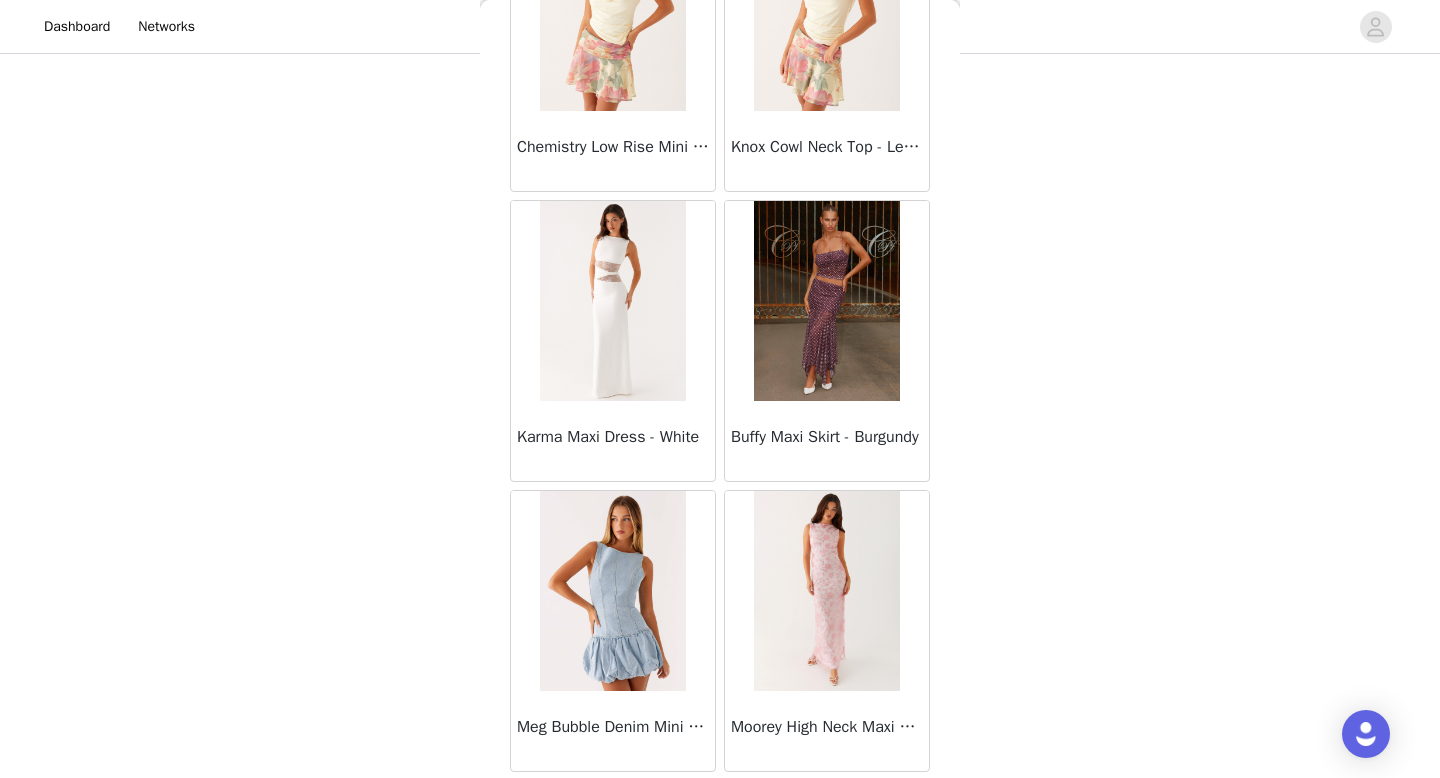 click at bounding box center (826, 301) 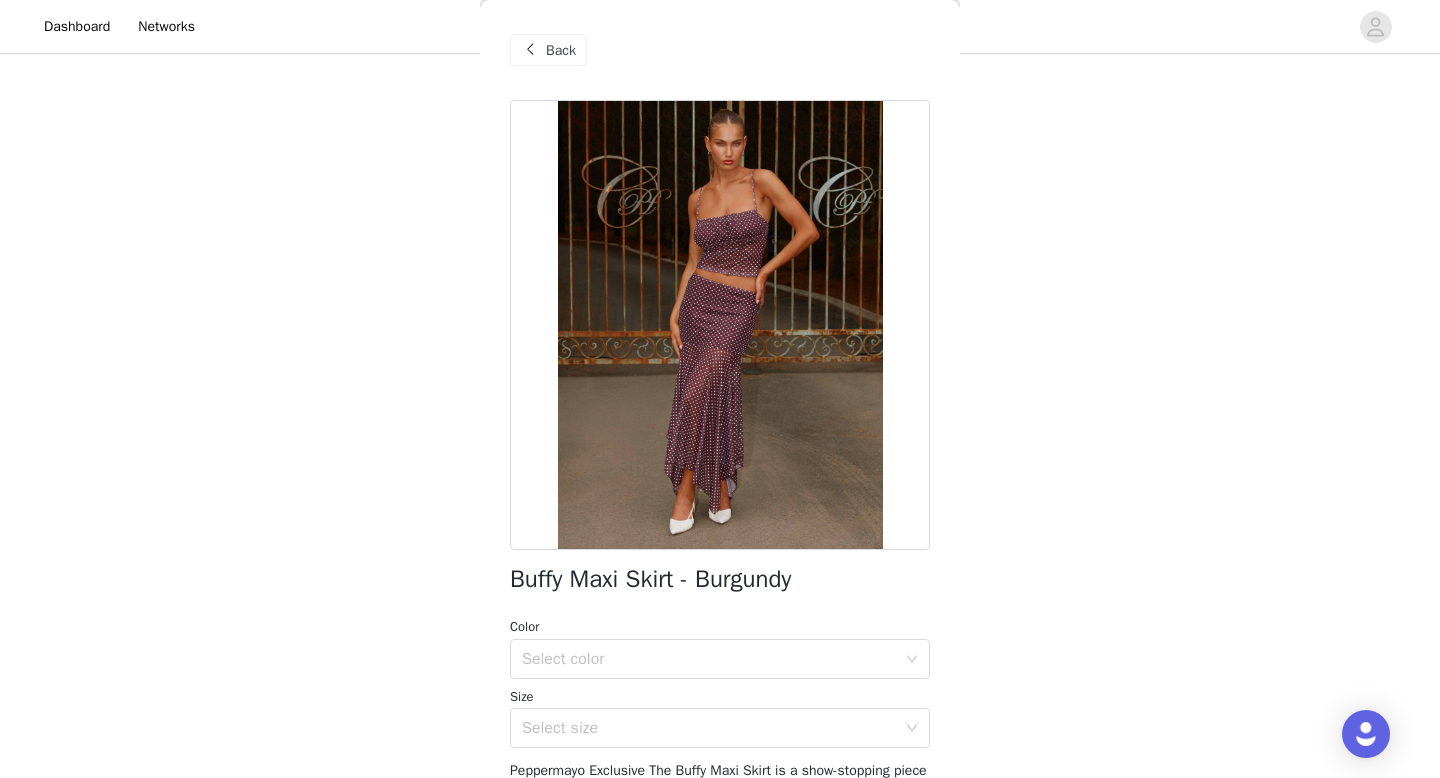 scroll, scrollTop: 180, scrollLeft: 0, axis: vertical 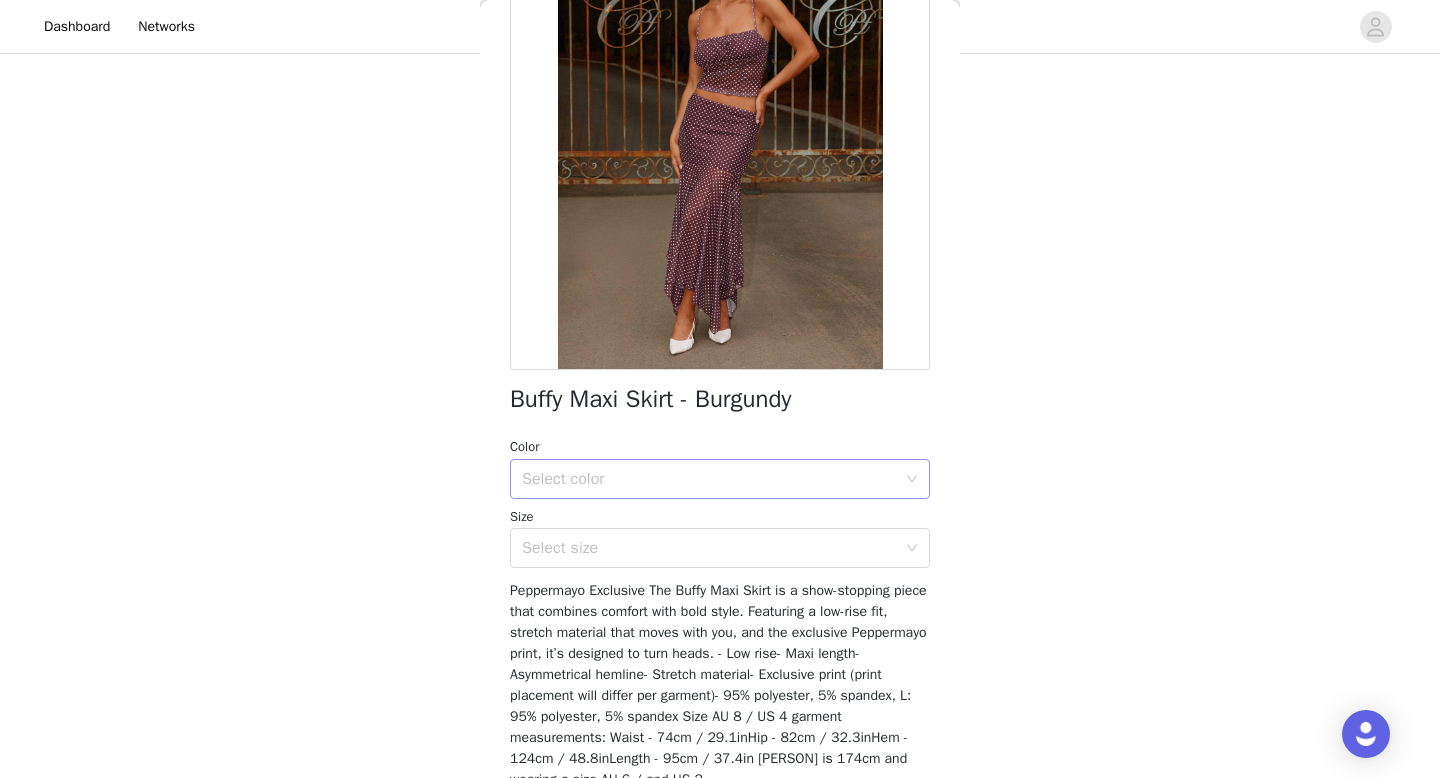 click on "Select color" at bounding box center (709, 479) 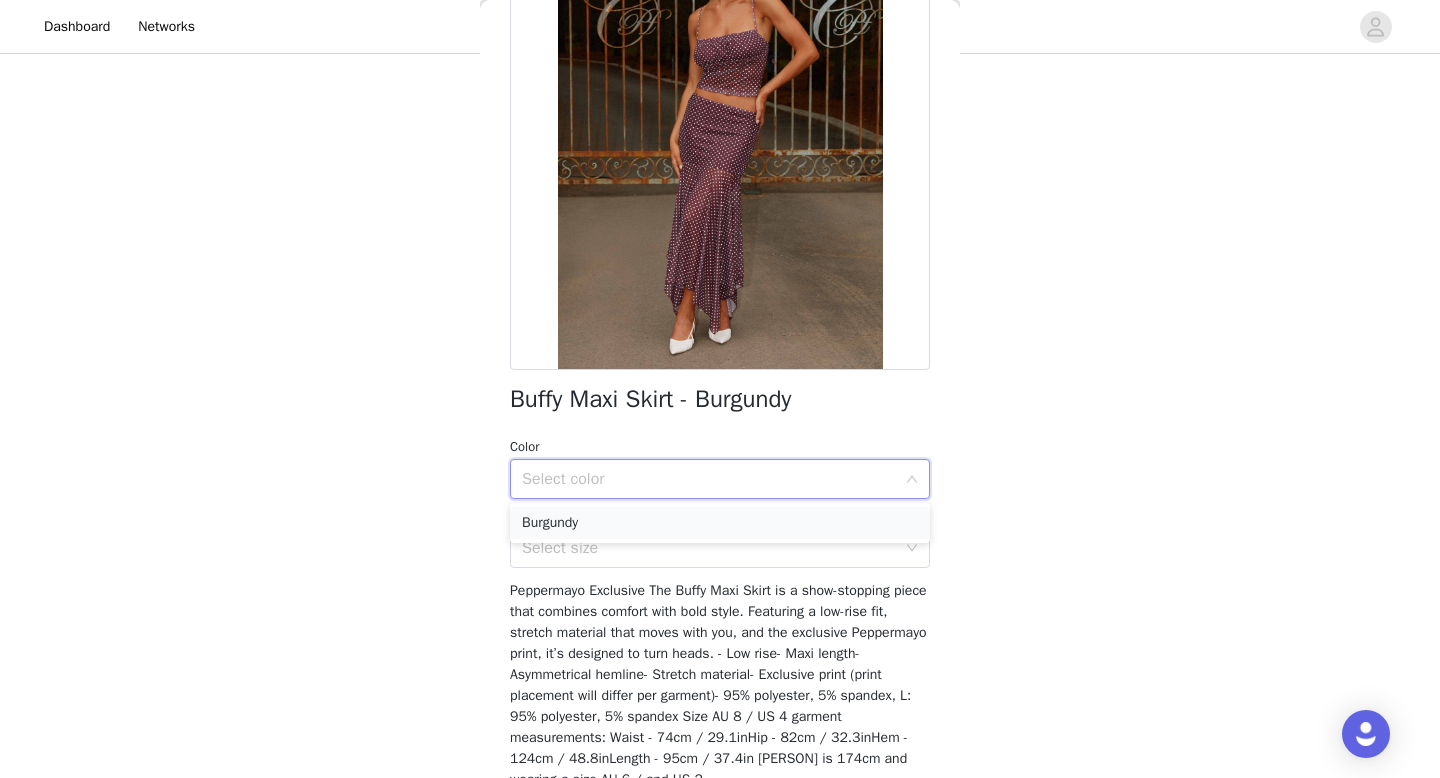 click on "Burgundy" at bounding box center [720, 523] 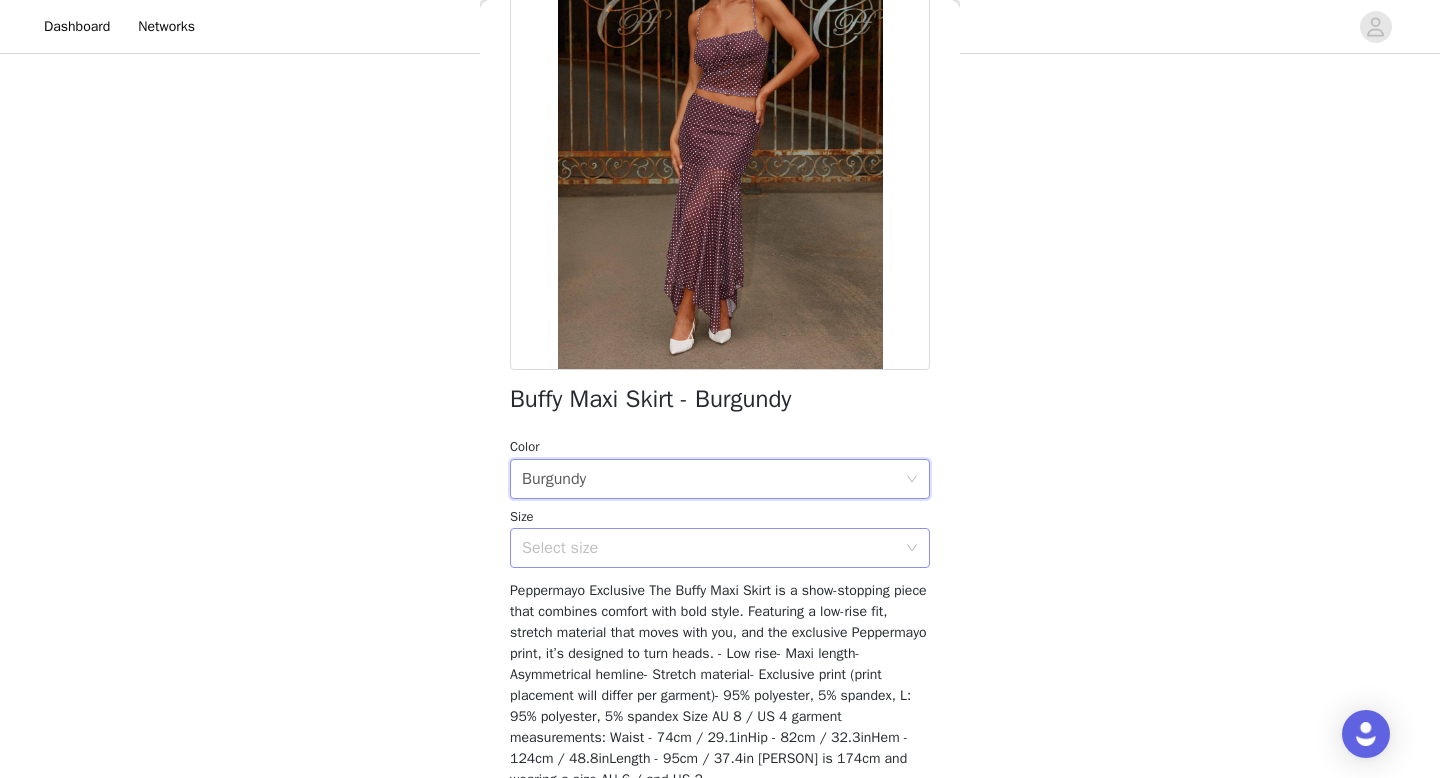 click on "Select size" at bounding box center (709, 548) 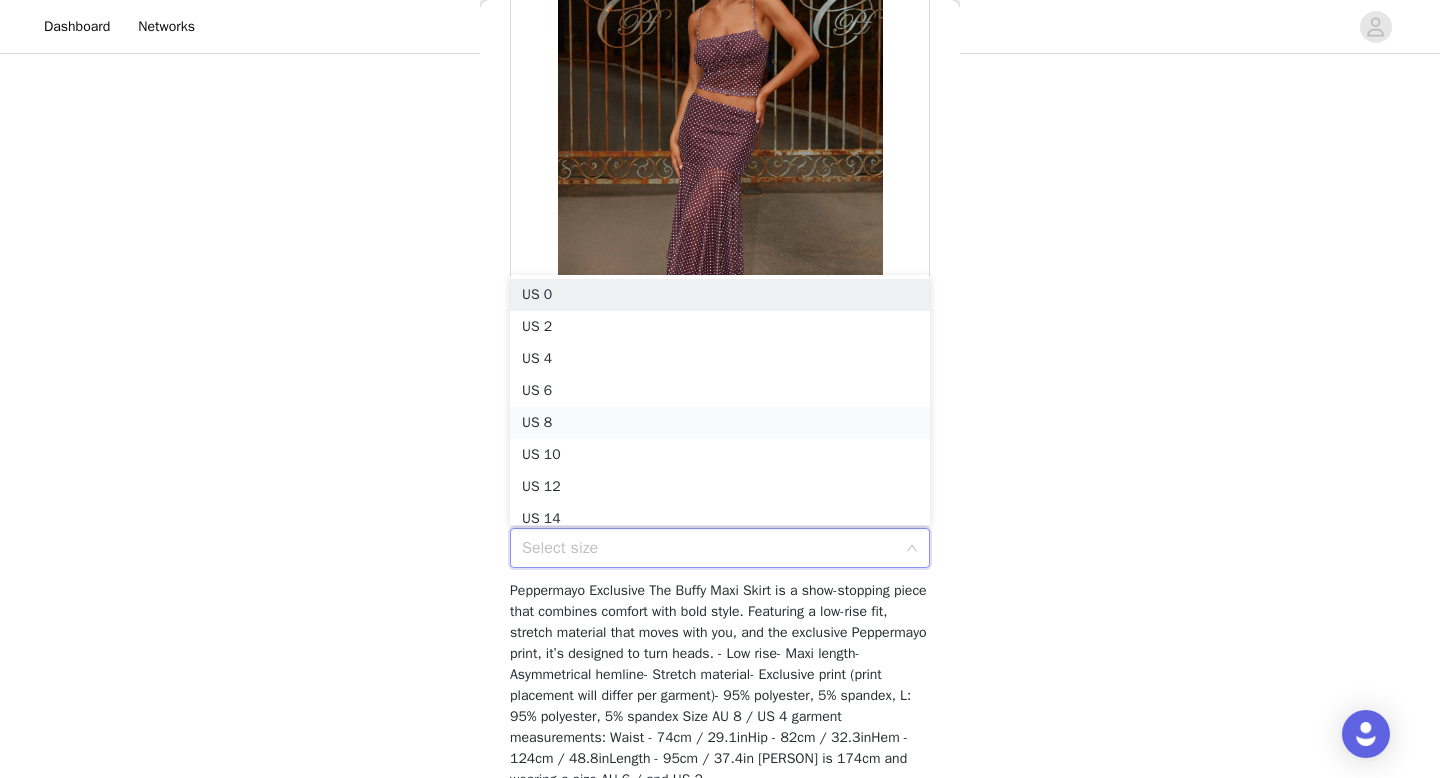 scroll, scrollTop: 10, scrollLeft: 0, axis: vertical 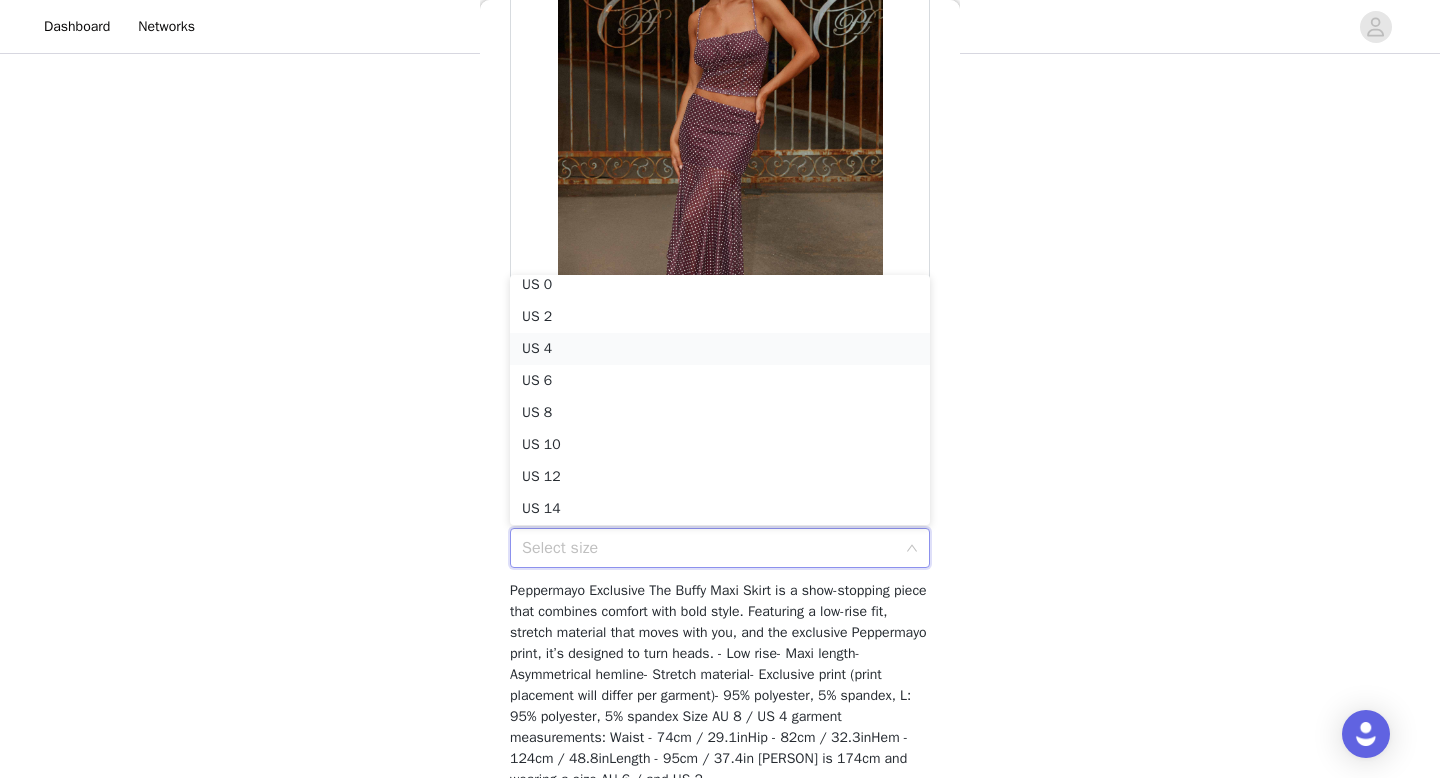 click on "US 4" at bounding box center [720, 349] 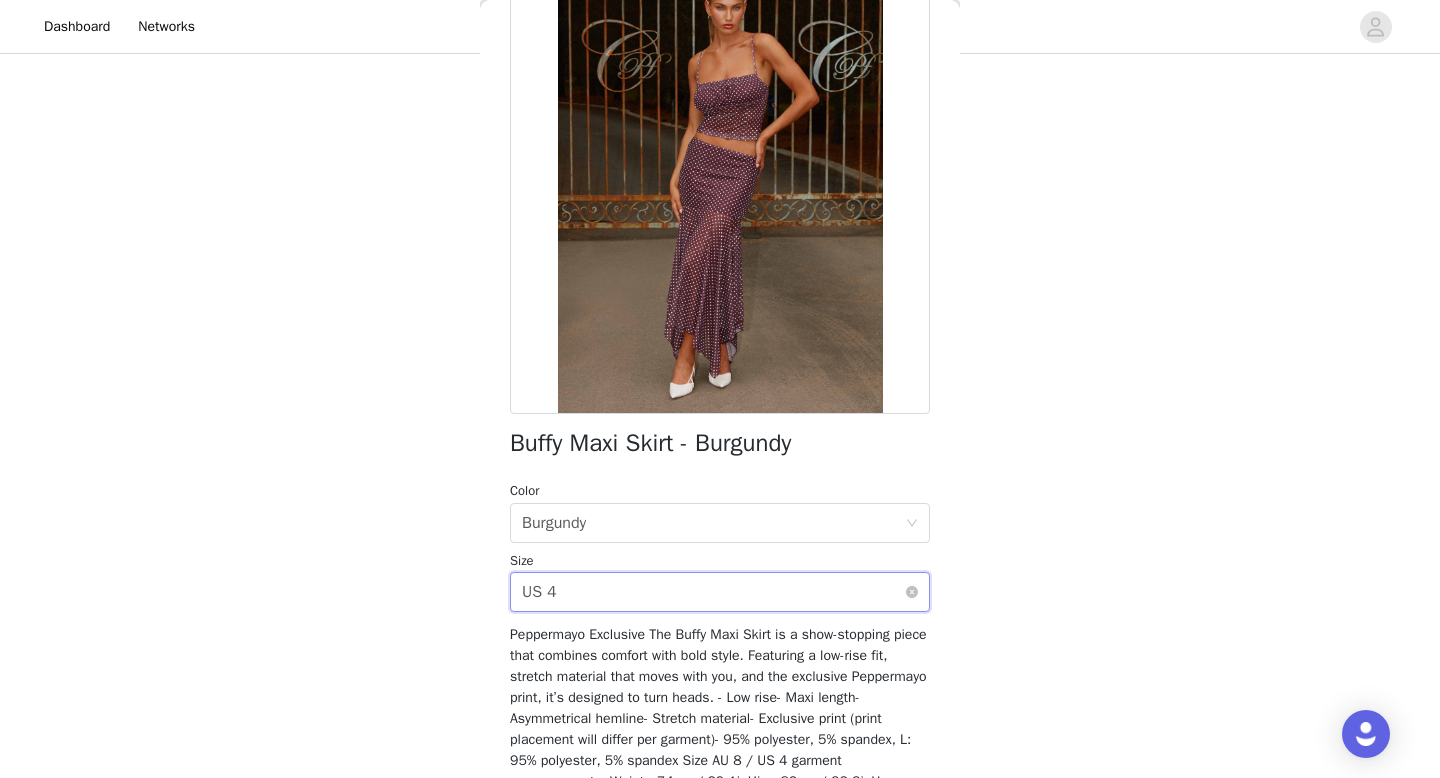 scroll, scrollTop: 276, scrollLeft: 0, axis: vertical 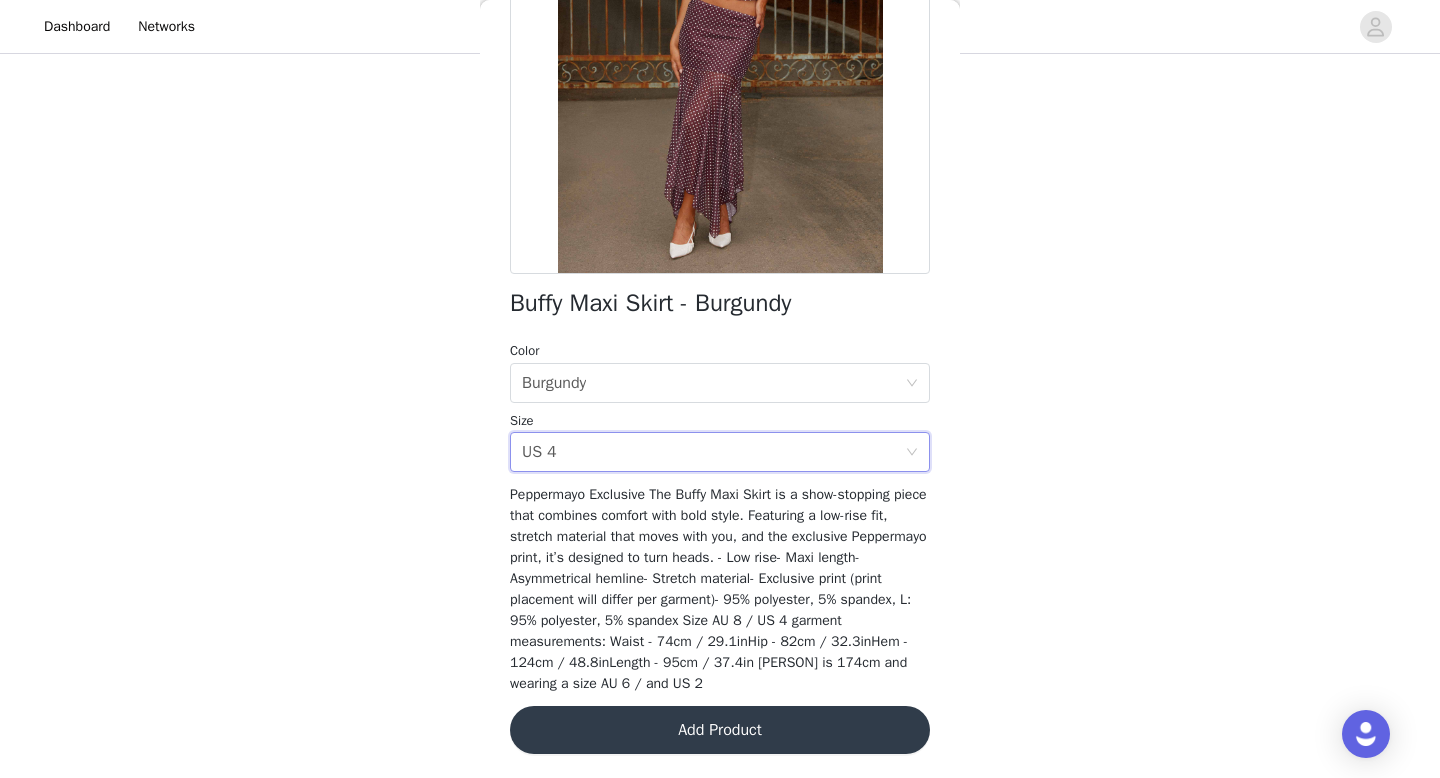 click on "Add Product" at bounding box center [720, 730] 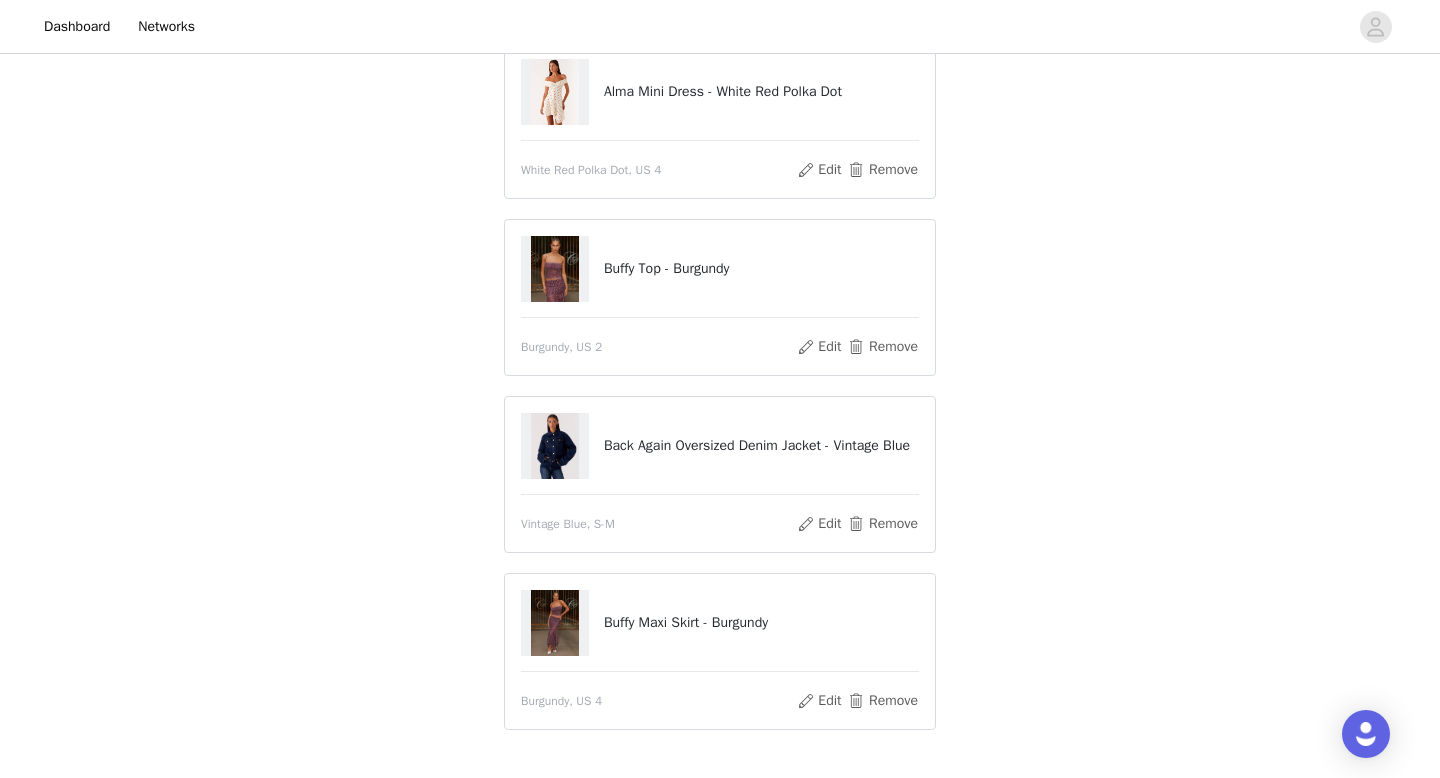 scroll, scrollTop: 177, scrollLeft: 0, axis: vertical 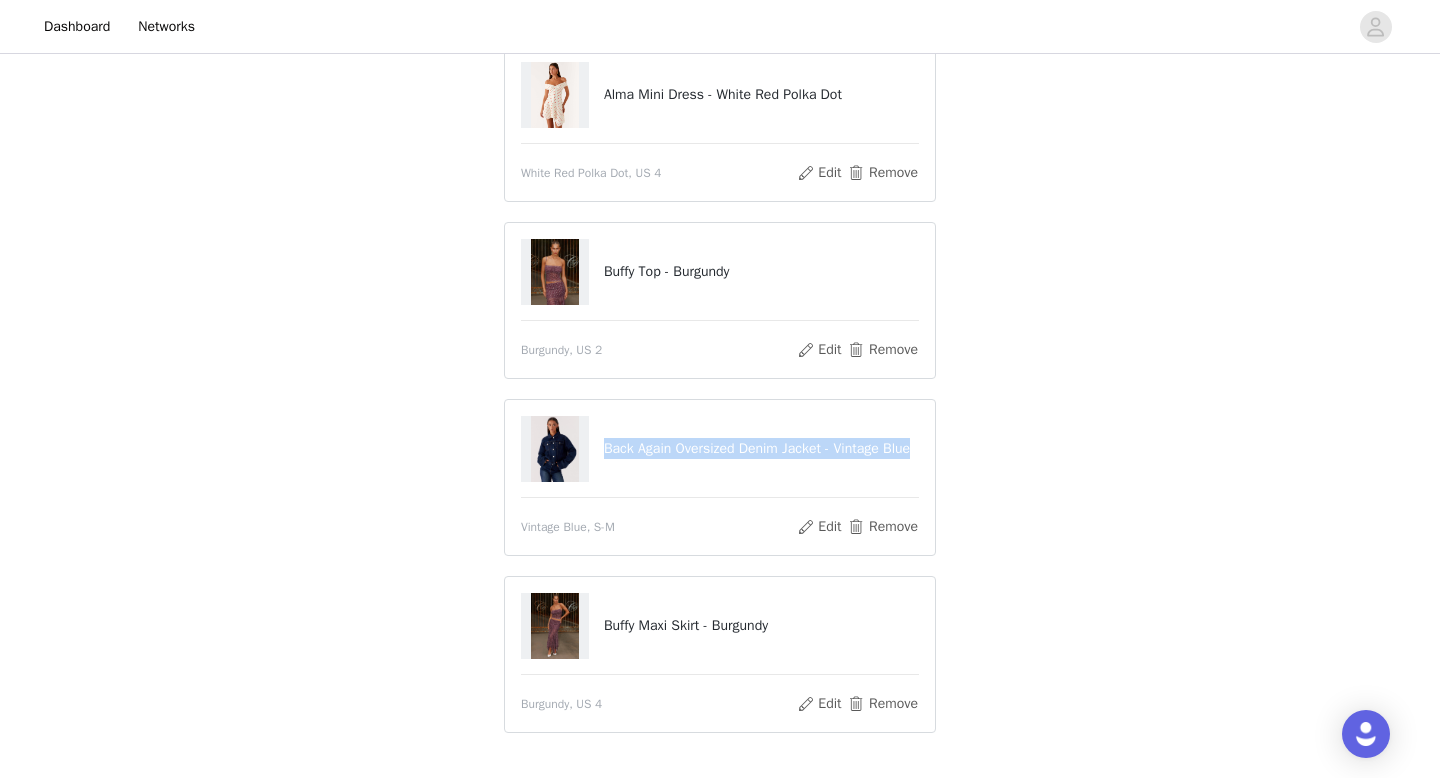 drag, startPoint x: 604, startPoint y: 436, endPoint x: 646, endPoint y: 461, distance: 48.8774 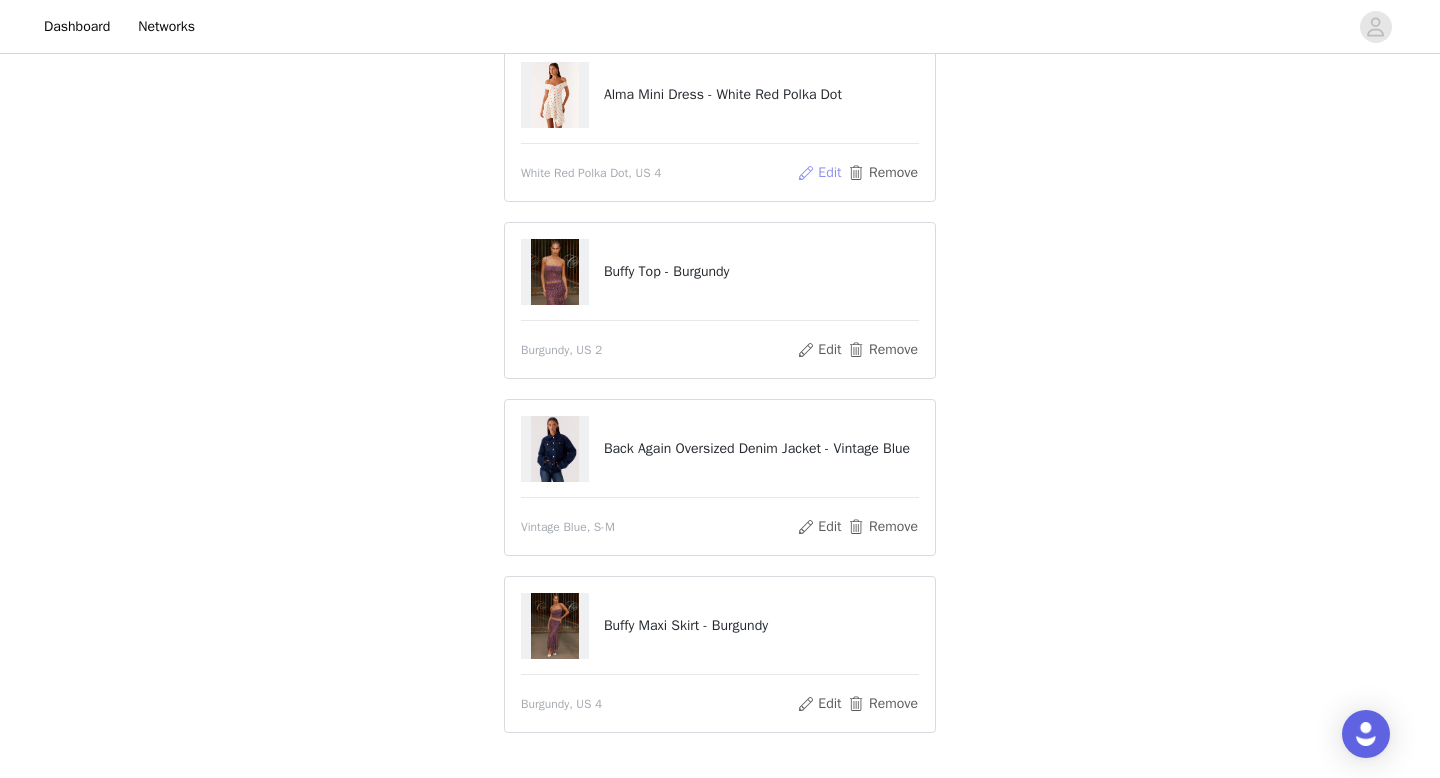 click on "Edit" at bounding box center (819, 173) 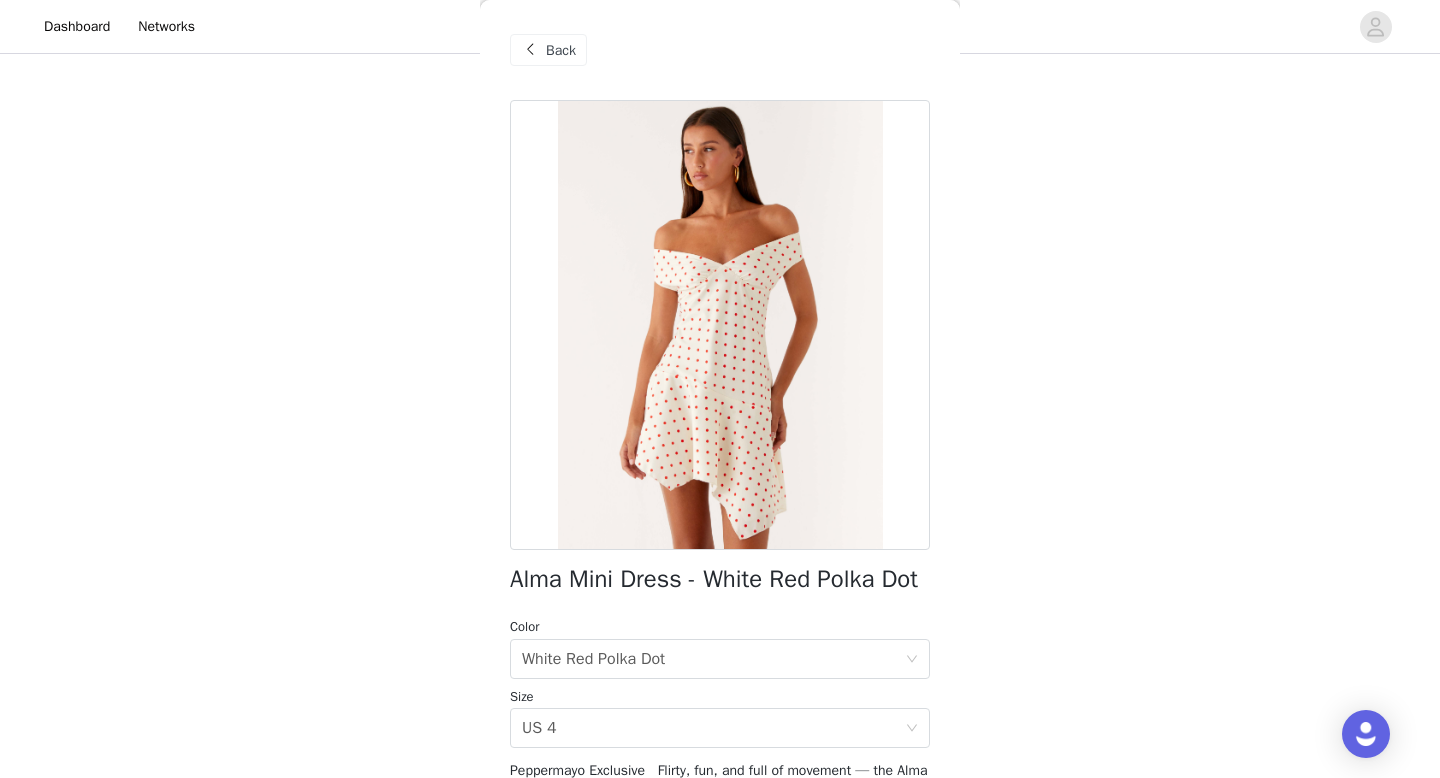 click on "Back" at bounding box center [561, 50] 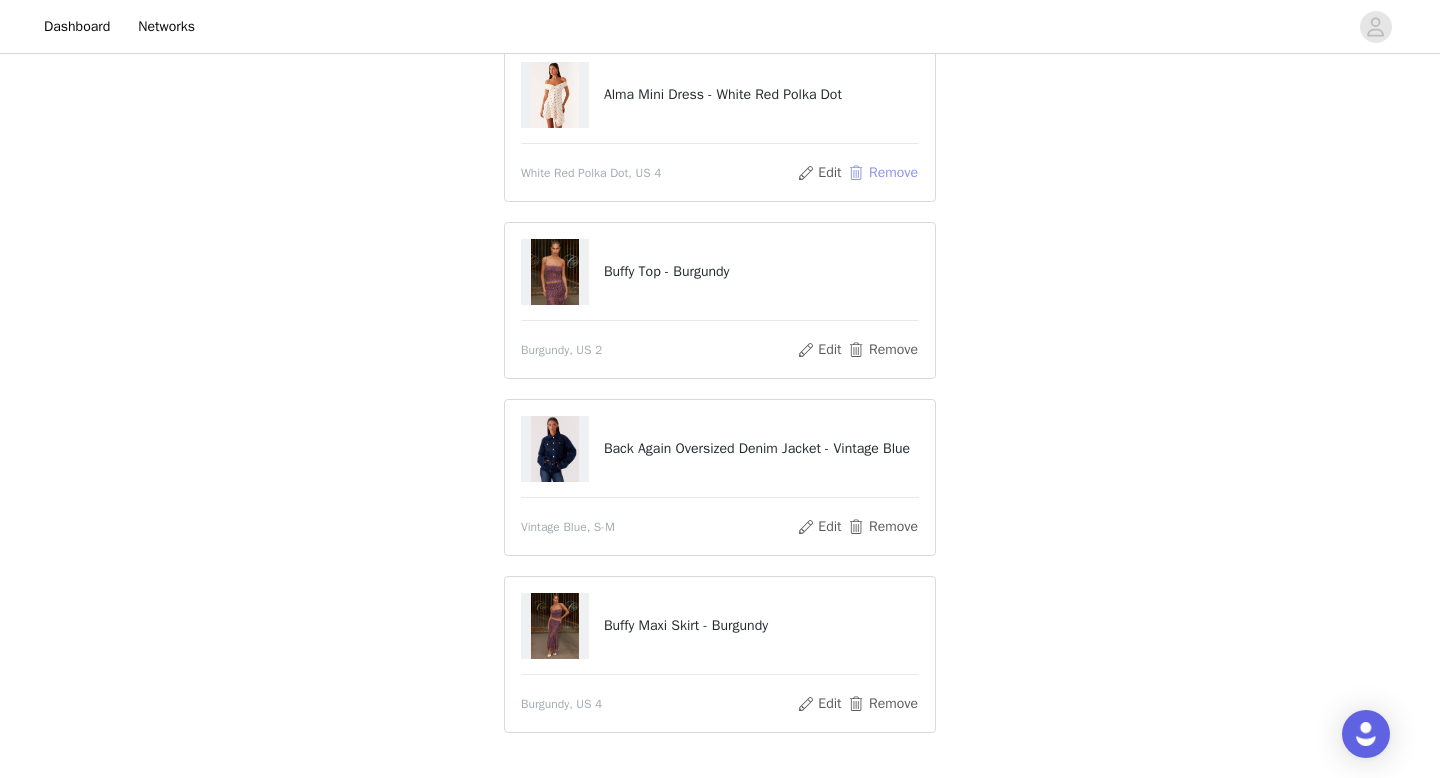 click on "Remove" at bounding box center [883, 173] 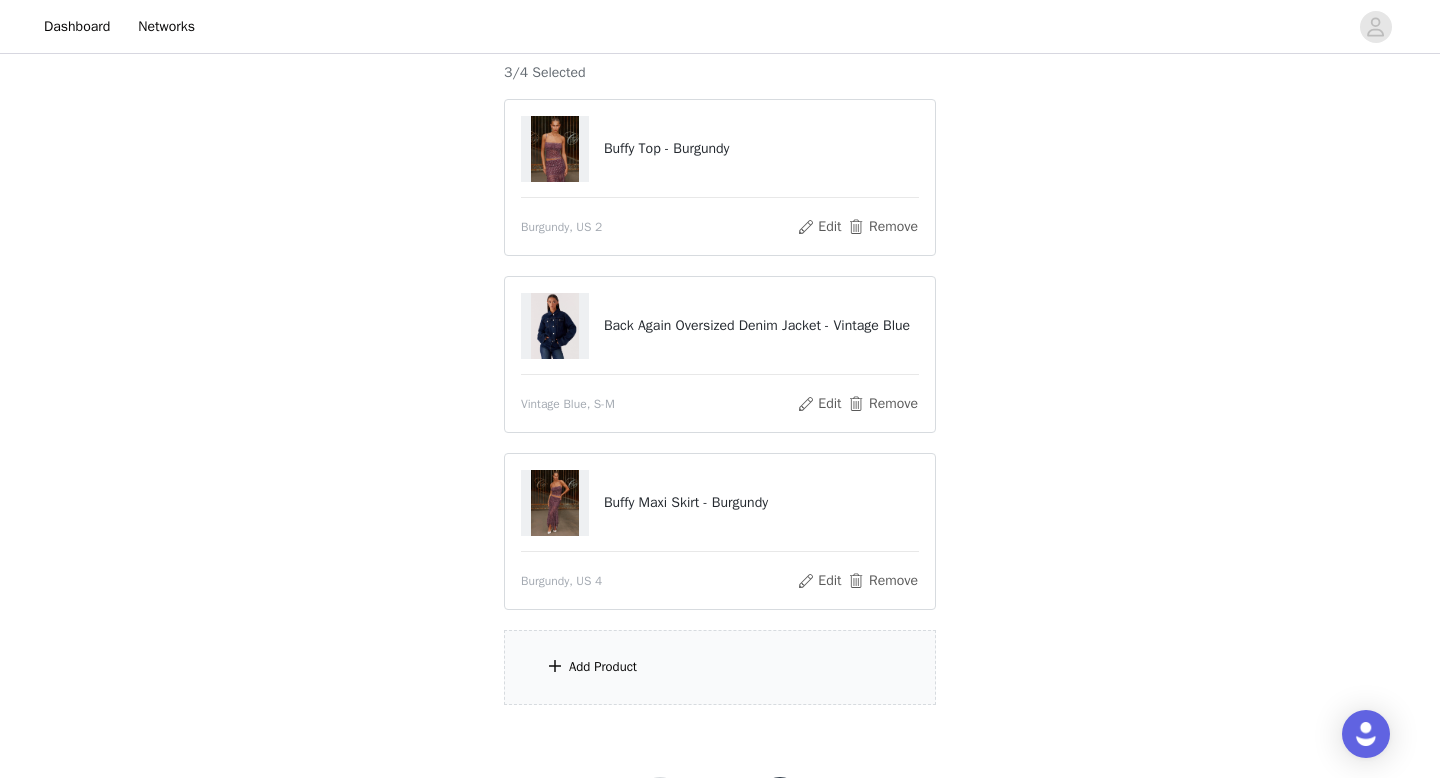 click on "Add Product" at bounding box center [720, 667] 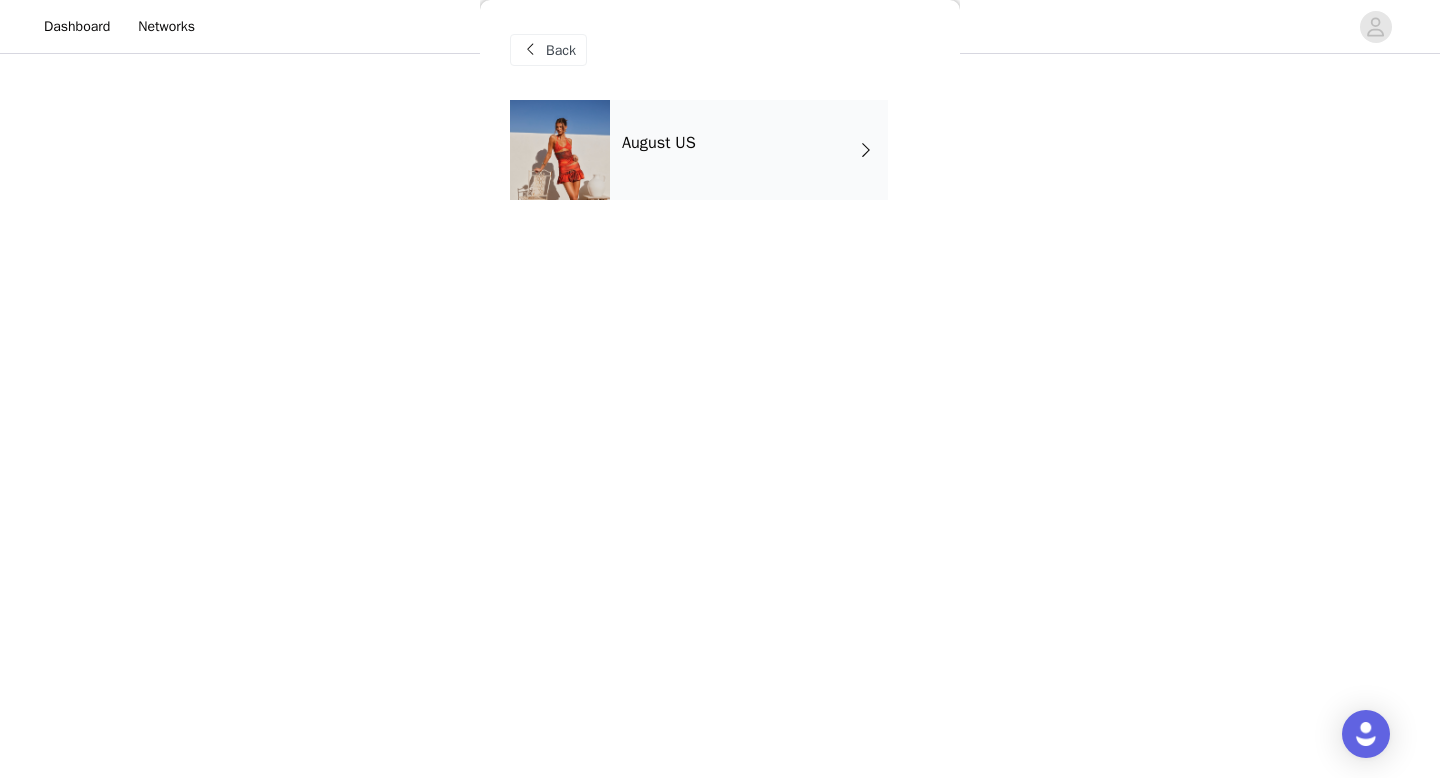 click on "August US" at bounding box center [749, 150] 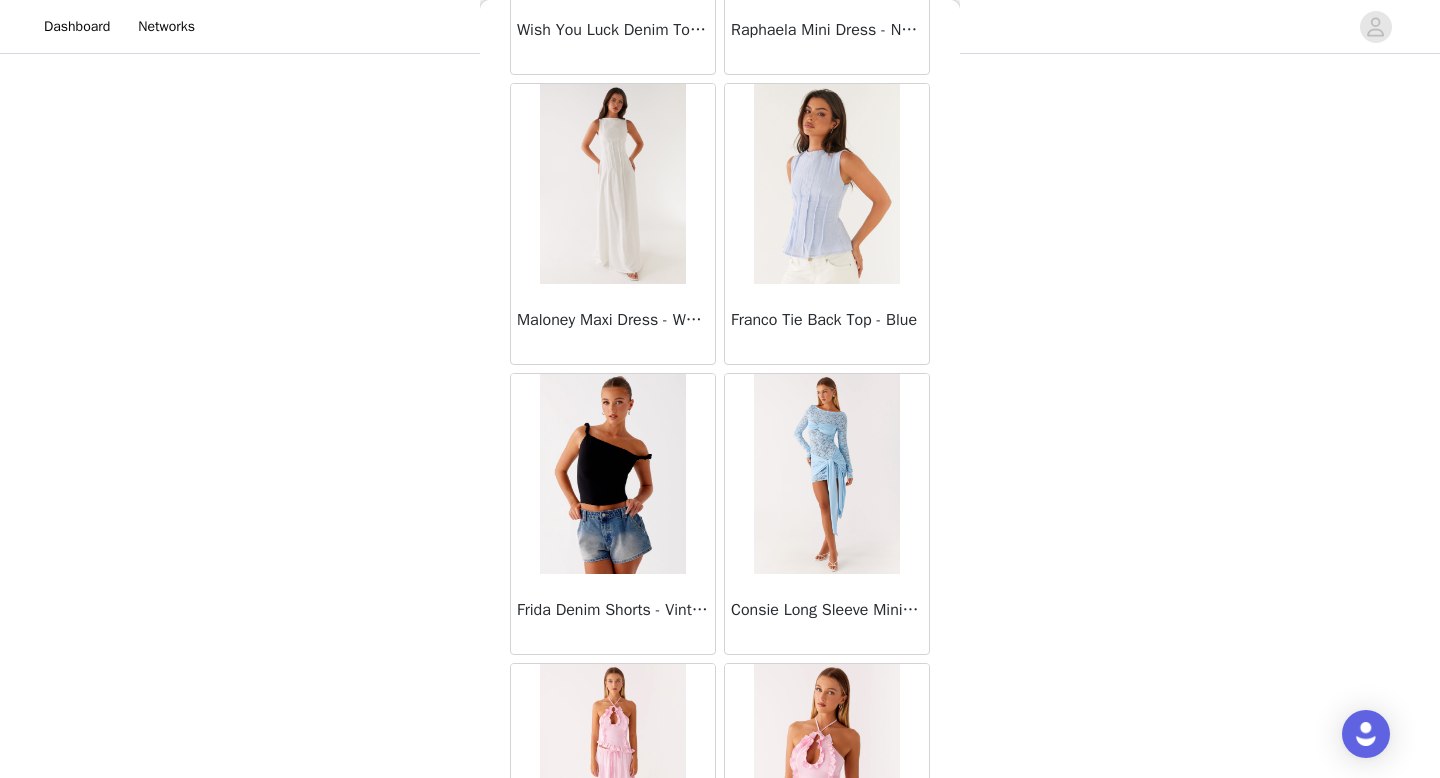 scroll, scrollTop: 2282, scrollLeft: 0, axis: vertical 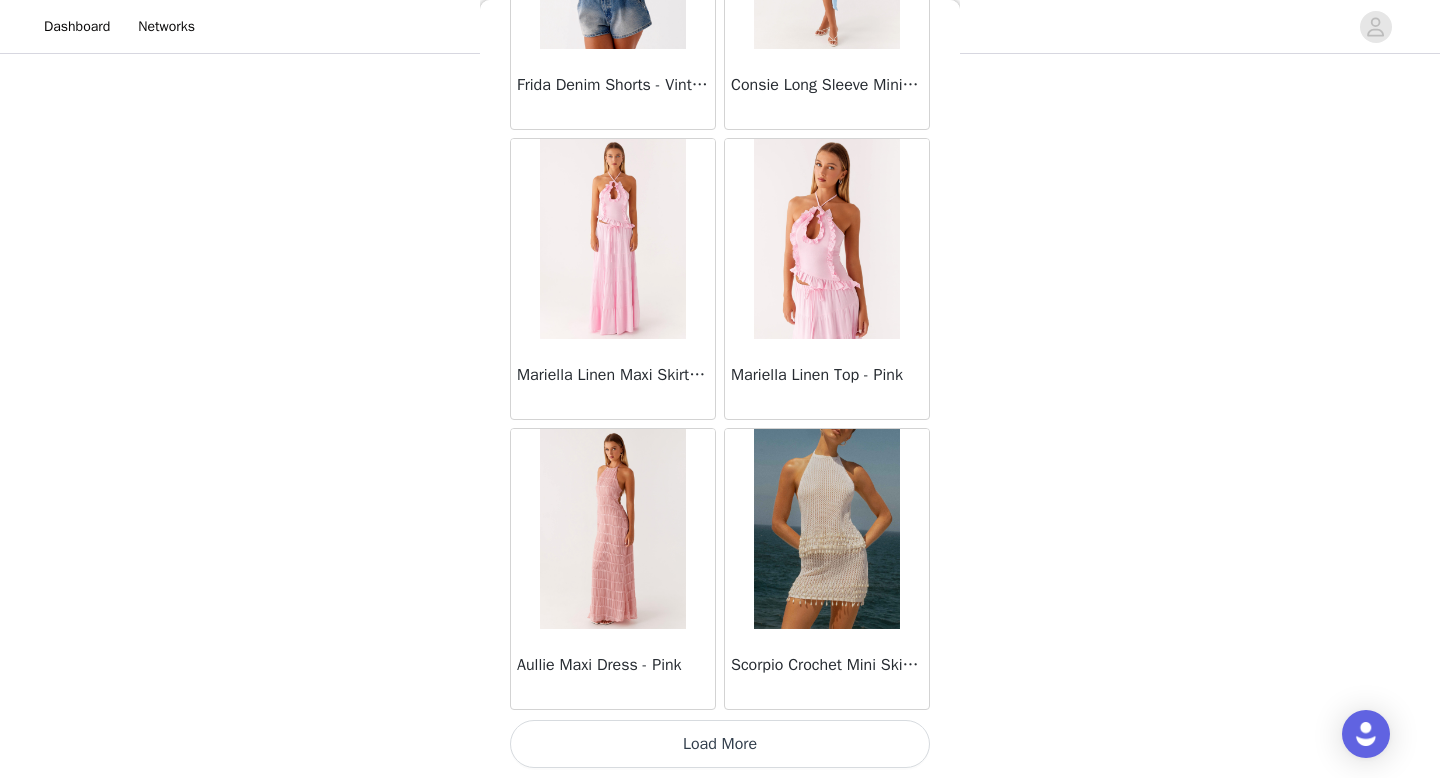 click on "Load More" at bounding box center (720, 744) 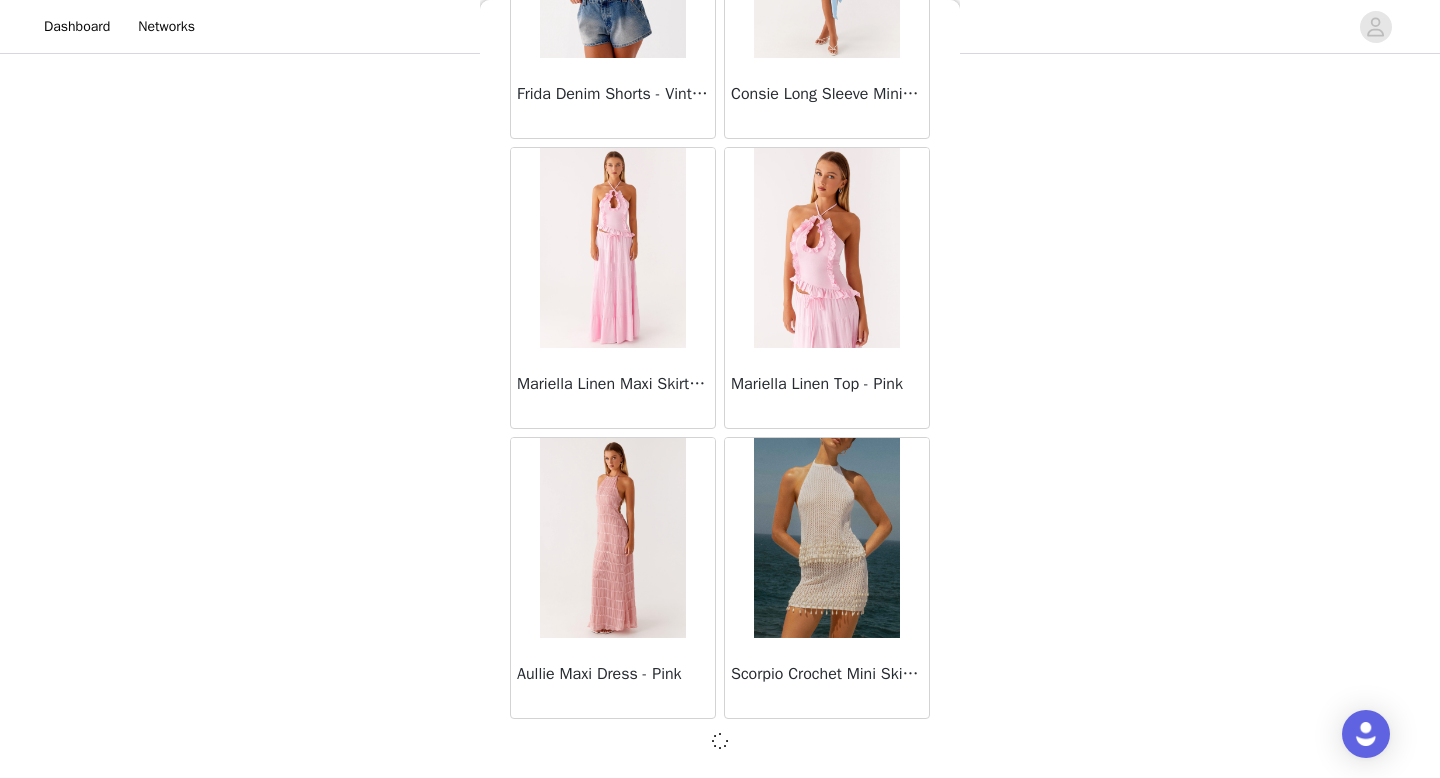 scroll, scrollTop: 2273, scrollLeft: 0, axis: vertical 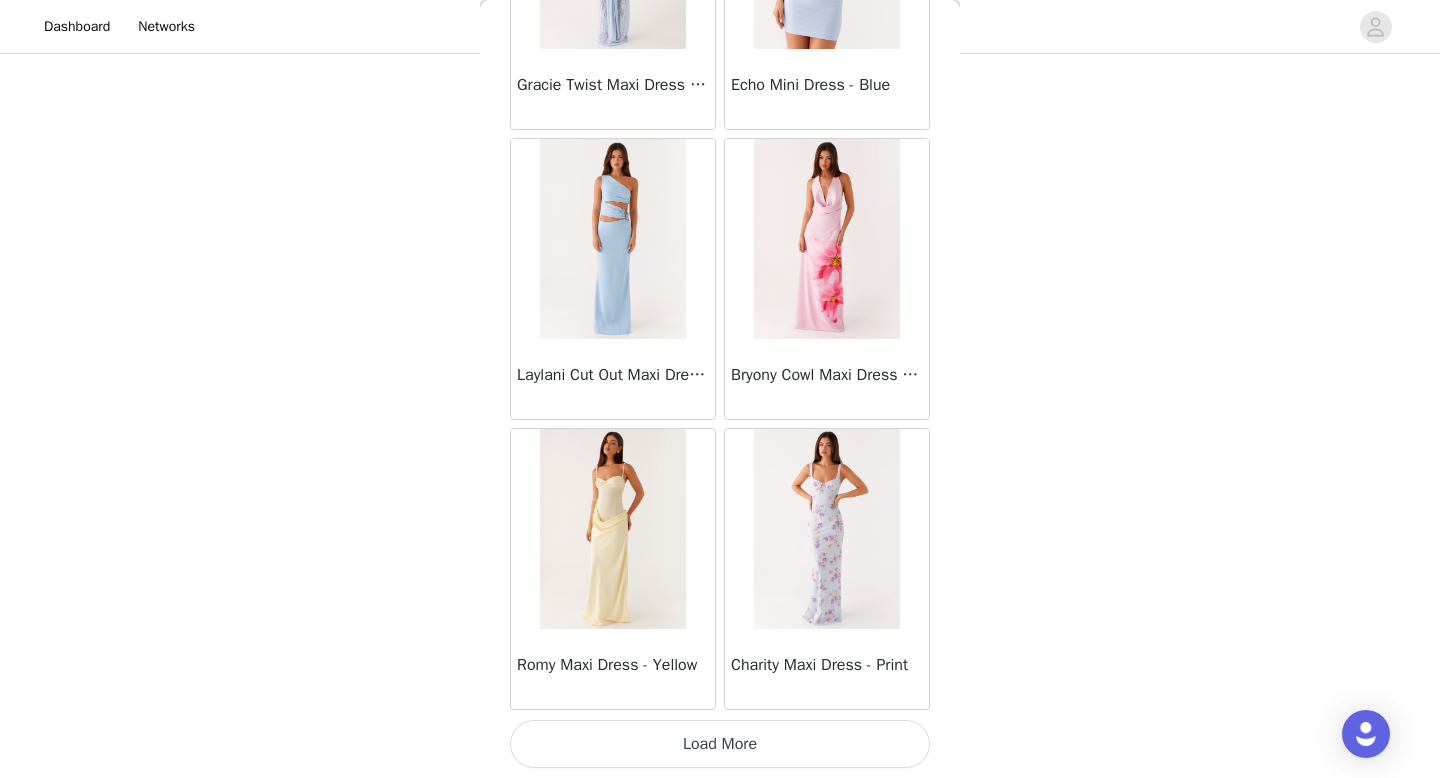 click on "Load More" at bounding box center [720, 744] 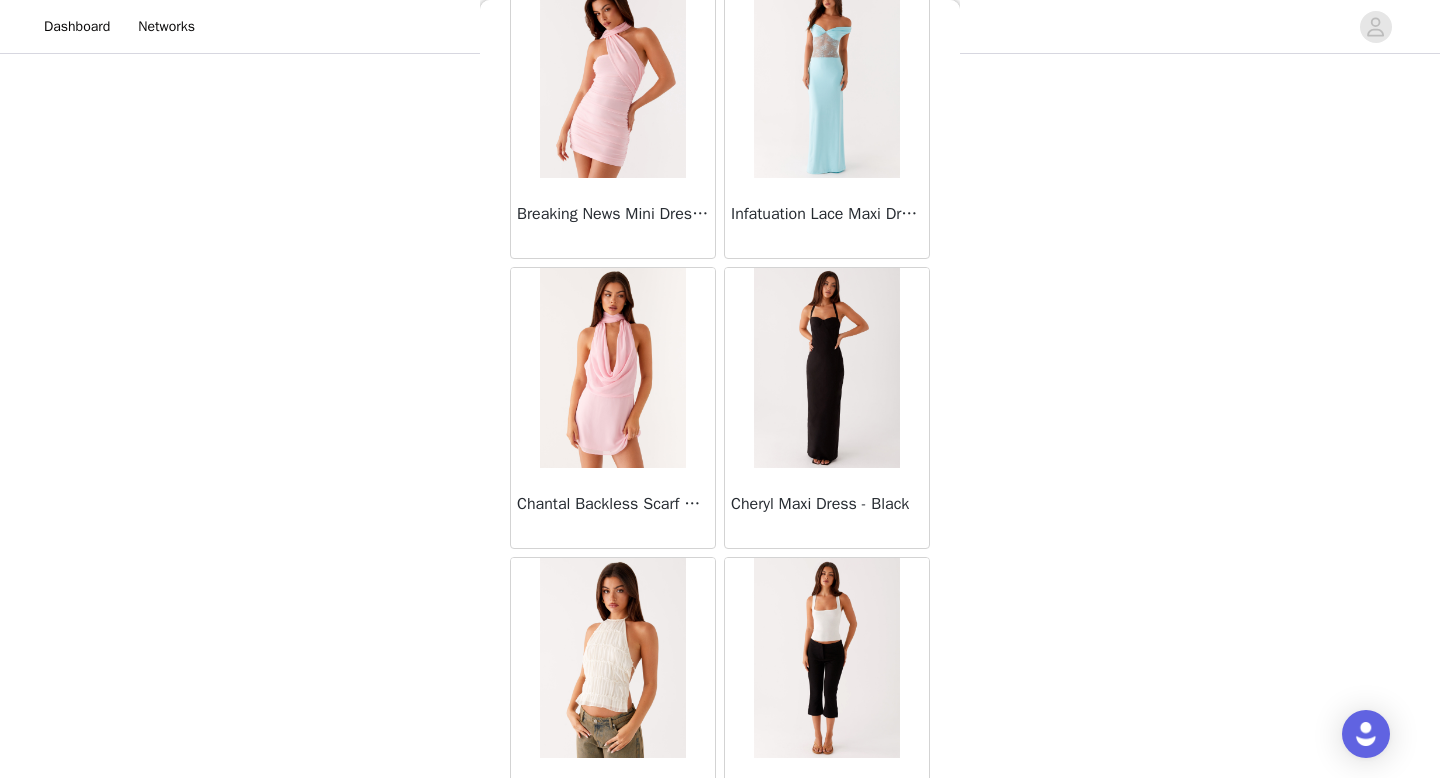 scroll, scrollTop: 8082, scrollLeft: 0, axis: vertical 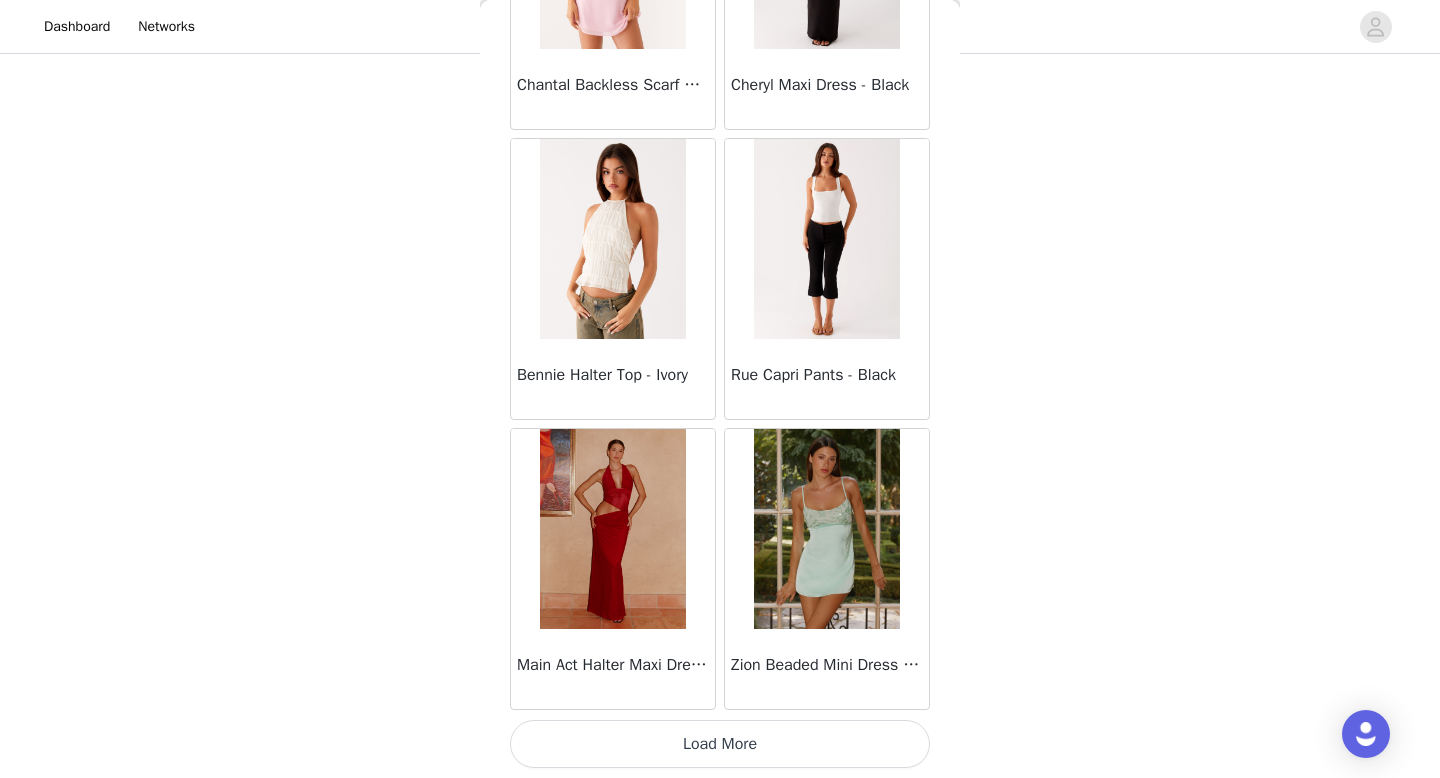 click on "Load More" at bounding box center (720, 744) 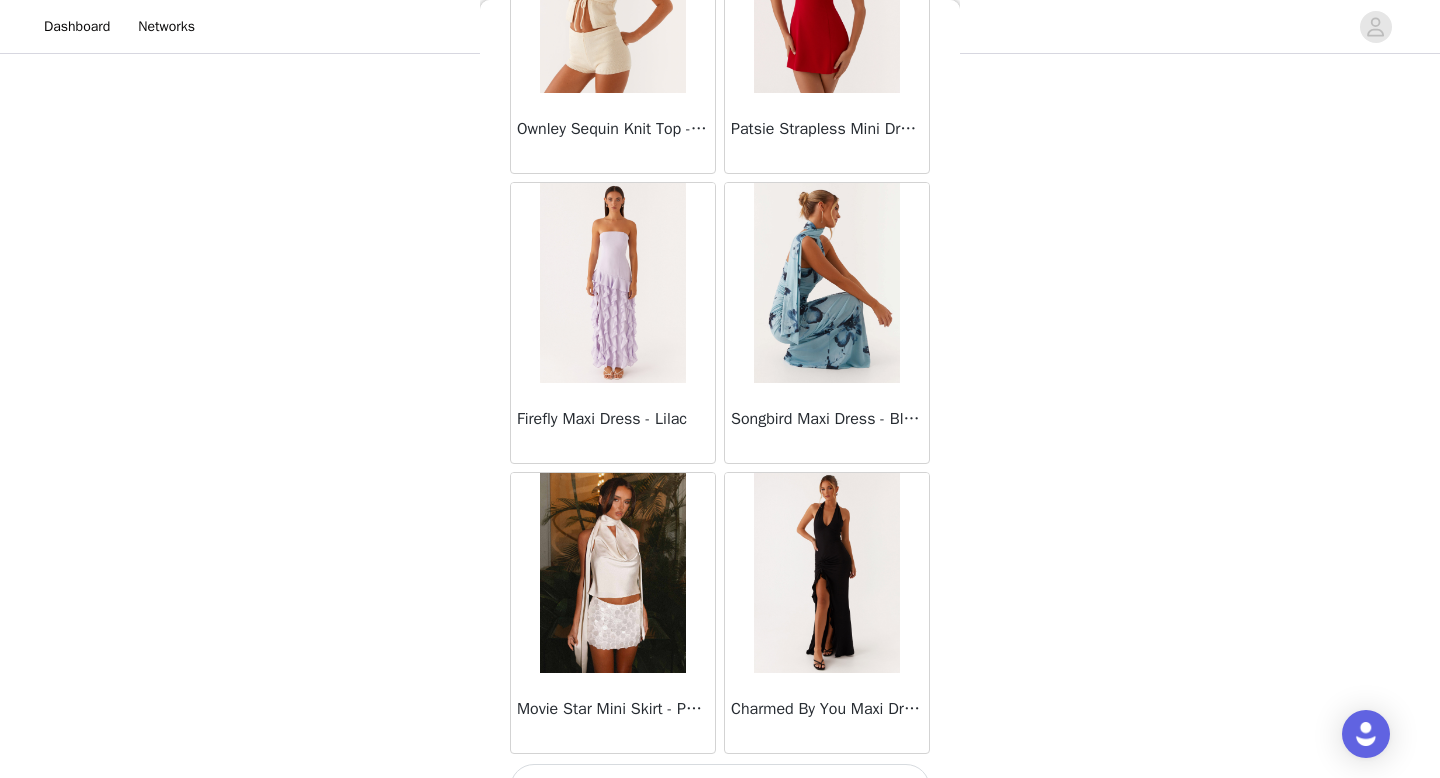 scroll, scrollTop: 10982, scrollLeft: 0, axis: vertical 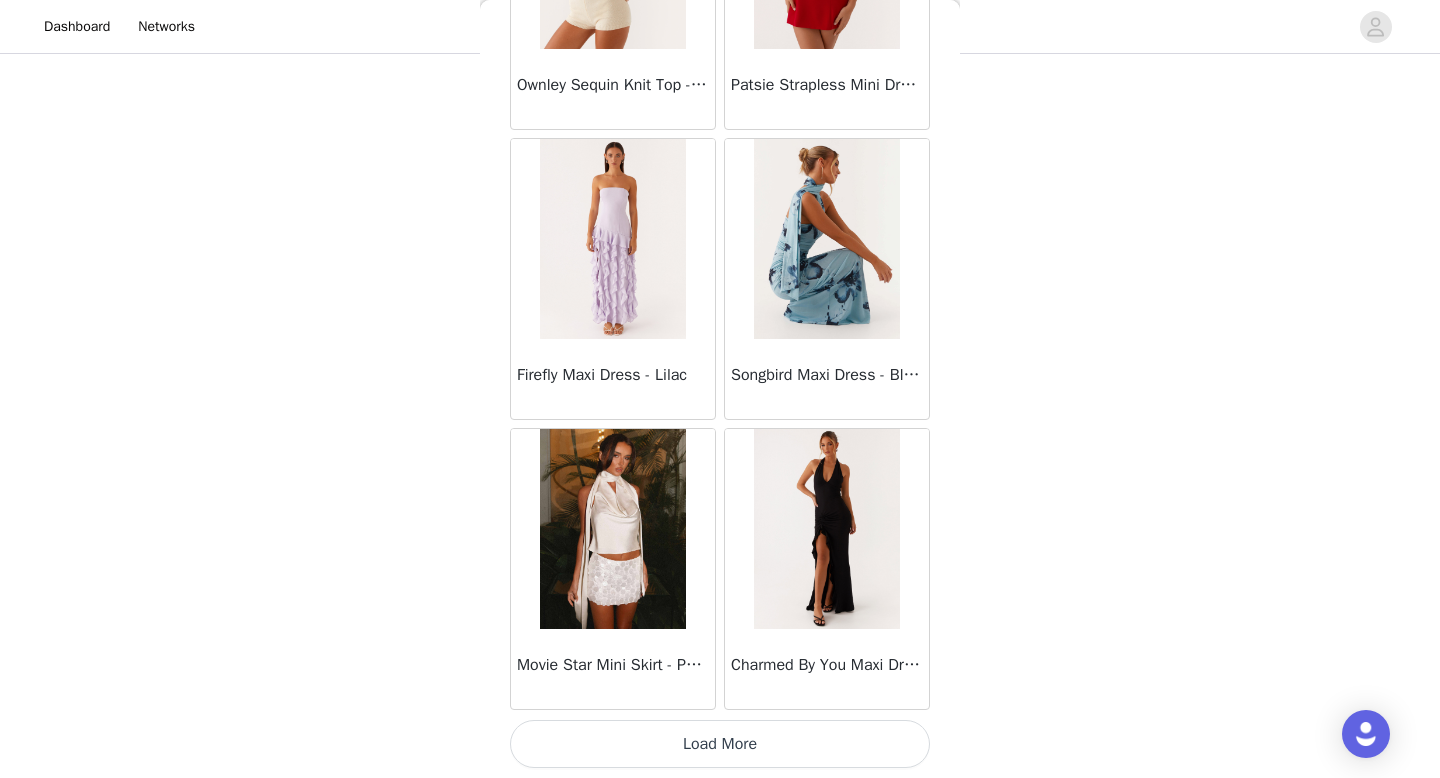 click on "Load More" at bounding box center [720, 744] 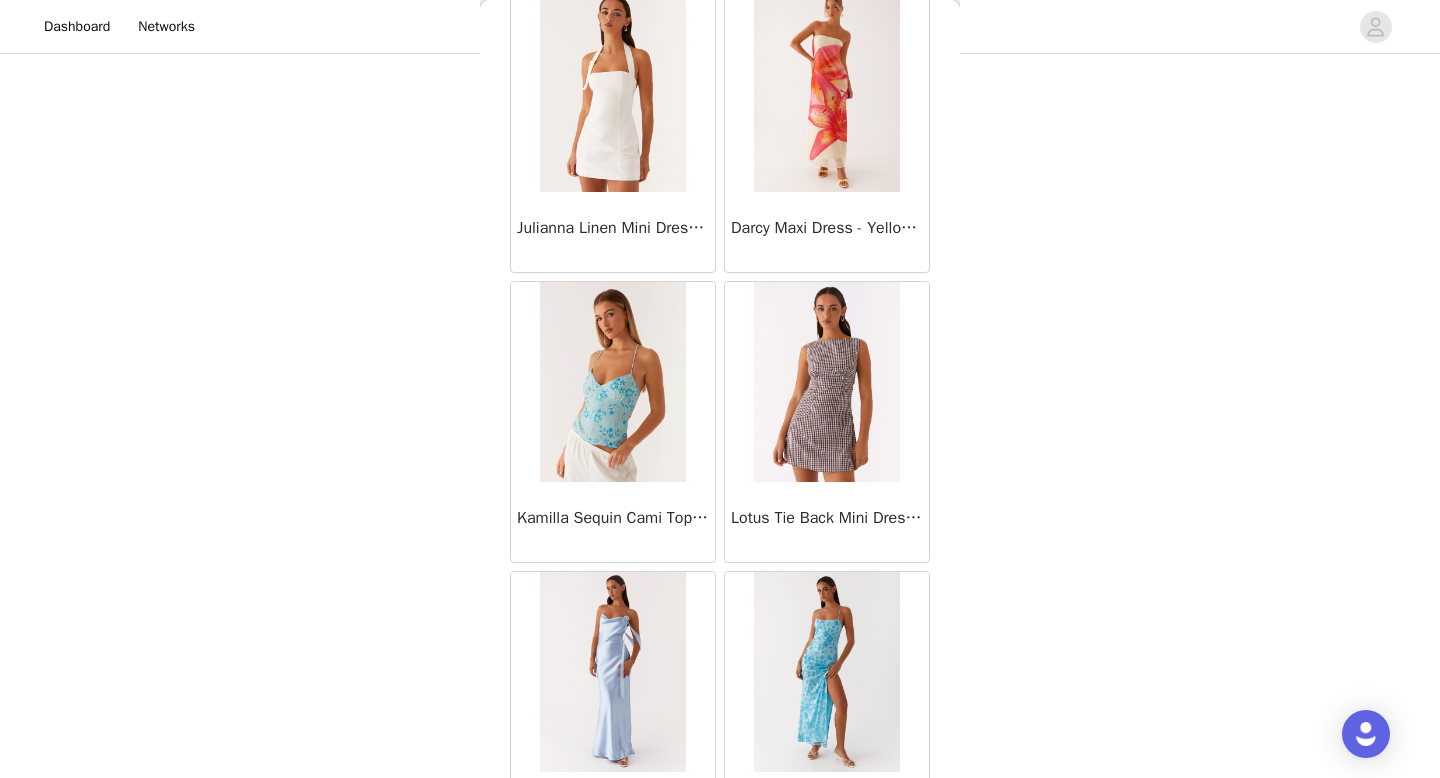 scroll, scrollTop: 13882, scrollLeft: 0, axis: vertical 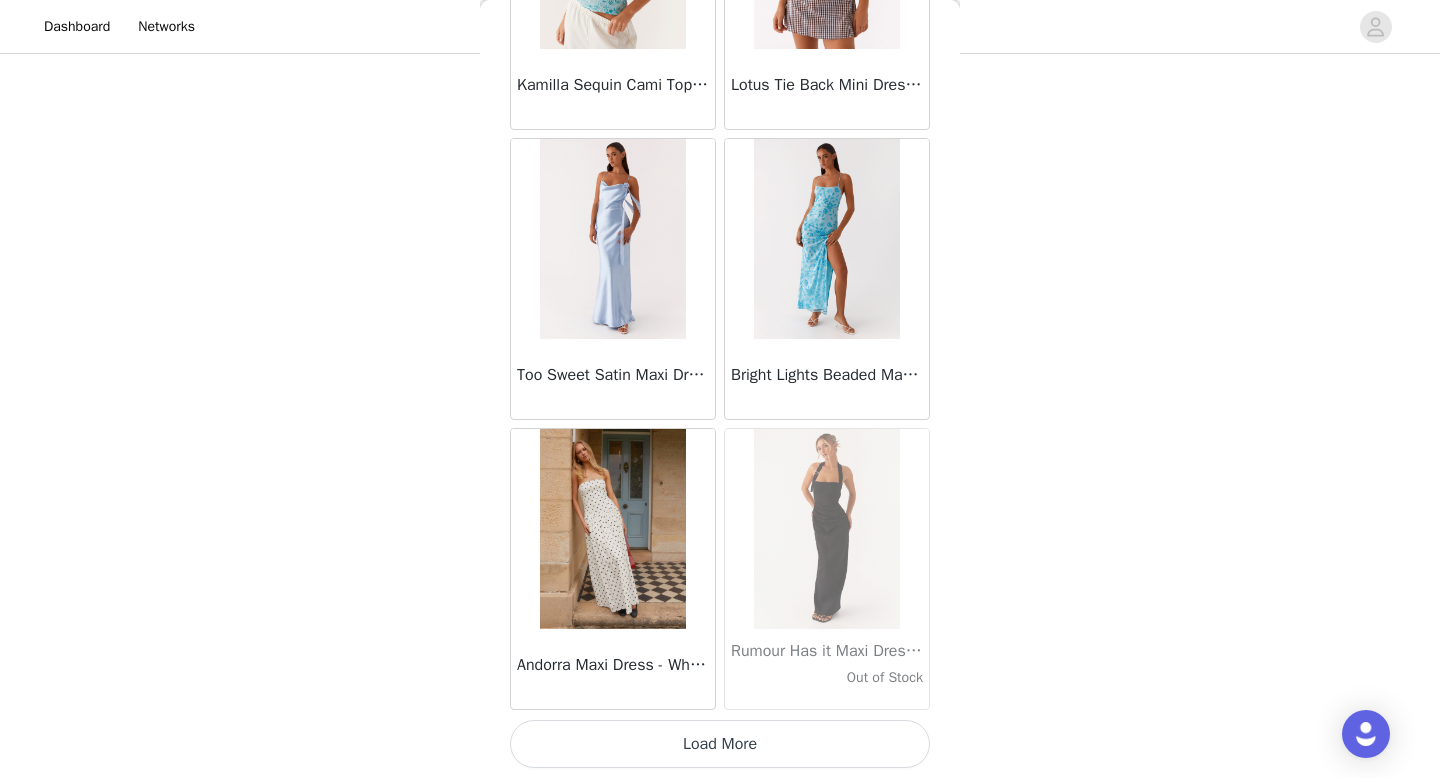 click on "Load More" at bounding box center (720, 744) 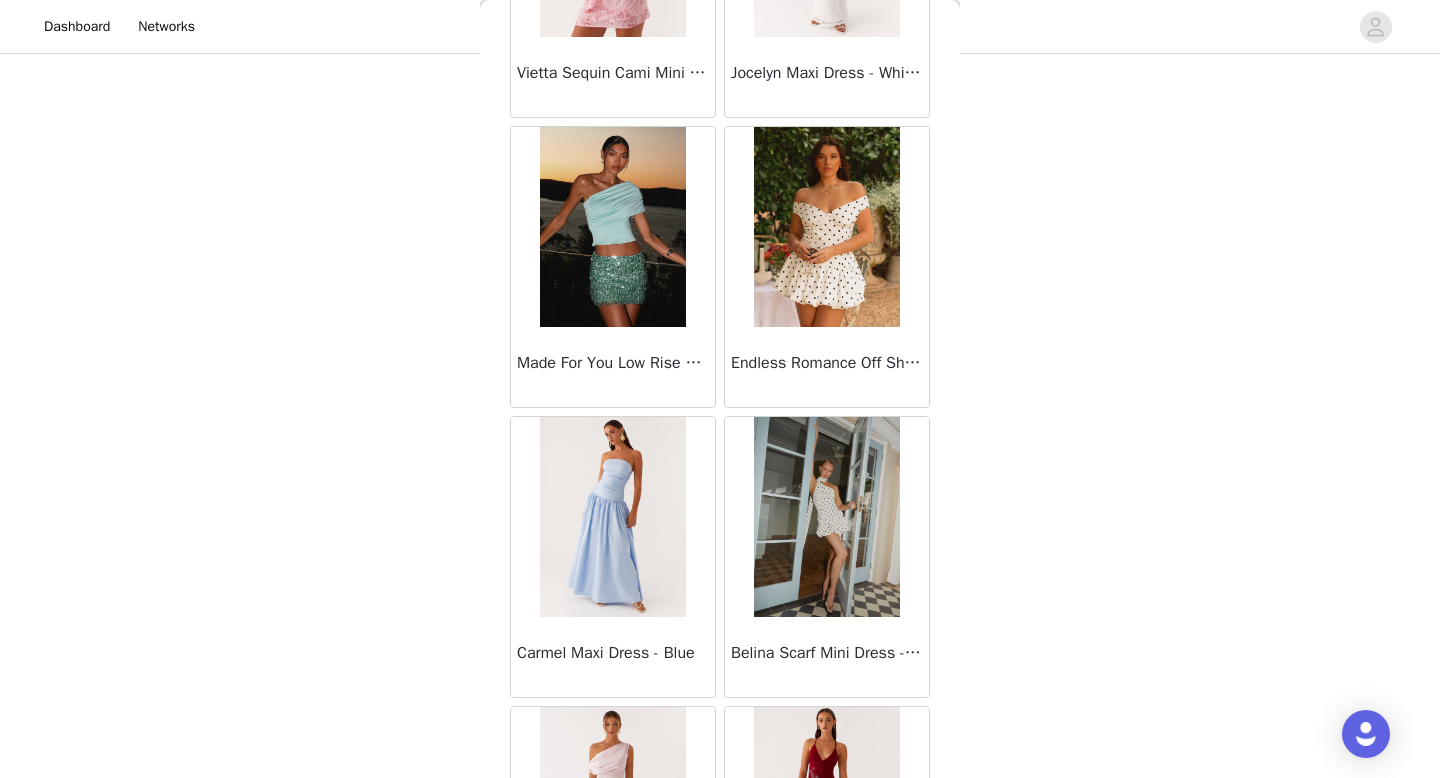 scroll, scrollTop: 16782, scrollLeft: 0, axis: vertical 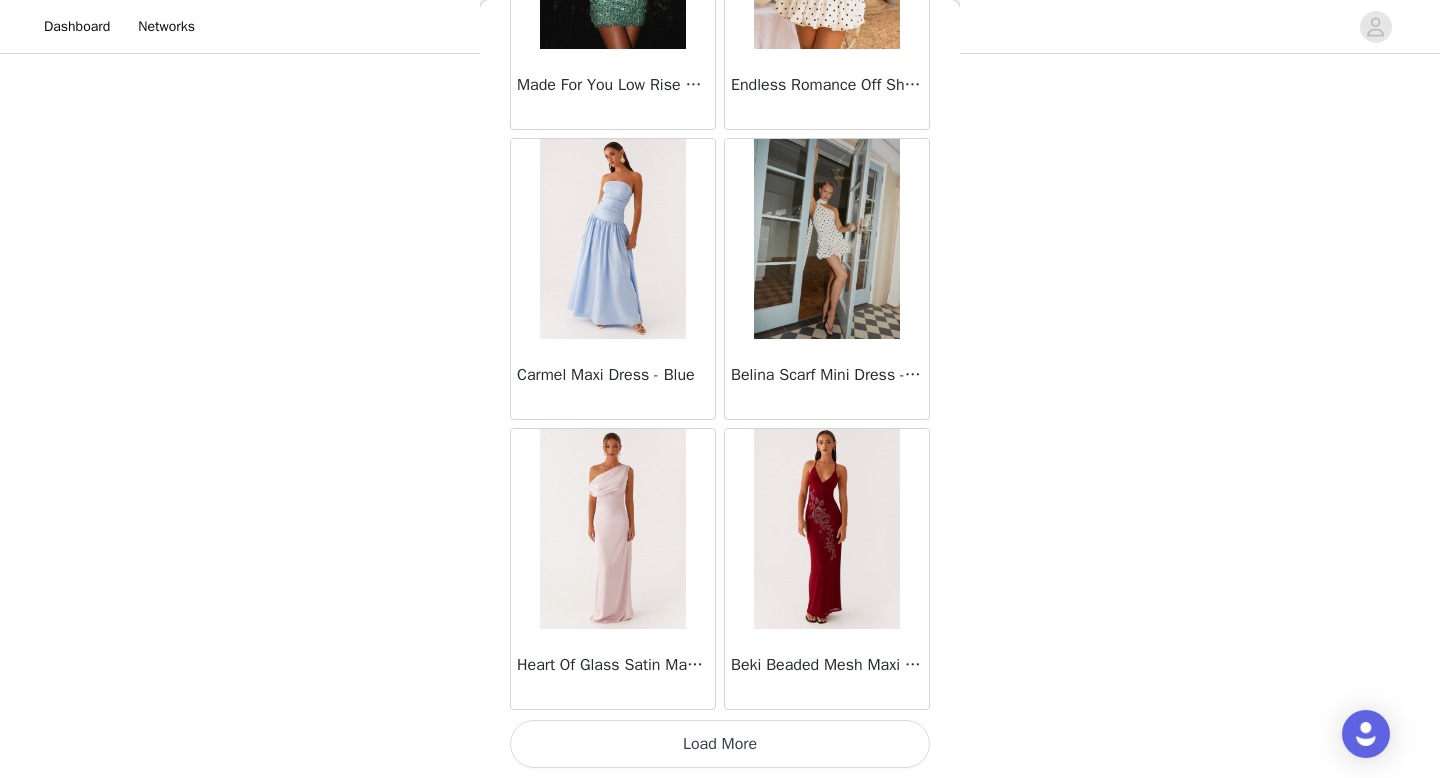 click on "Load More" at bounding box center (720, 744) 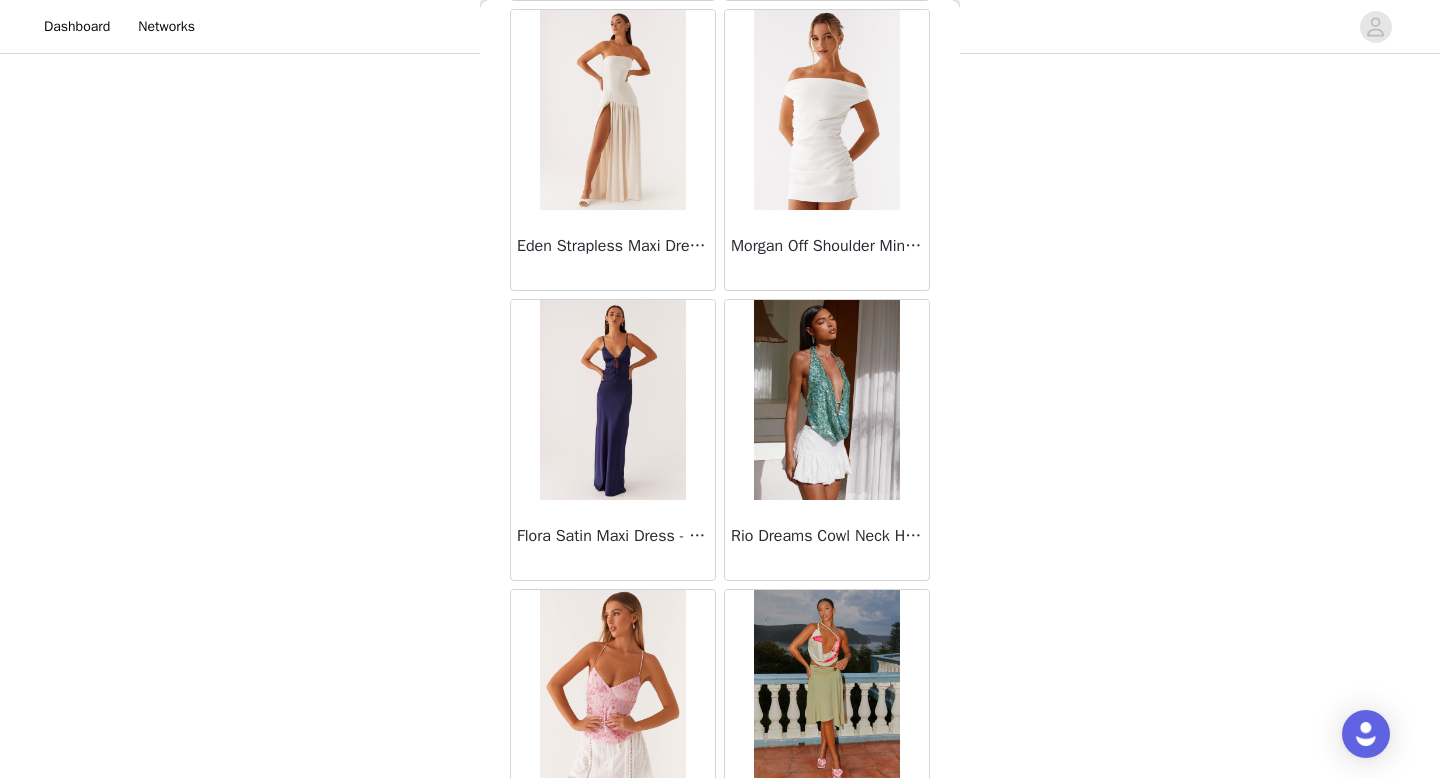 scroll, scrollTop: 19682, scrollLeft: 0, axis: vertical 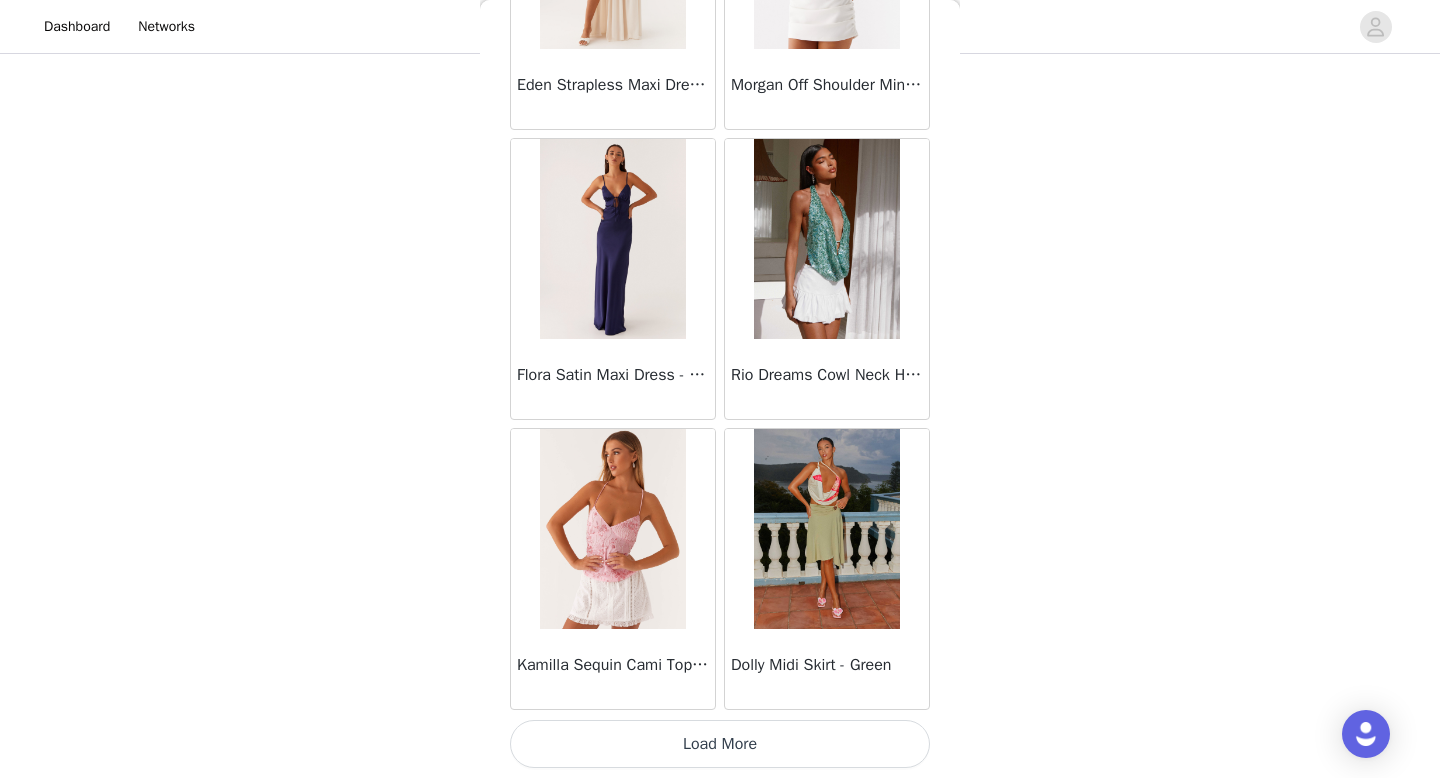 click on "Load More" at bounding box center [720, 744] 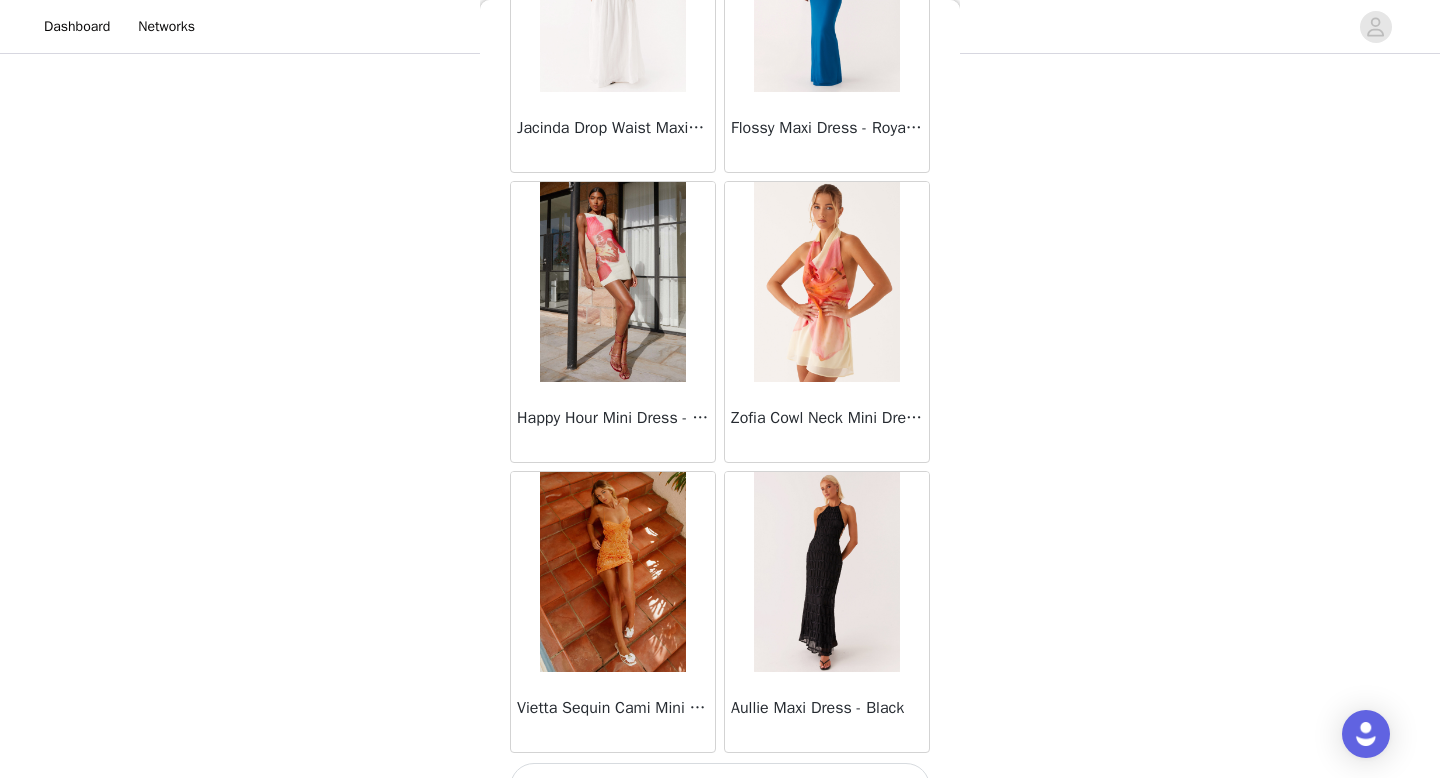 scroll, scrollTop: 22582, scrollLeft: 0, axis: vertical 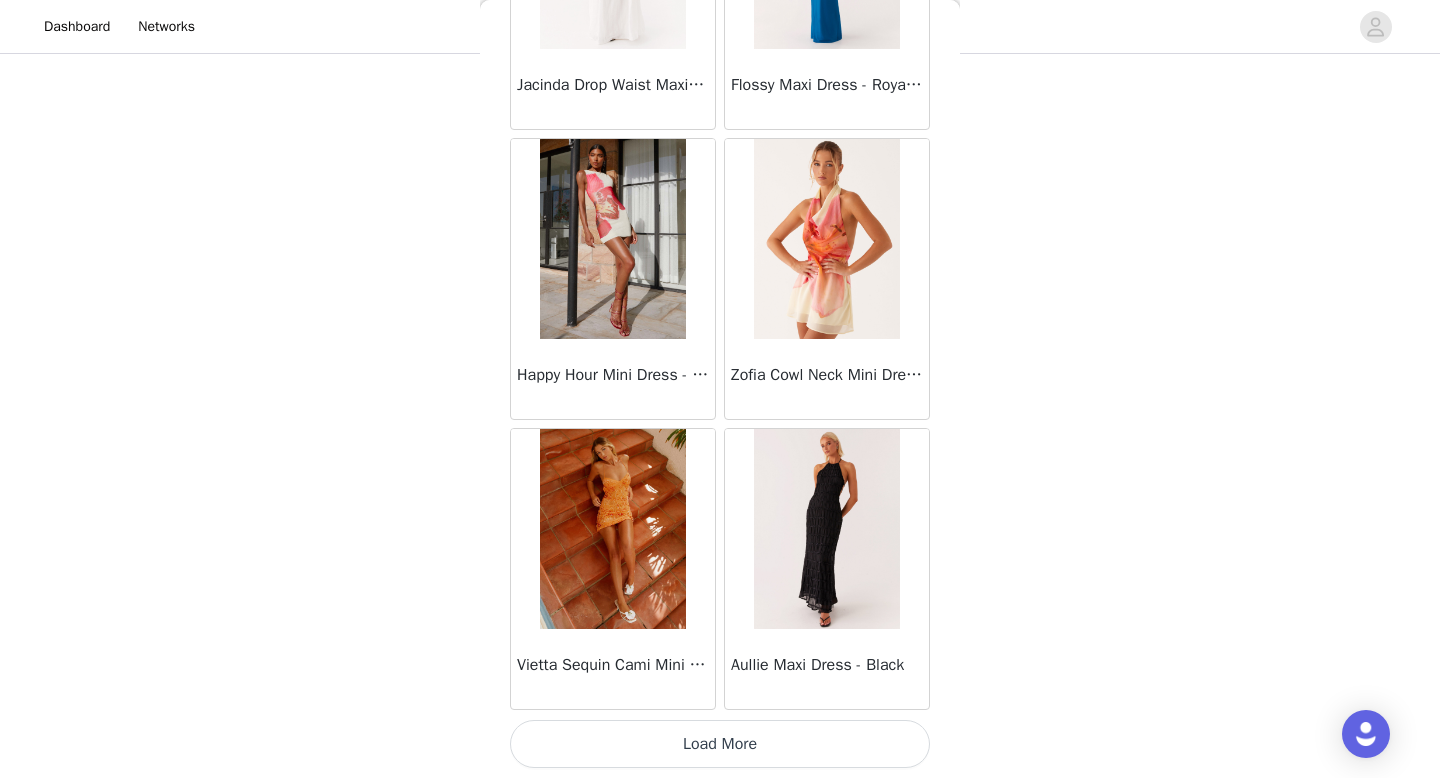 click on "Load More" at bounding box center [720, 744] 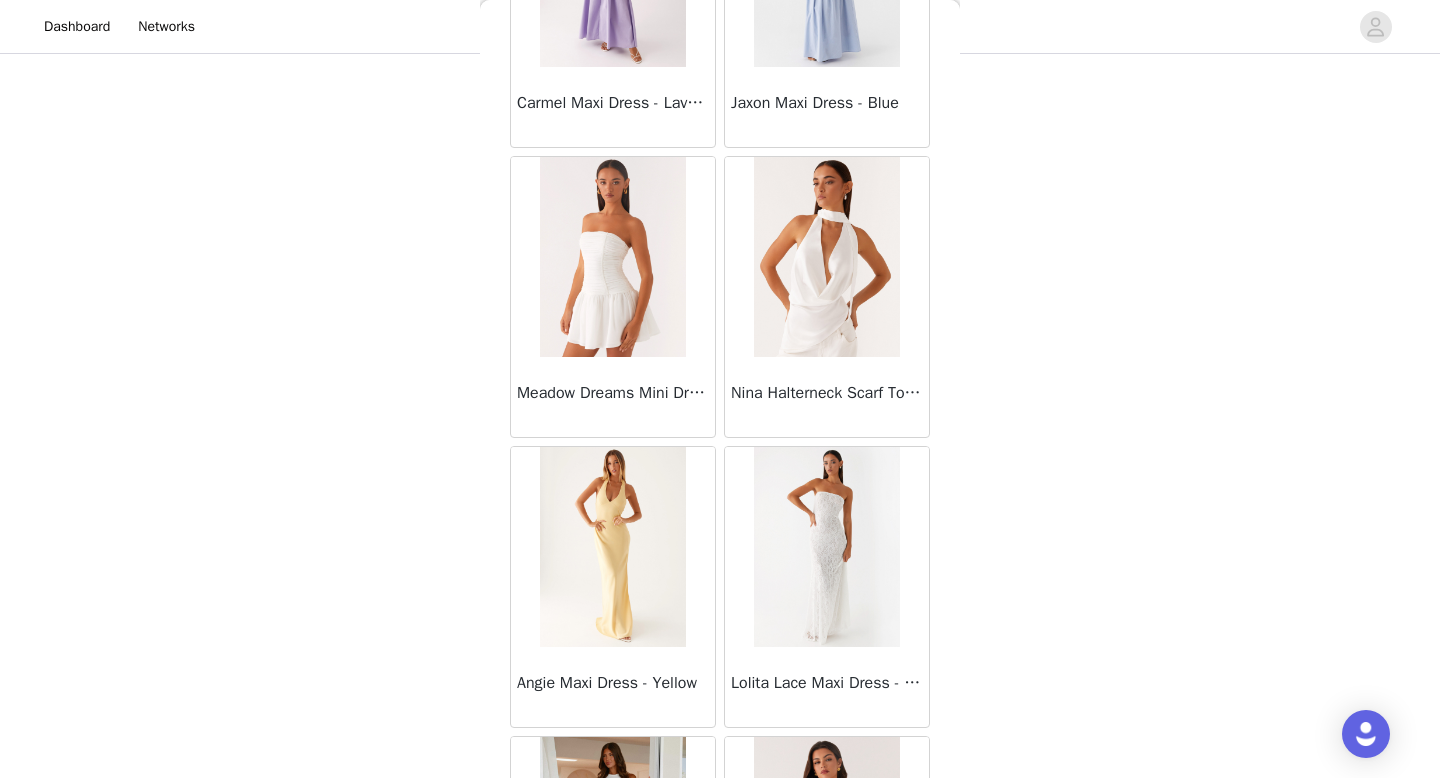 scroll, scrollTop: 25482, scrollLeft: 0, axis: vertical 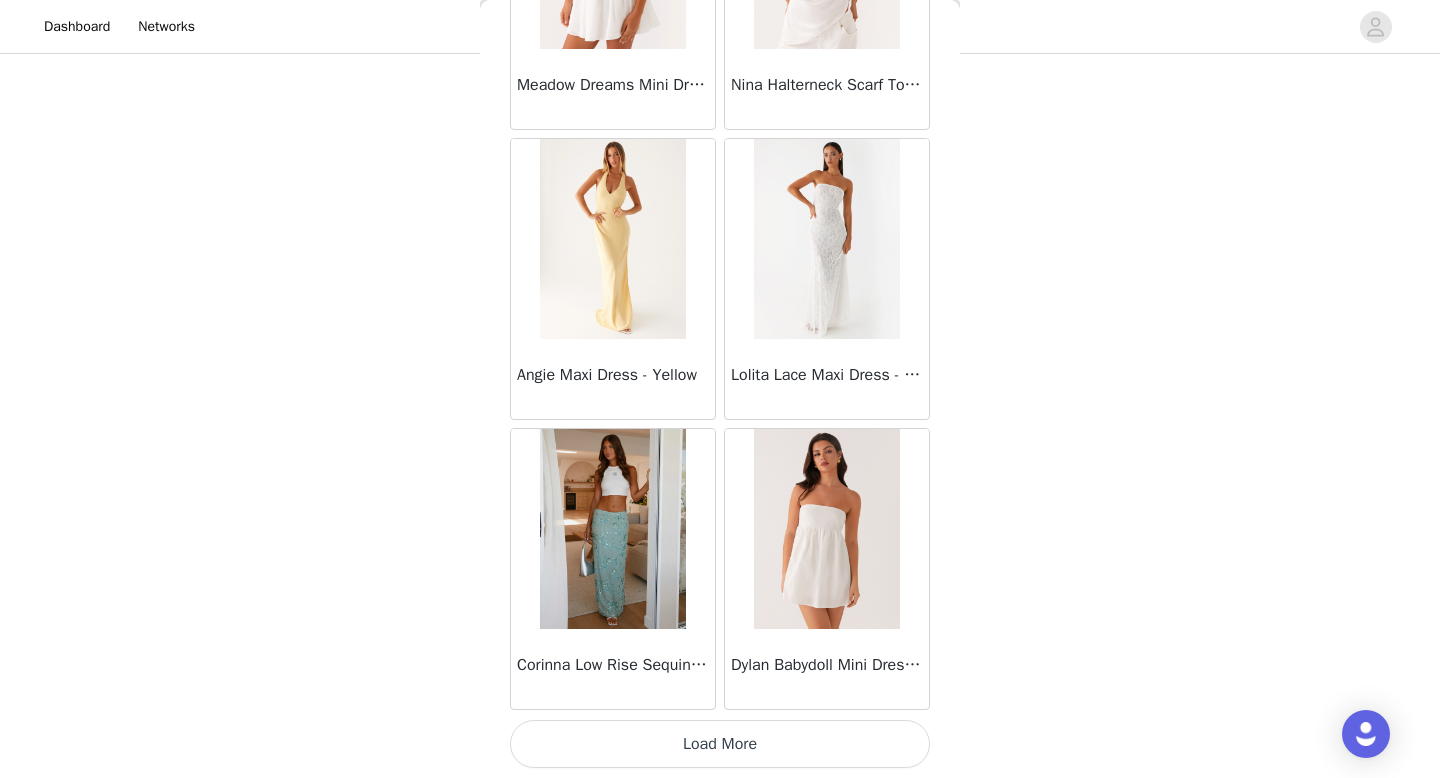 click on "Load More" at bounding box center [720, 744] 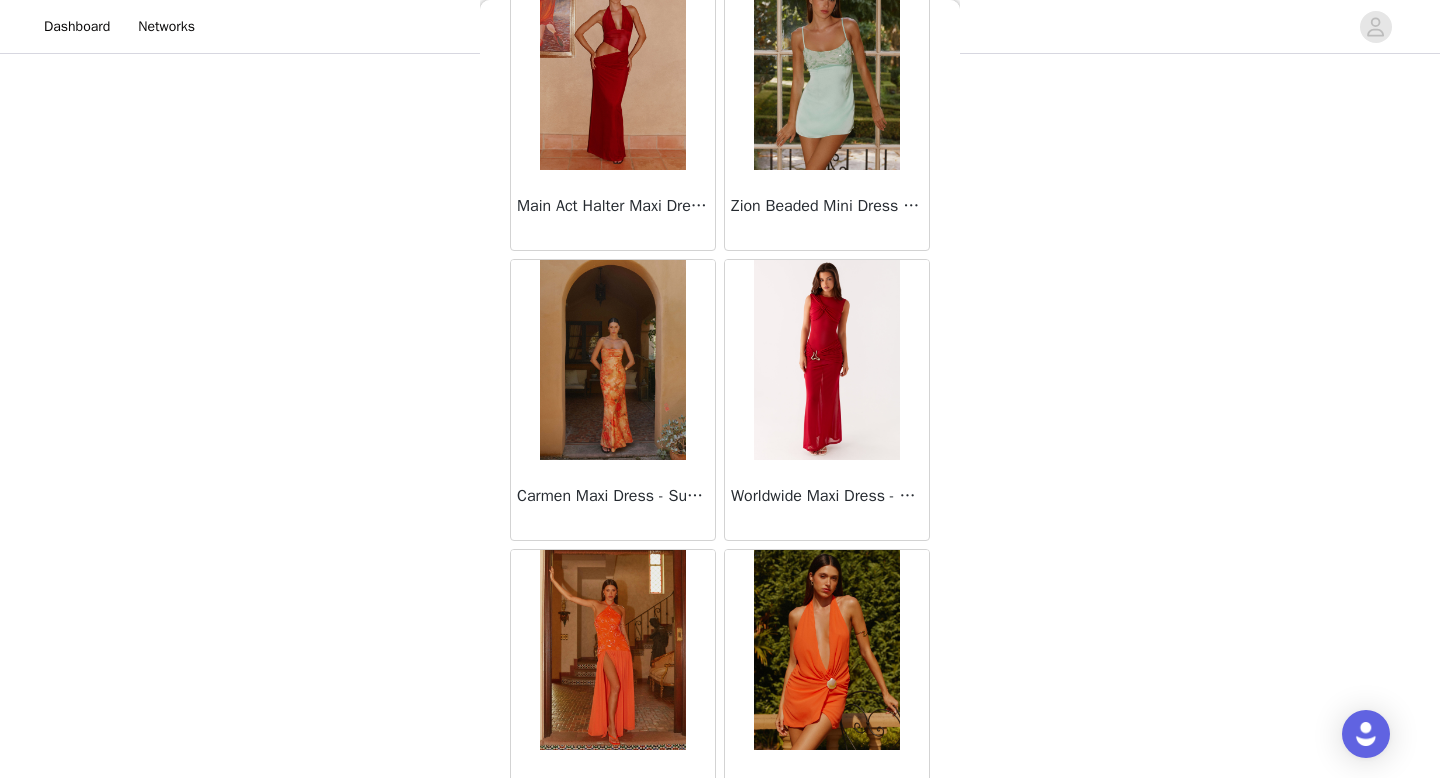 scroll, scrollTop: 8622, scrollLeft: 0, axis: vertical 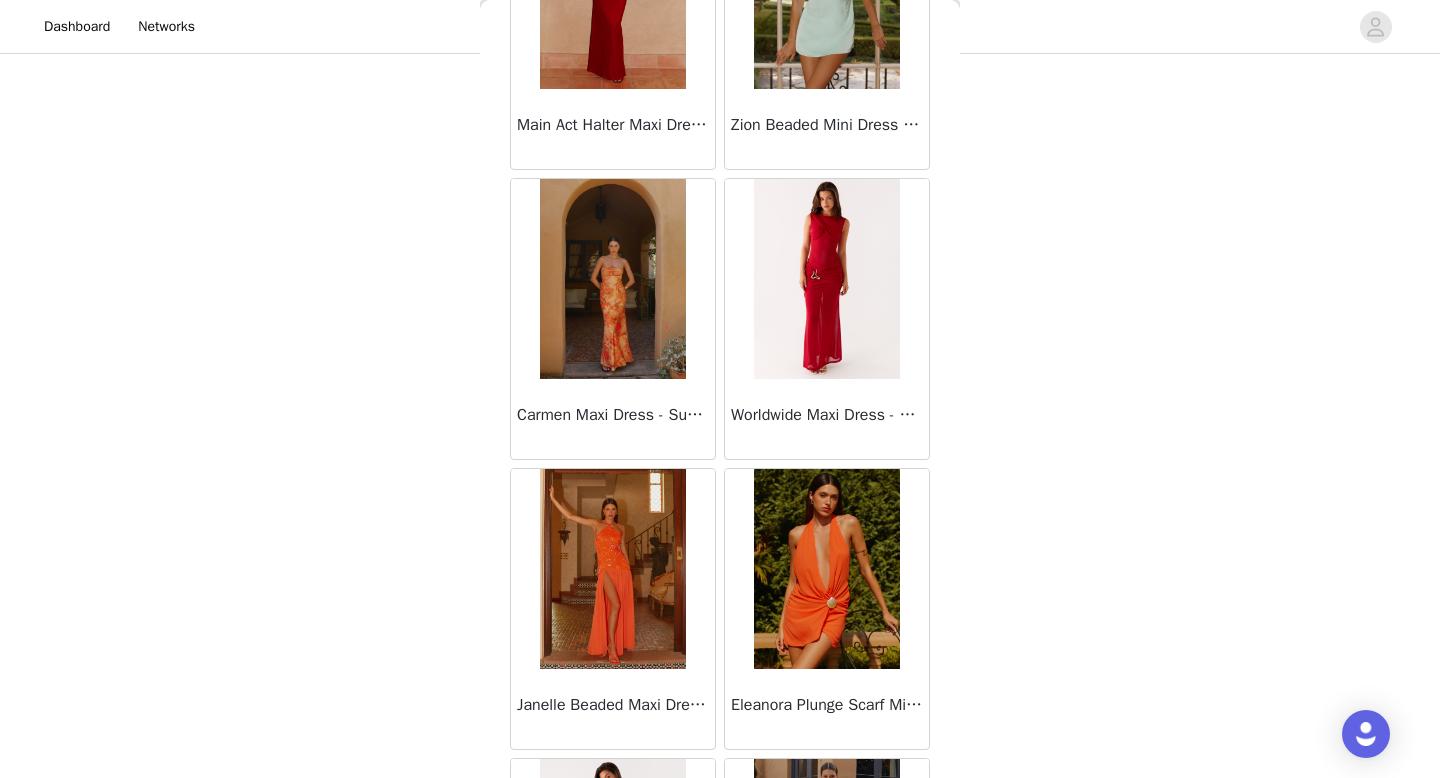 click at bounding box center [612, 569] 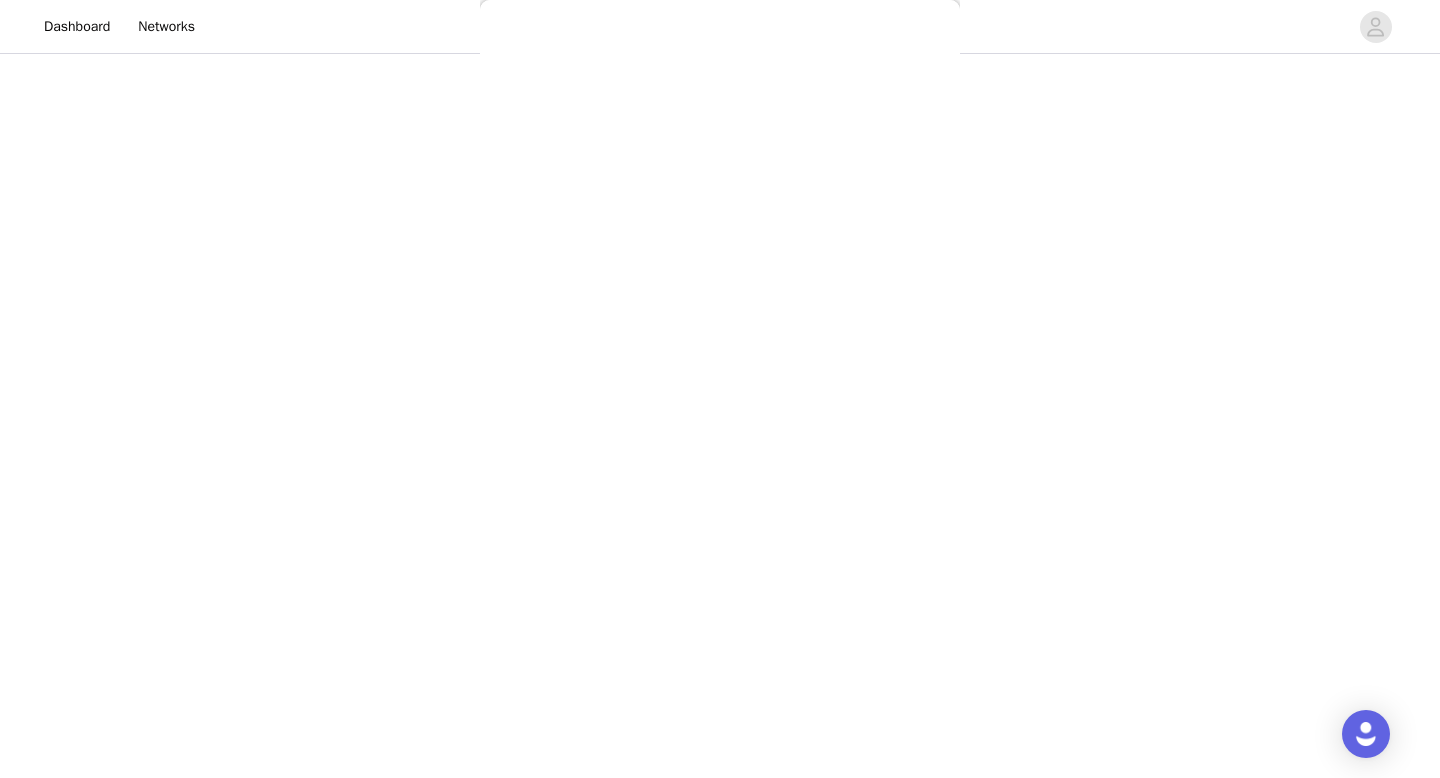 scroll, scrollTop: 0, scrollLeft: 0, axis: both 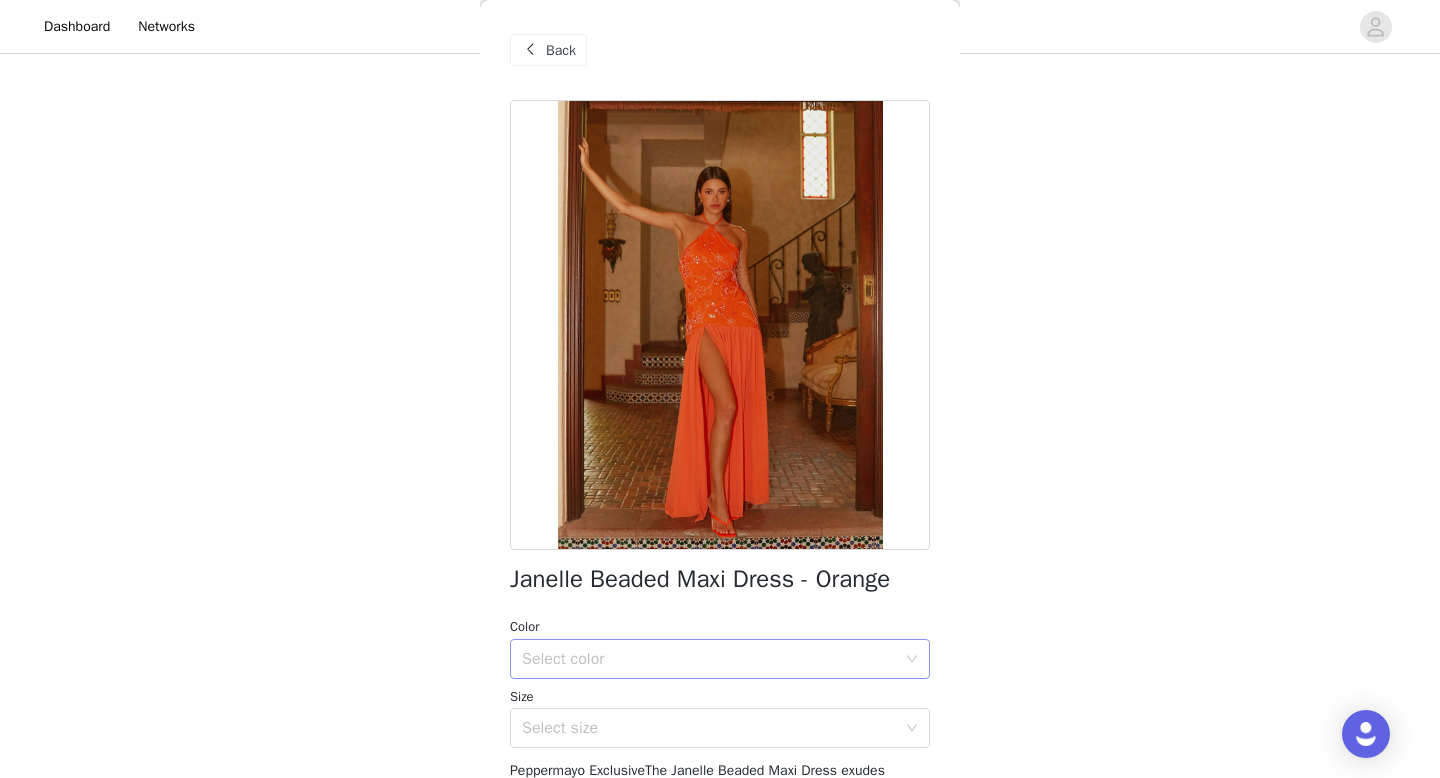 click on "Select color" at bounding box center [709, 659] 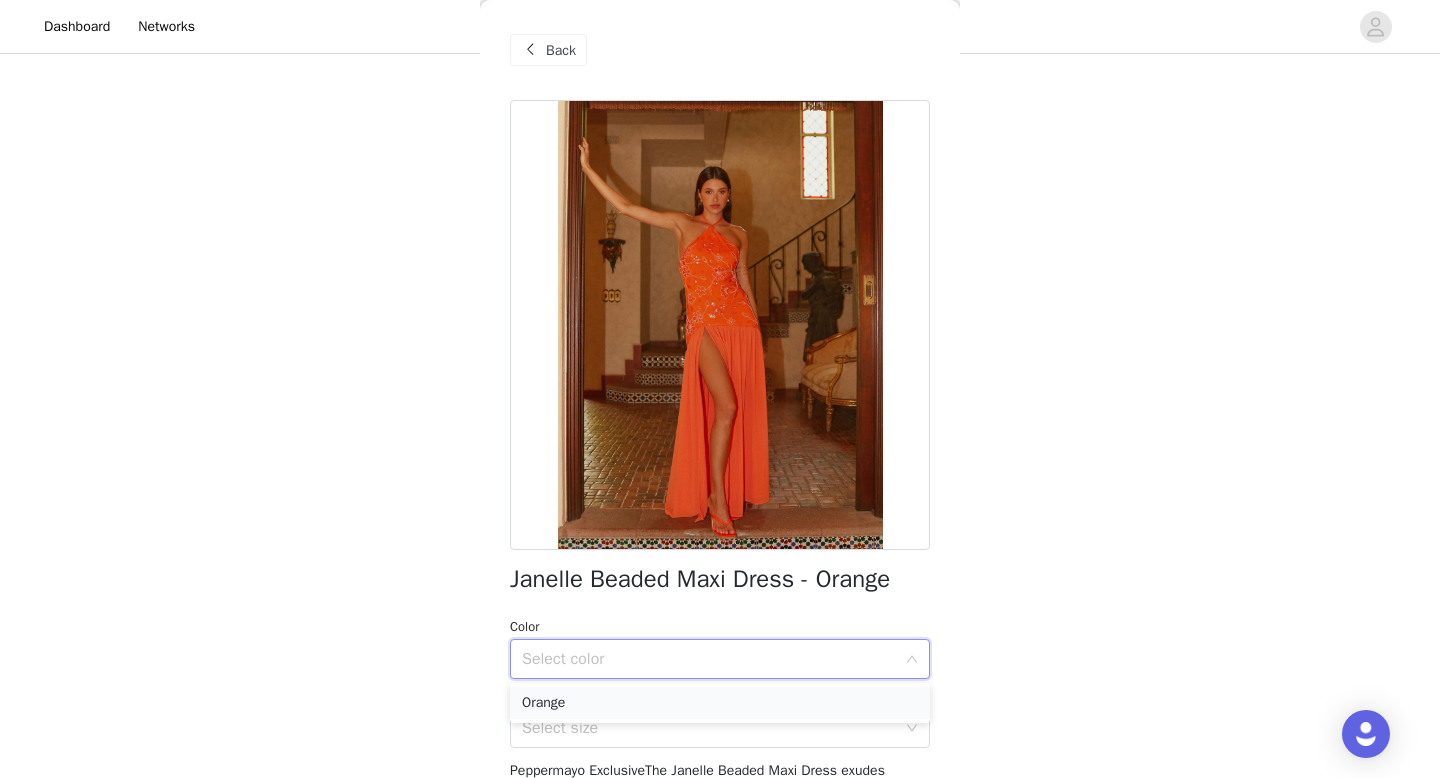 click on "Orange" at bounding box center [720, 703] 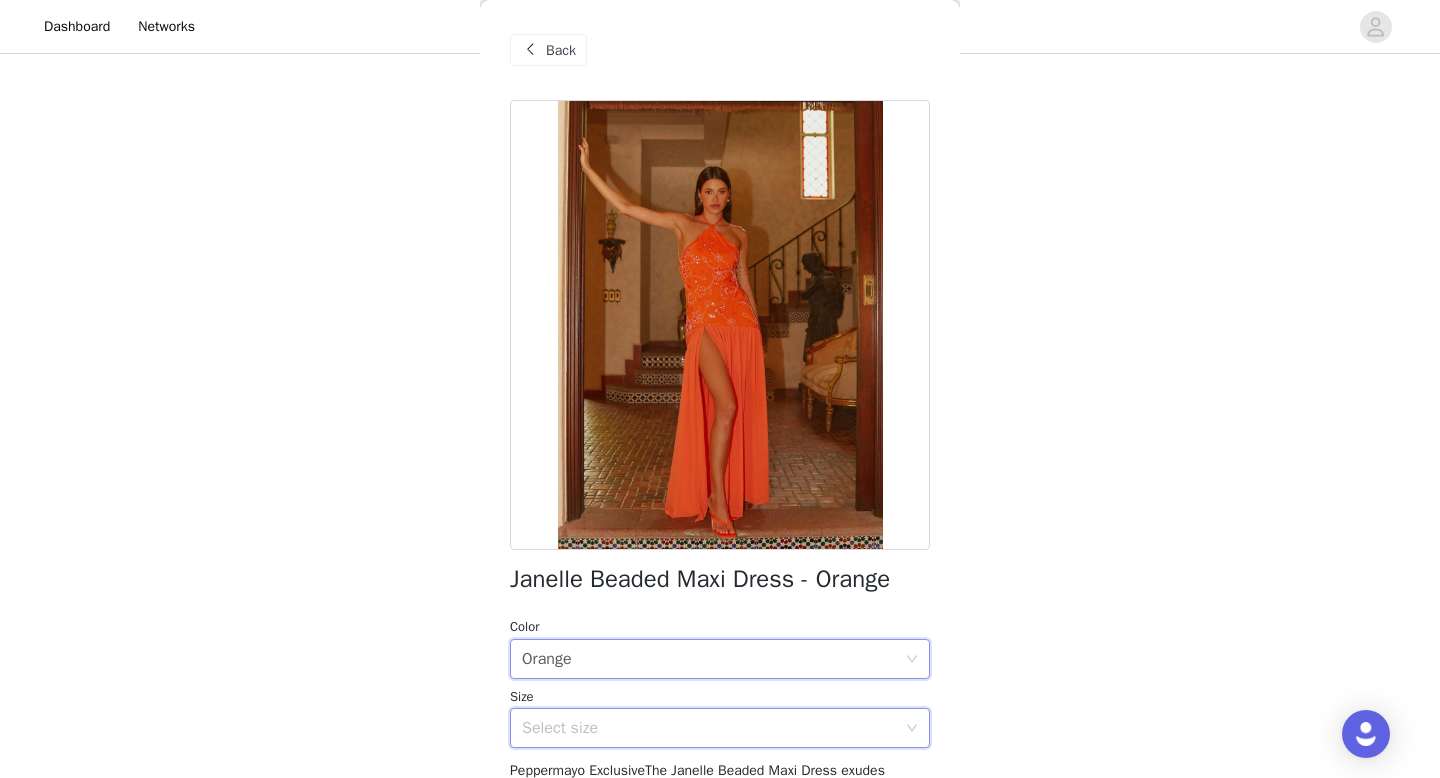 click on "Select size" at bounding box center [713, 728] 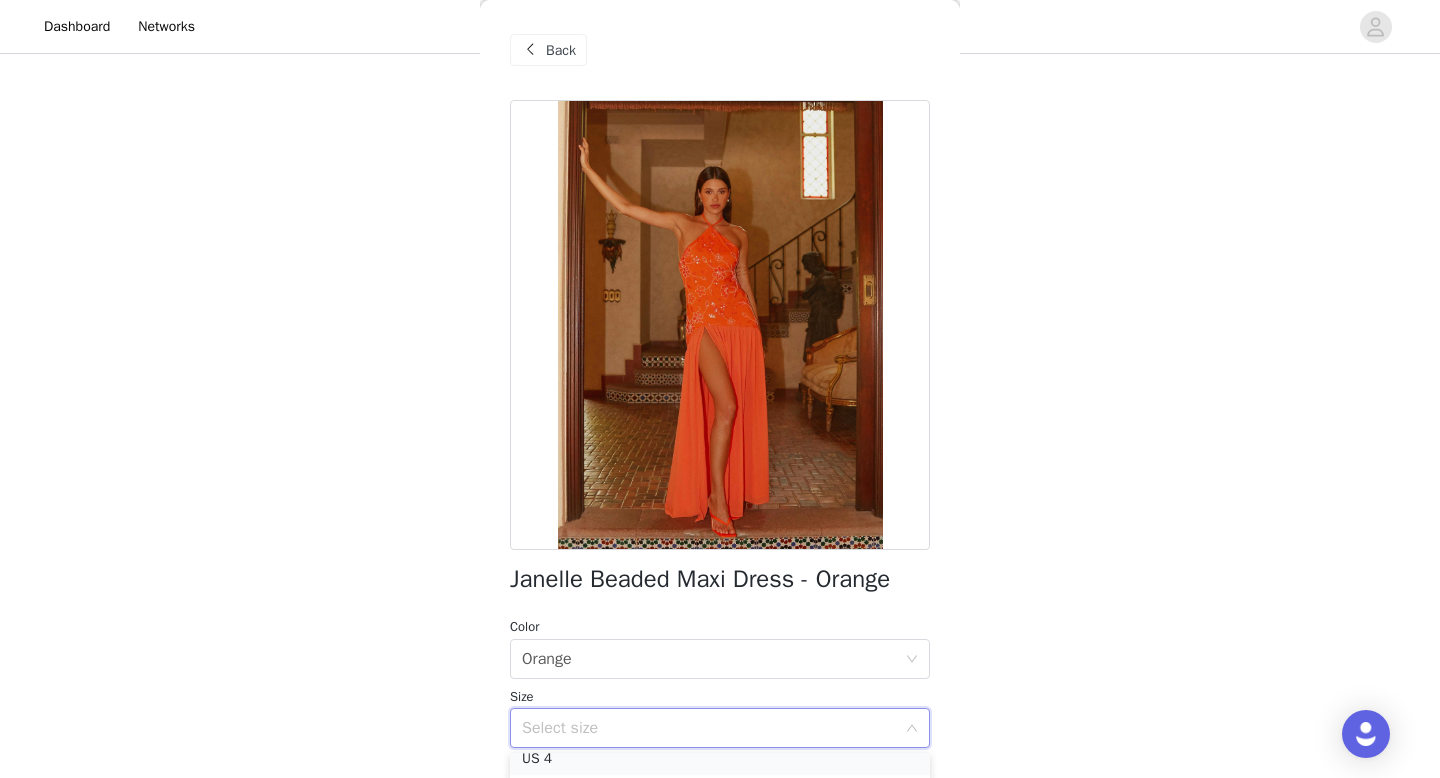 scroll, scrollTop: 68, scrollLeft: 0, axis: vertical 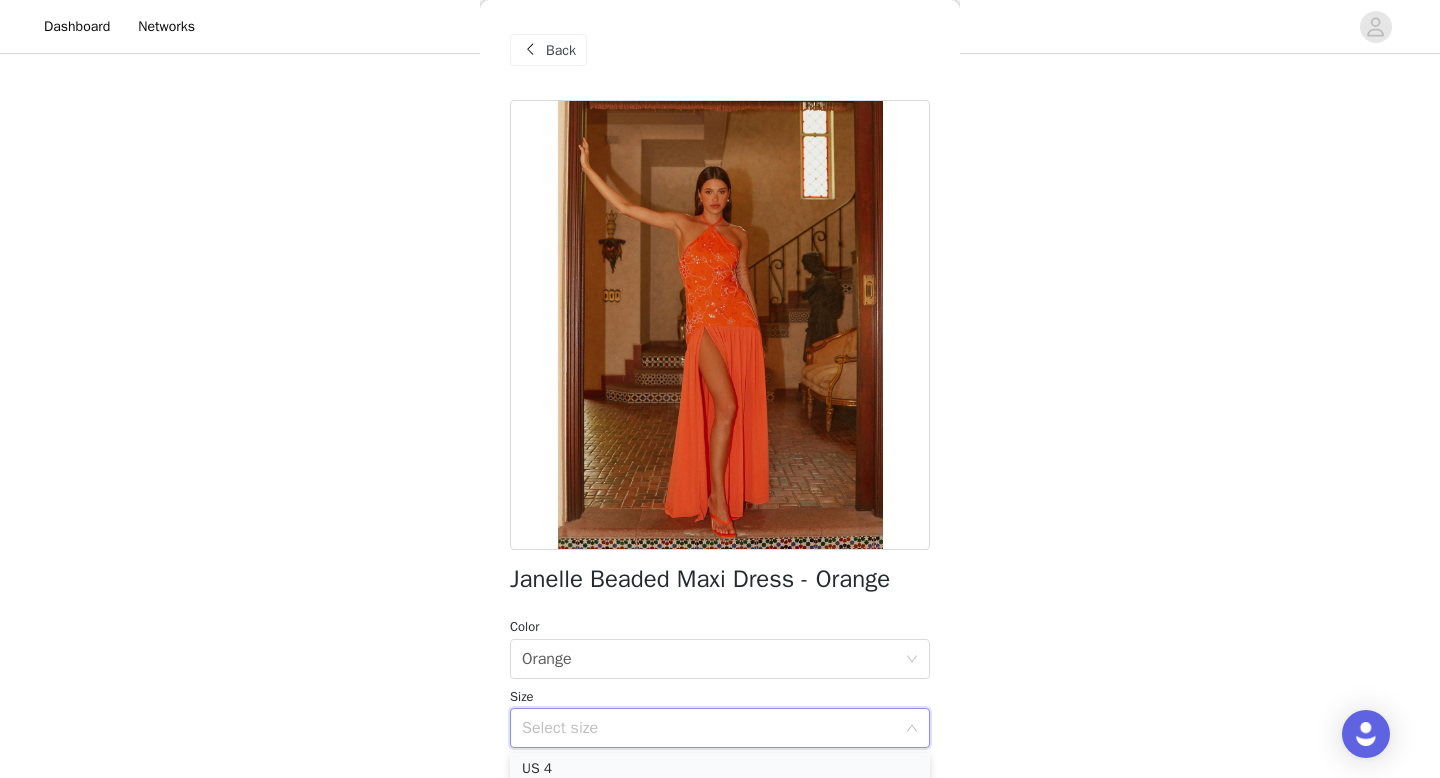 click on "US 4" at bounding box center [720, 769] 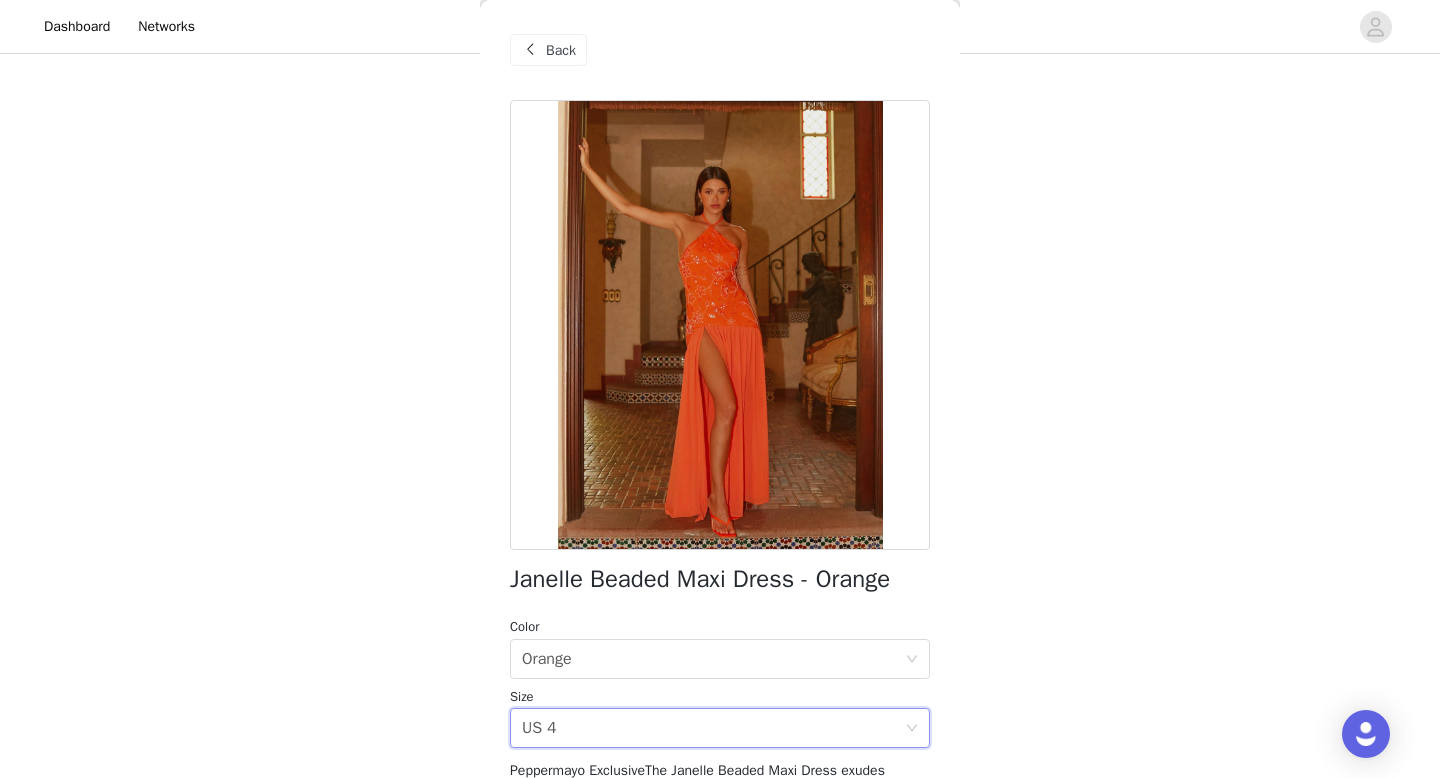 scroll, scrollTop: 318, scrollLeft: 0, axis: vertical 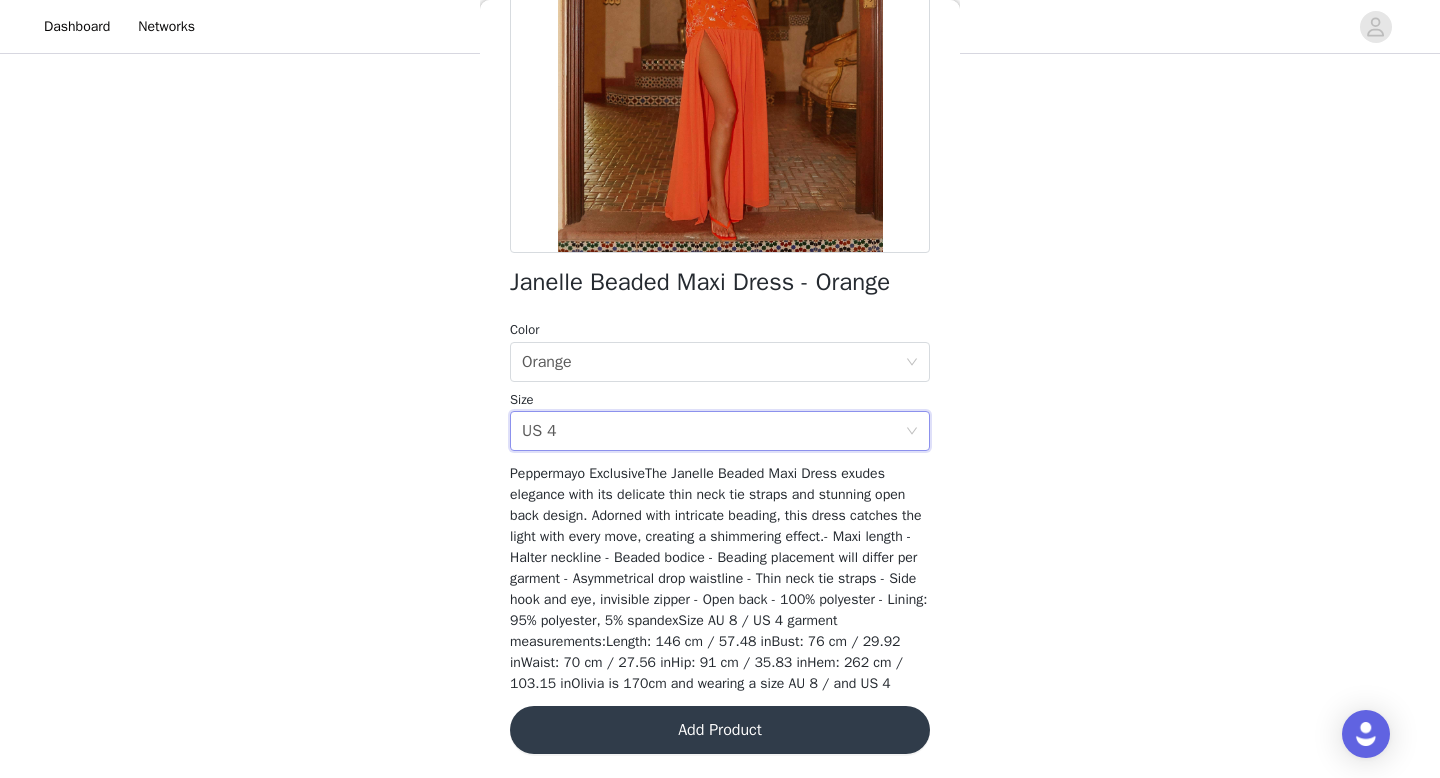 click on "Add Product" at bounding box center [720, 730] 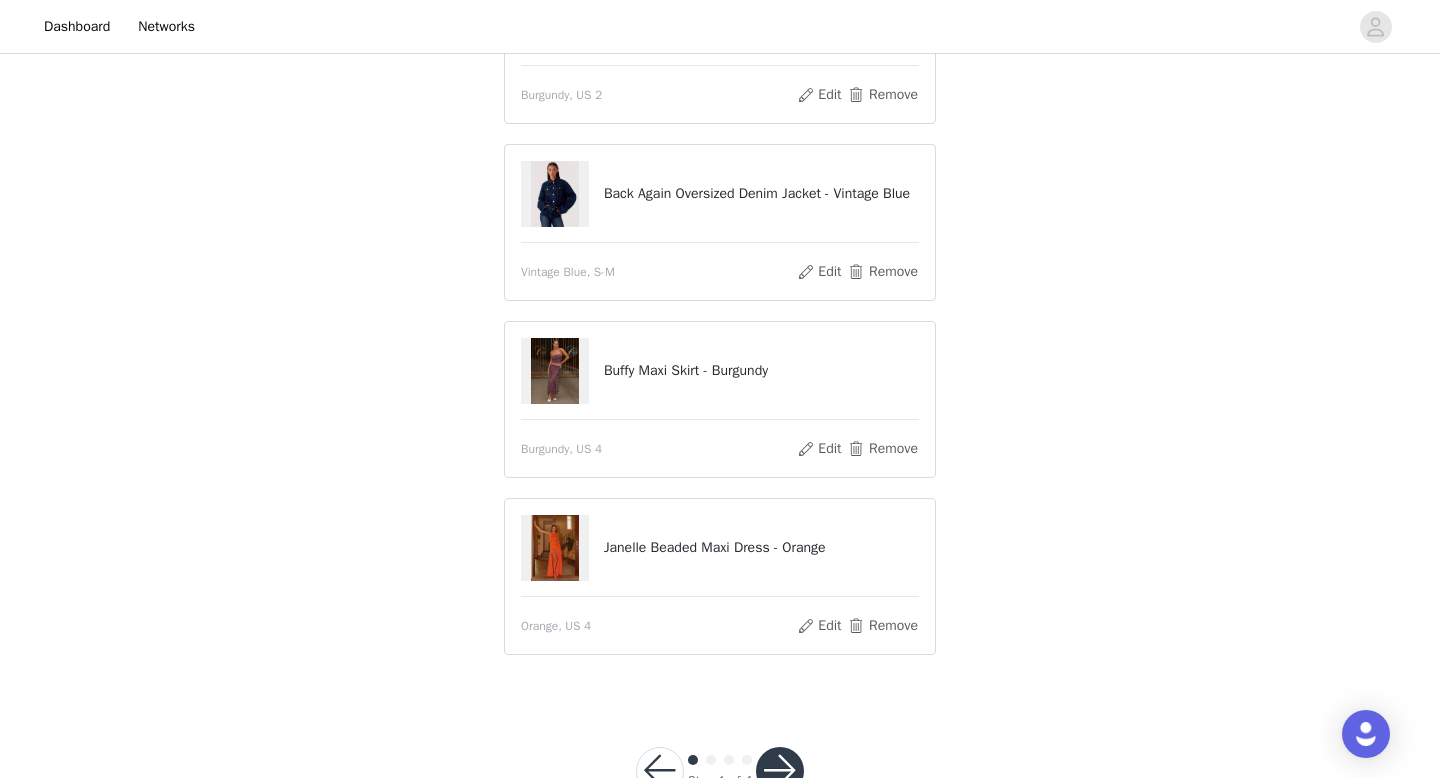 scroll, scrollTop: 319, scrollLeft: 0, axis: vertical 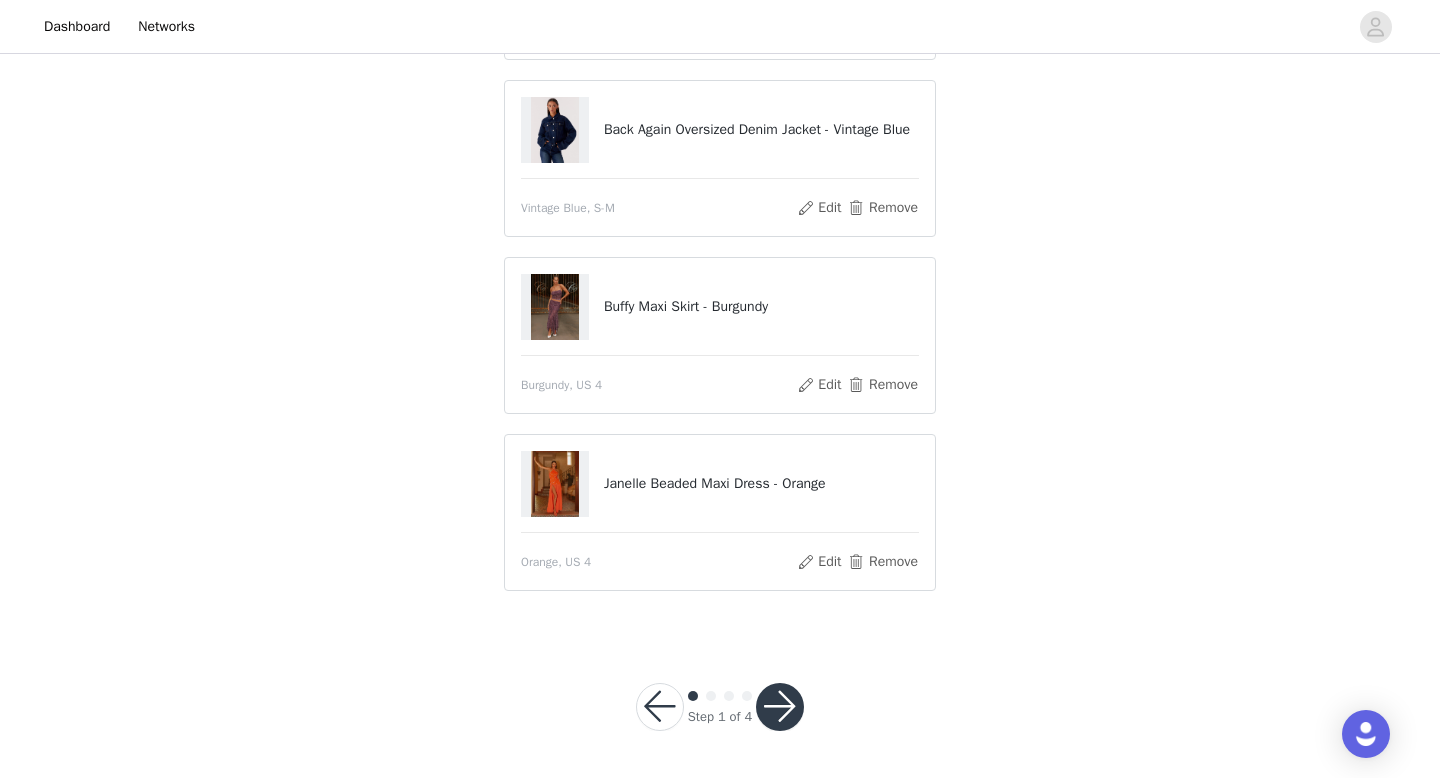 click at bounding box center (780, 707) 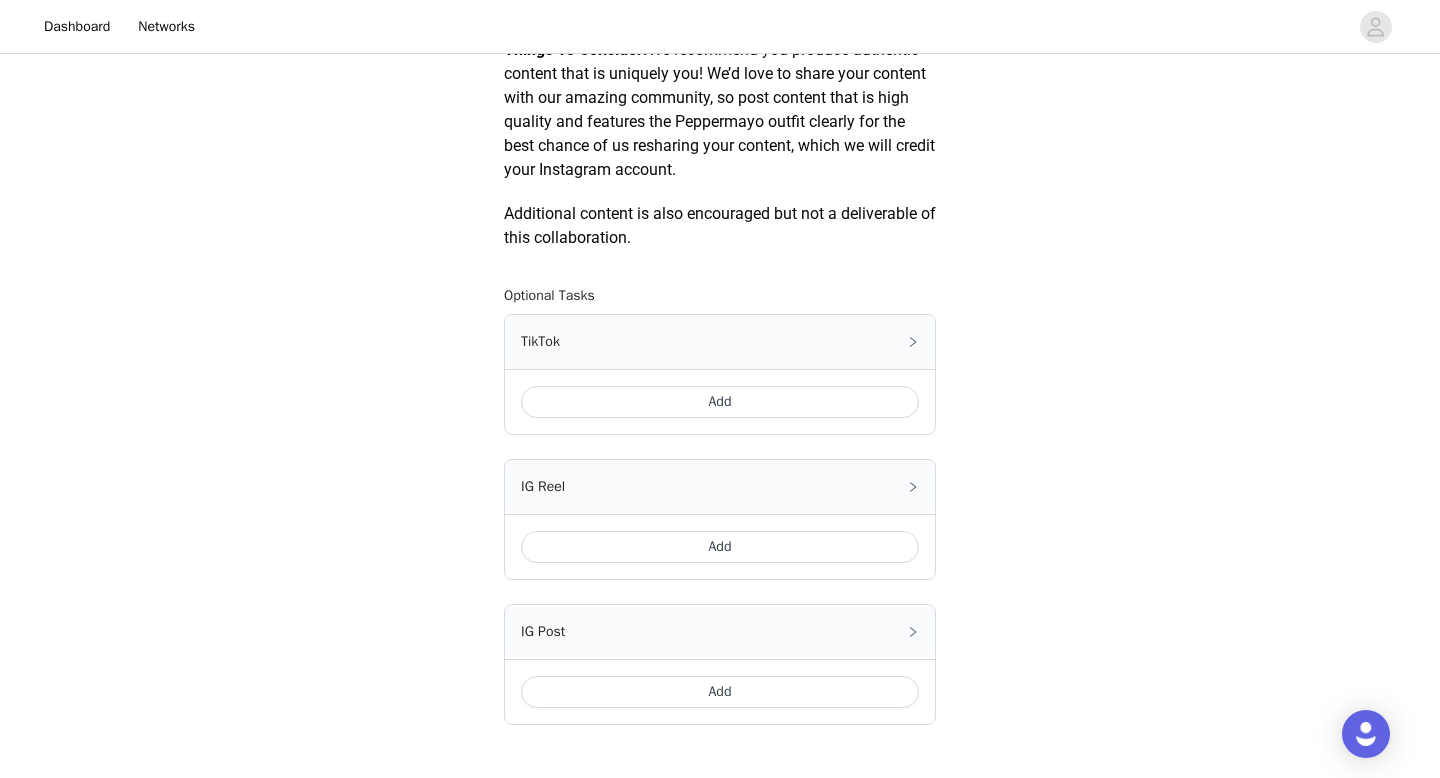 scroll, scrollTop: 1030, scrollLeft: 0, axis: vertical 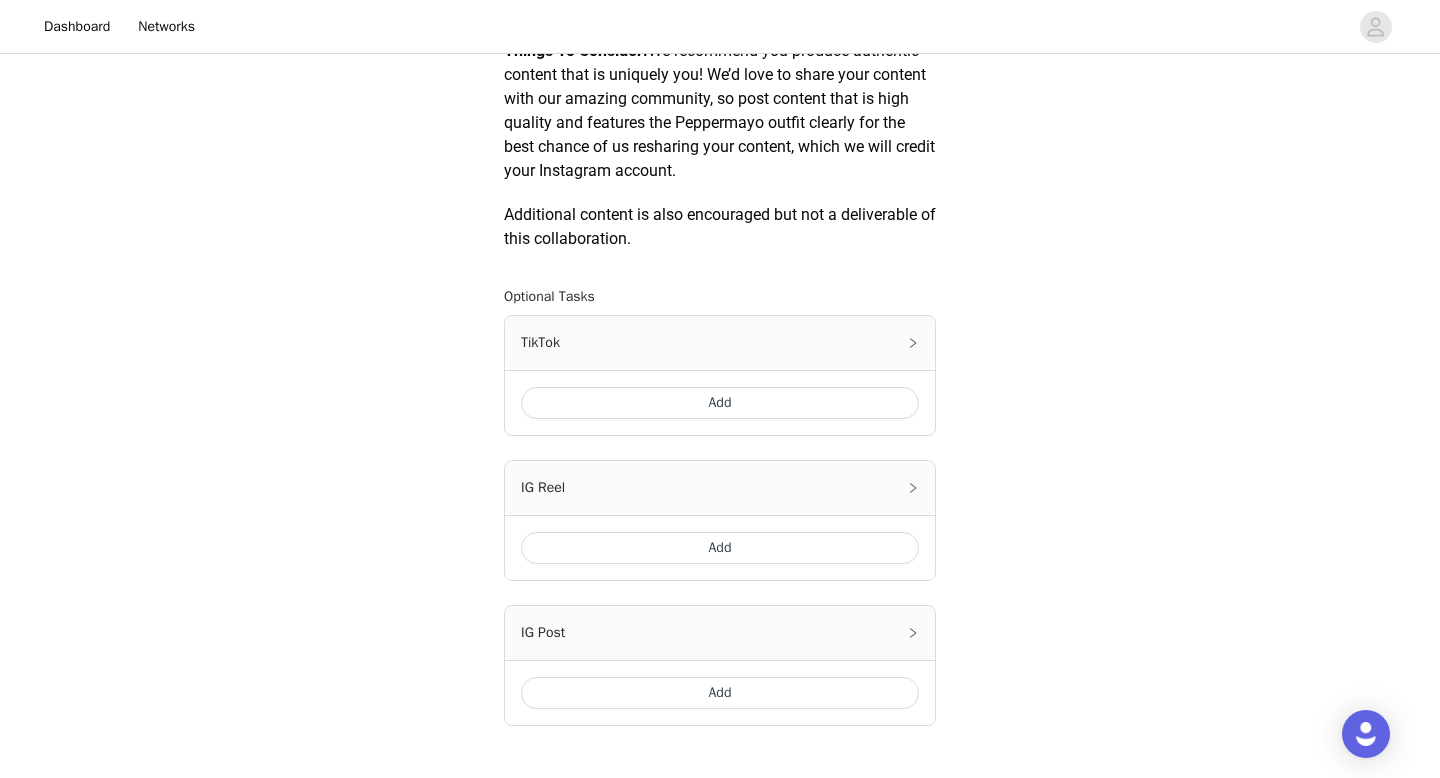 click on "Add" at bounding box center (720, 403) 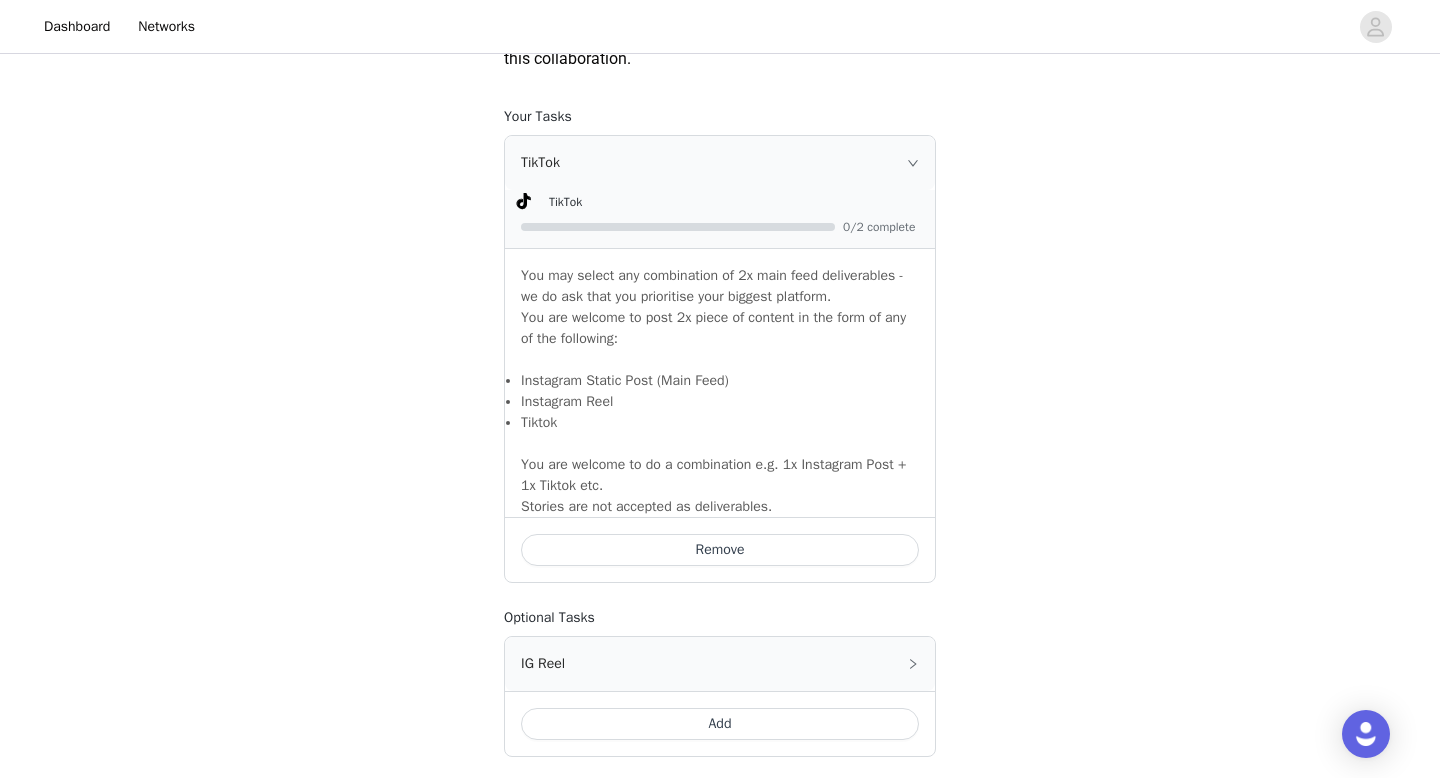 scroll, scrollTop: 1526, scrollLeft: 0, axis: vertical 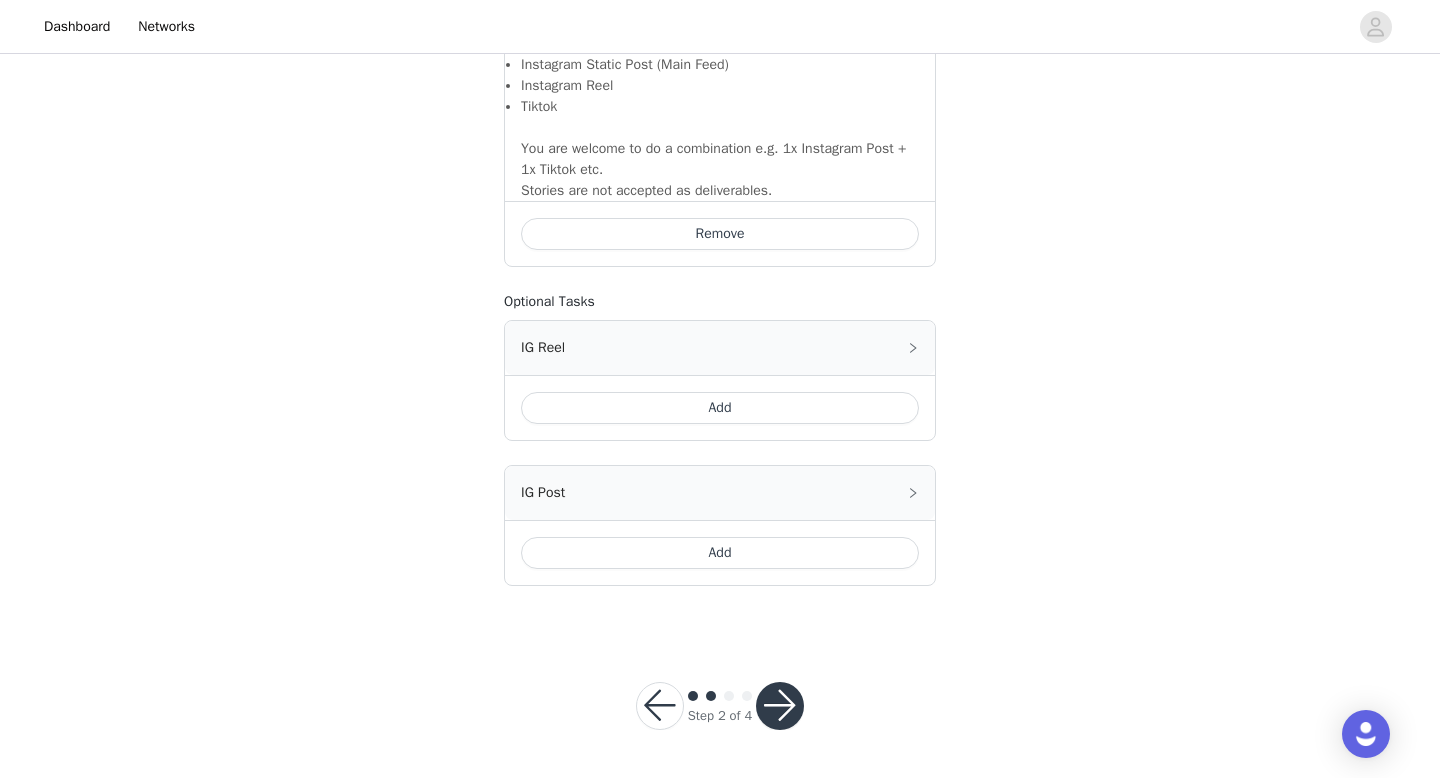 click at bounding box center [780, 706] 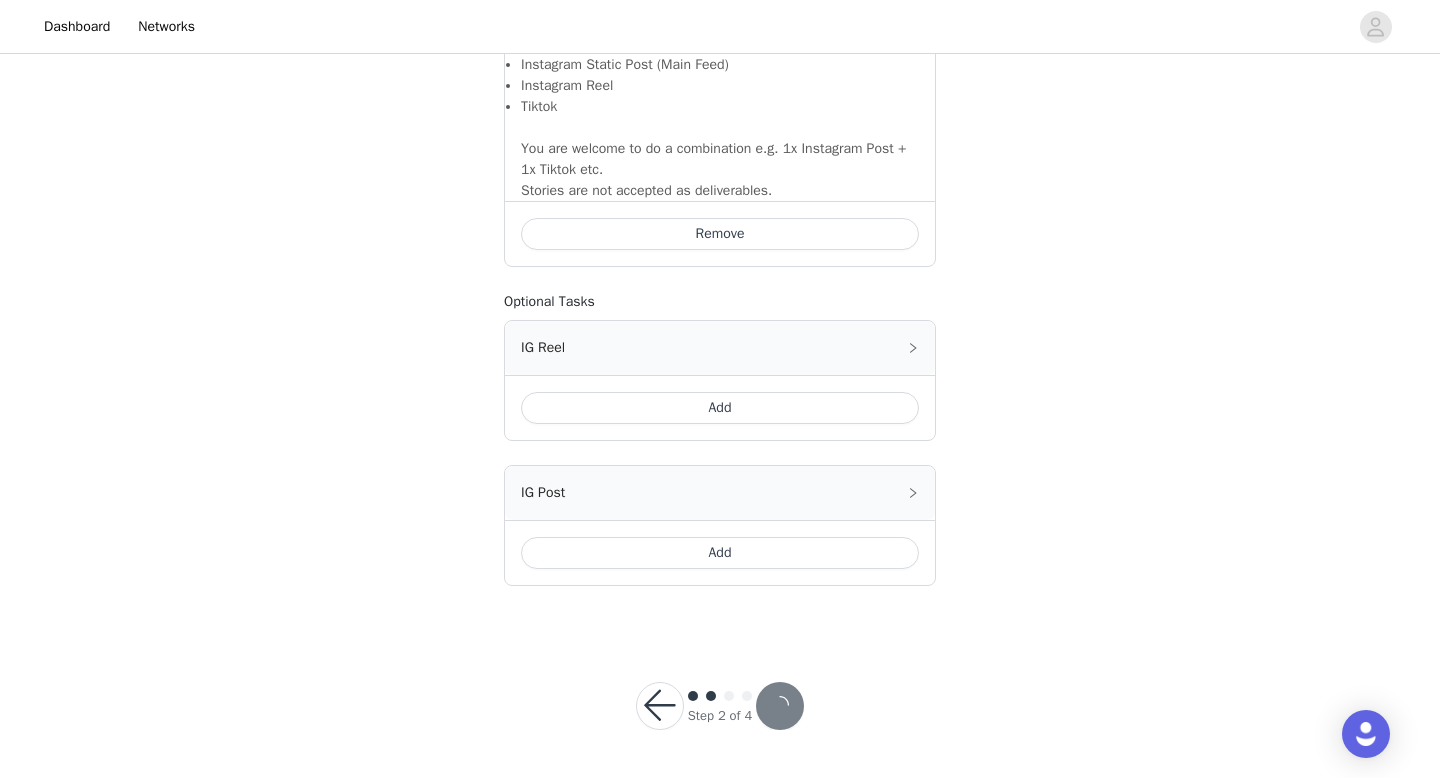 scroll, scrollTop: 0, scrollLeft: 0, axis: both 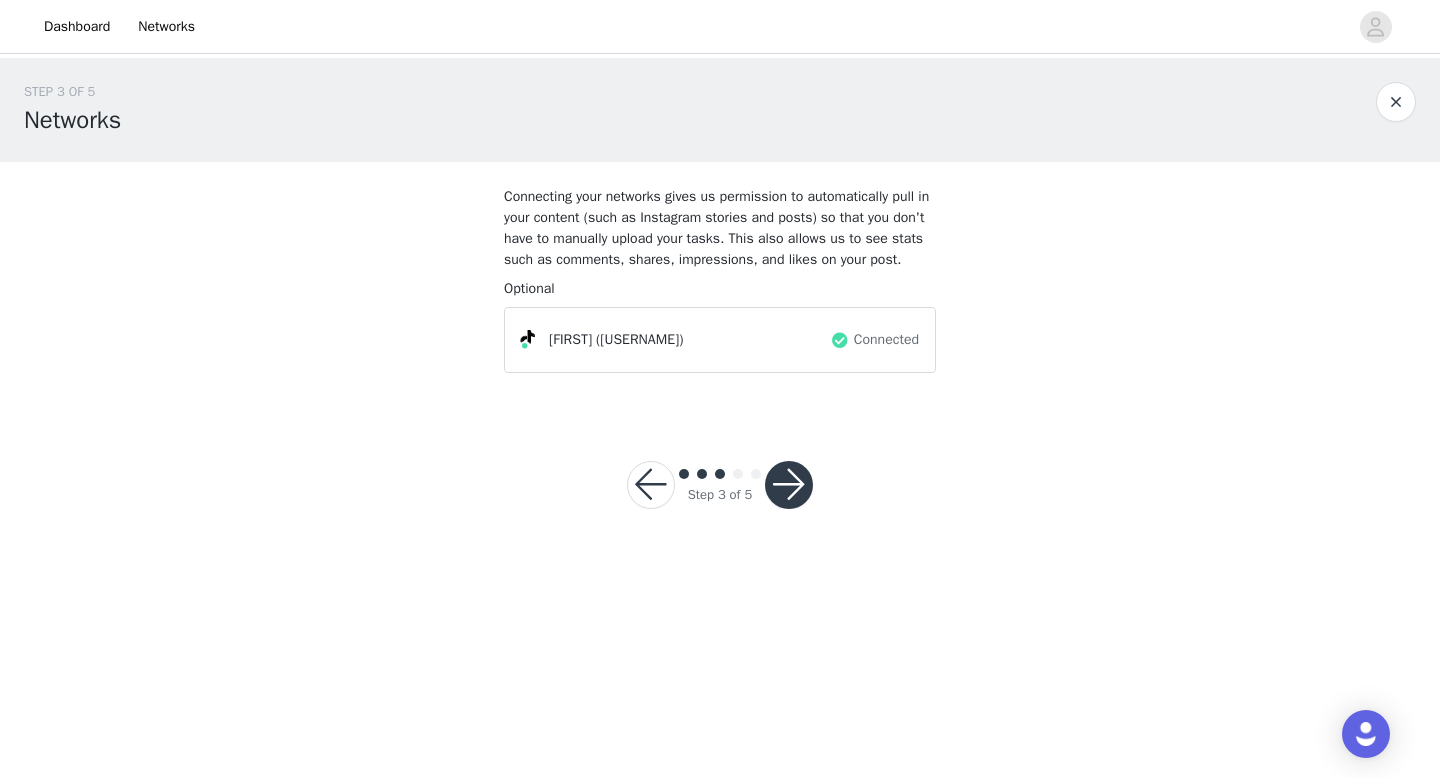 click at bounding box center [789, 485] 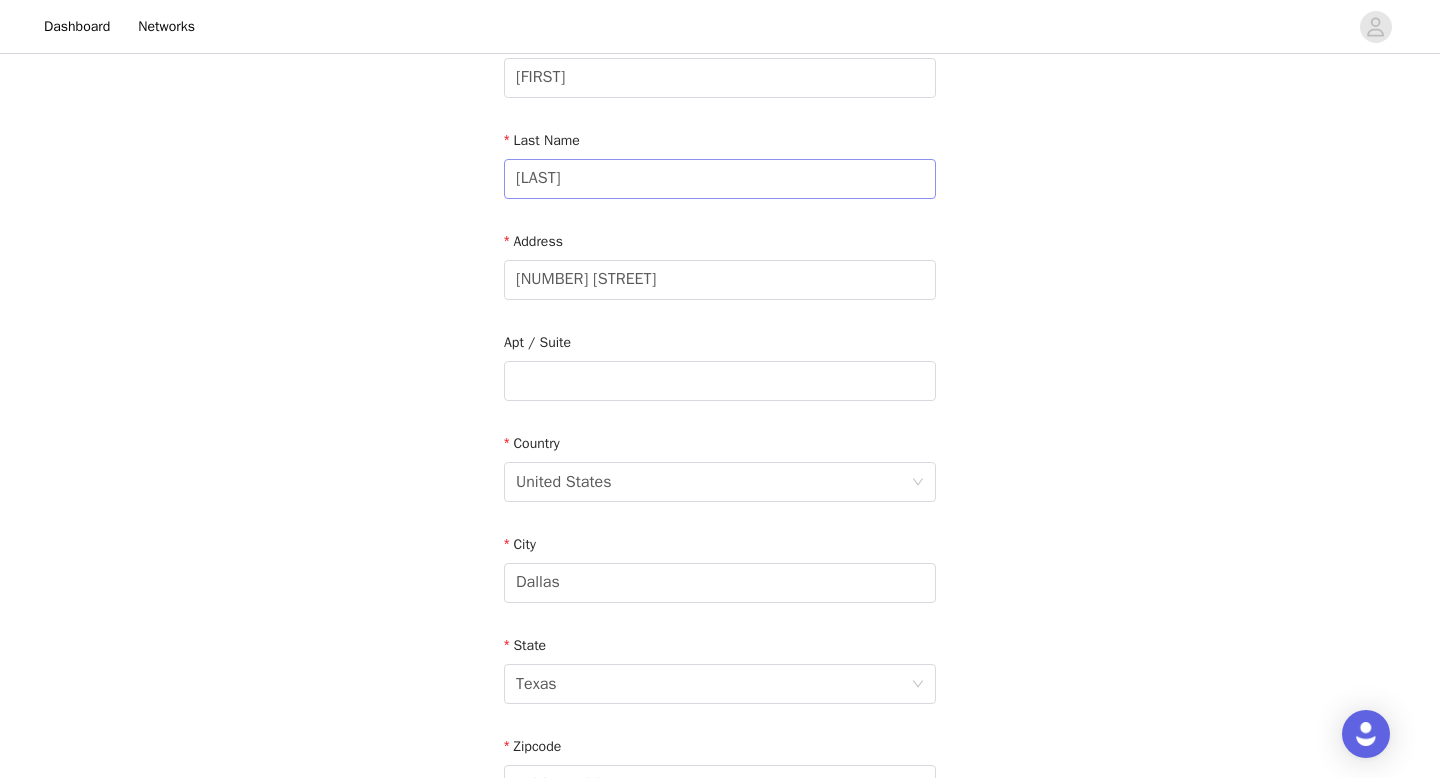 scroll, scrollTop: 321, scrollLeft: 0, axis: vertical 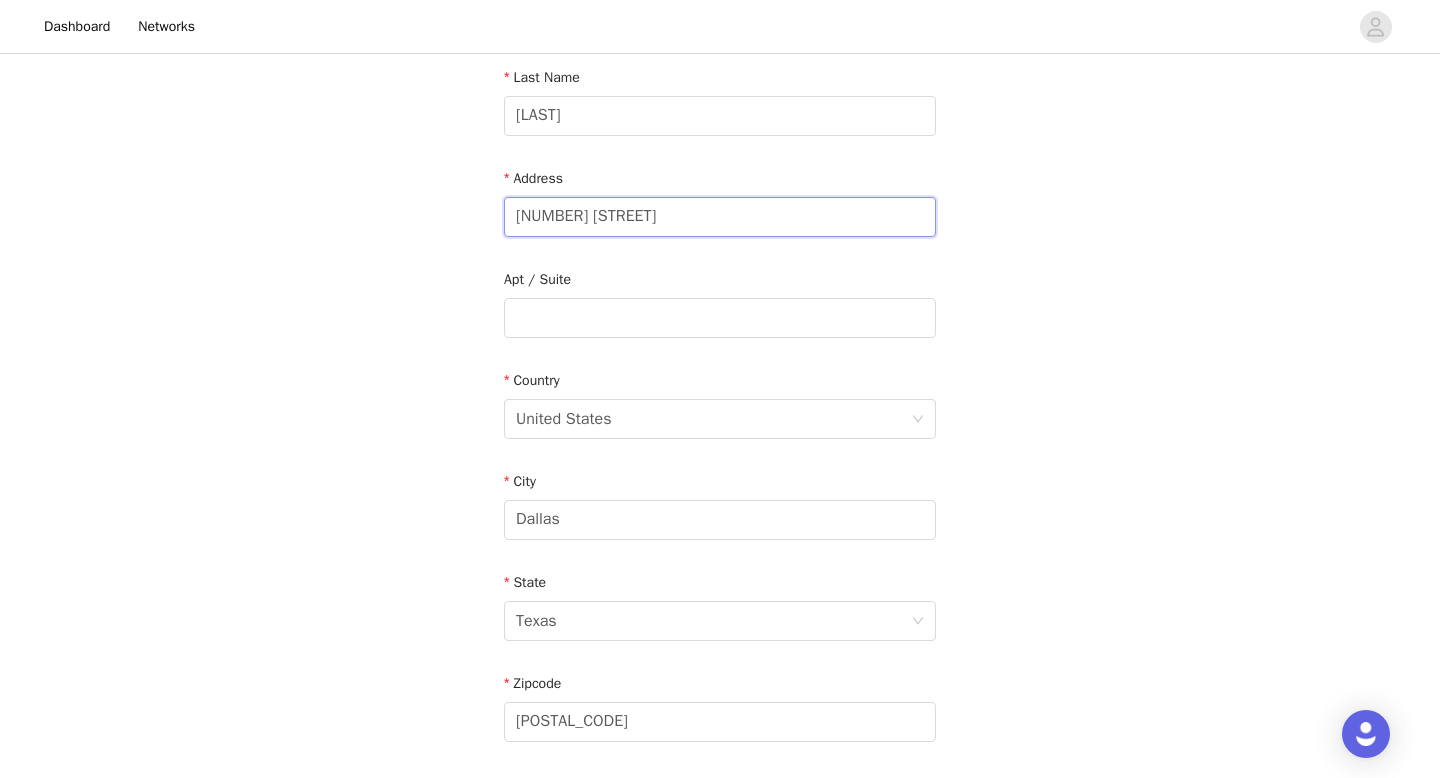 click on "[NUMBER] [STREET]" at bounding box center [720, 217] 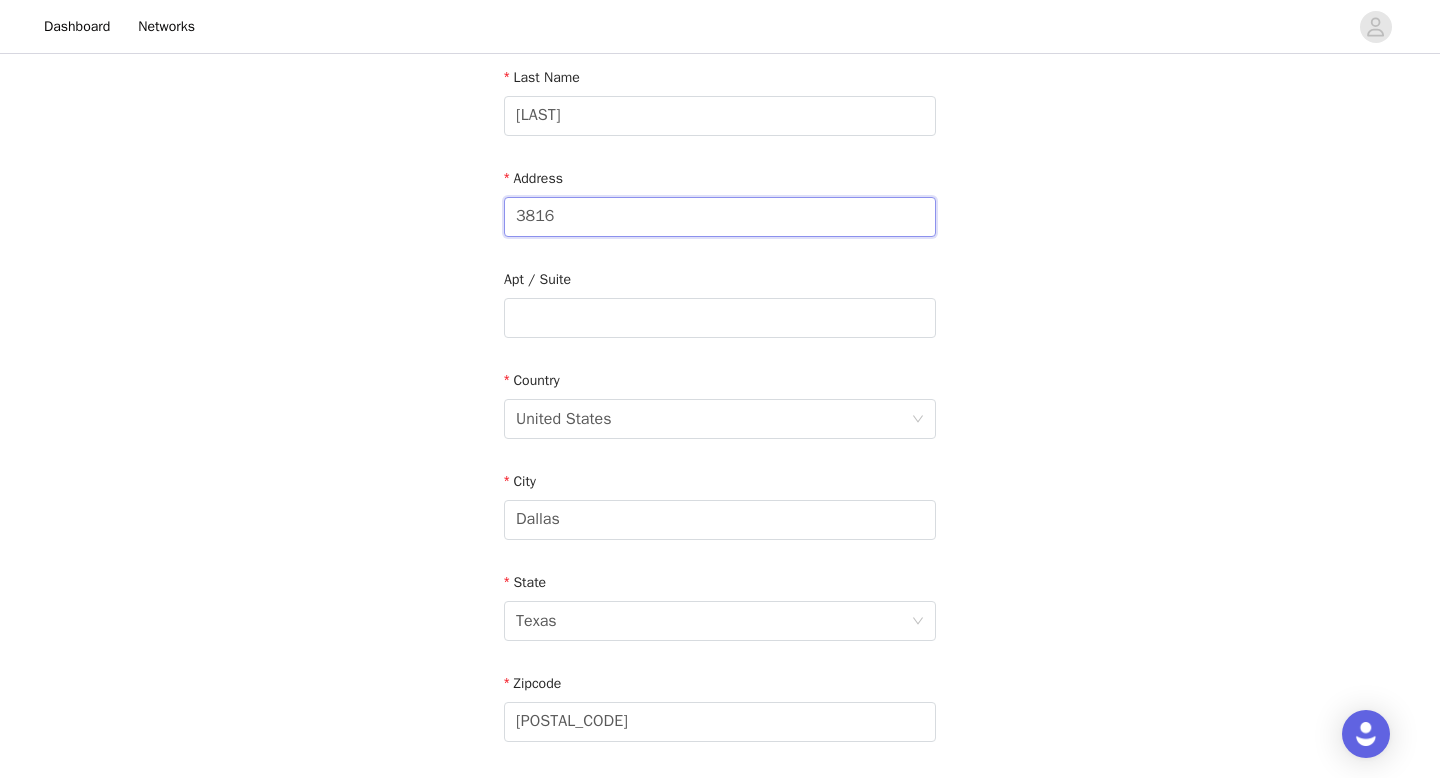 type on "[NUMBER] [STREET]" 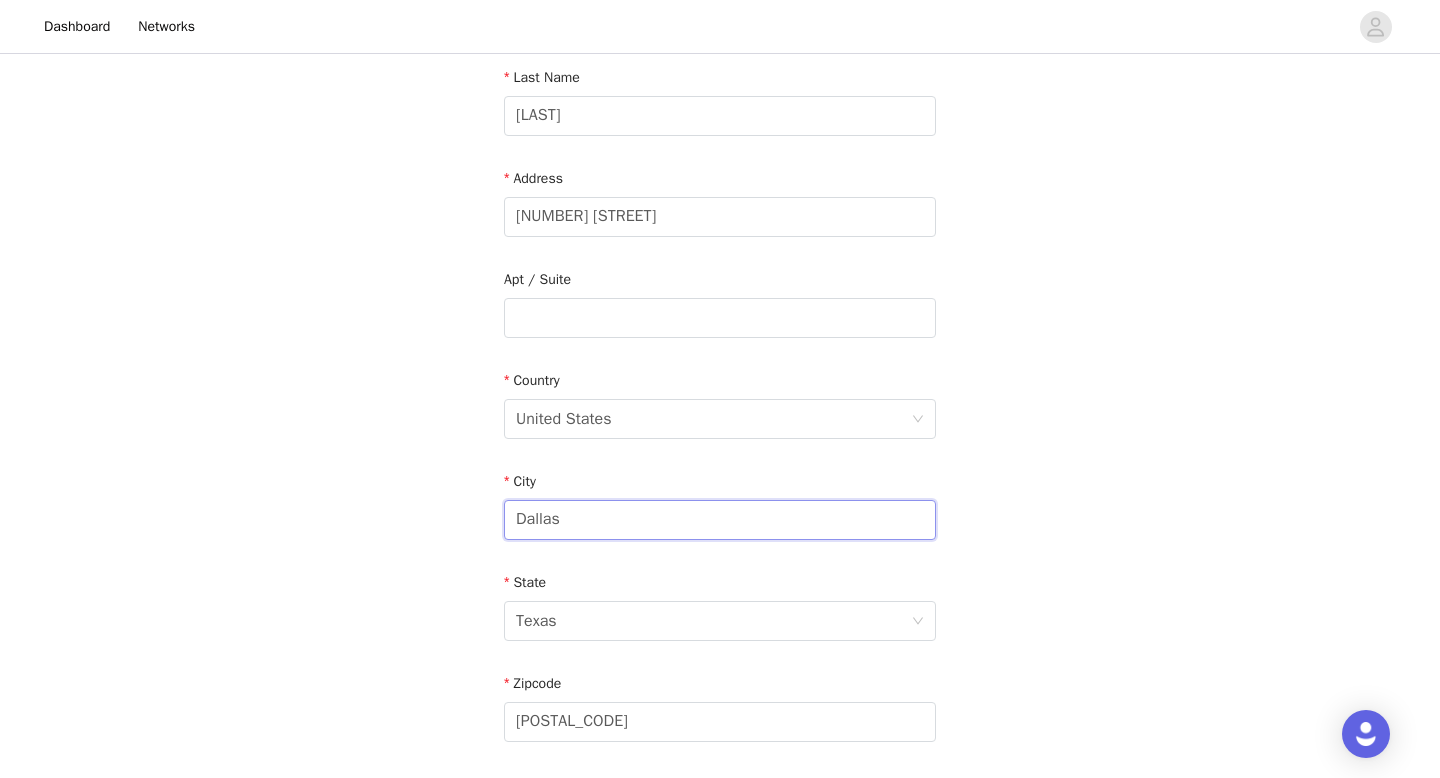 click on "Dallas" at bounding box center [720, 520] 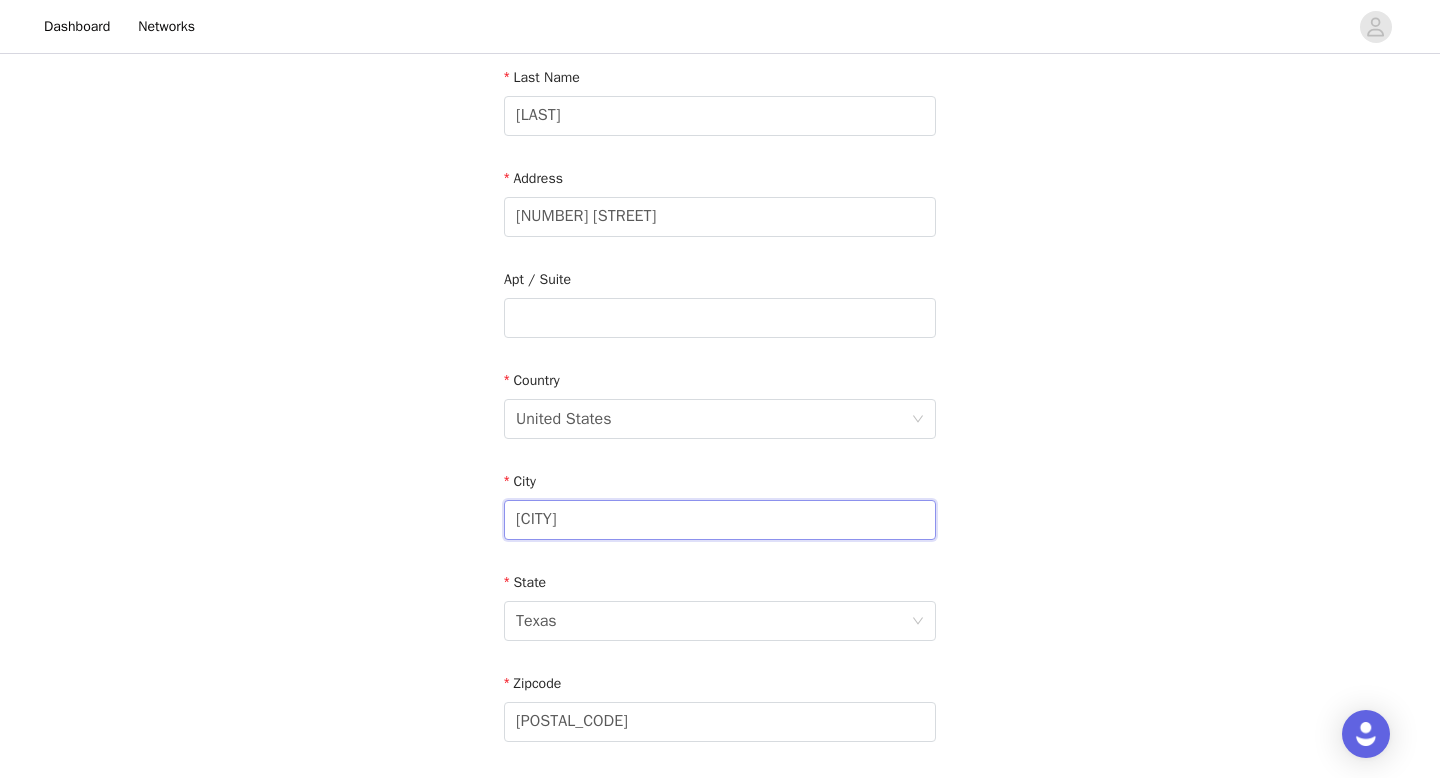 type on "Rocklin" 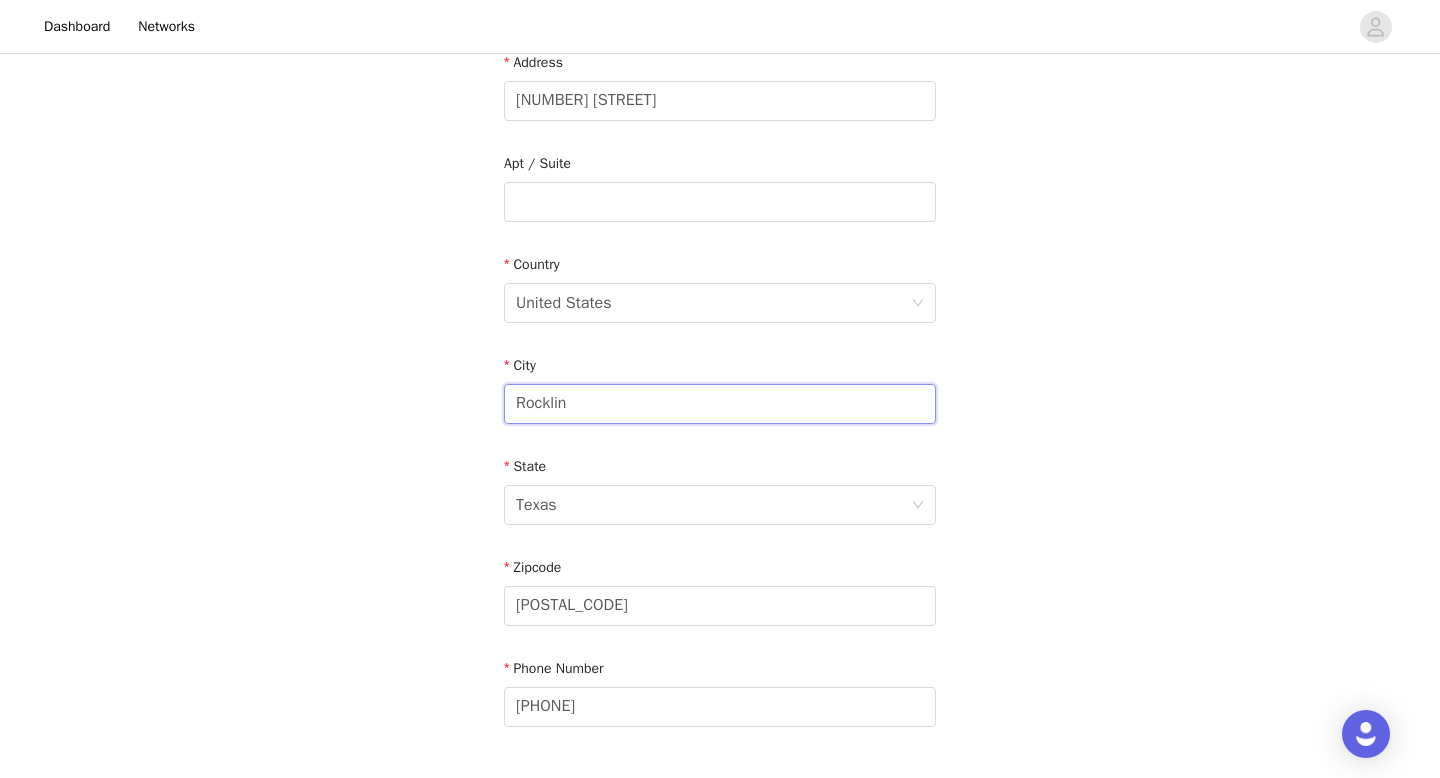 scroll, scrollTop: 507, scrollLeft: 0, axis: vertical 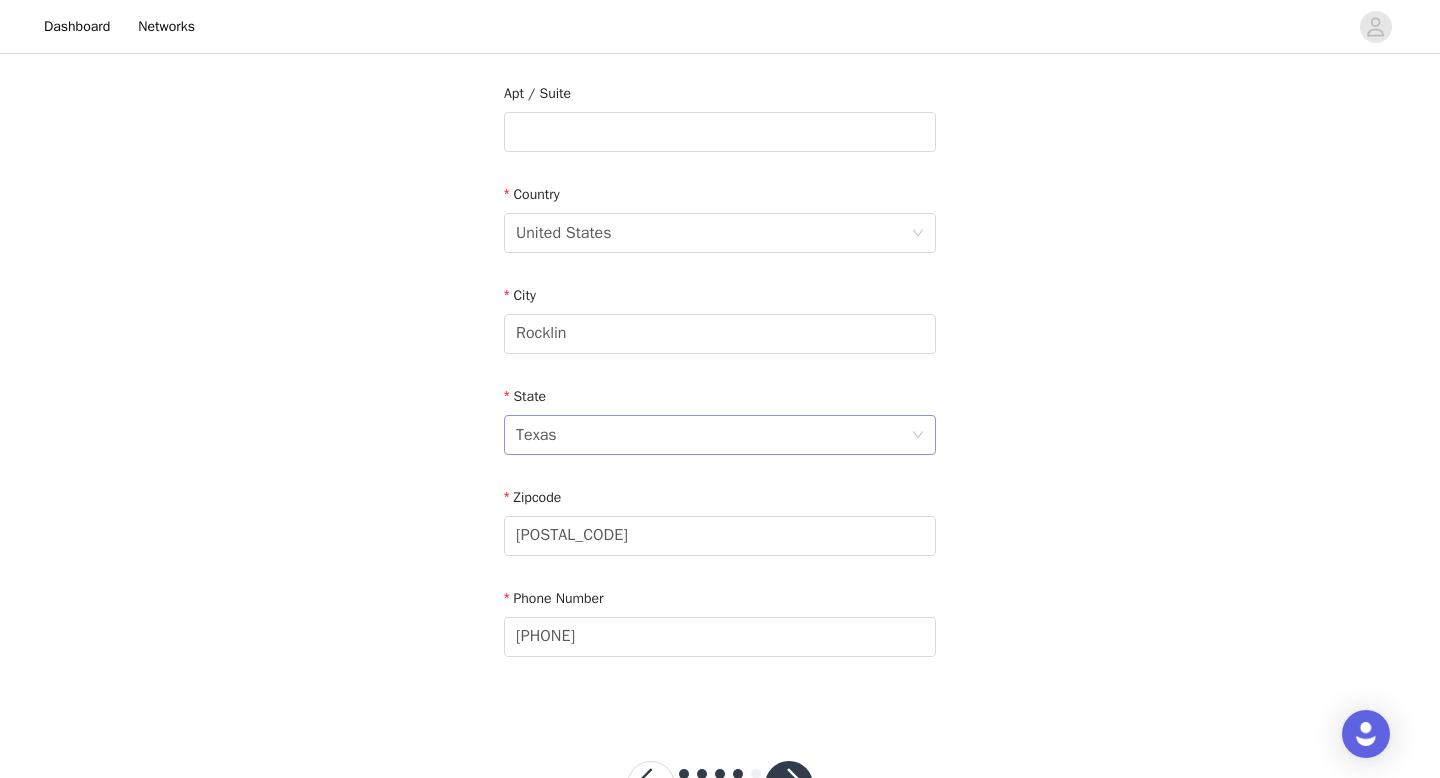 click on "Texas" at bounding box center [713, 435] 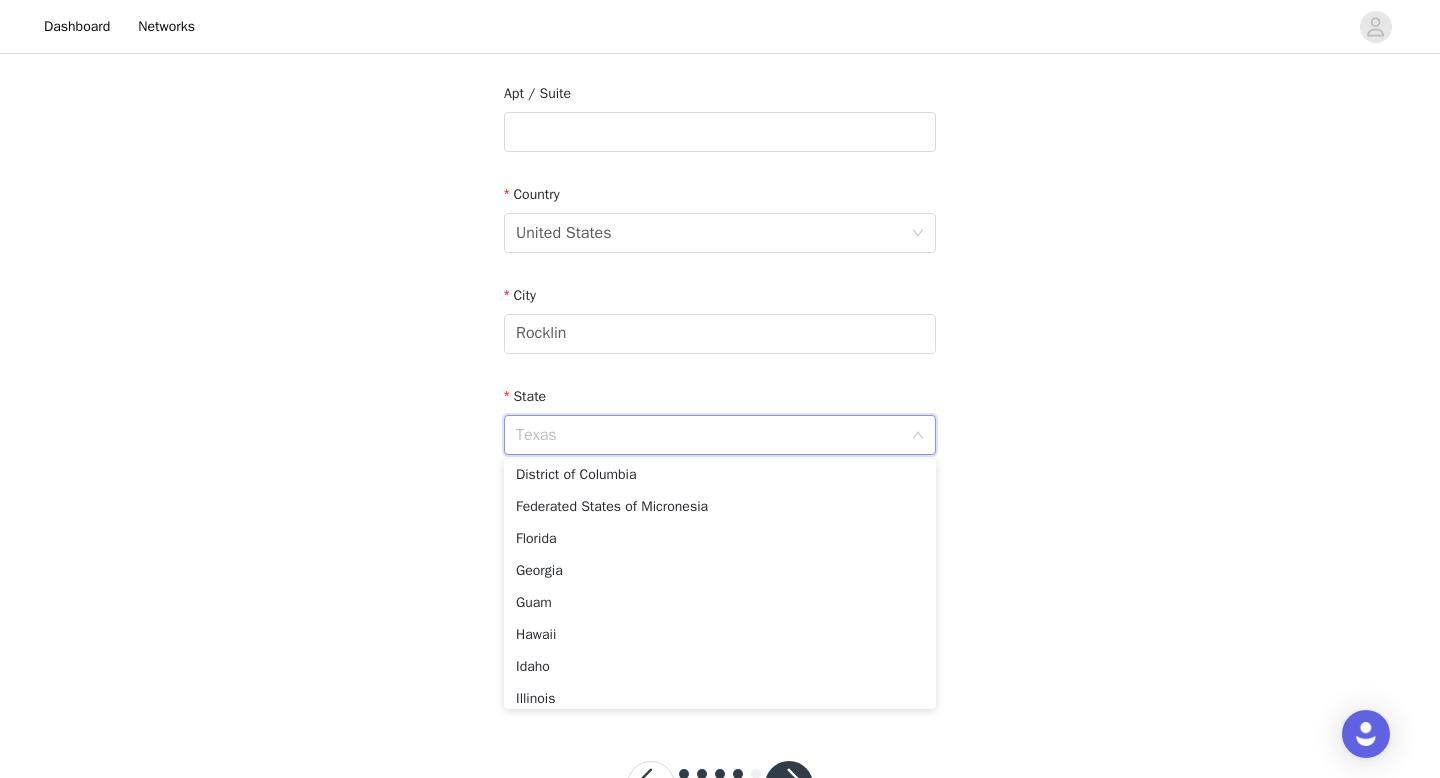 scroll, scrollTop: 0, scrollLeft: 0, axis: both 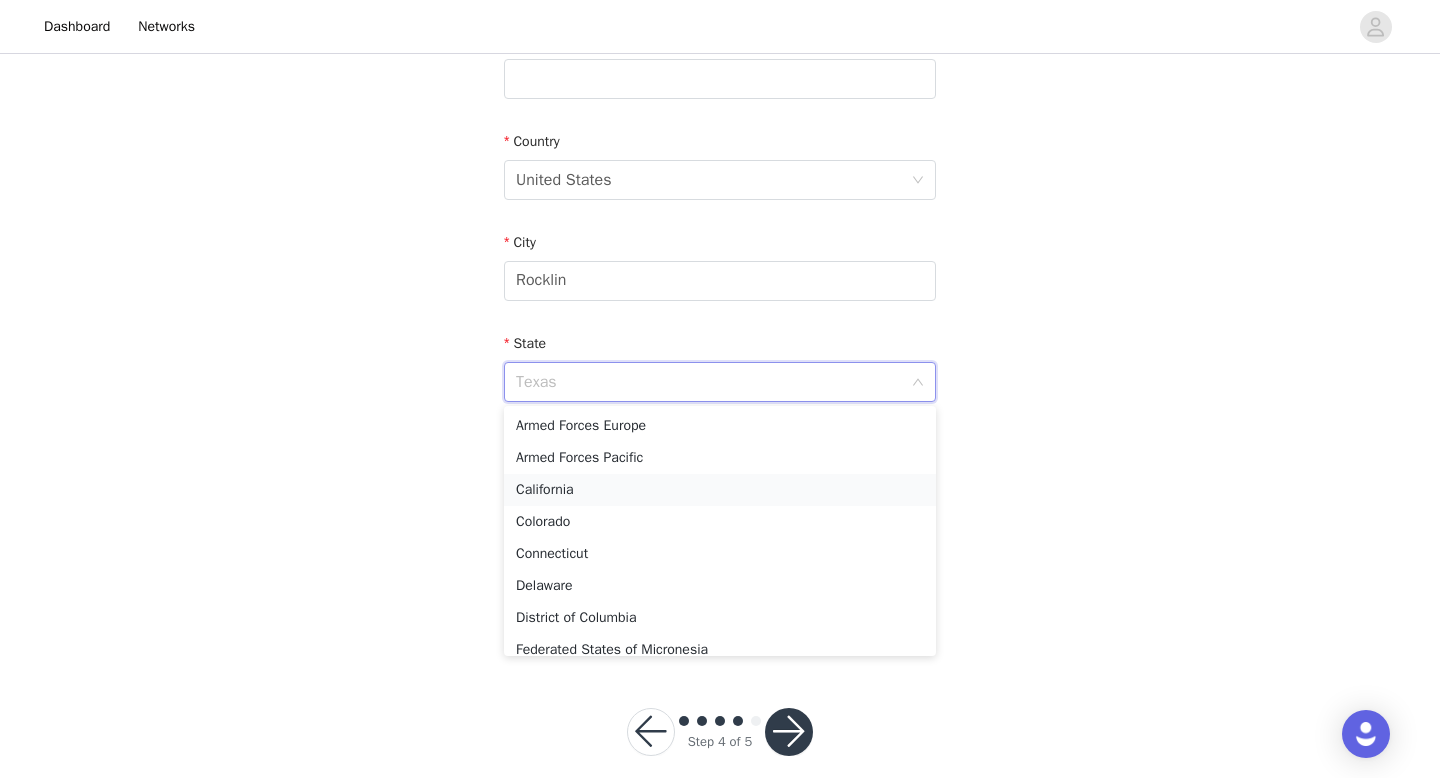 click on "California" at bounding box center (720, 490) 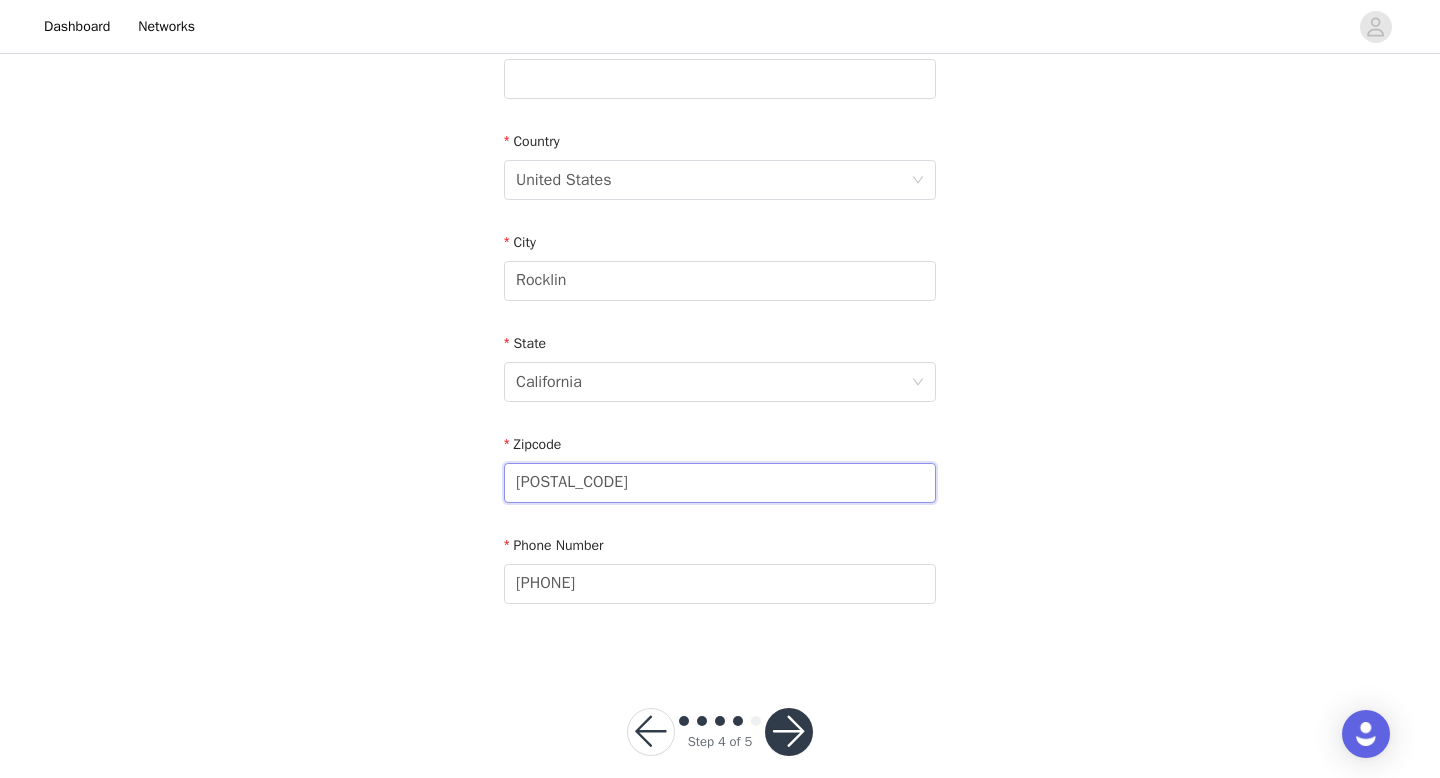 click on "[POSTAL_CODE]" at bounding box center [720, 483] 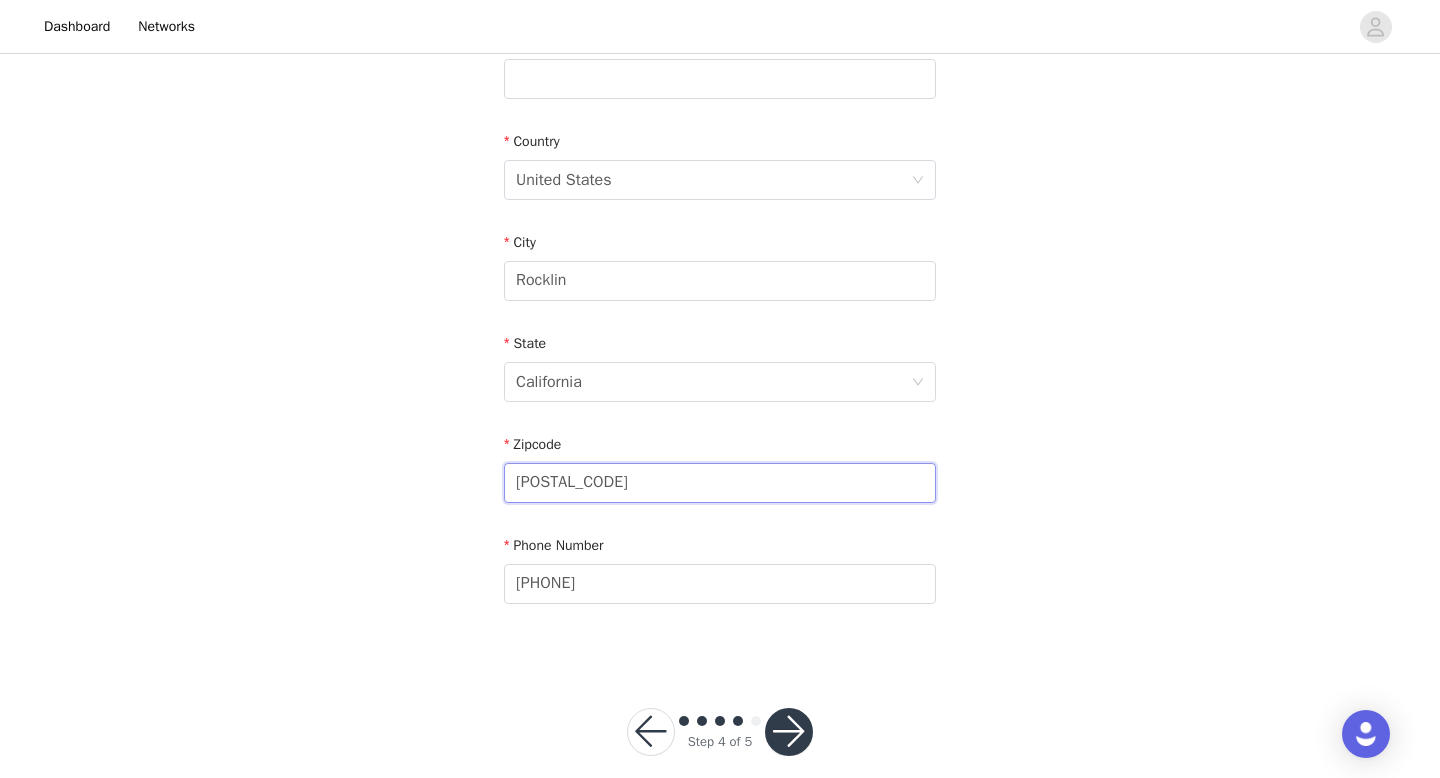 type on "[POSTAL_CODE]" 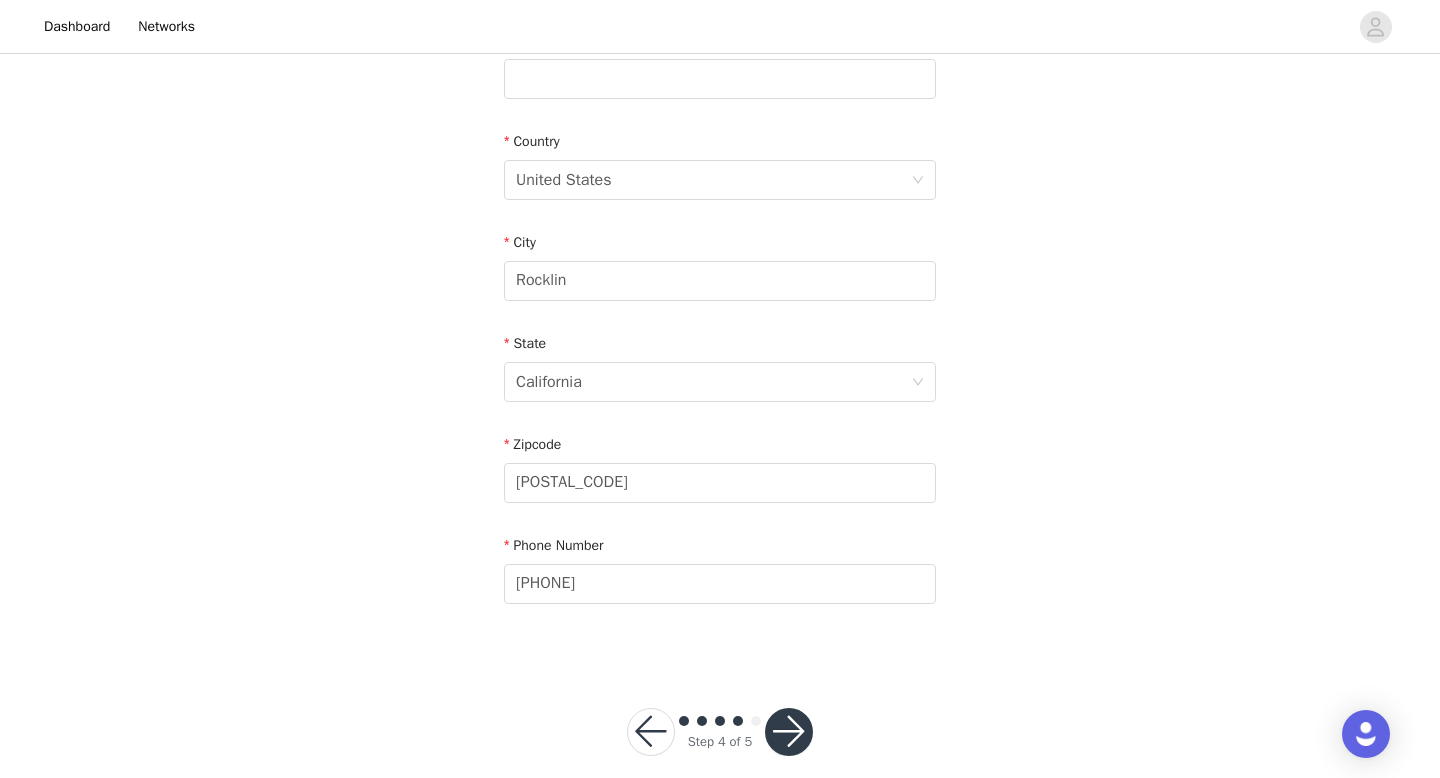click at bounding box center (789, 732) 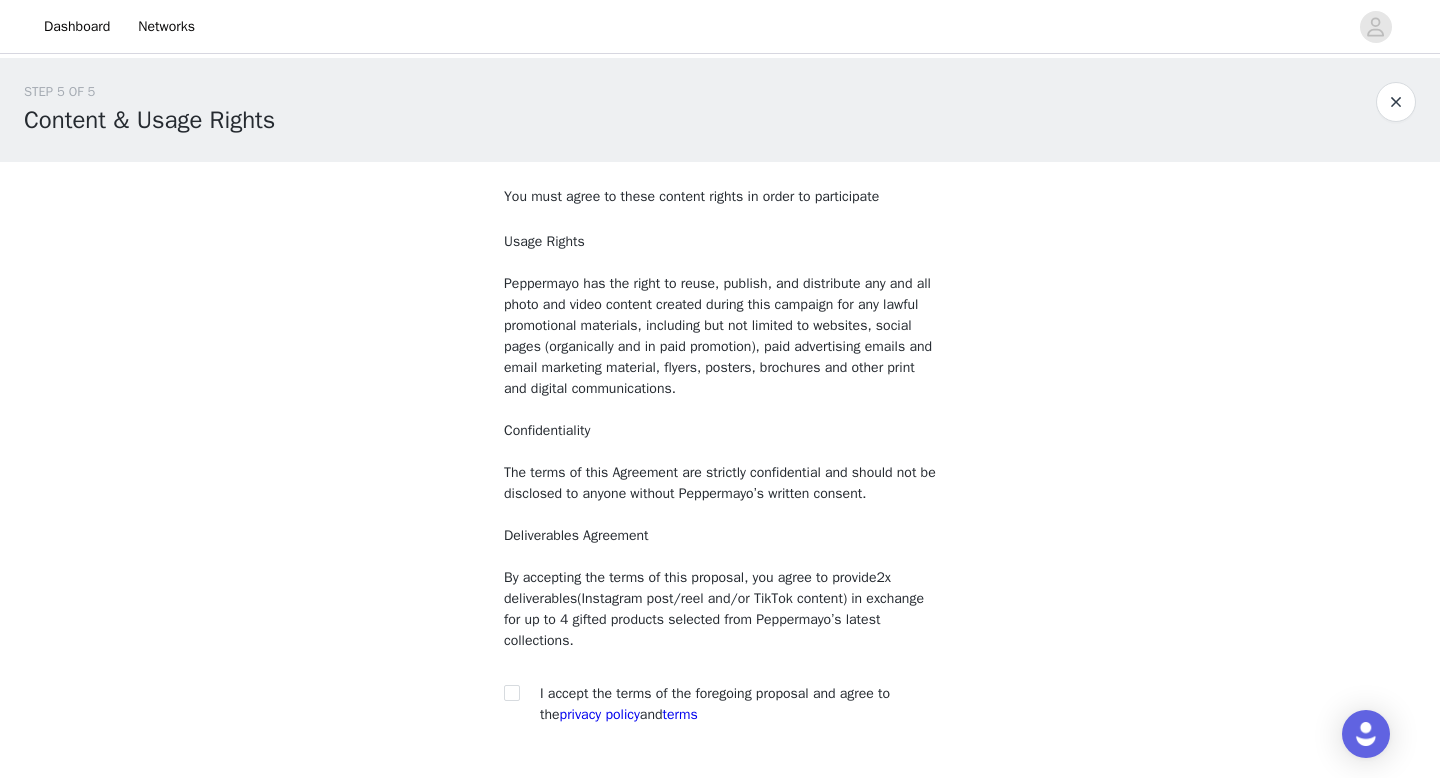 scroll, scrollTop: 146, scrollLeft: 0, axis: vertical 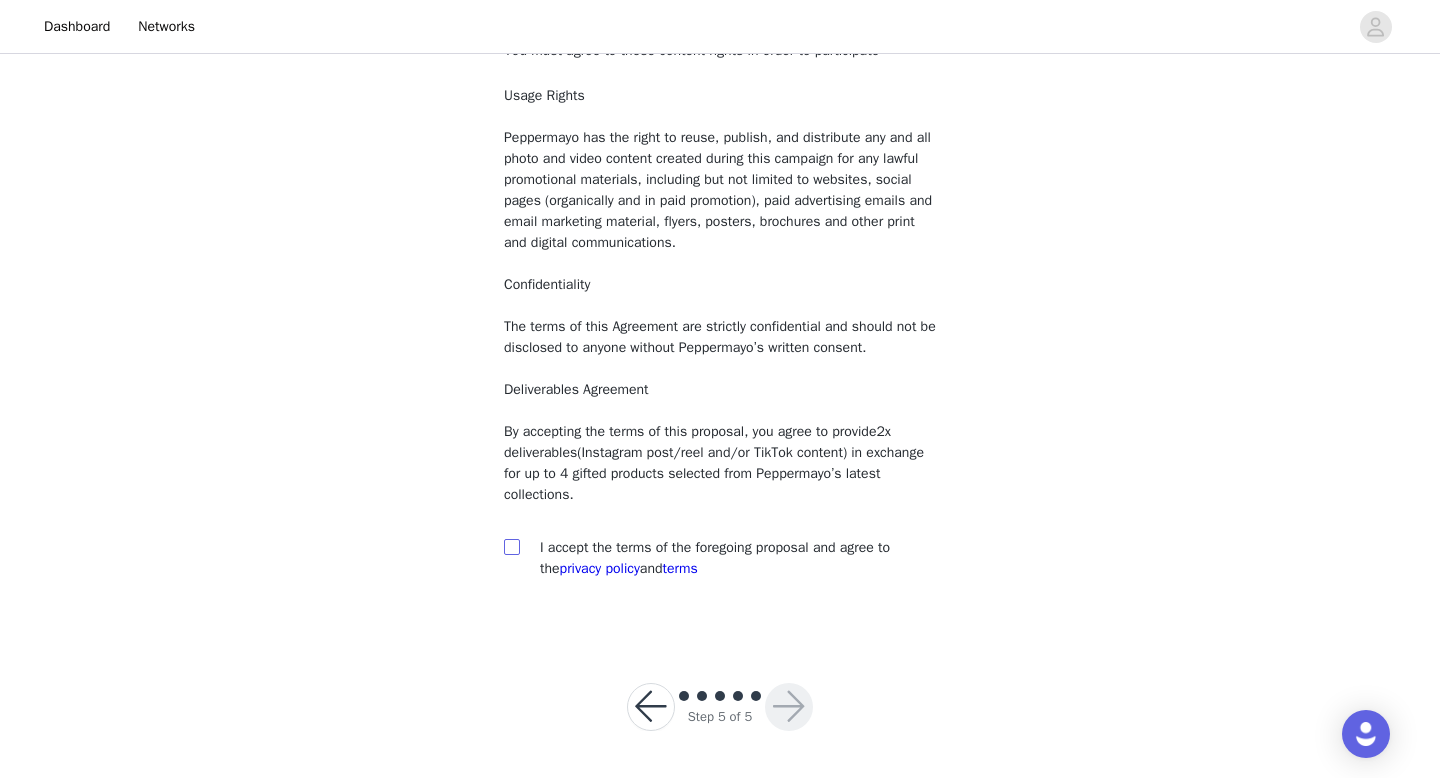 click at bounding box center (511, 546) 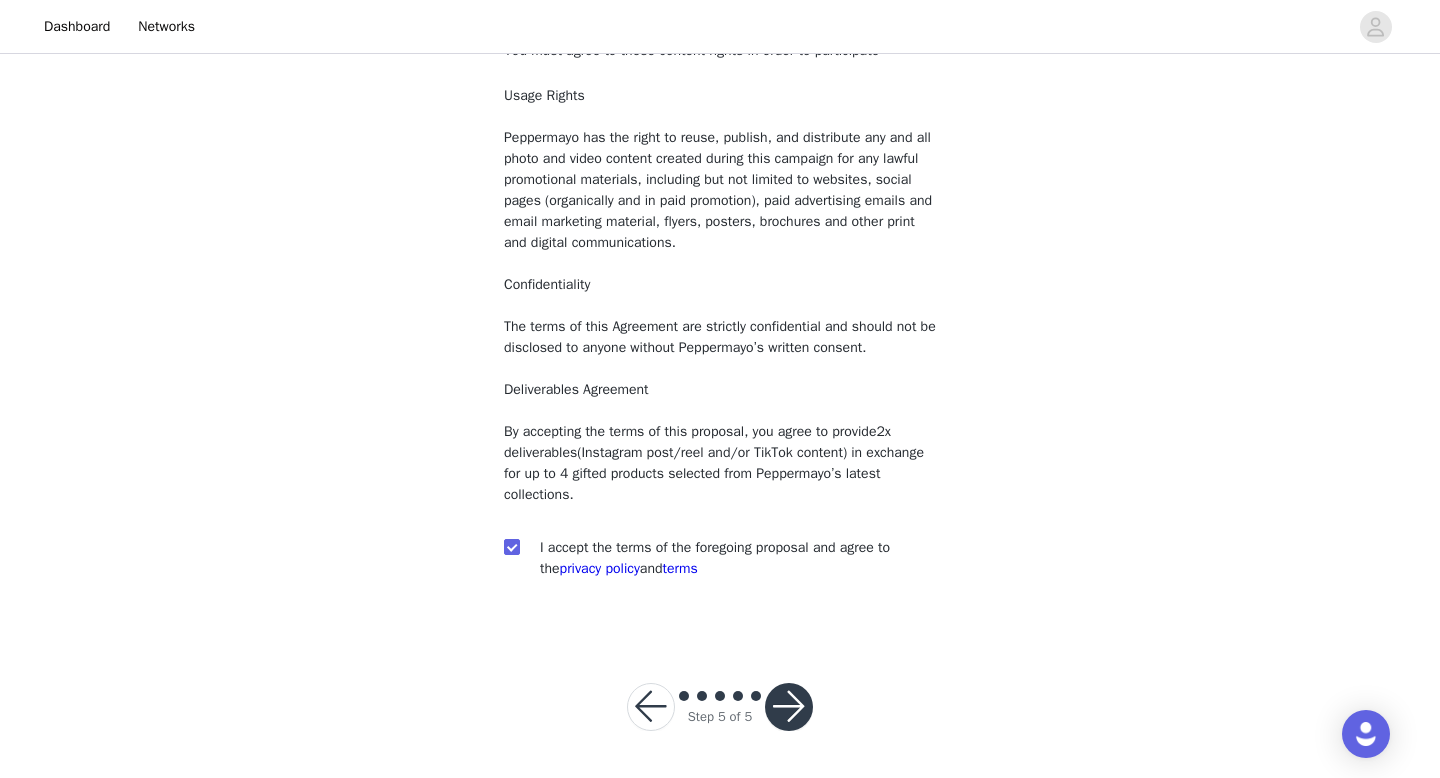 click at bounding box center (789, 707) 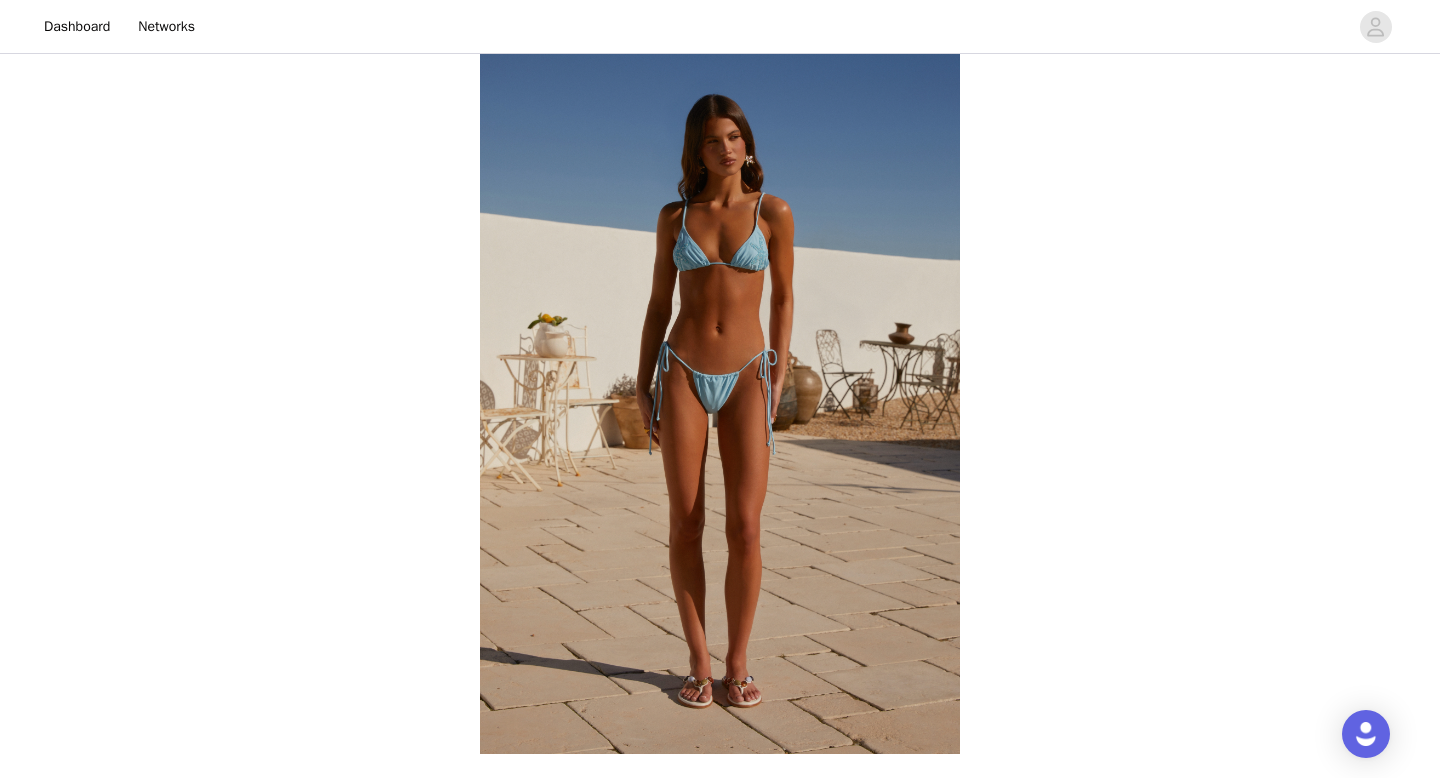 scroll, scrollTop: 146, scrollLeft: 0, axis: vertical 